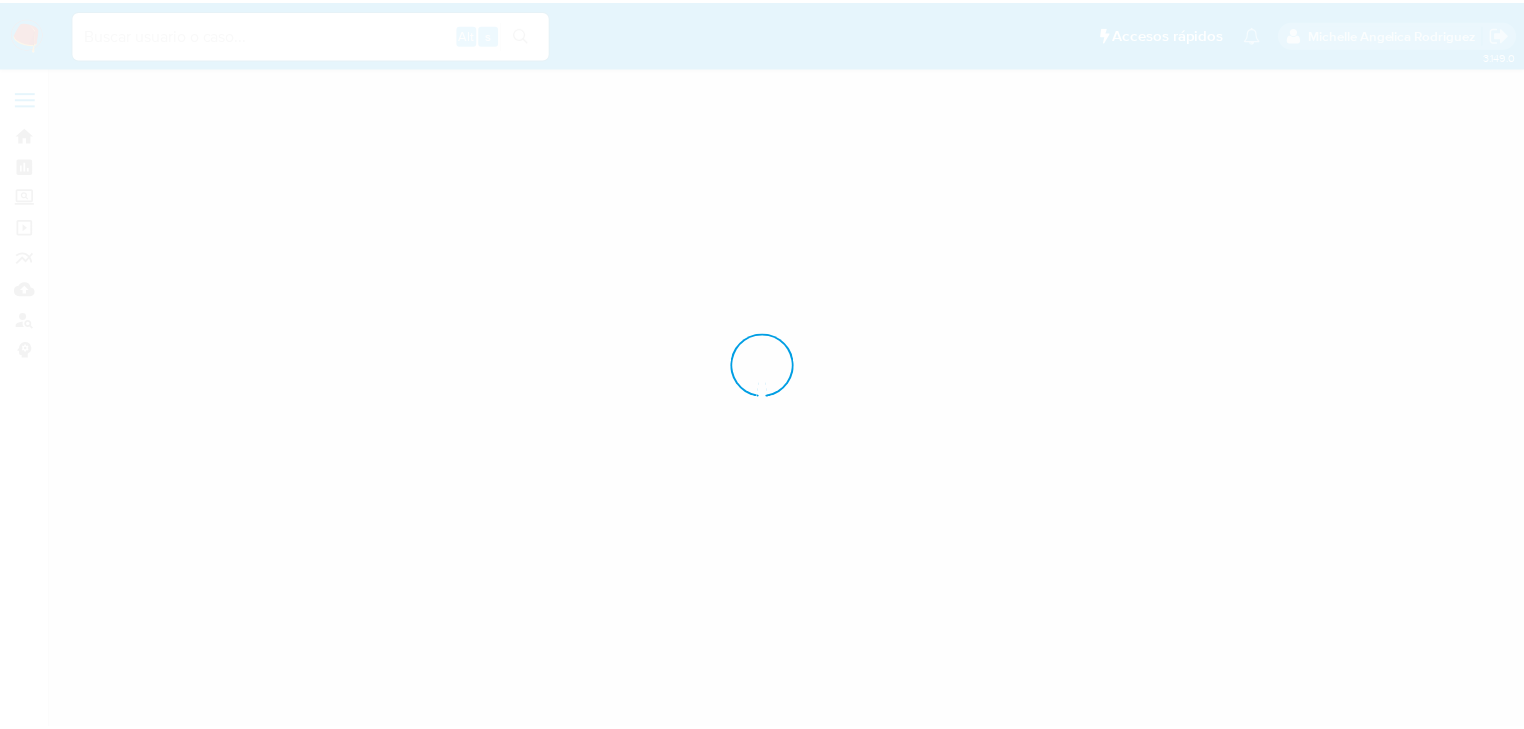 scroll, scrollTop: 0, scrollLeft: 0, axis: both 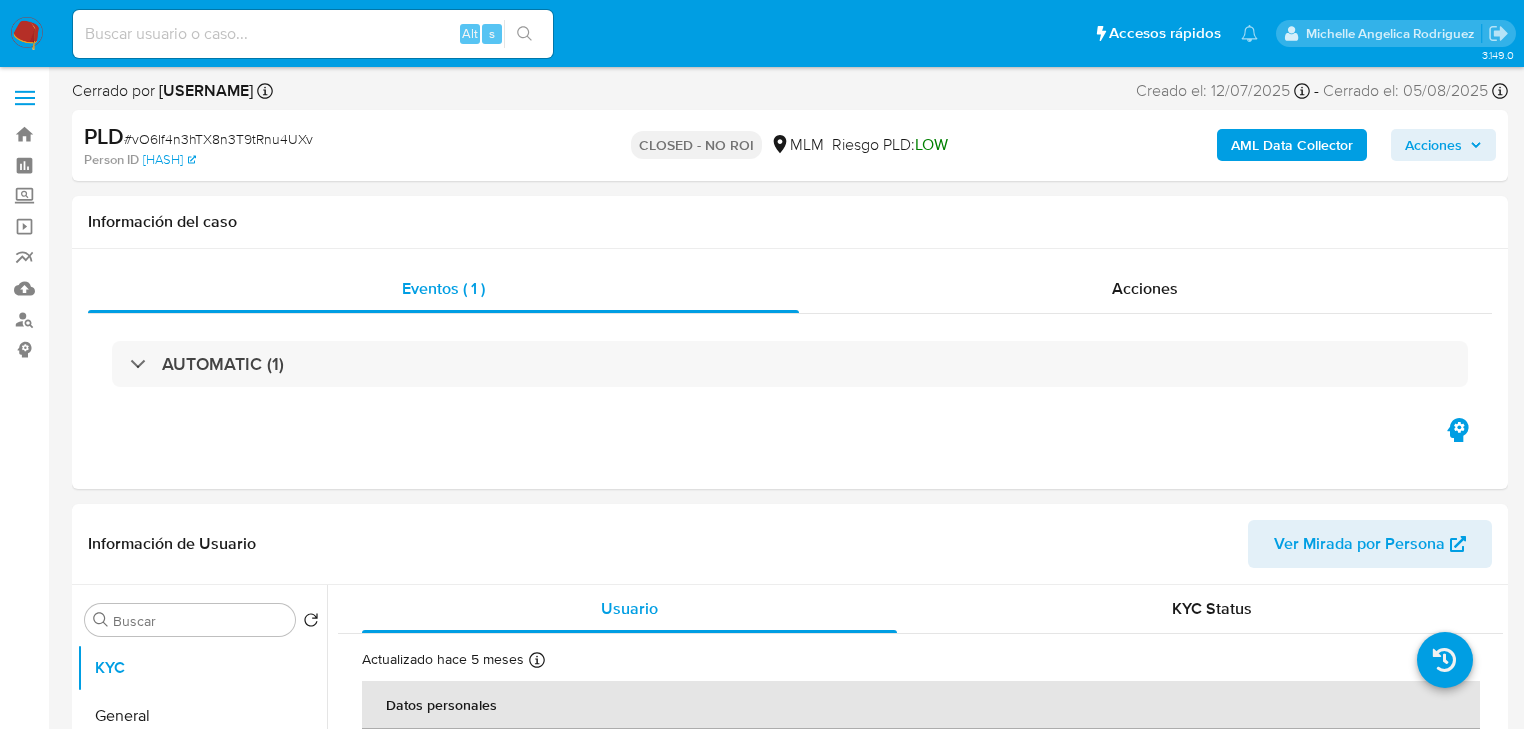 select on "10" 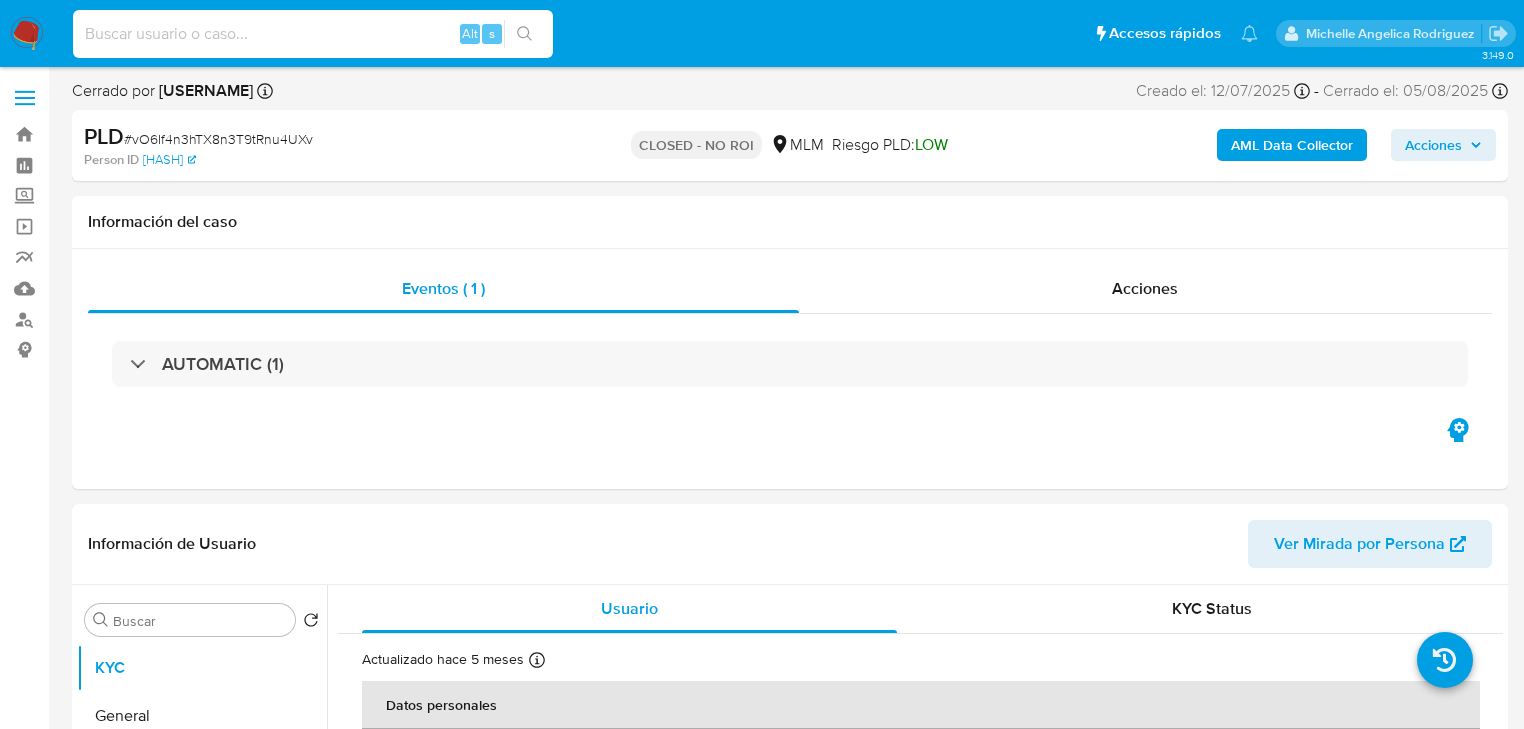 paste on "AdY3YDuPYZGZHg4u3s922gpk" 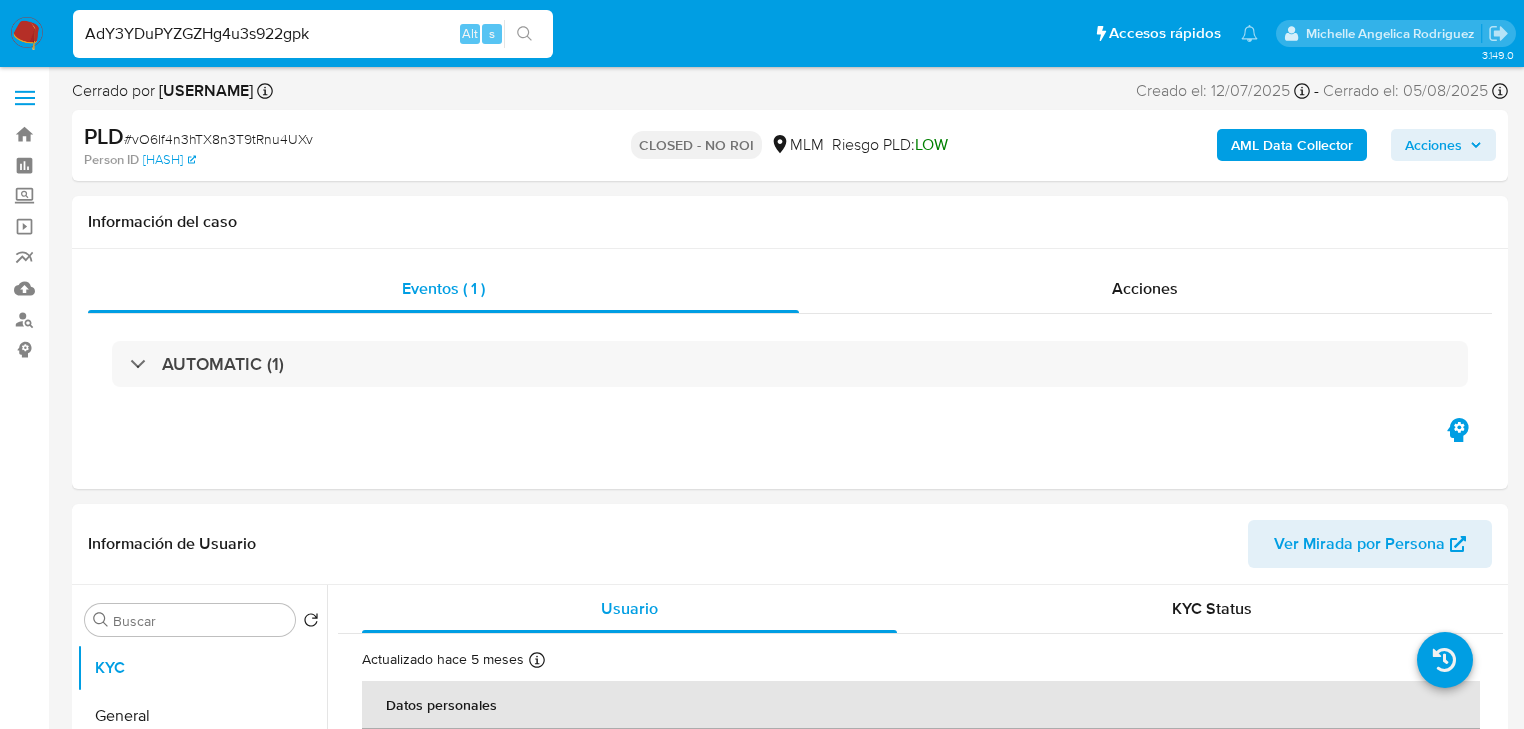 type on "AdY3YDuPYZGZHg4u3s922gpk" 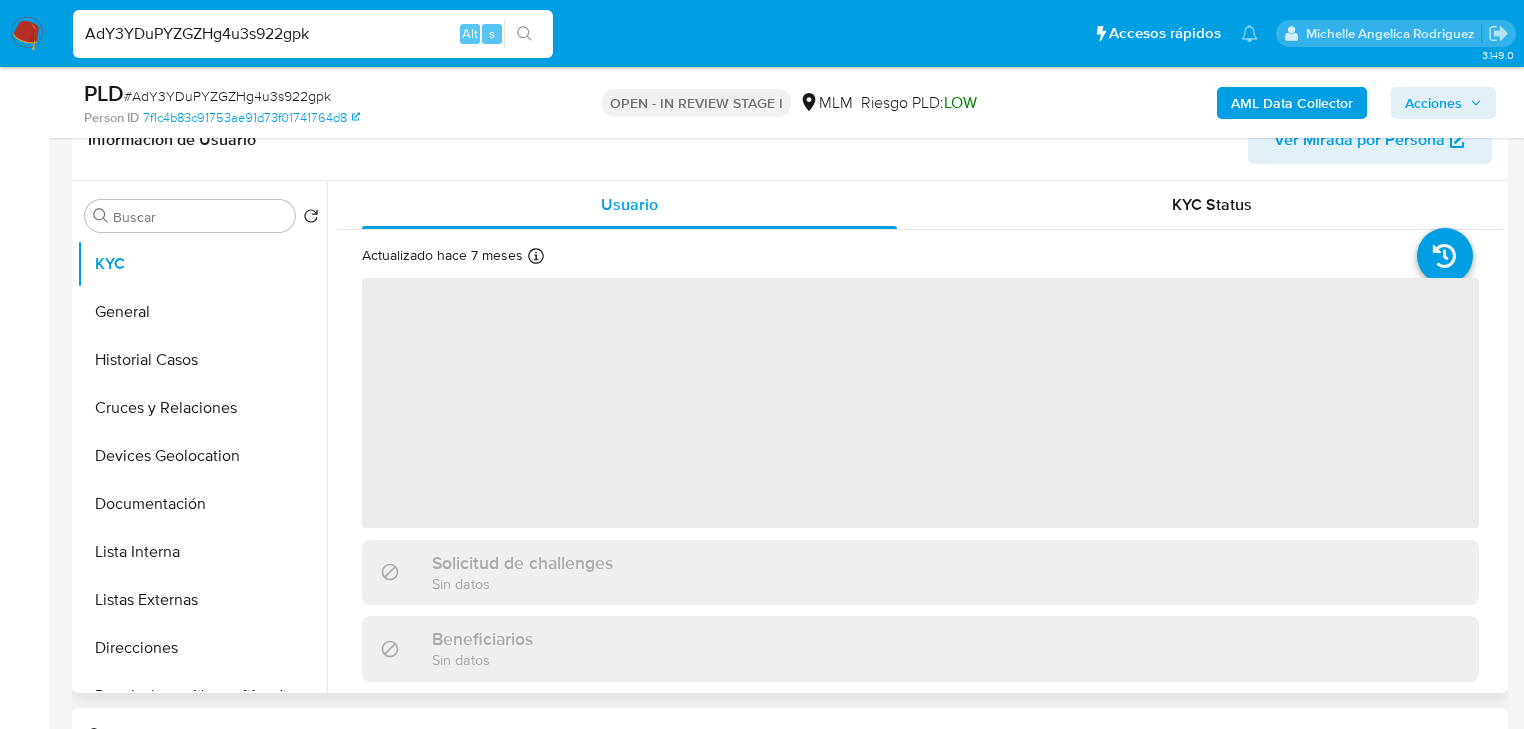 scroll, scrollTop: 400, scrollLeft: 0, axis: vertical 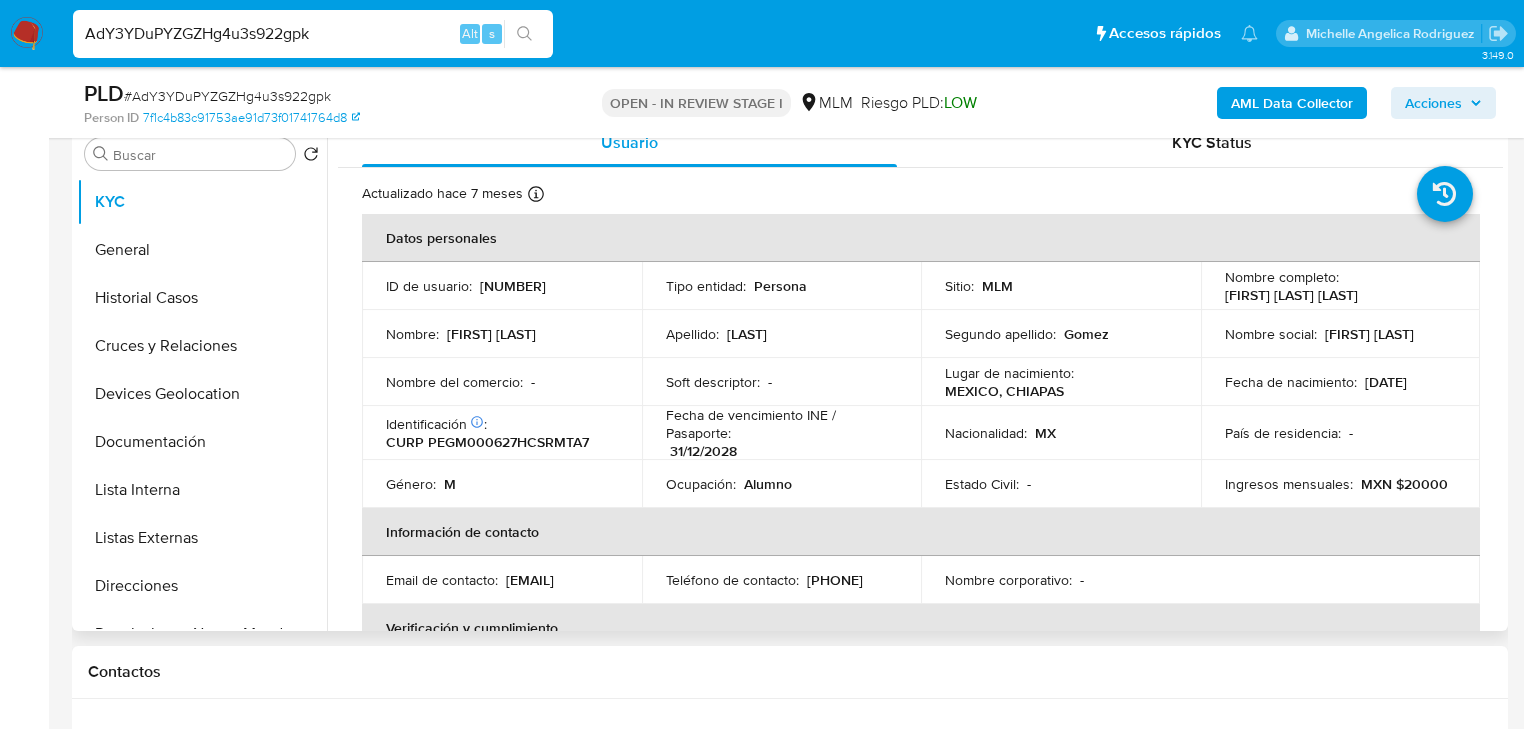 select on "10" 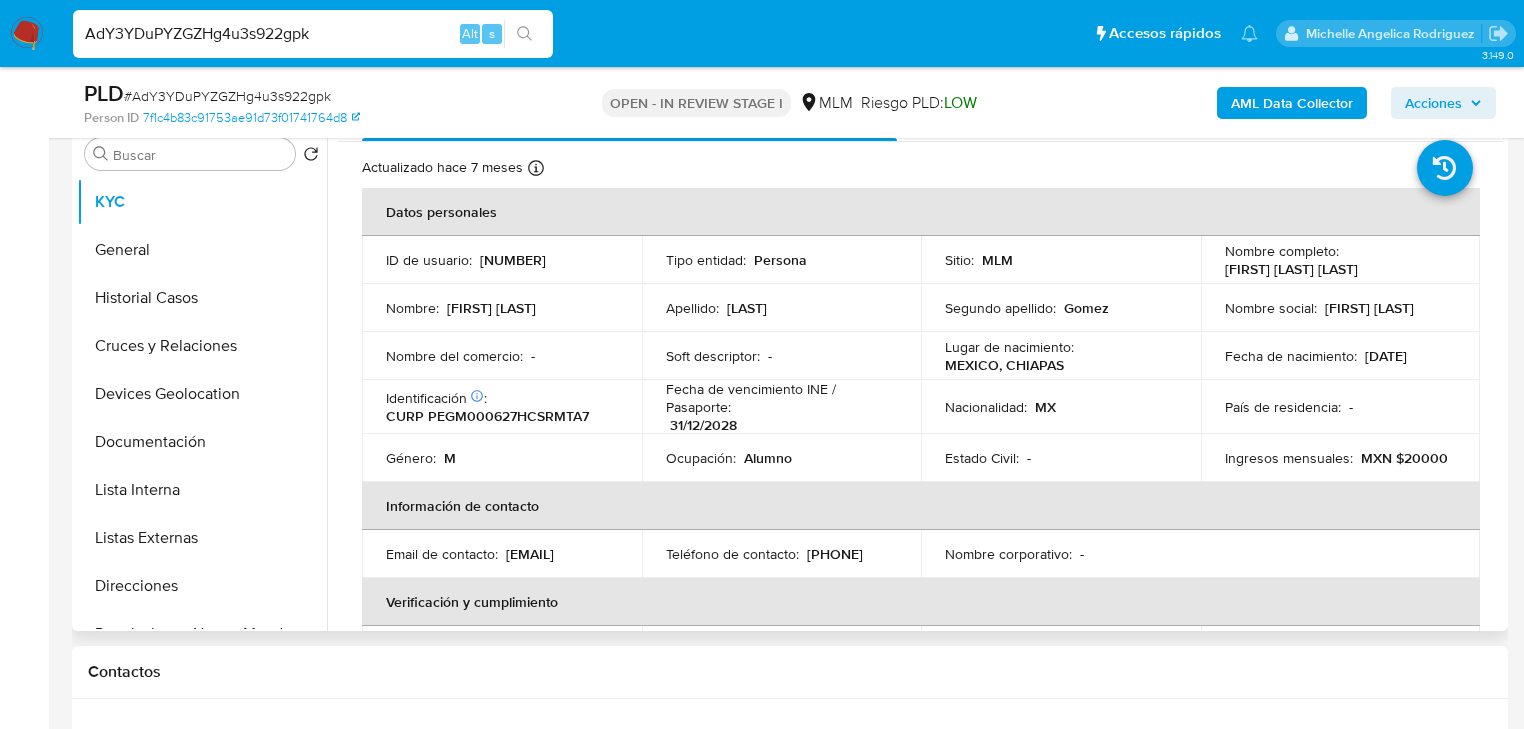 scroll, scrollTop: 0, scrollLeft: 0, axis: both 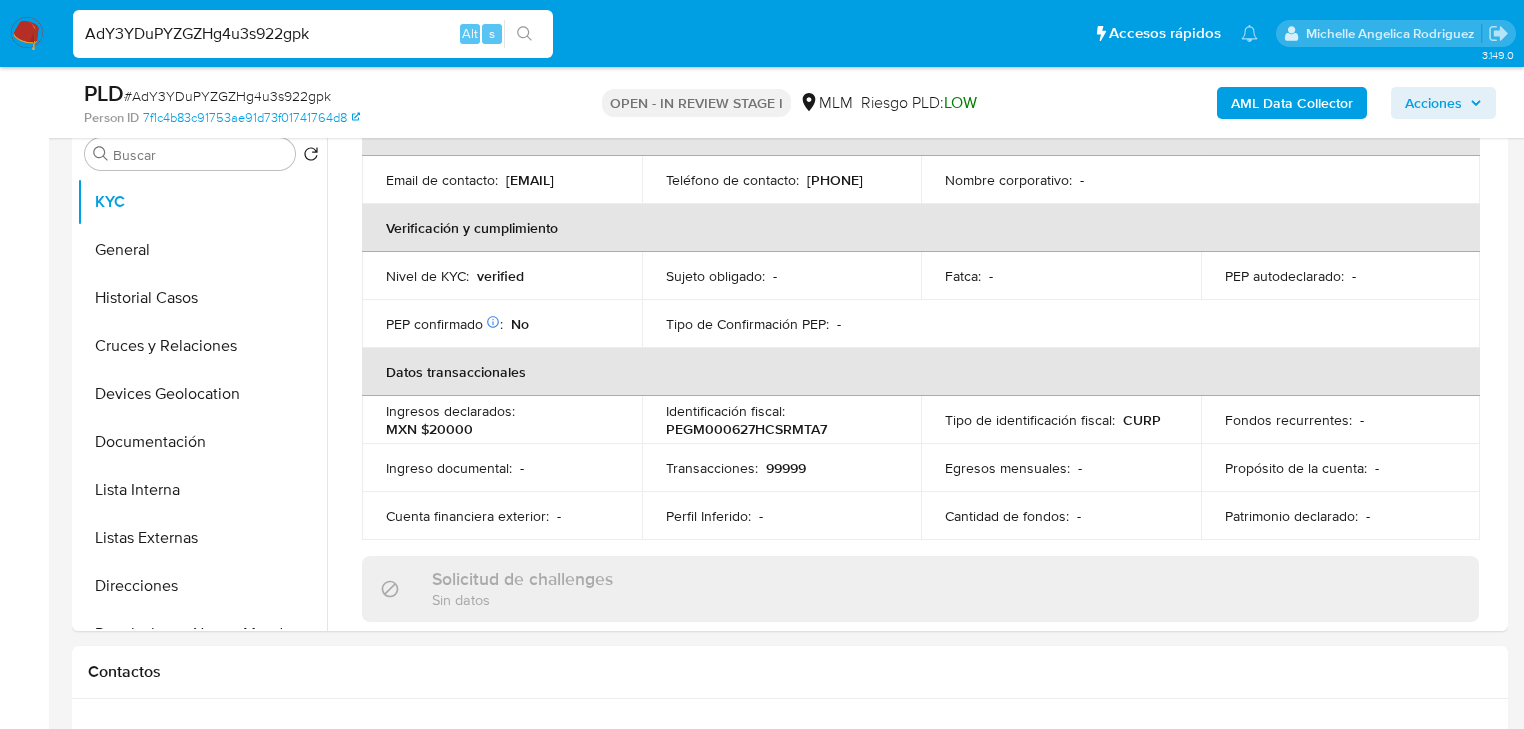 click on "AML Data Collector" at bounding box center (1292, 103) 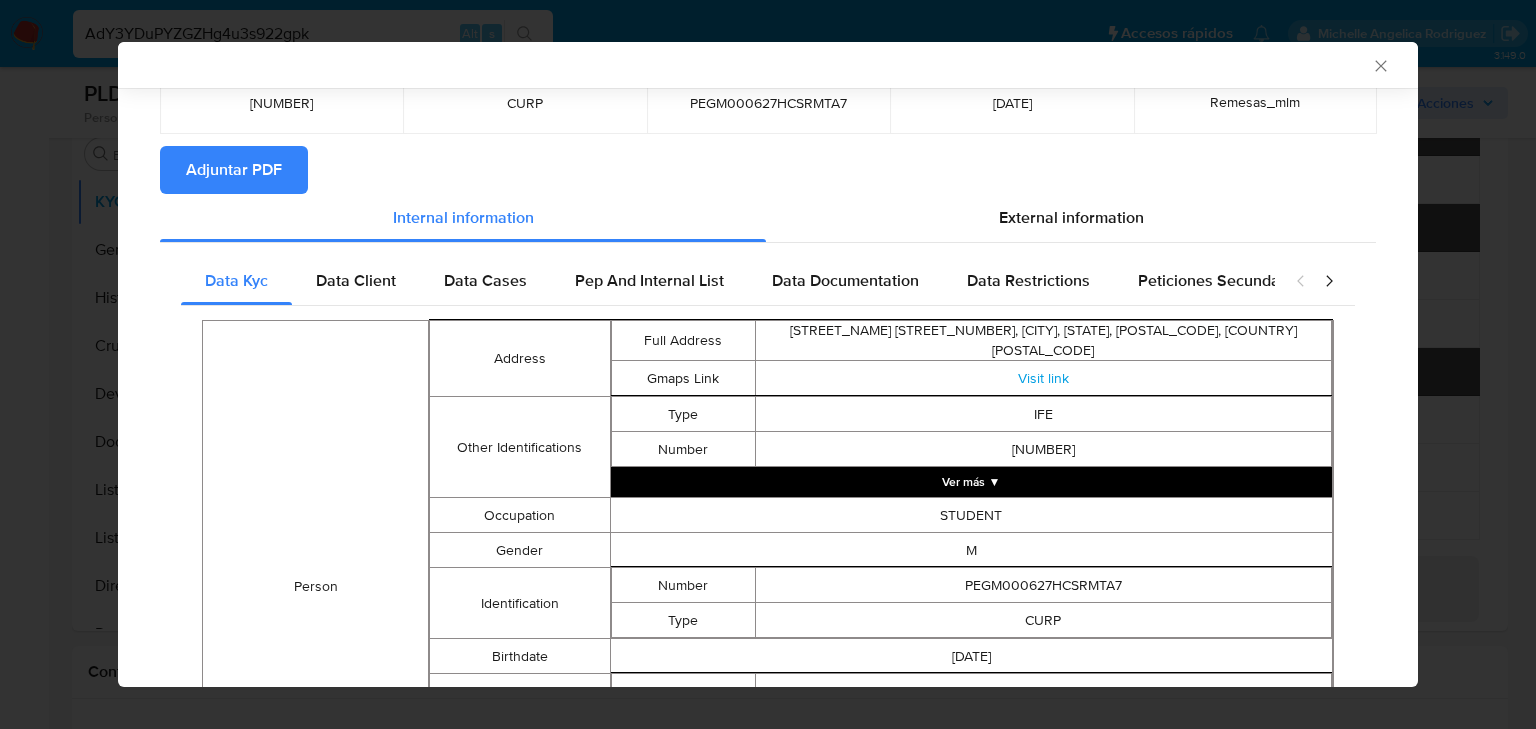 scroll, scrollTop: 156, scrollLeft: 0, axis: vertical 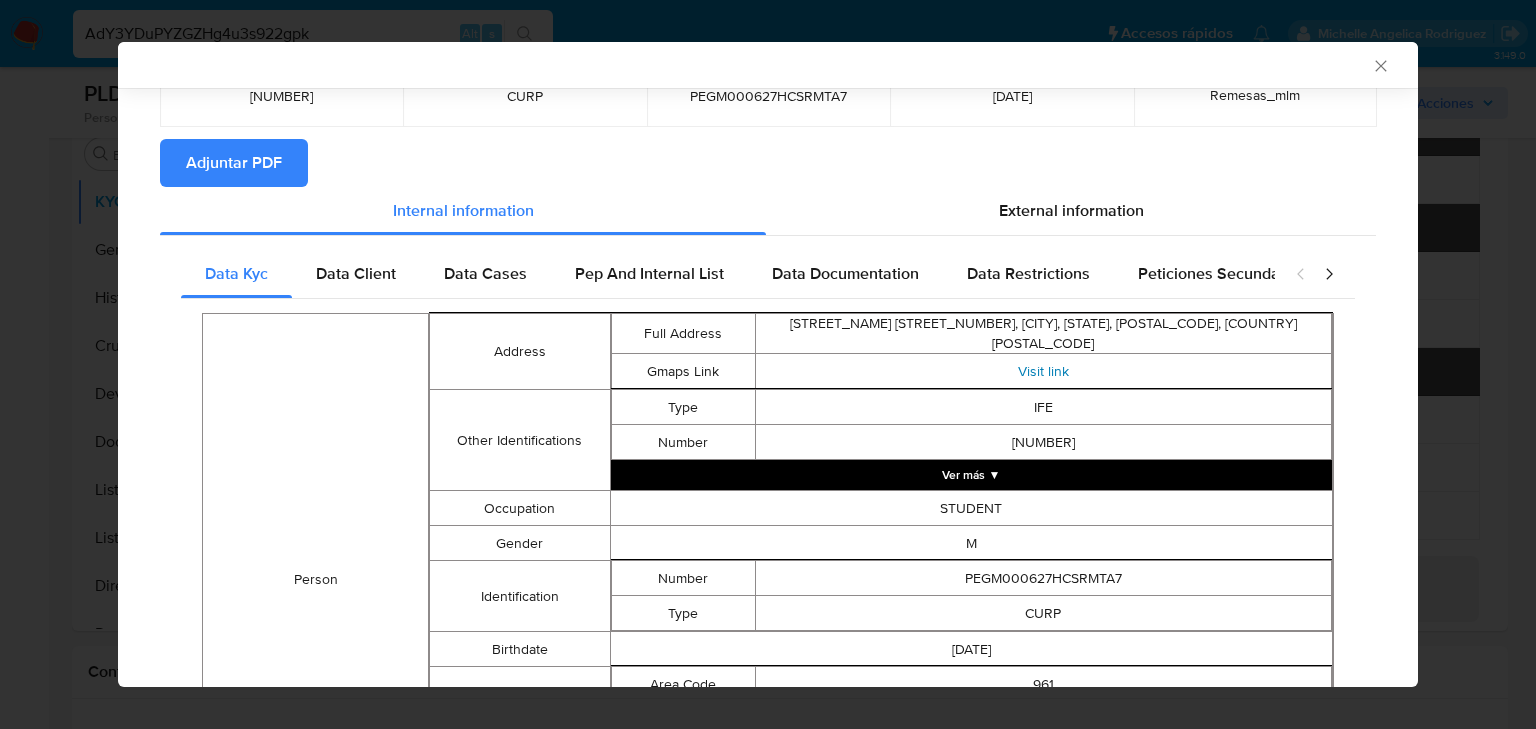 click on "Visit link" at bounding box center (1043, 371) 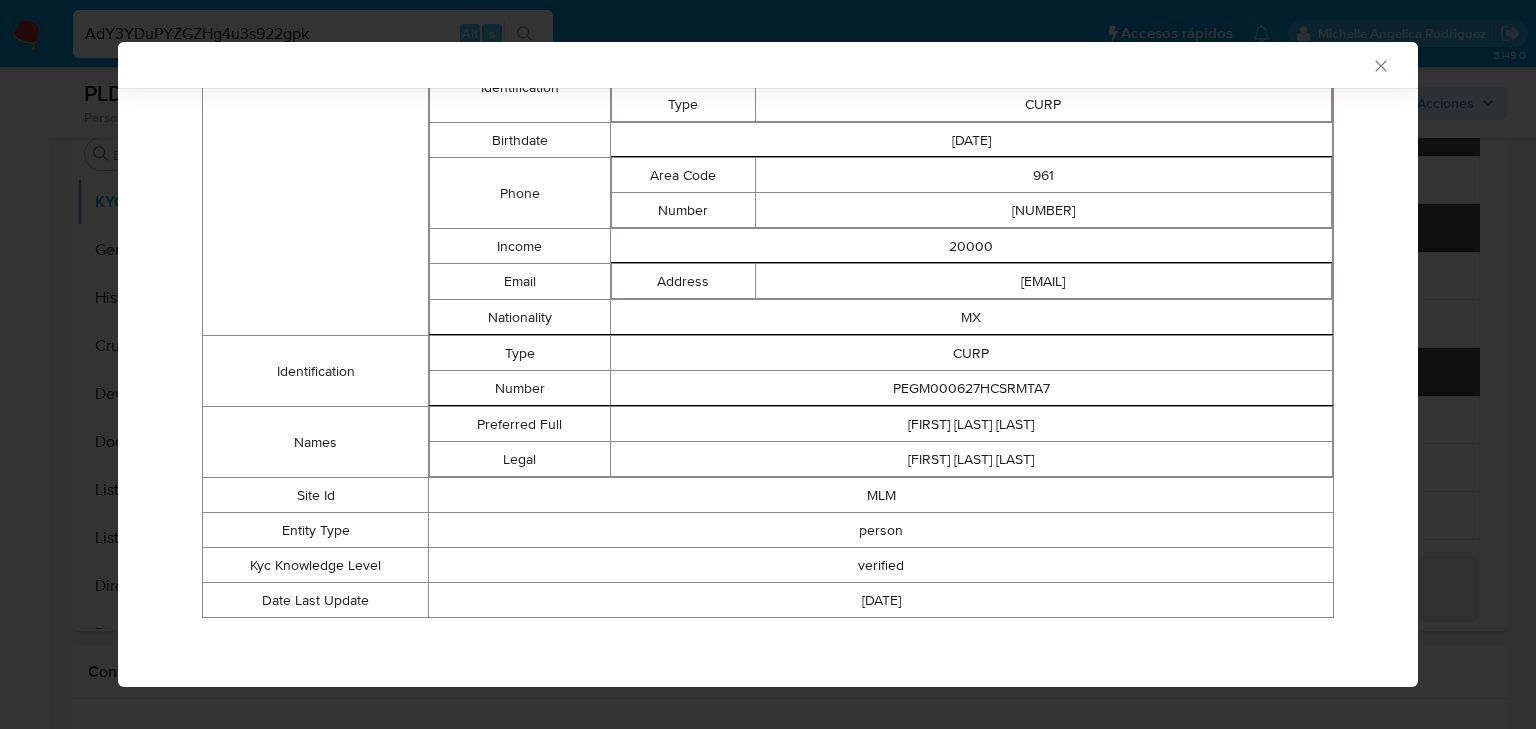 scroll, scrollTop: 265, scrollLeft: 0, axis: vertical 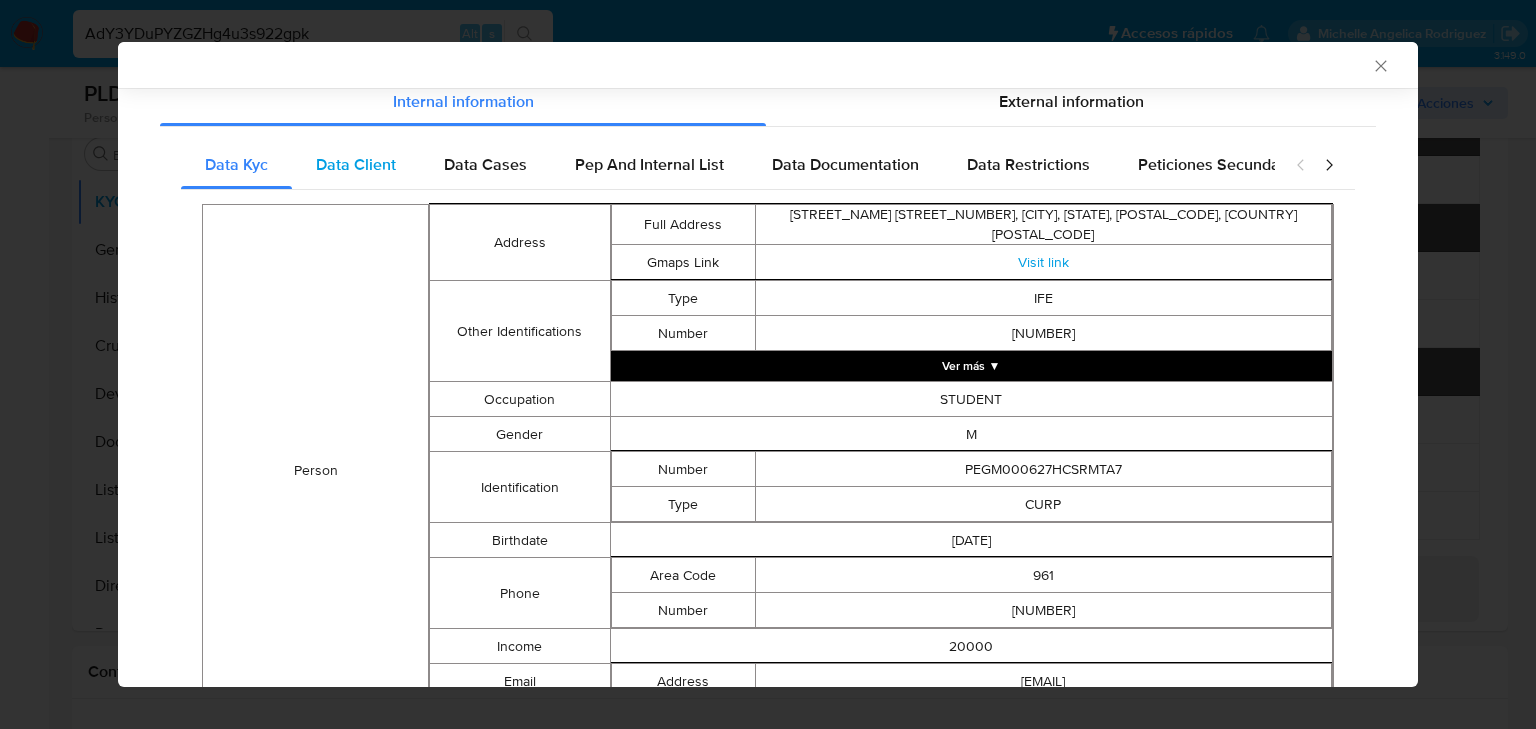 click on "Data Client" at bounding box center [356, 164] 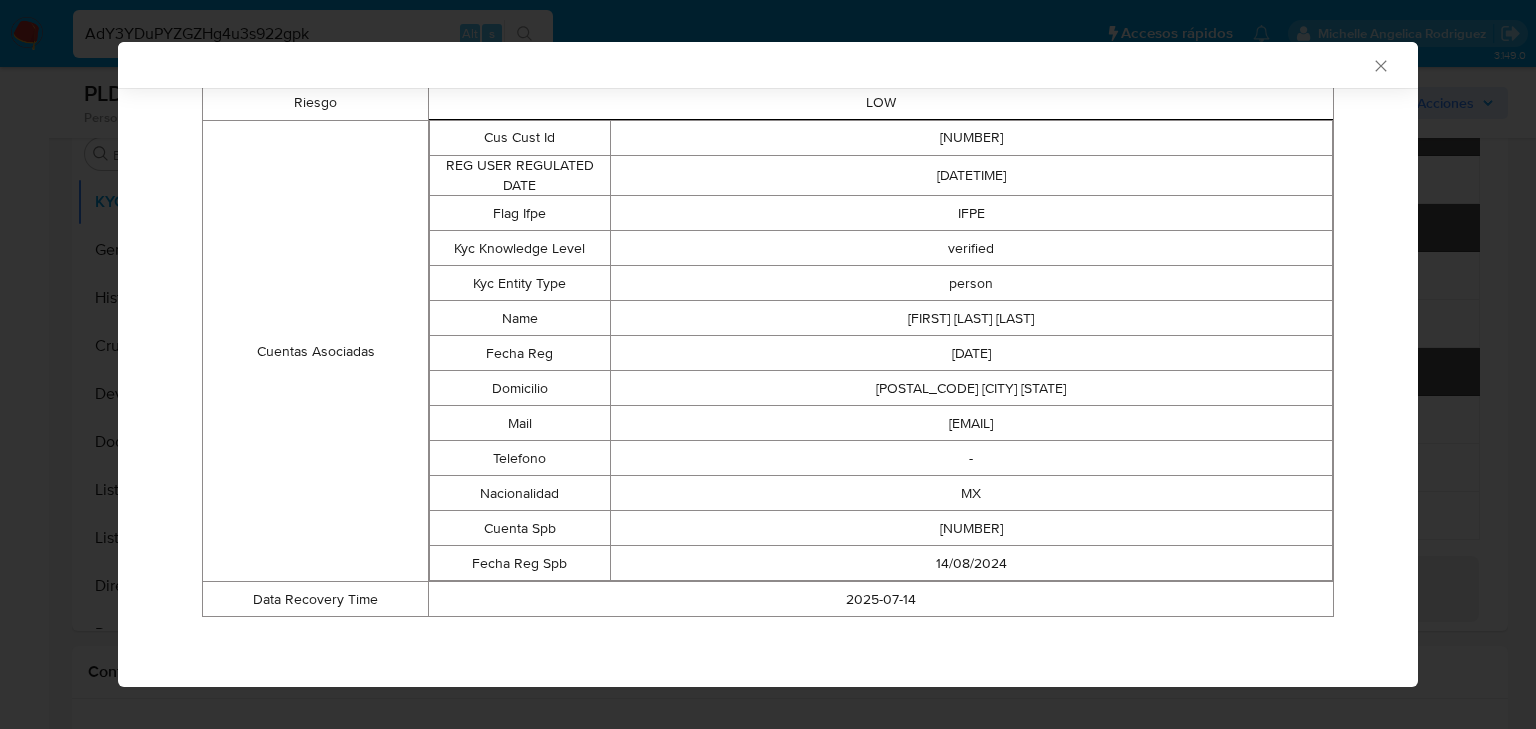 scroll, scrollTop: 99, scrollLeft: 0, axis: vertical 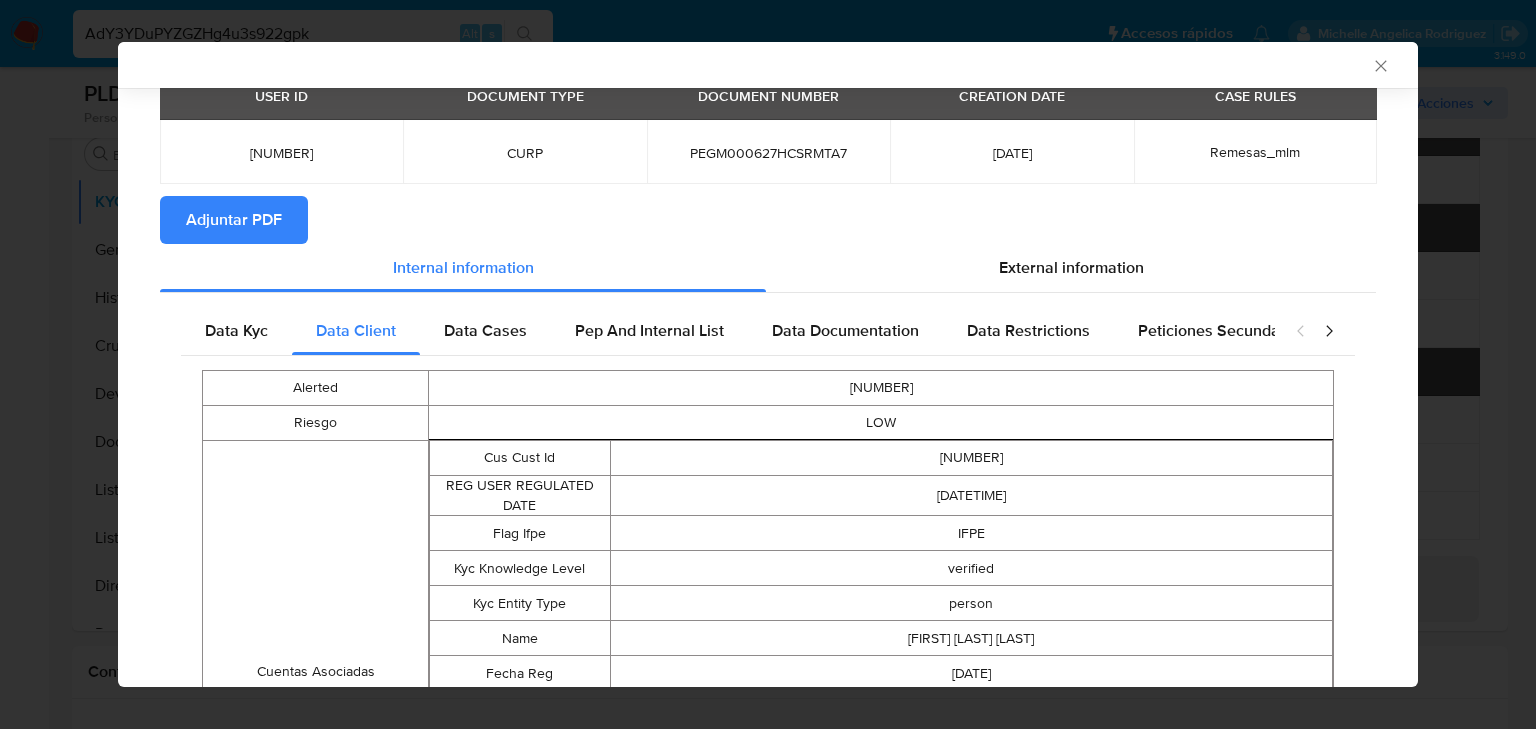 click on "CURP" at bounding box center [524, 153] 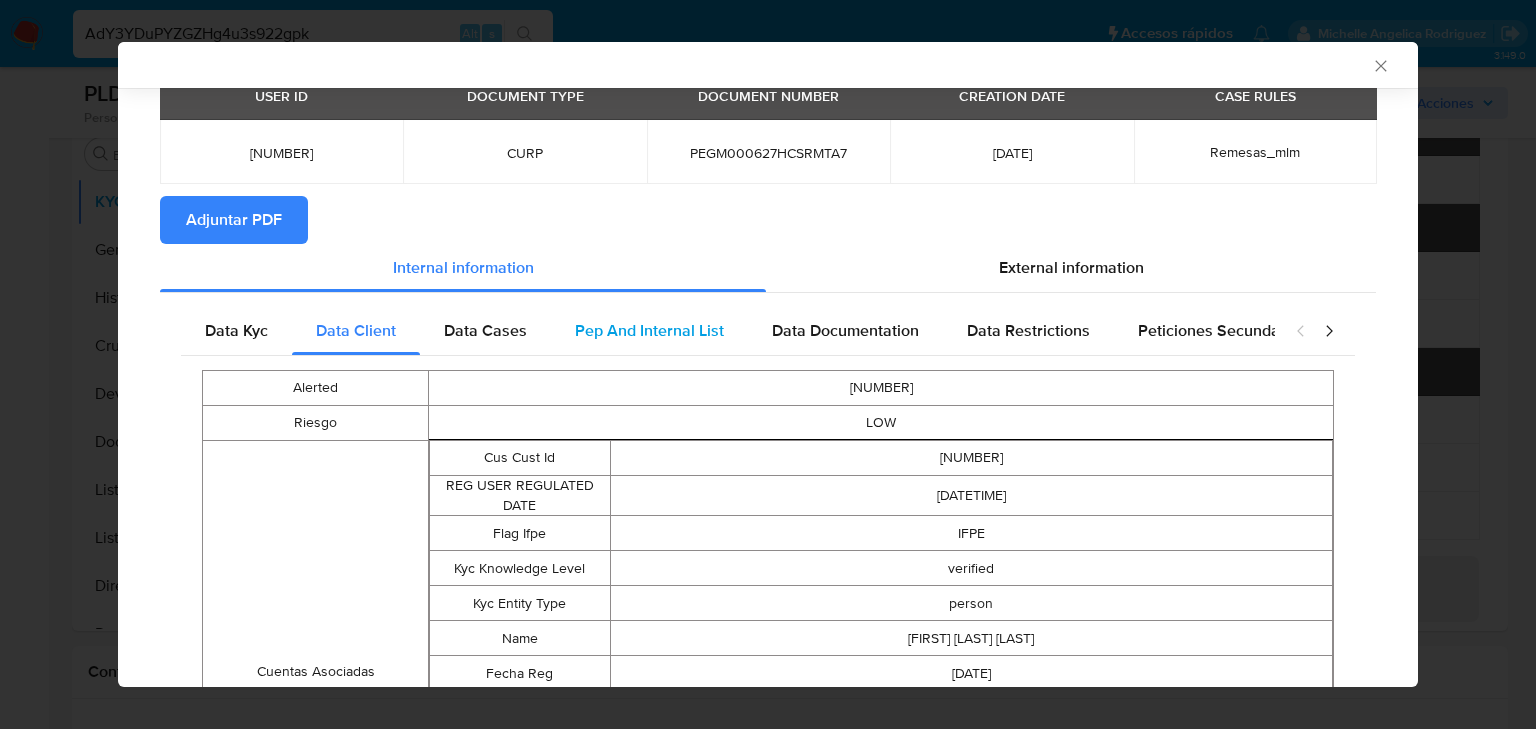 click on "Pep And Internal List" at bounding box center [649, 330] 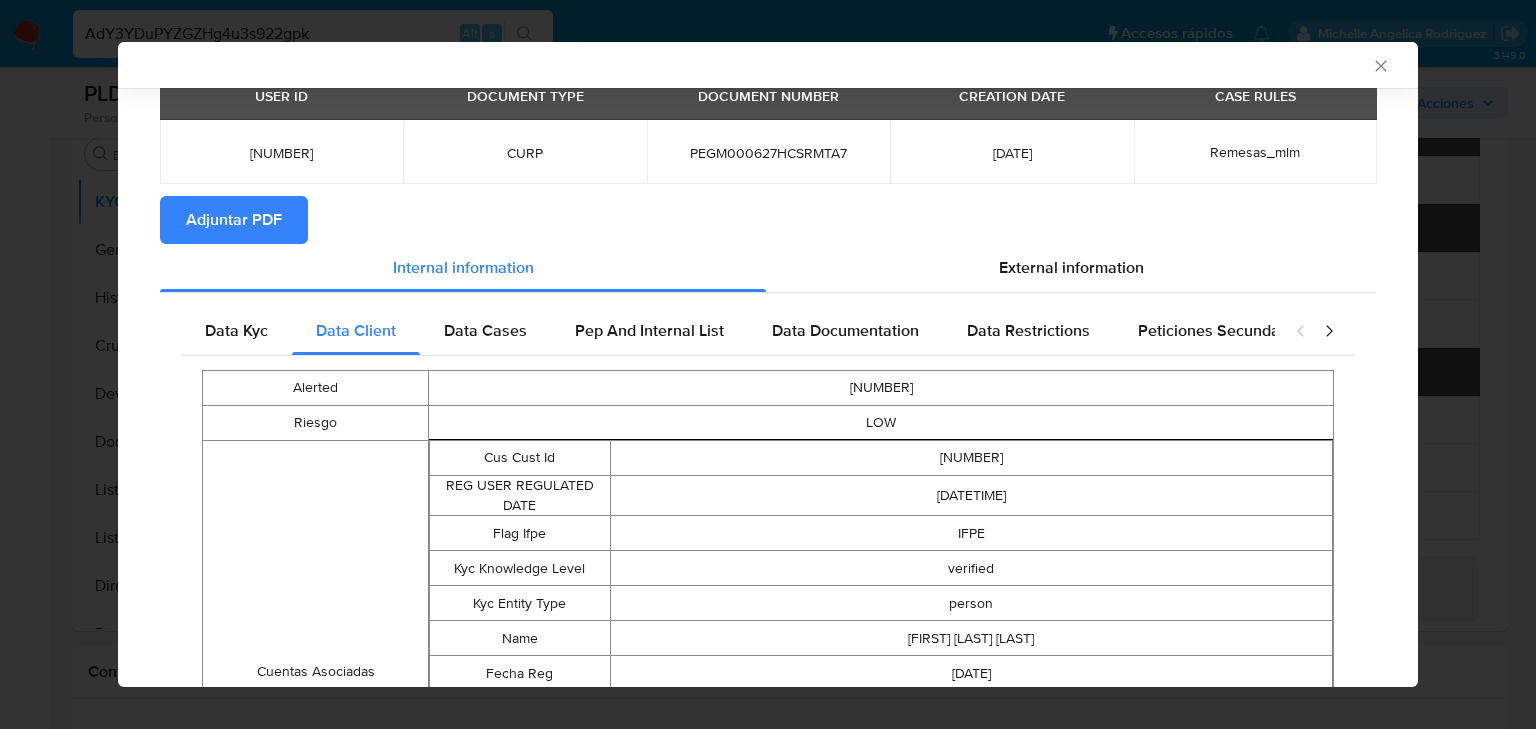 scroll, scrollTop: 0, scrollLeft: 0, axis: both 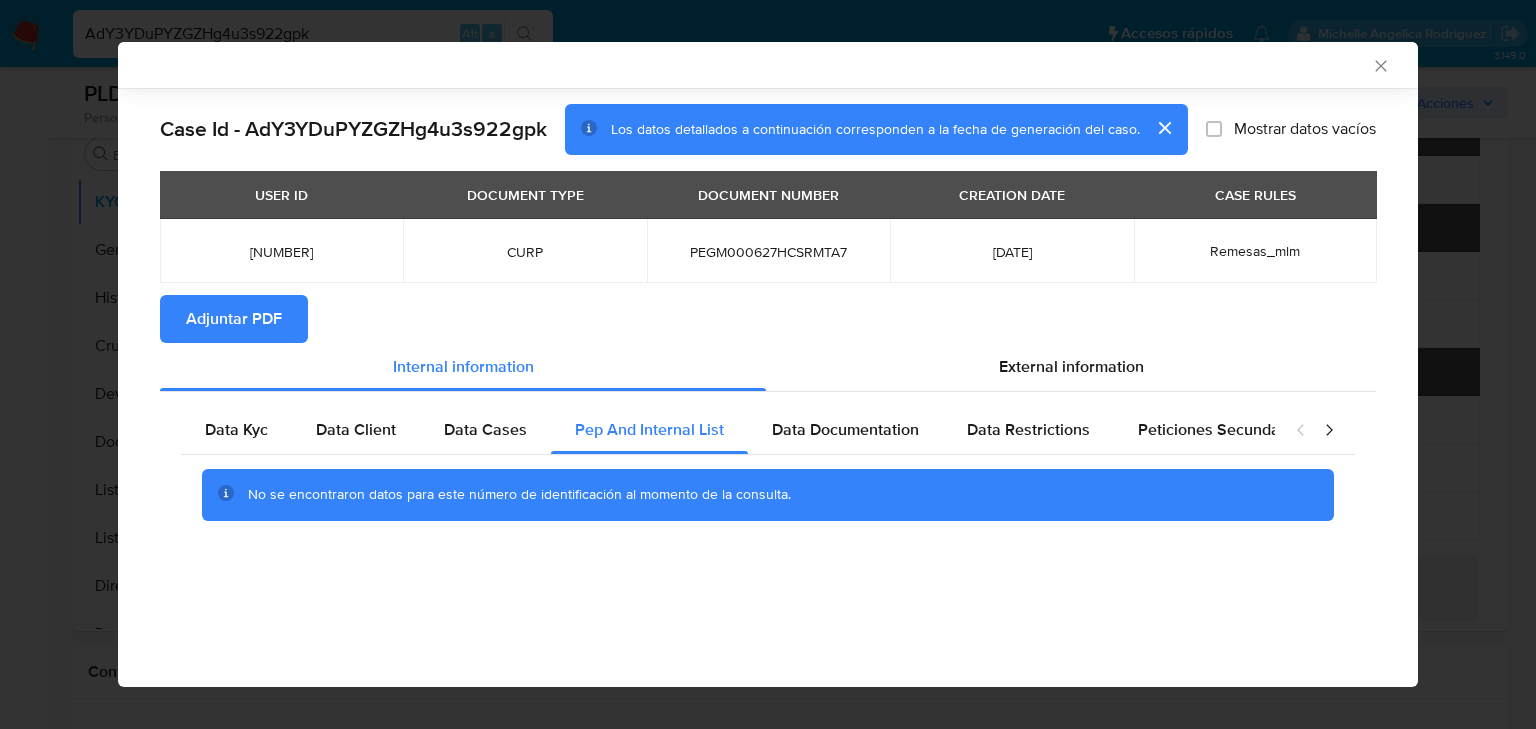 click on "Adjuntar PDF" at bounding box center [768, 319] 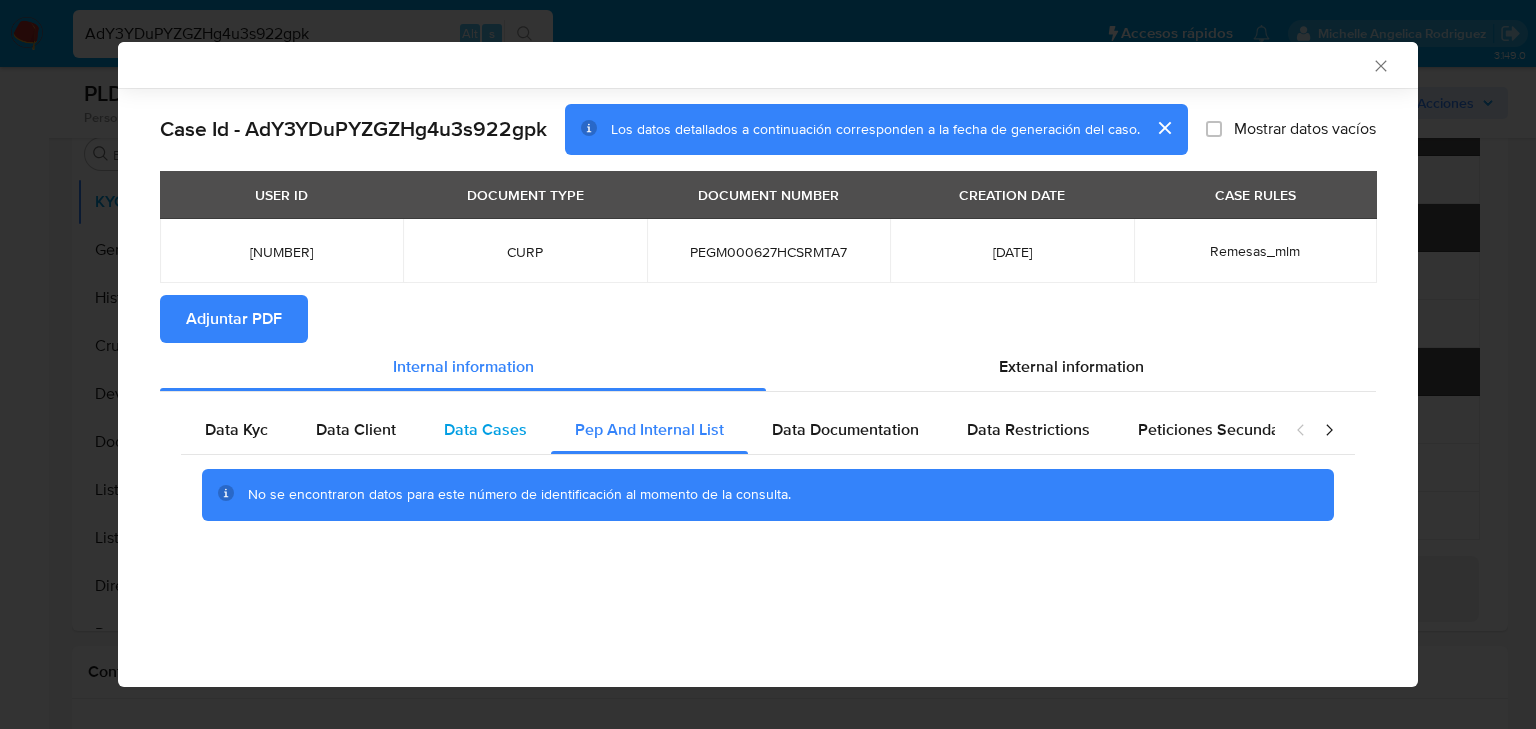 click on "Data Cases" at bounding box center (485, 430) 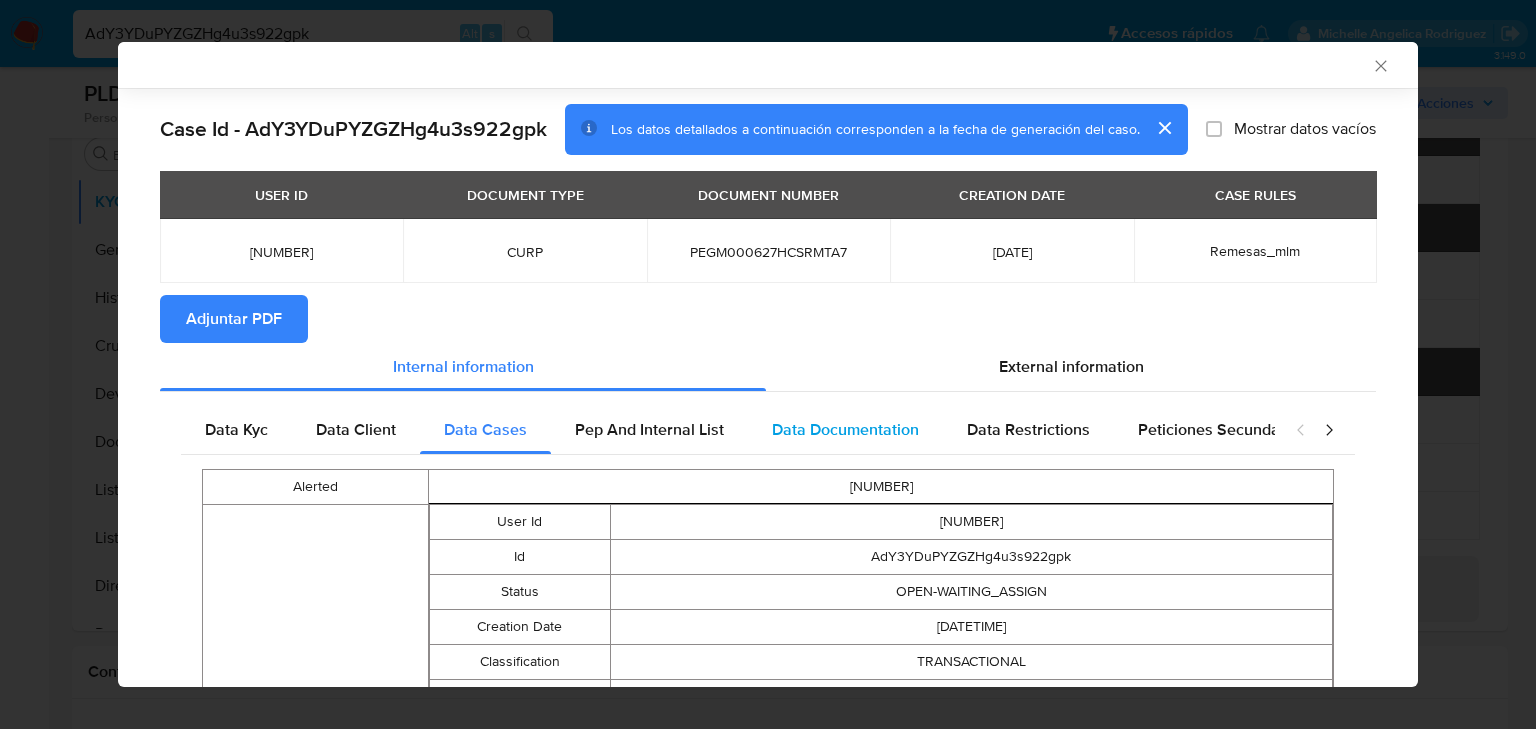 click on "Data Documentation" at bounding box center (845, 429) 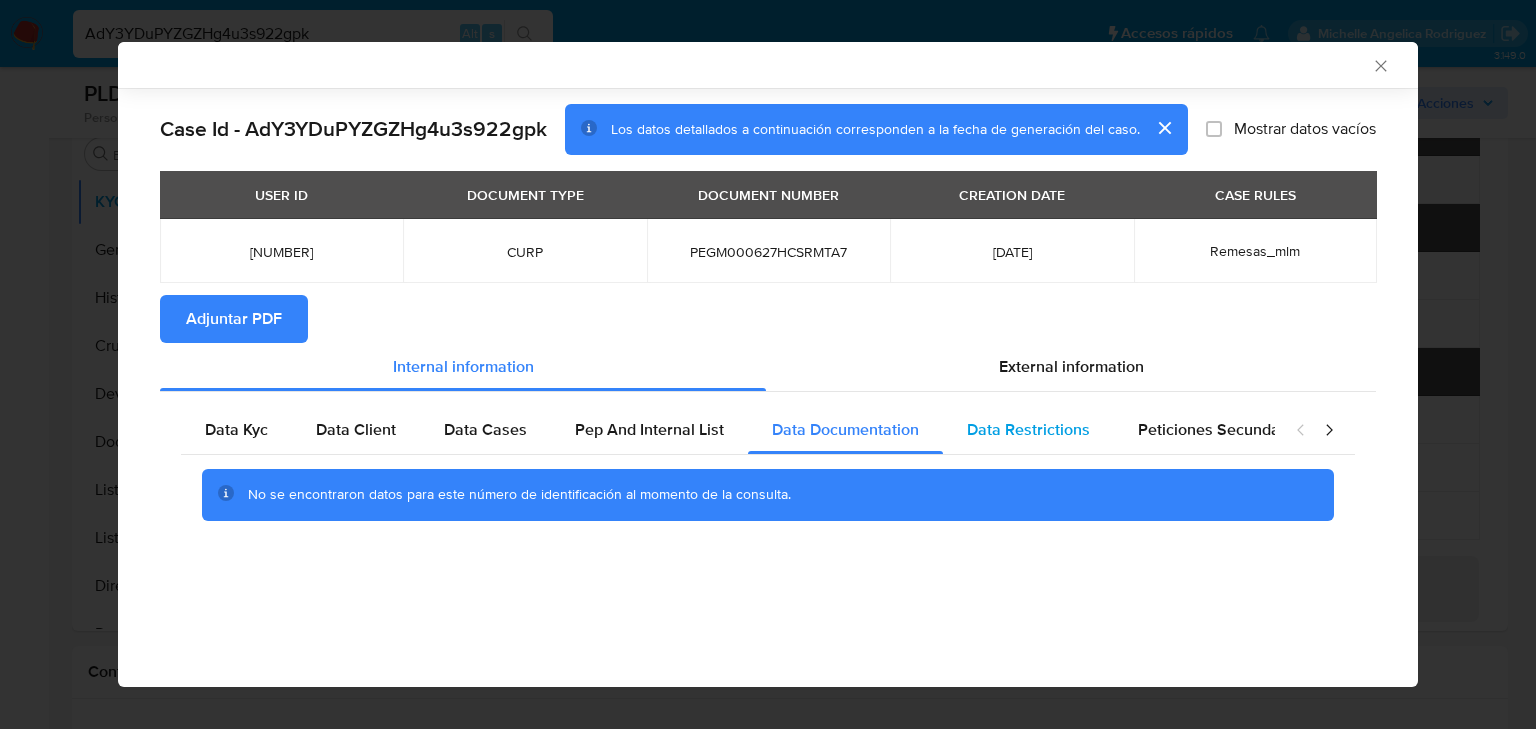 drag, startPoint x: 1035, startPoint y: 427, endPoint x: 1202, endPoint y: 436, distance: 167.24234 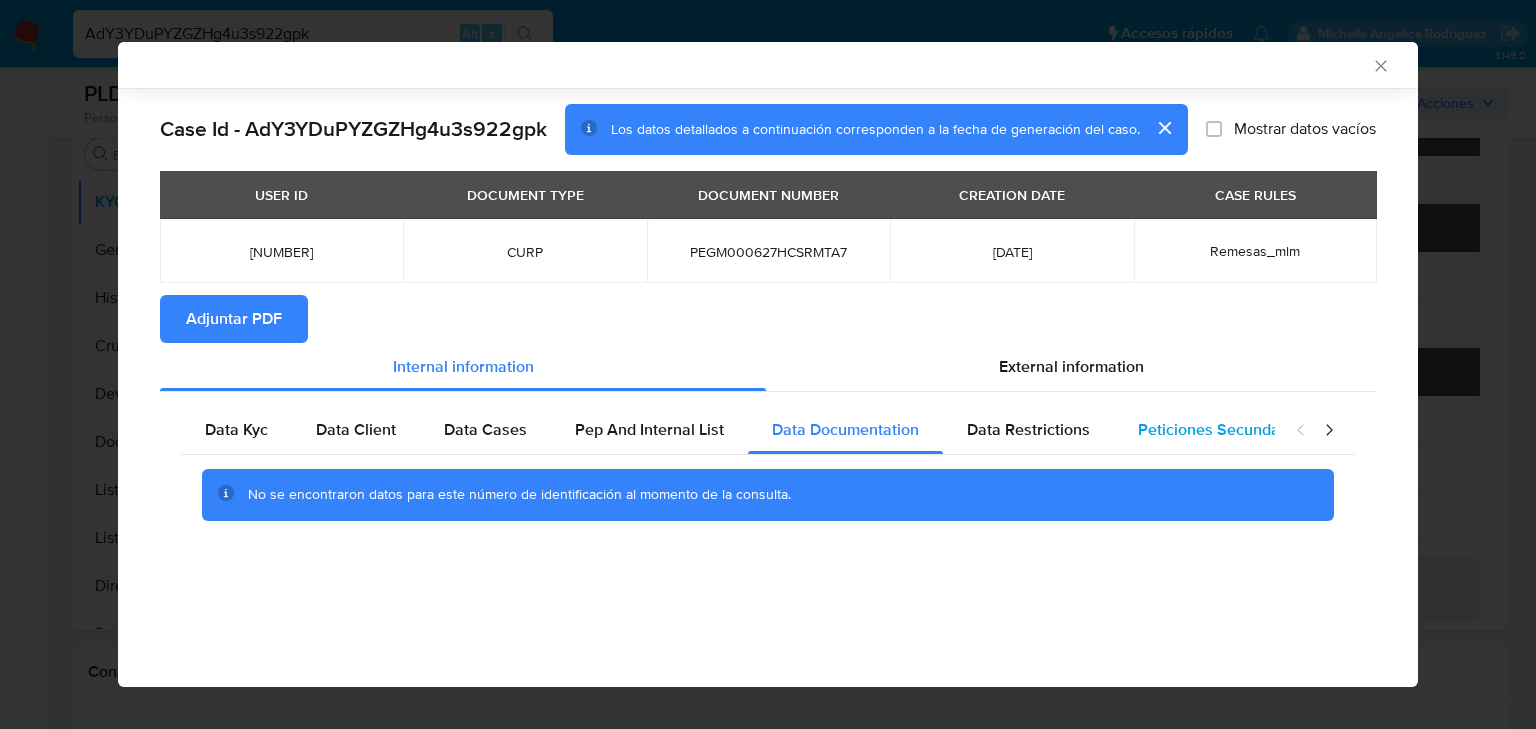 click on "Data Restrictions" at bounding box center [1028, 429] 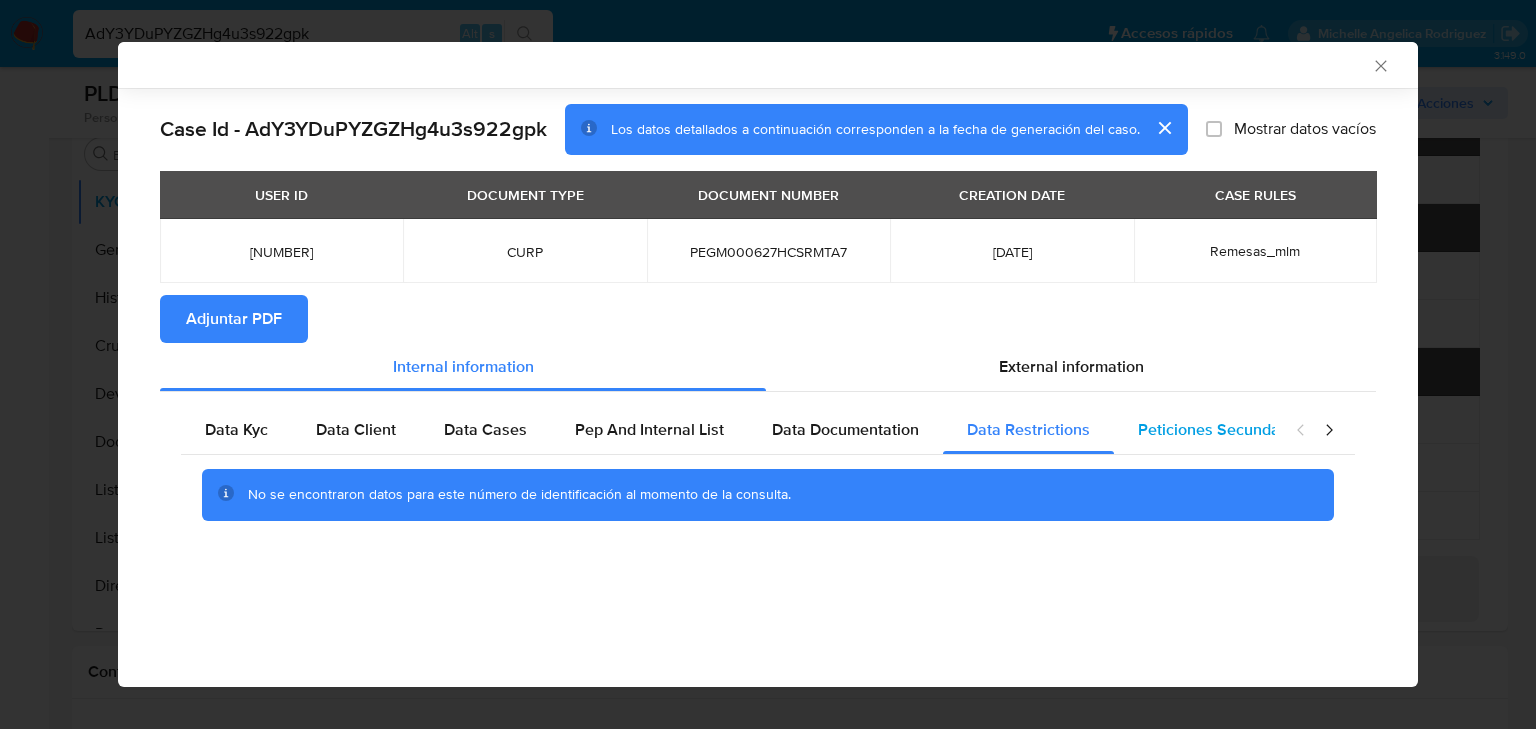 click on "Peticiones Secundarias" at bounding box center [1222, 429] 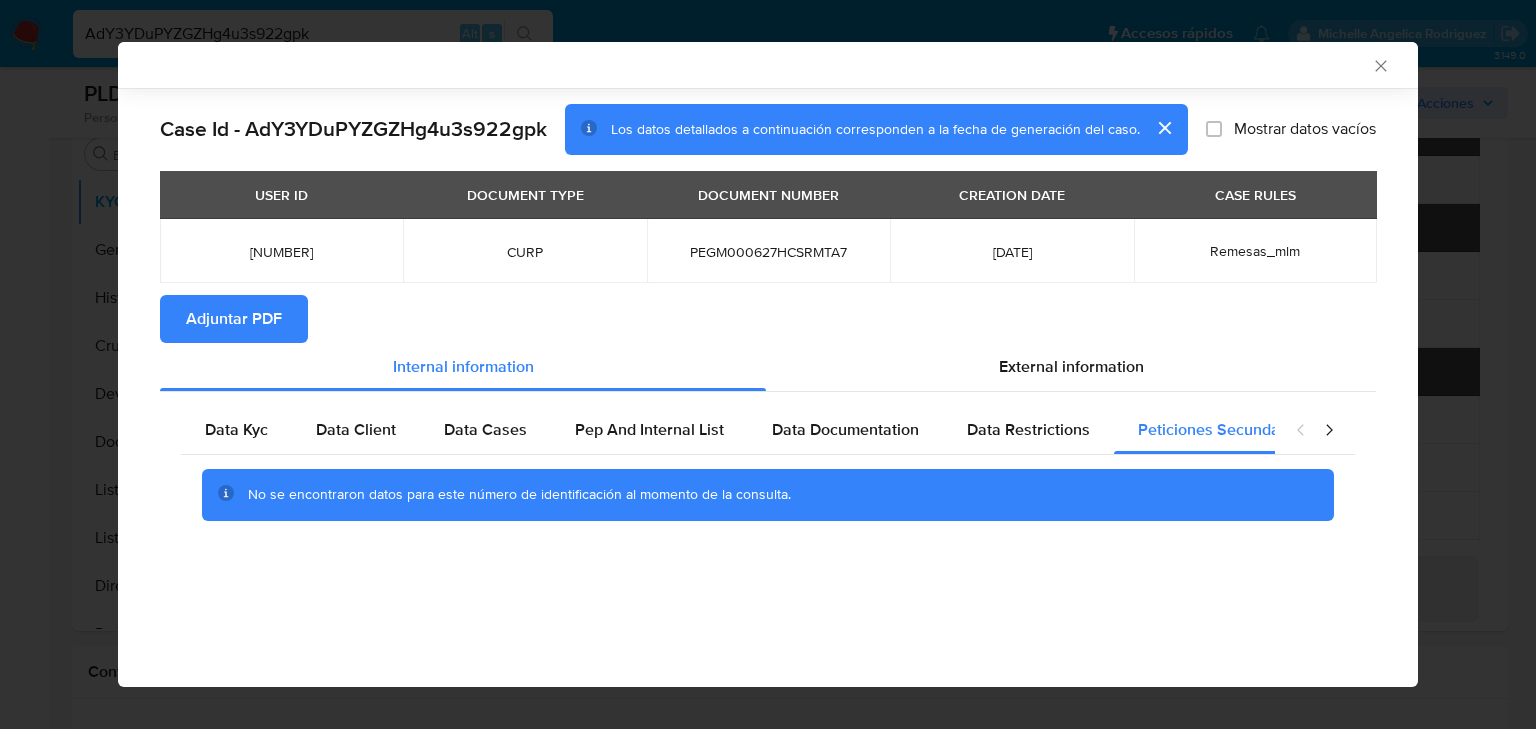 click 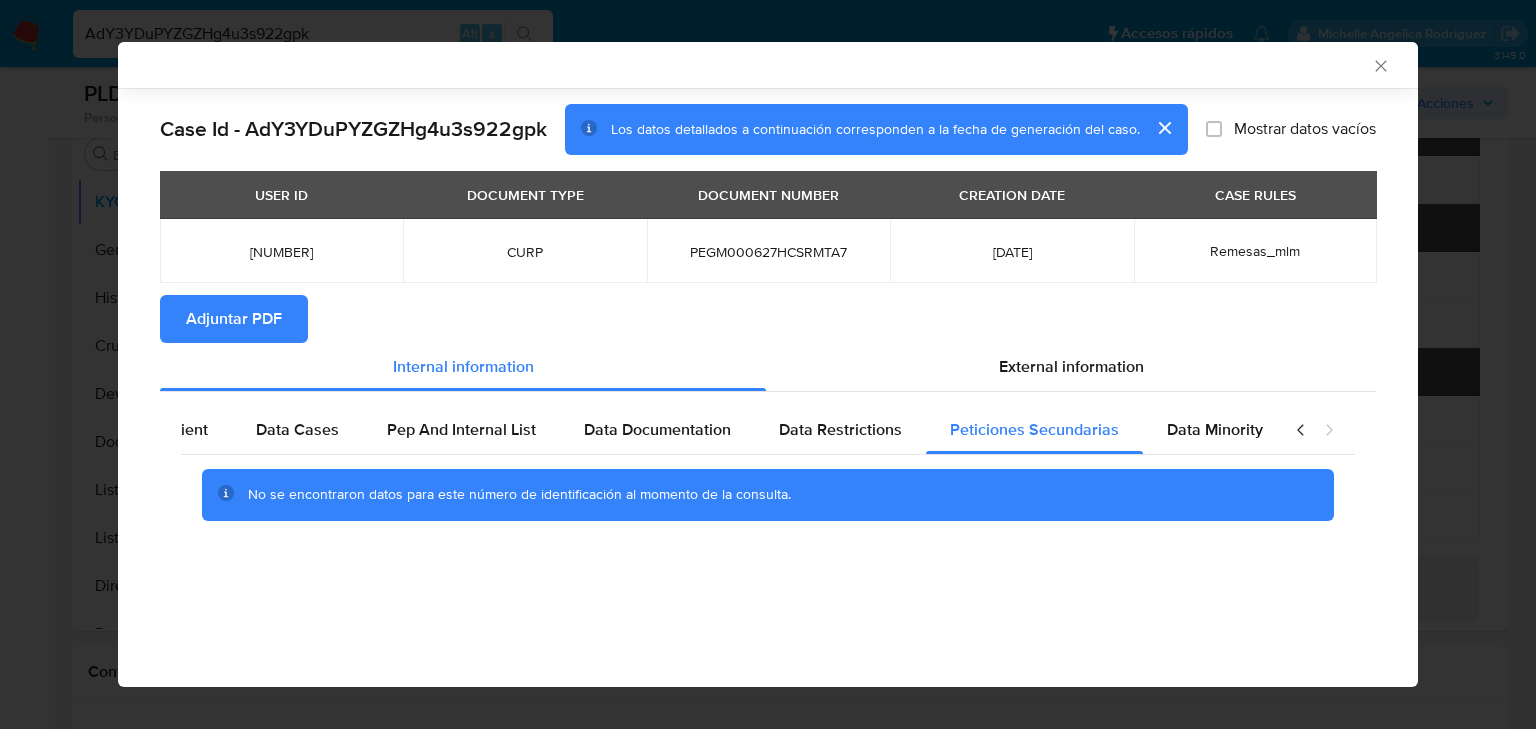 scroll, scrollTop: 0, scrollLeft: 191, axis: horizontal 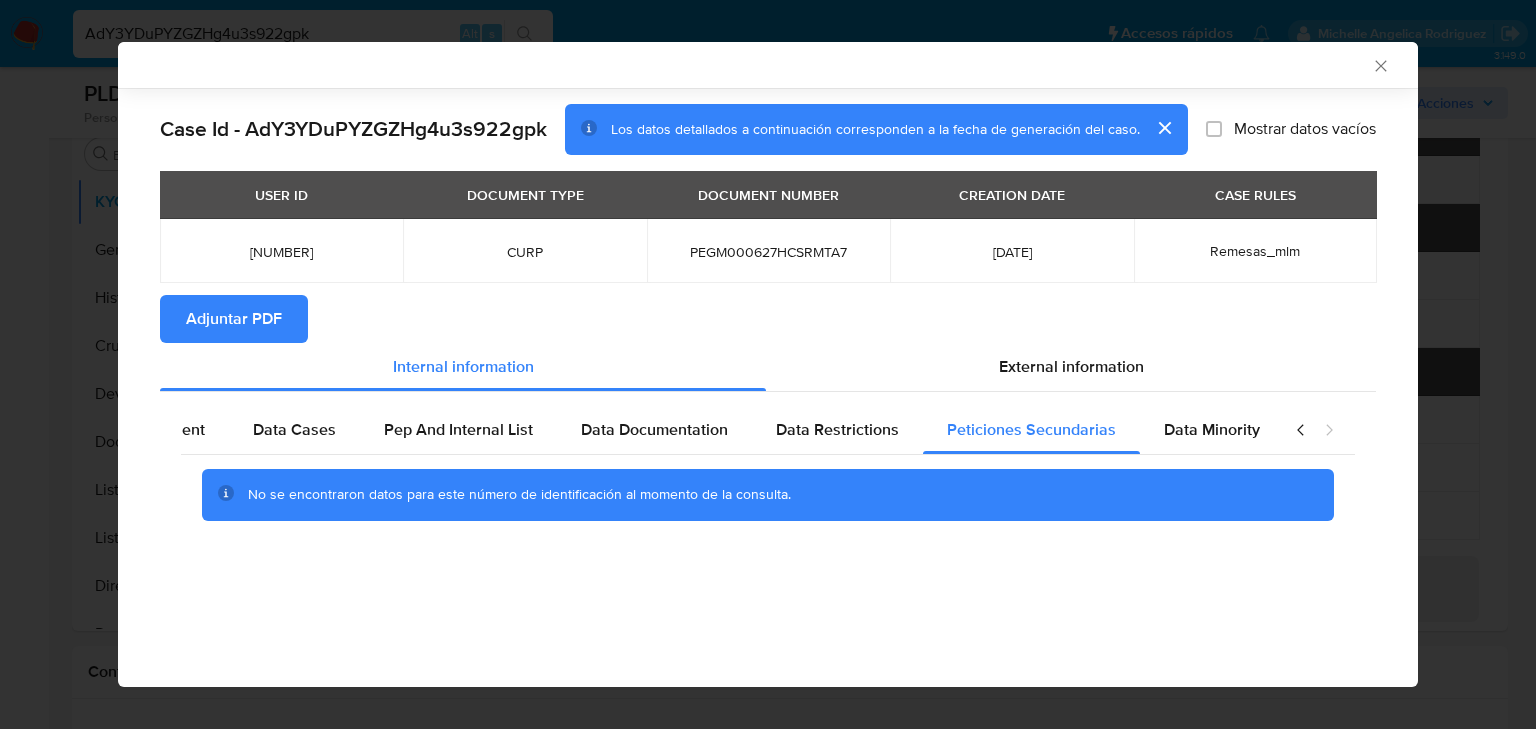 click 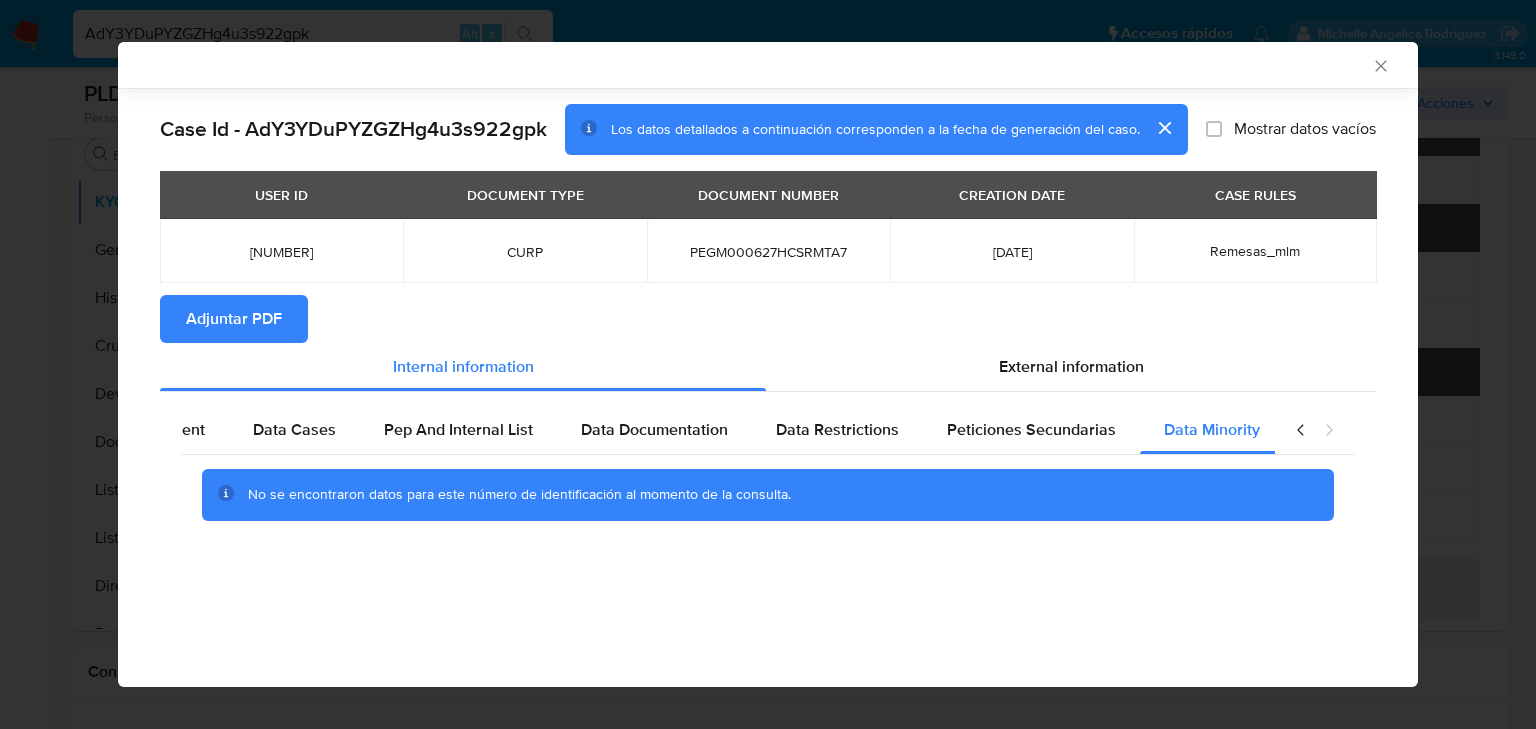click on "Remesas_mlm" at bounding box center (1255, 251) 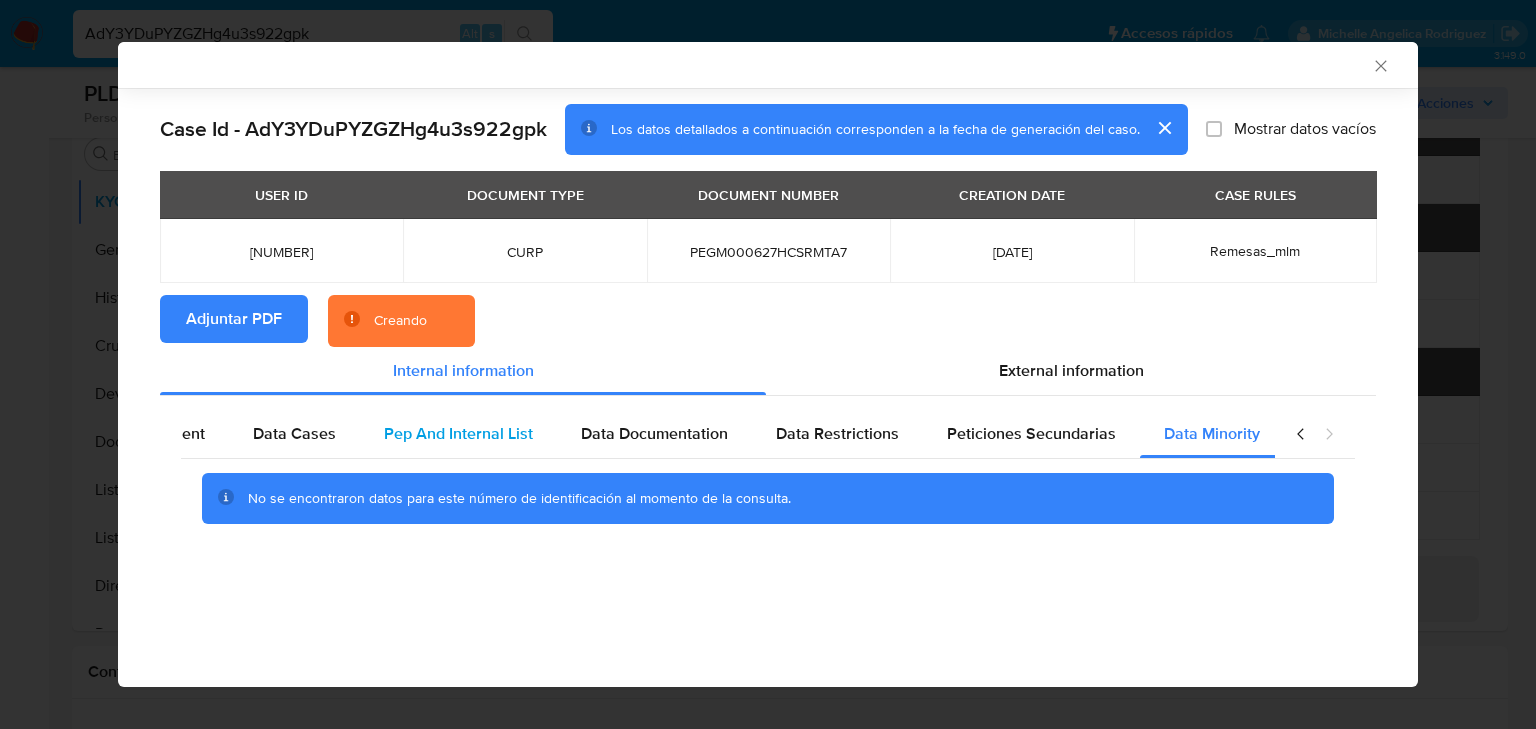 drag, startPoint x: 470, startPoint y: 442, endPoint x: 432, endPoint y: 441, distance: 38.013157 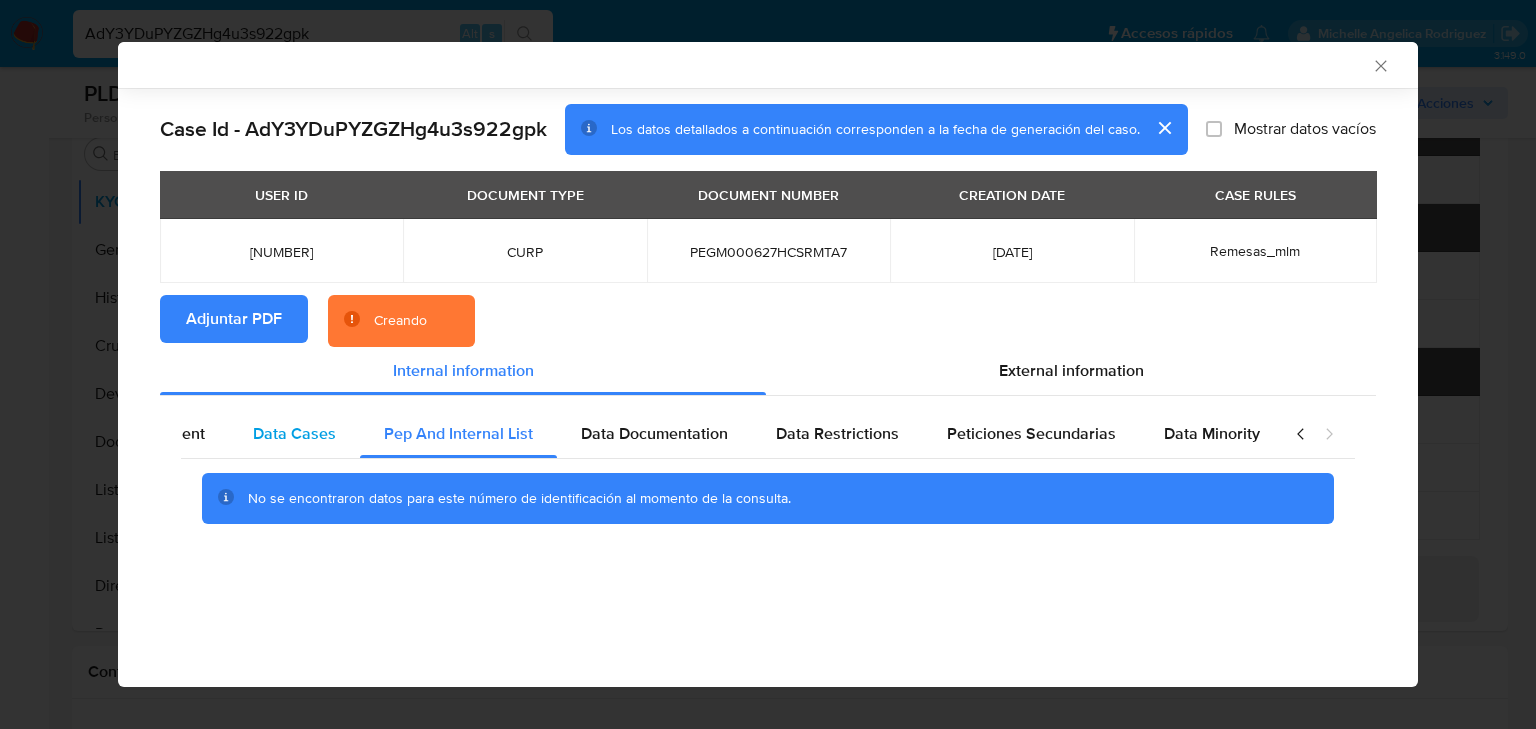 click on "Data Cases" at bounding box center [294, 433] 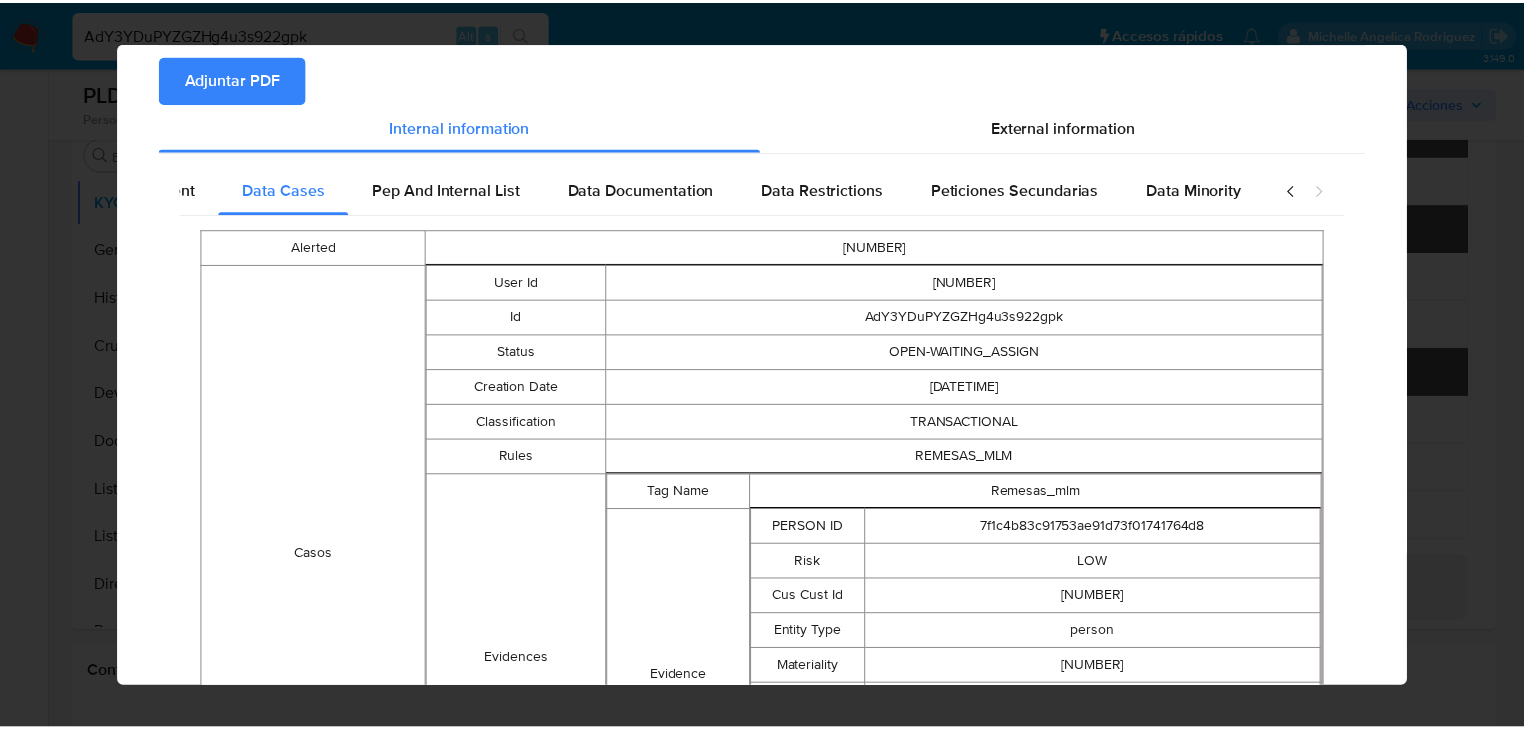 scroll, scrollTop: 0, scrollLeft: 0, axis: both 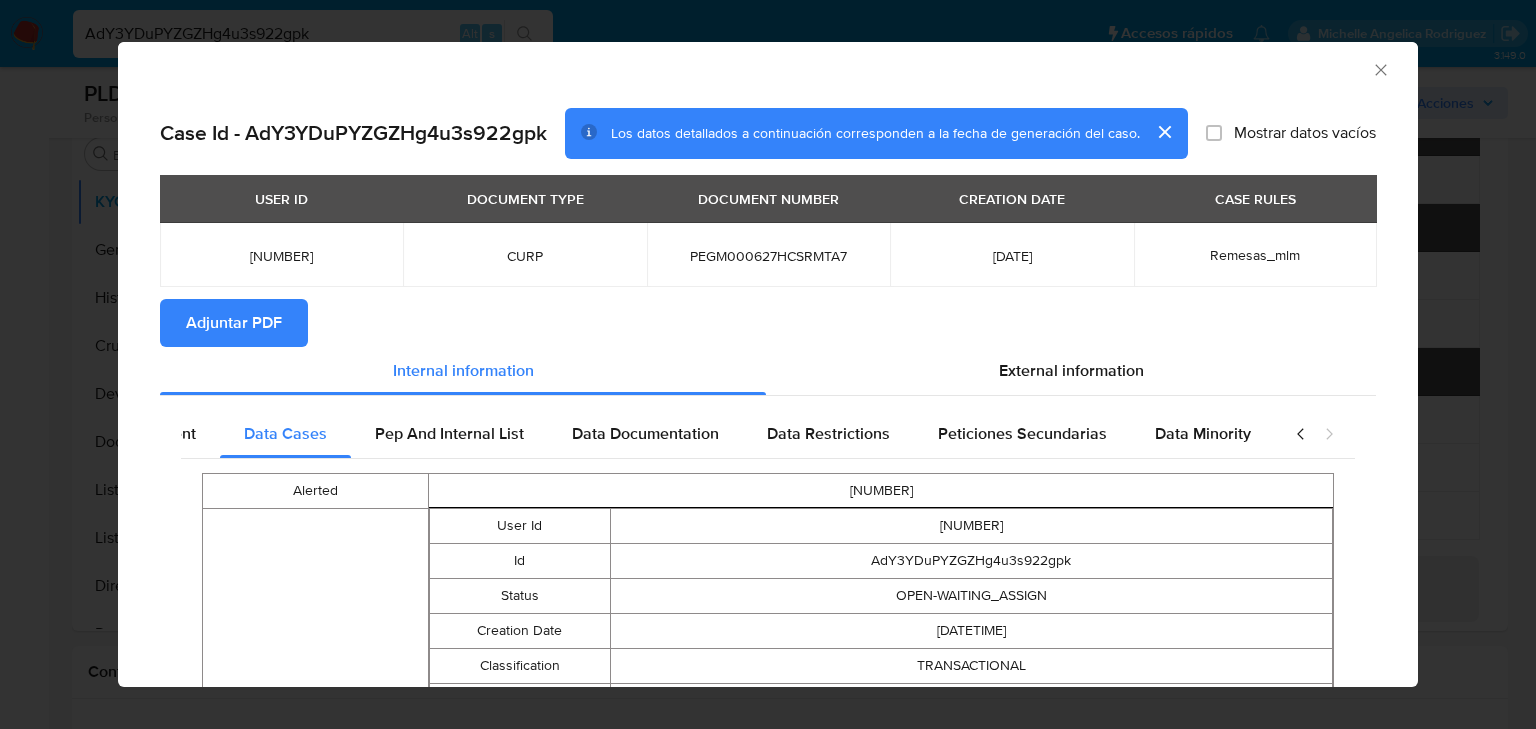 drag, startPoint x: 1363, startPoint y: 66, endPoint x: 669, endPoint y: 233, distance: 713.8102 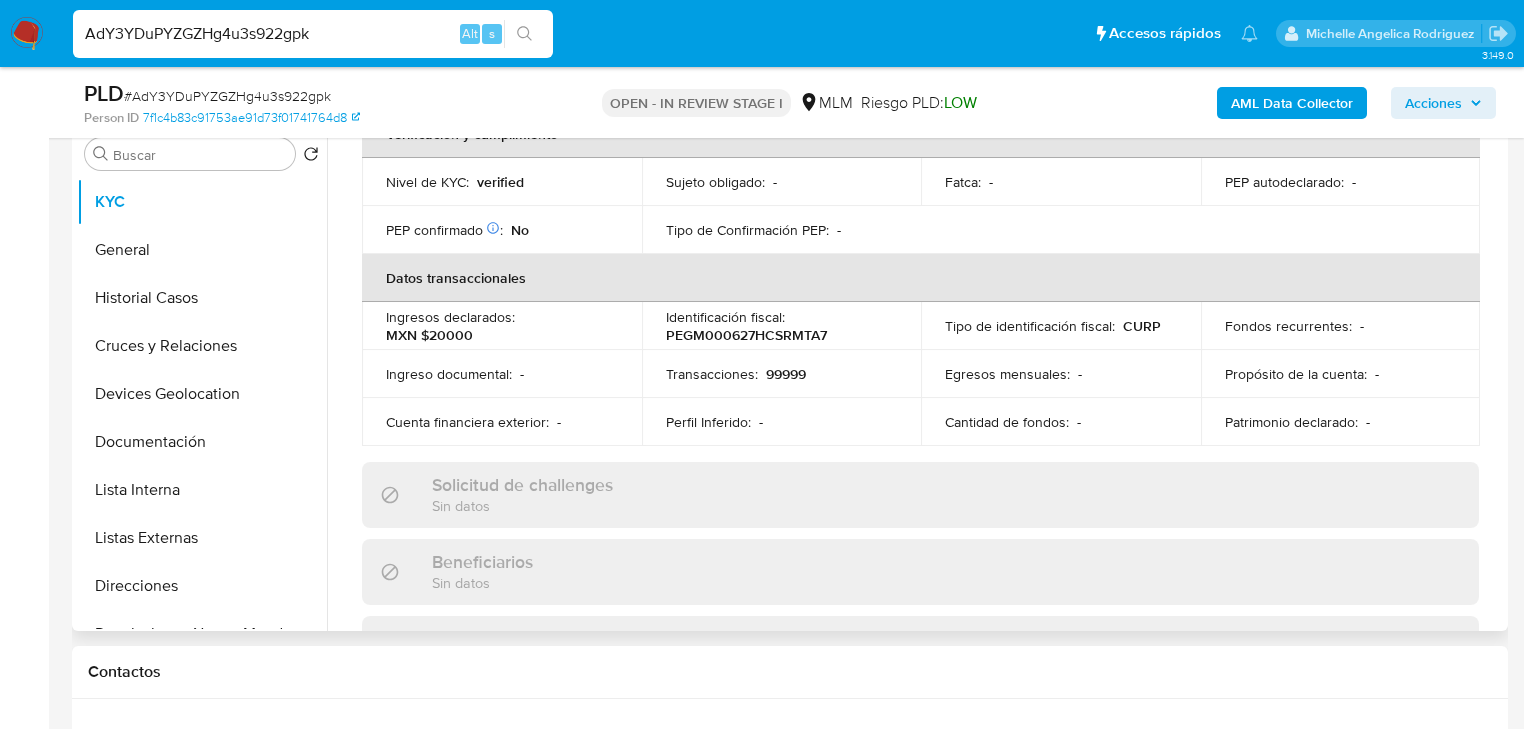 scroll, scrollTop: 640, scrollLeft: 0, axis: vertical 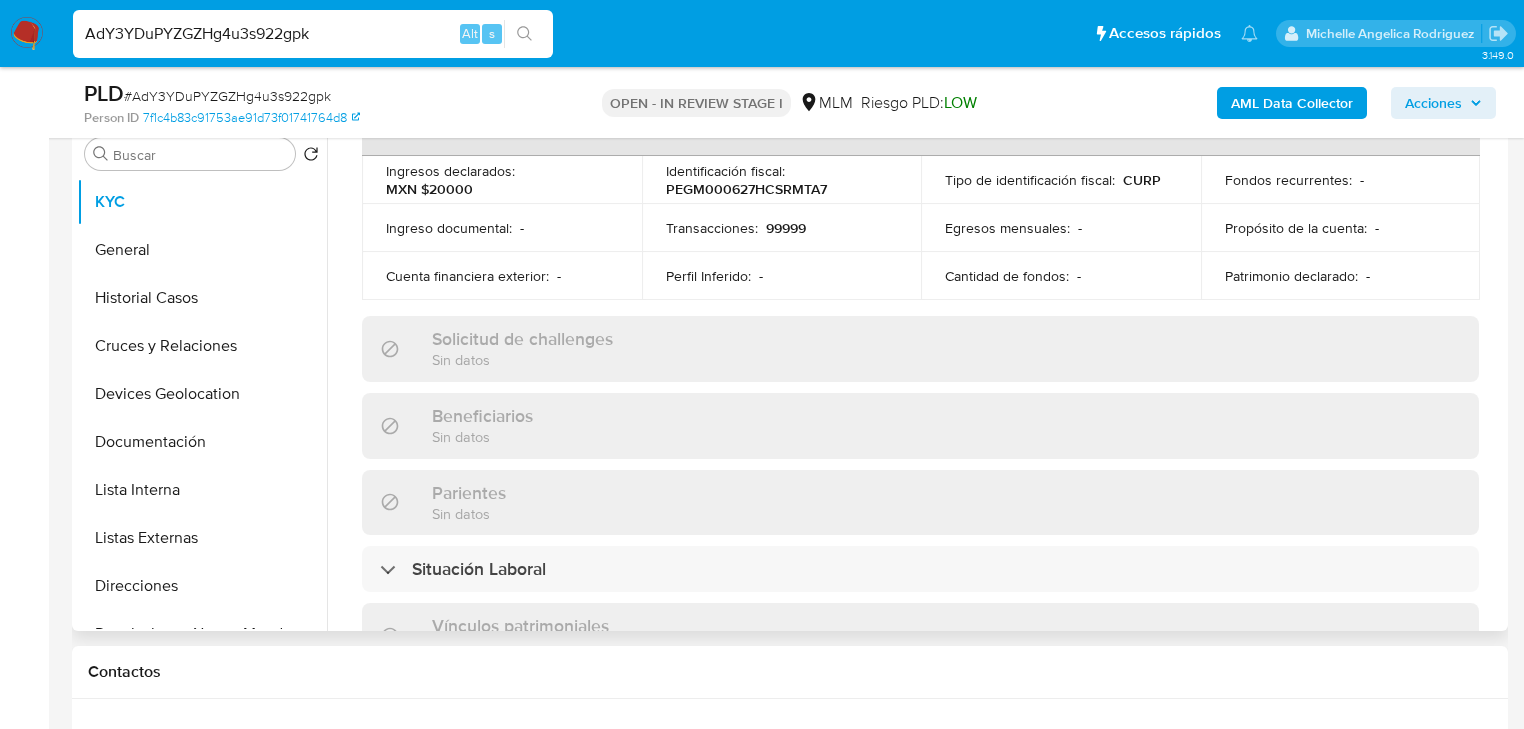 type 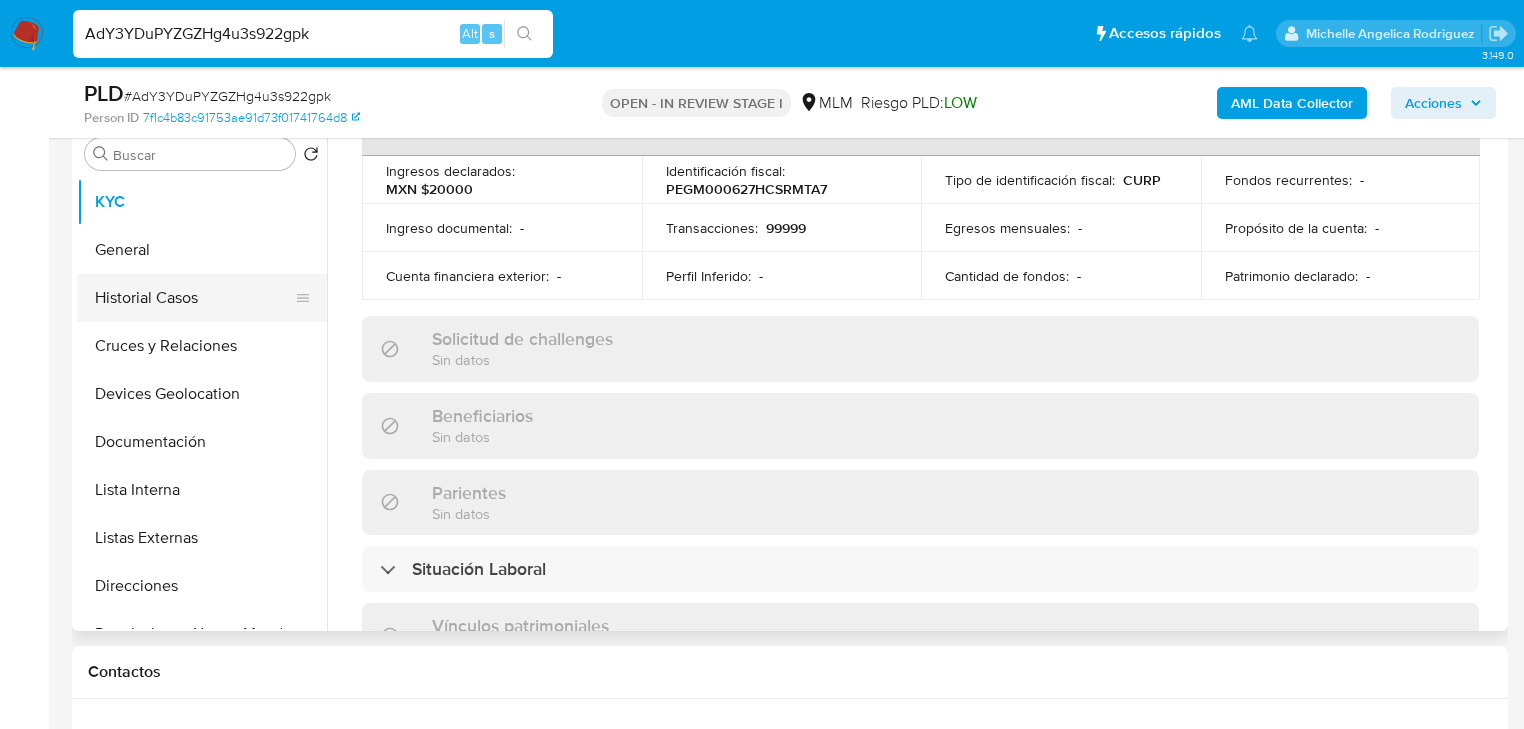 drag, startPoint x: 156, startPoint y: 249, endPoint x: 299, endPoint y: 276, distance: 145.52663 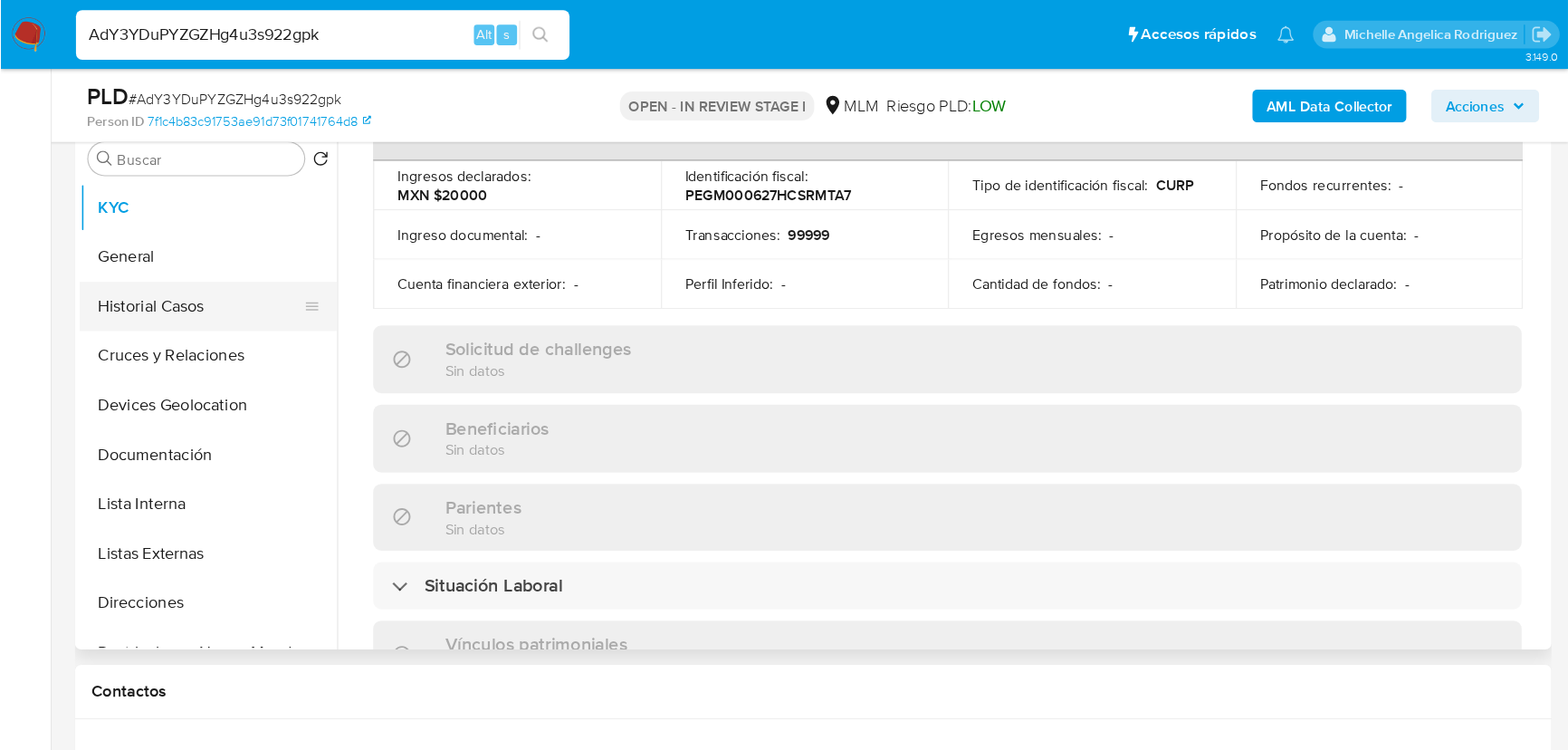 scroll, scrollTop: 0, scrollLeft: 0, axis: both 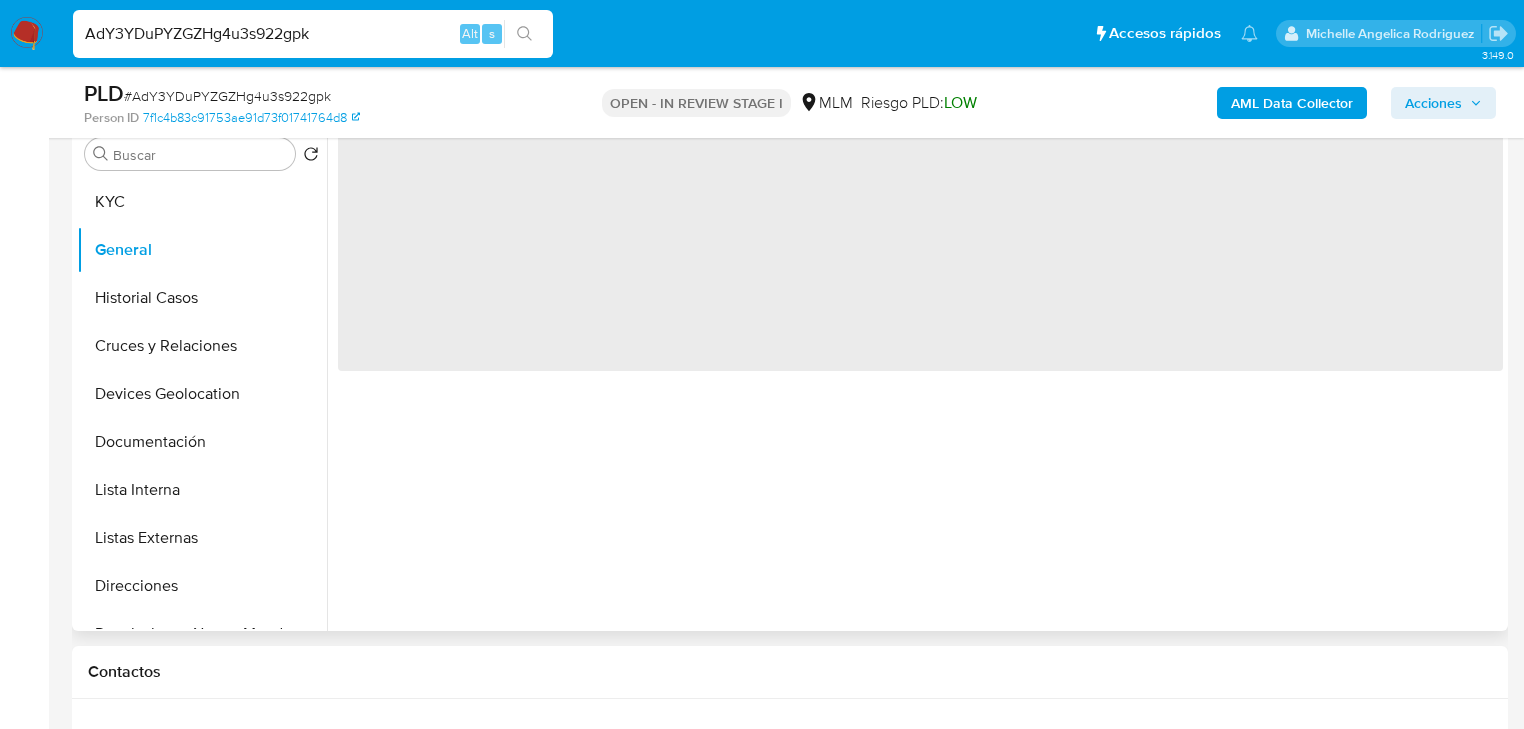type 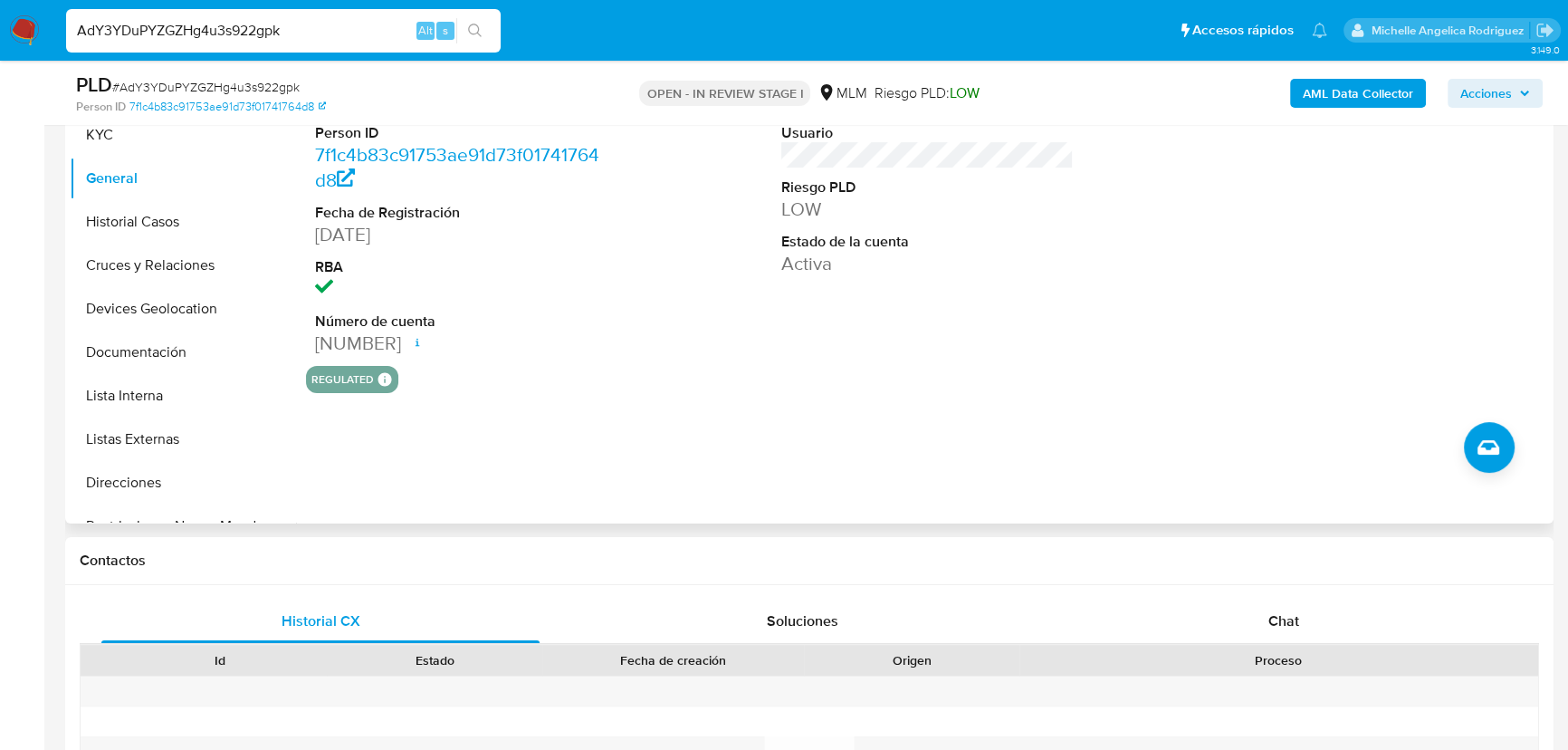 scroll, scrollTop: 411, scrollLeft: 0, axis: vertical 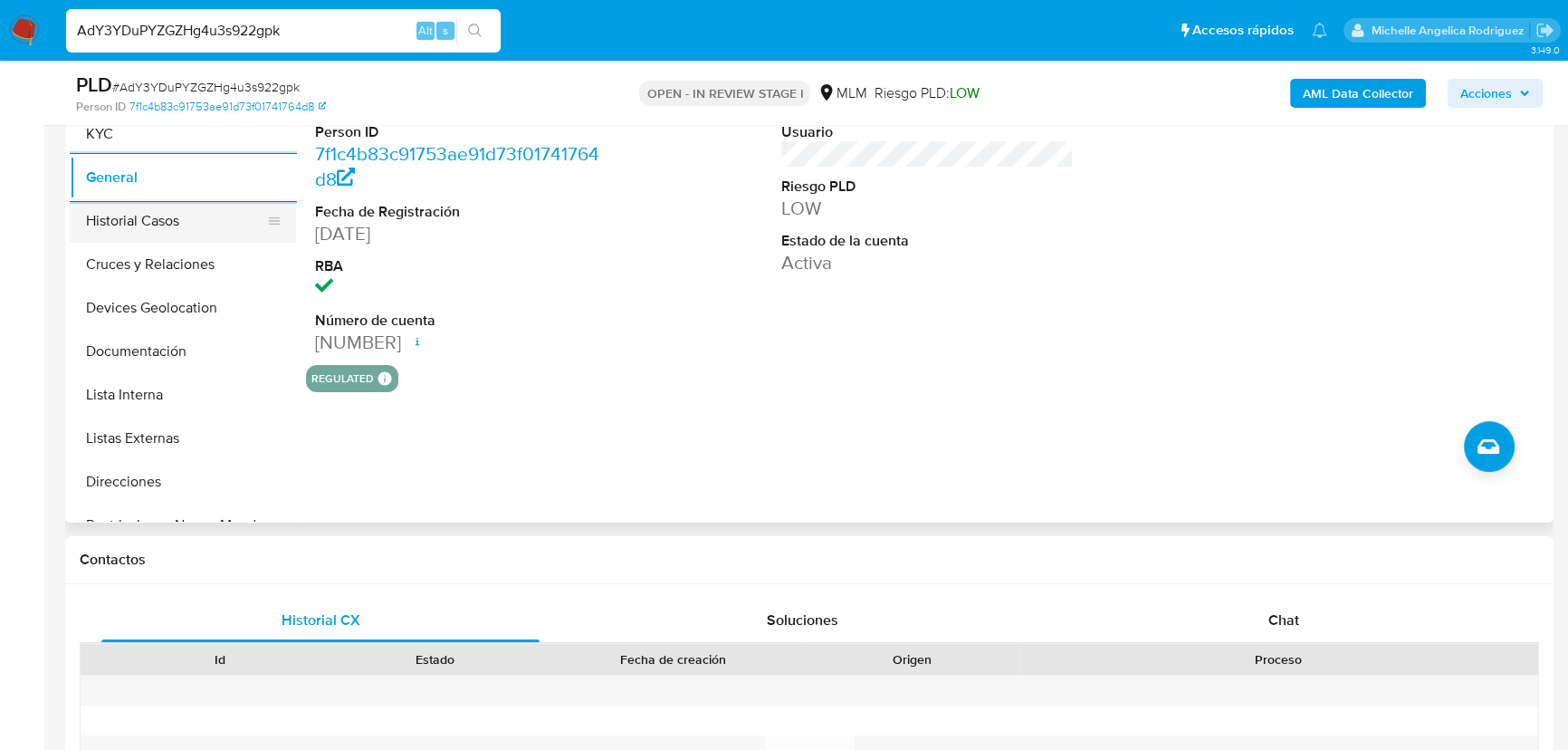 drag, startPoint x: 144, startPoint y: 270, endPoint x: 159, endPoint y: 217, distance: 55.081757 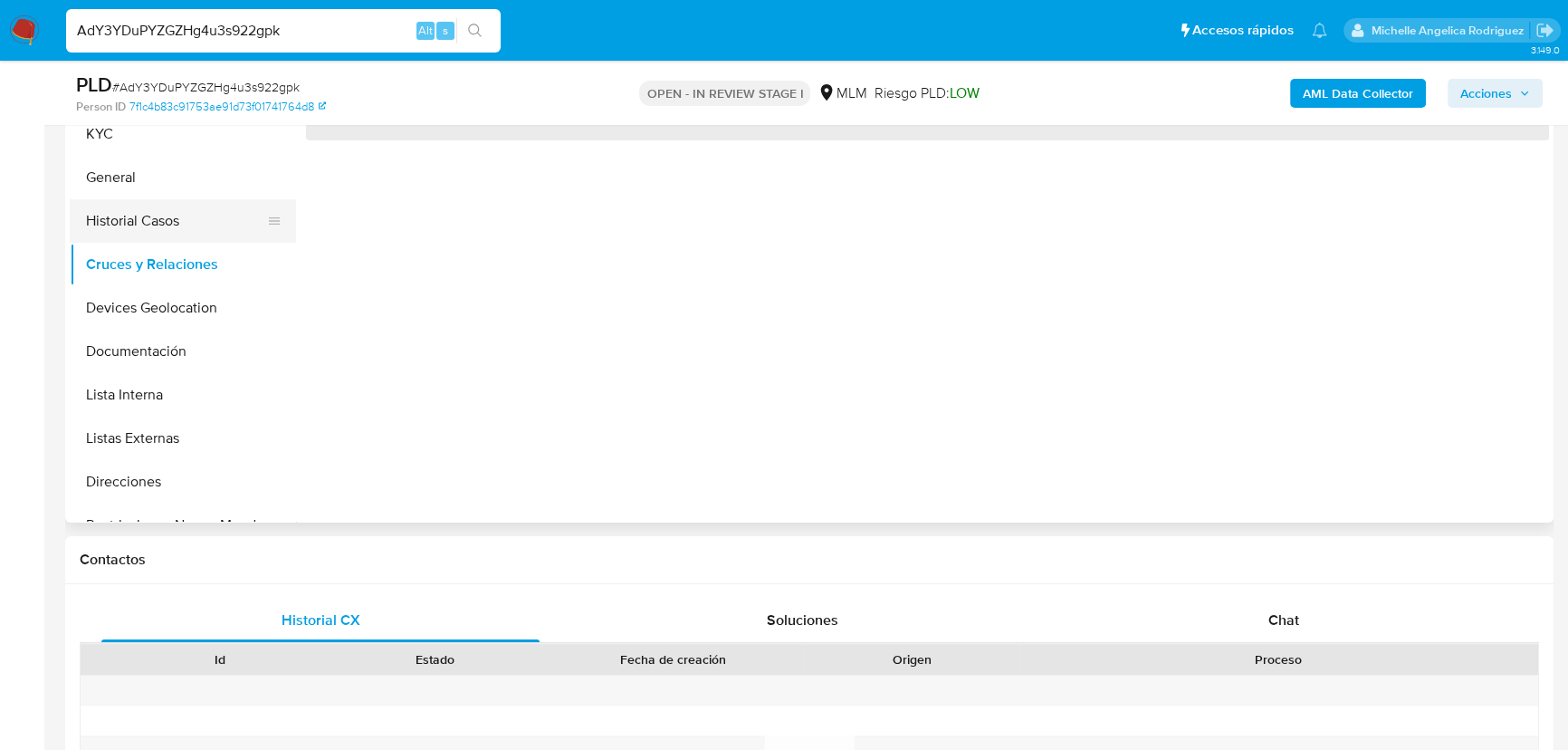 drag, startPoint x: 172, startPoint y: 221, endPoint x: 278, endPoint y: 235, distance: 106.92053 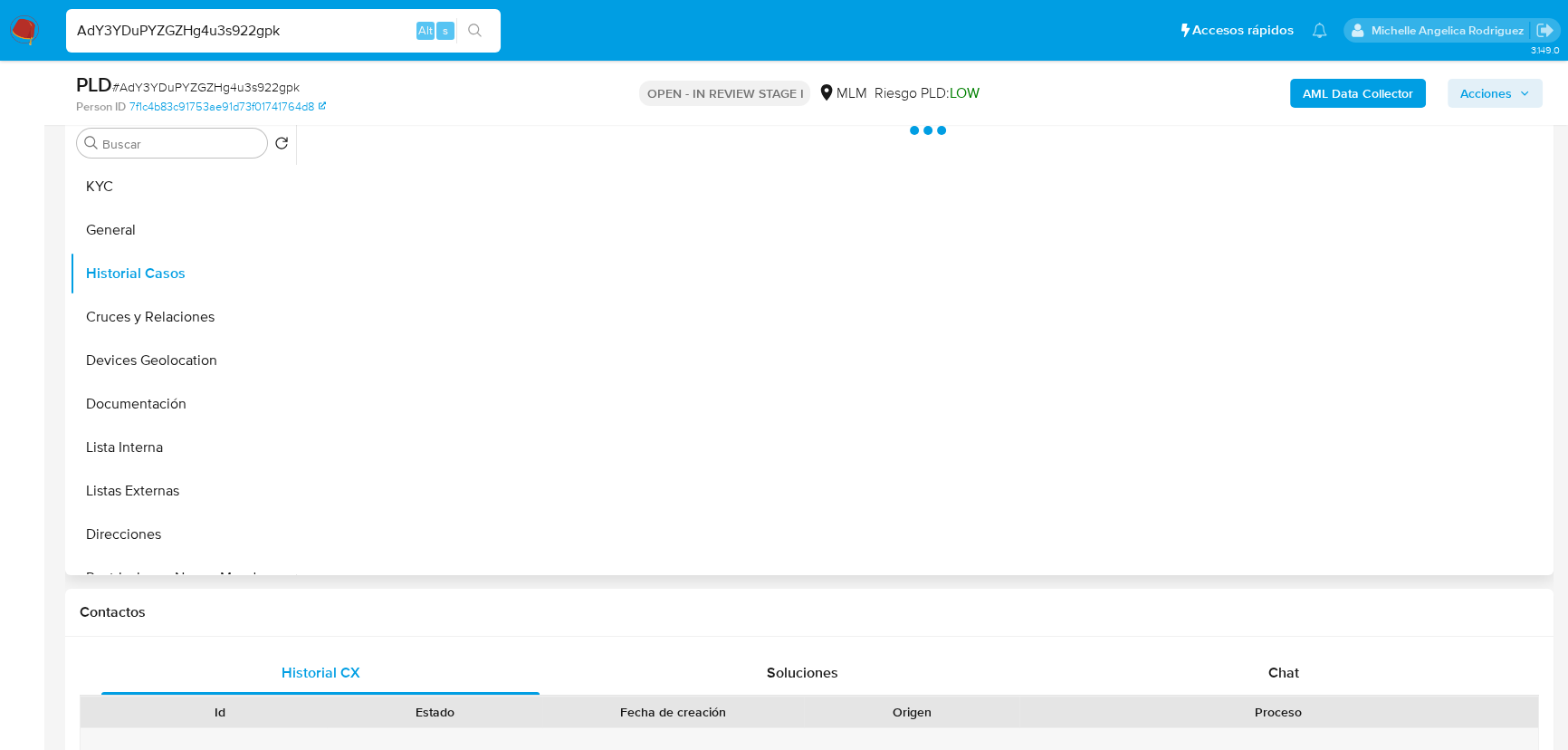 scroll, scrollTop: 329, scrollLeft: 0, axis: vertical 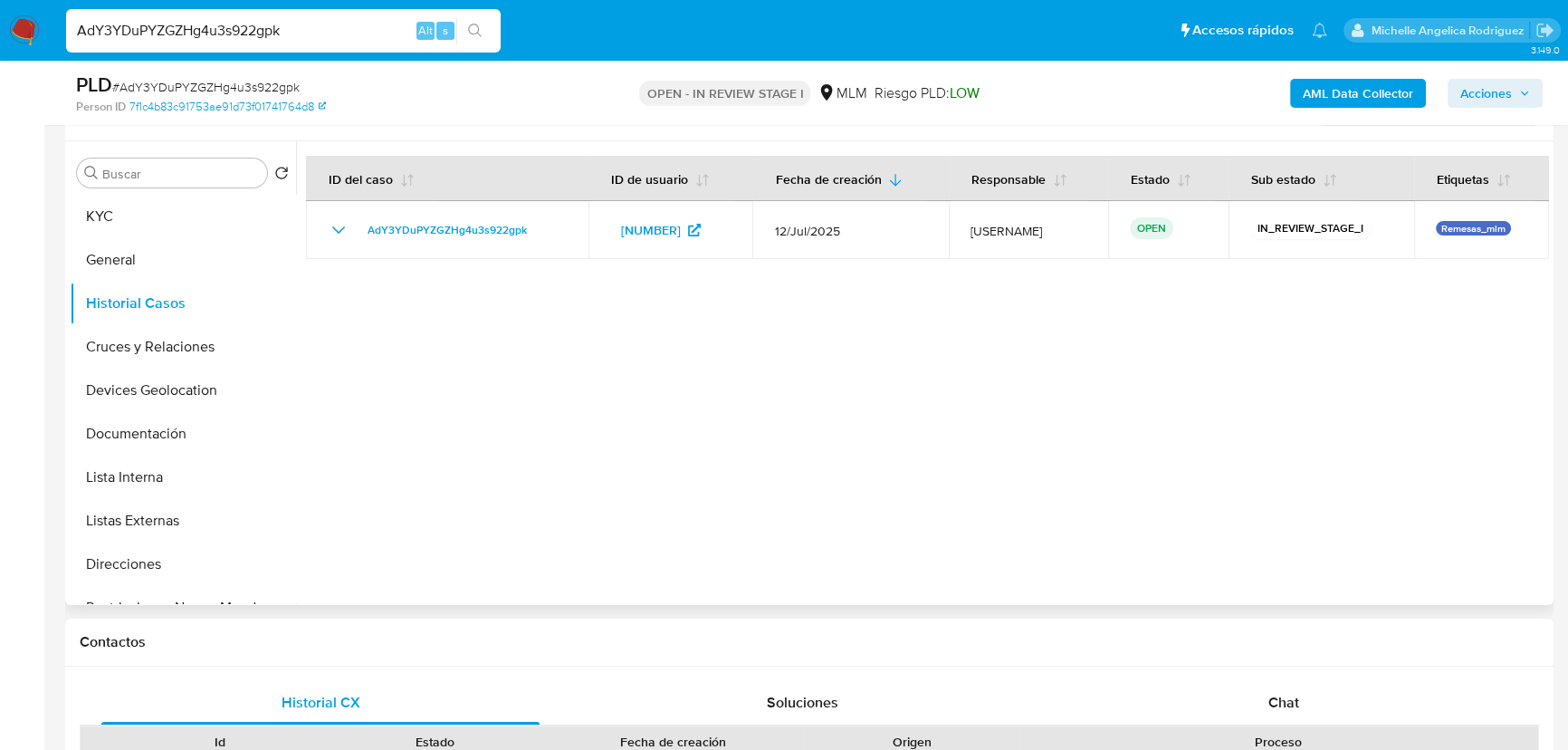 type 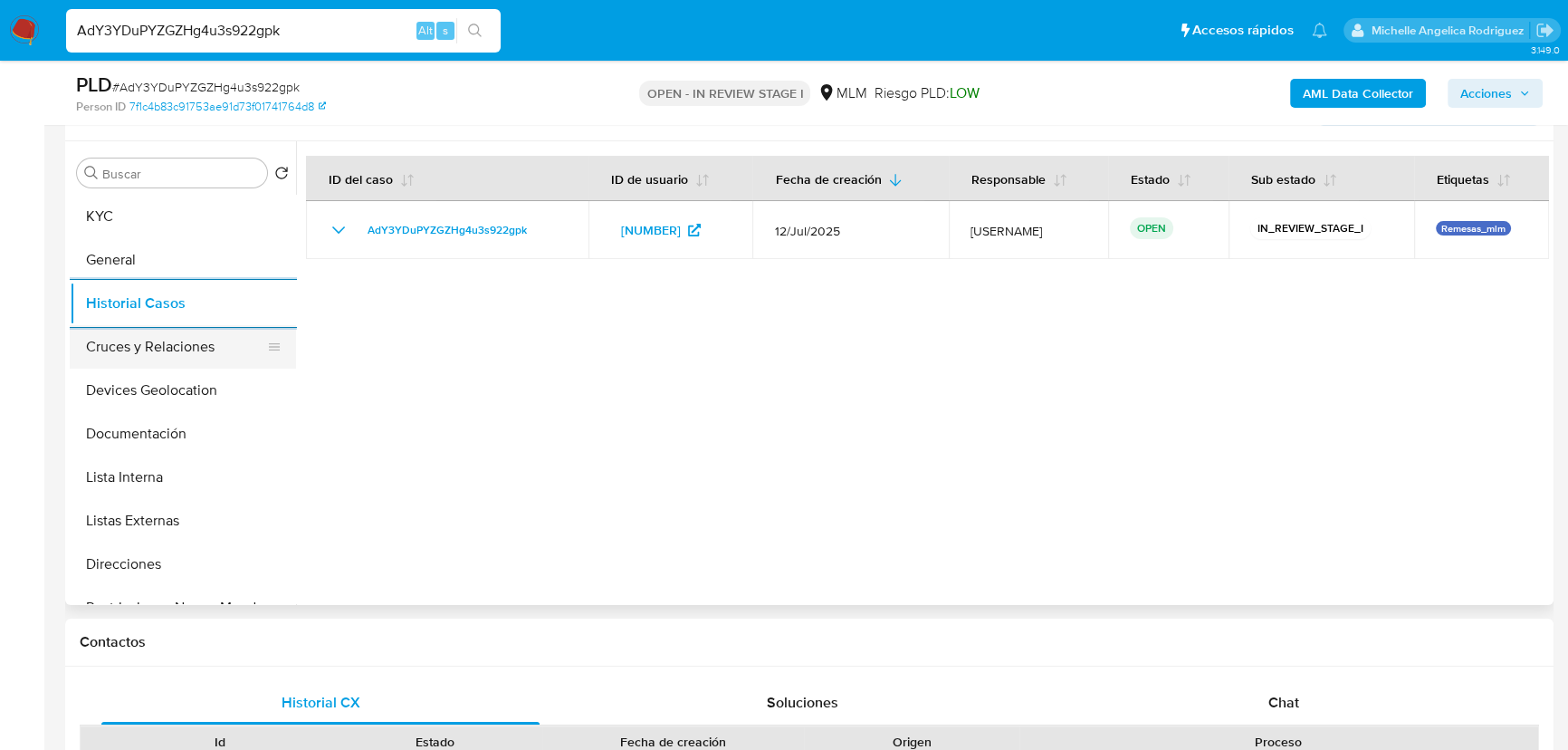 click on "Cruces y Relaciones" at bounding box center [176, 347] 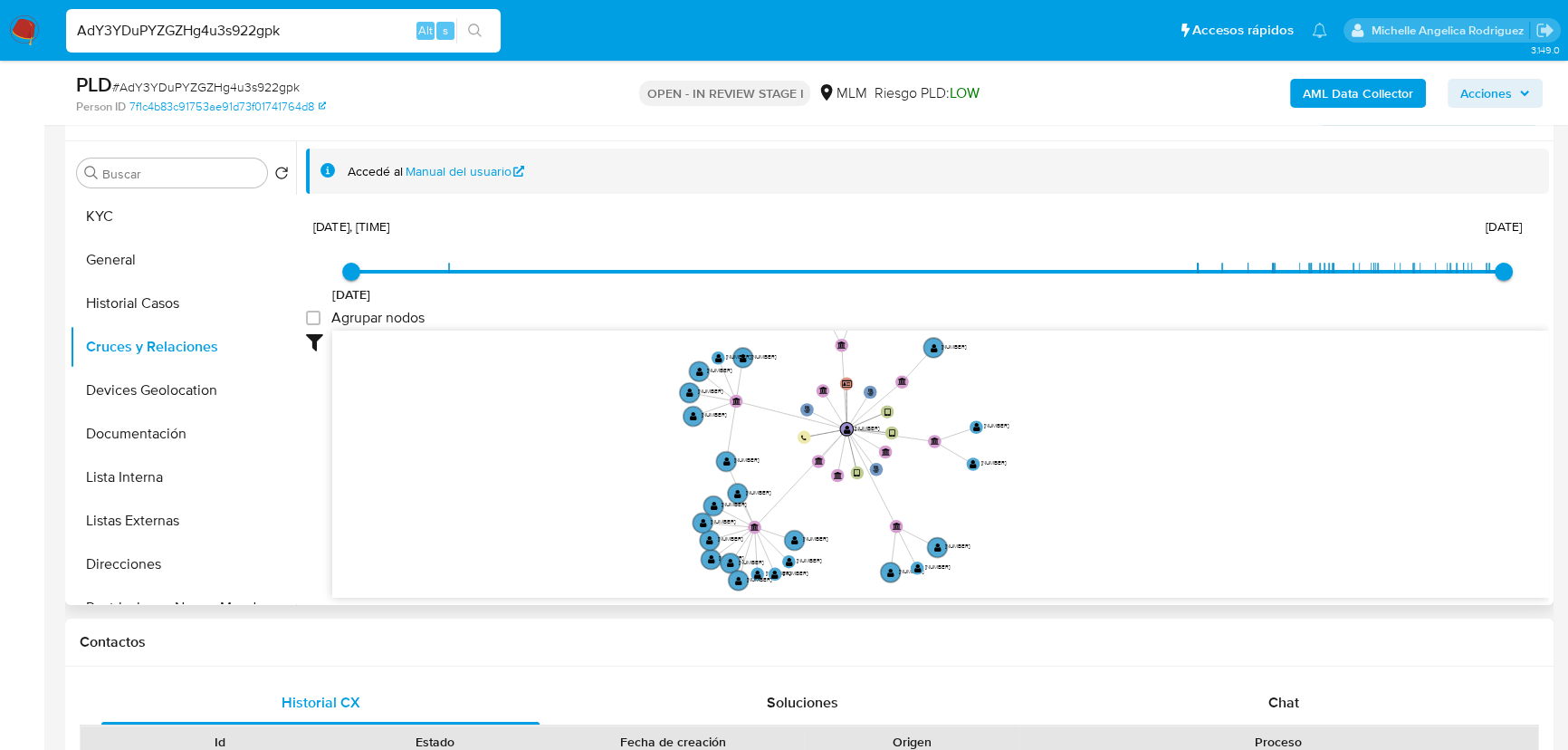 drag, startPoint x: 877, startPoint y: 464, endPoint x: 867, endPoint y: 463, distance: 10.049876 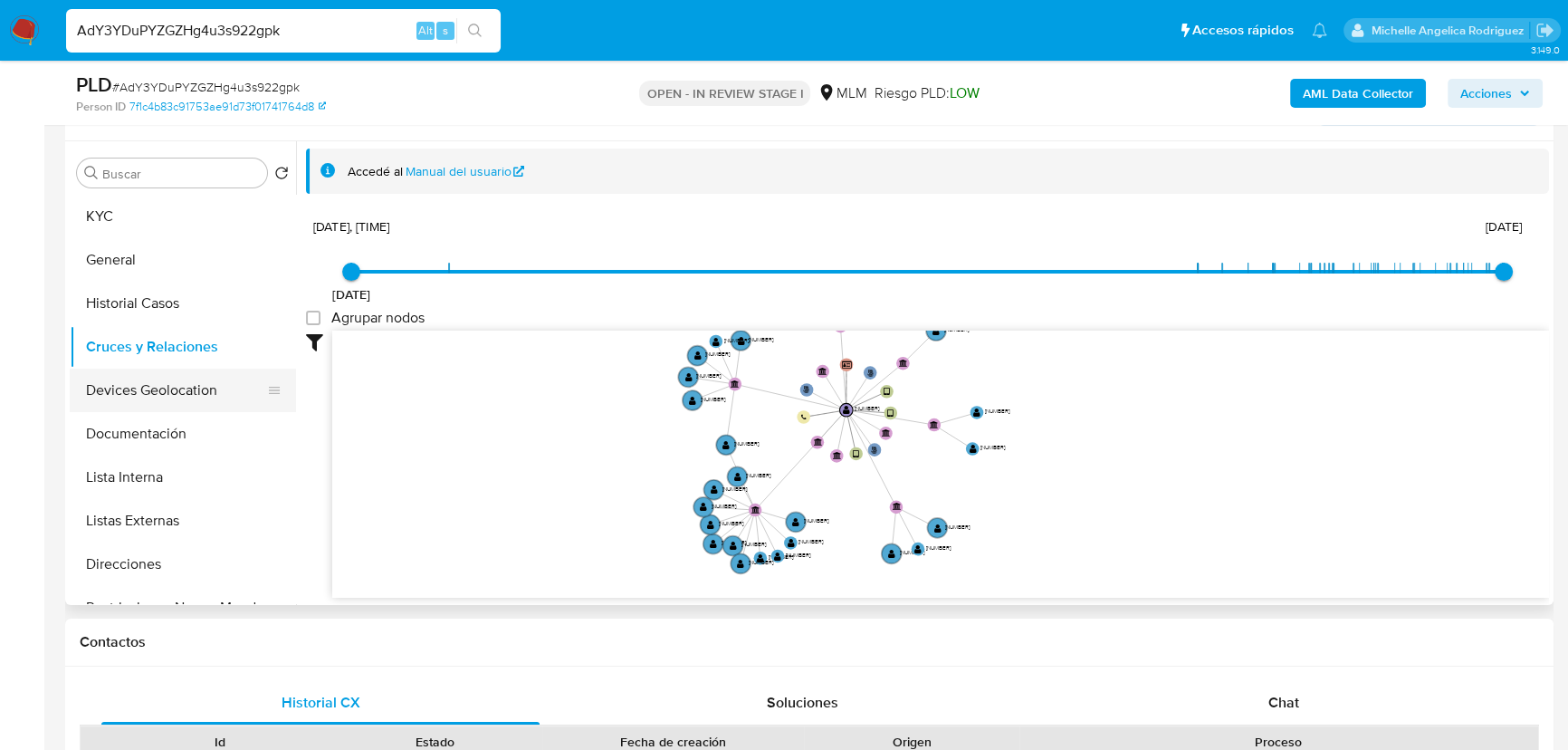 drag, startPoint x: 120, startPoint y: 401, endPoint x: 136, endPoint y: 395, distance: 17.088007 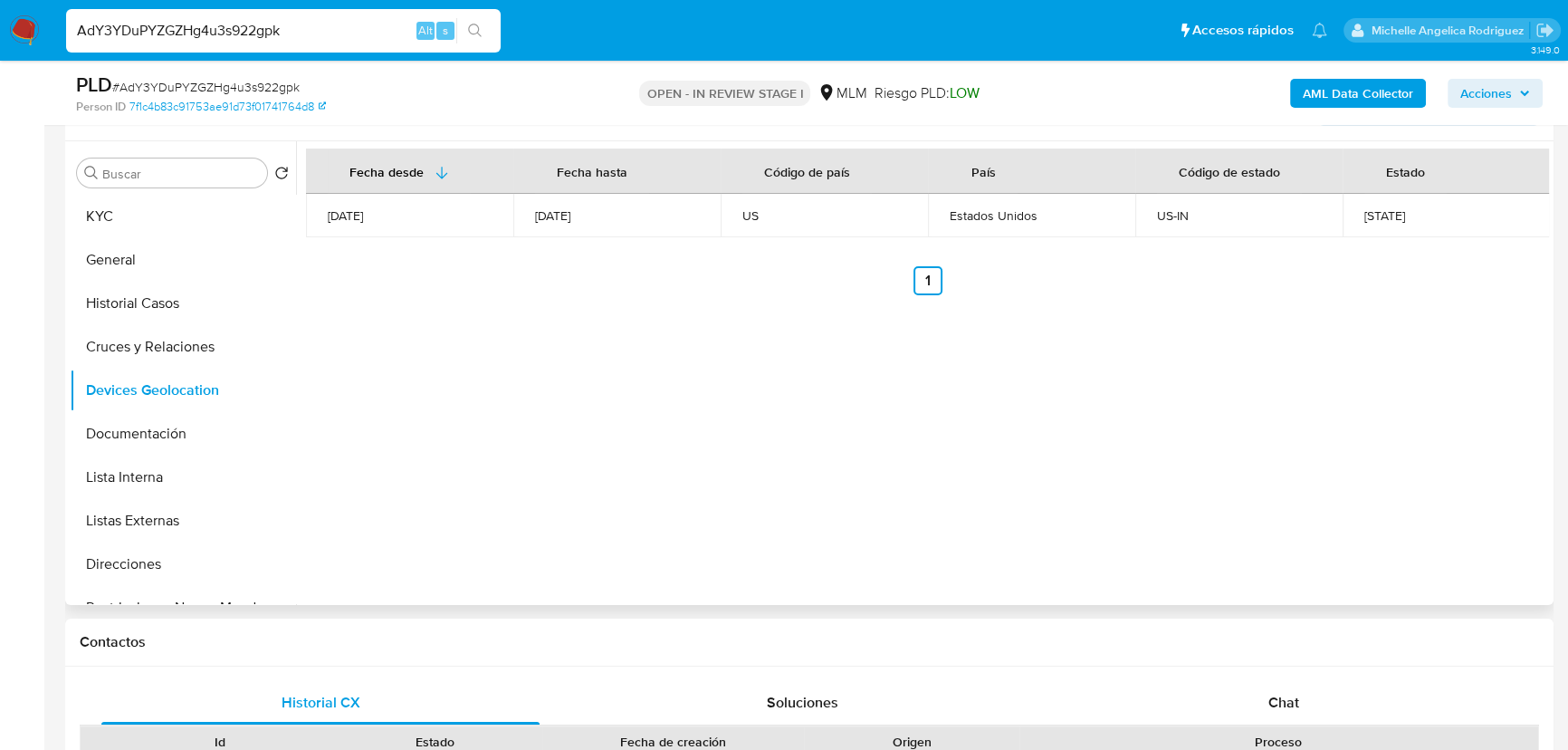 type 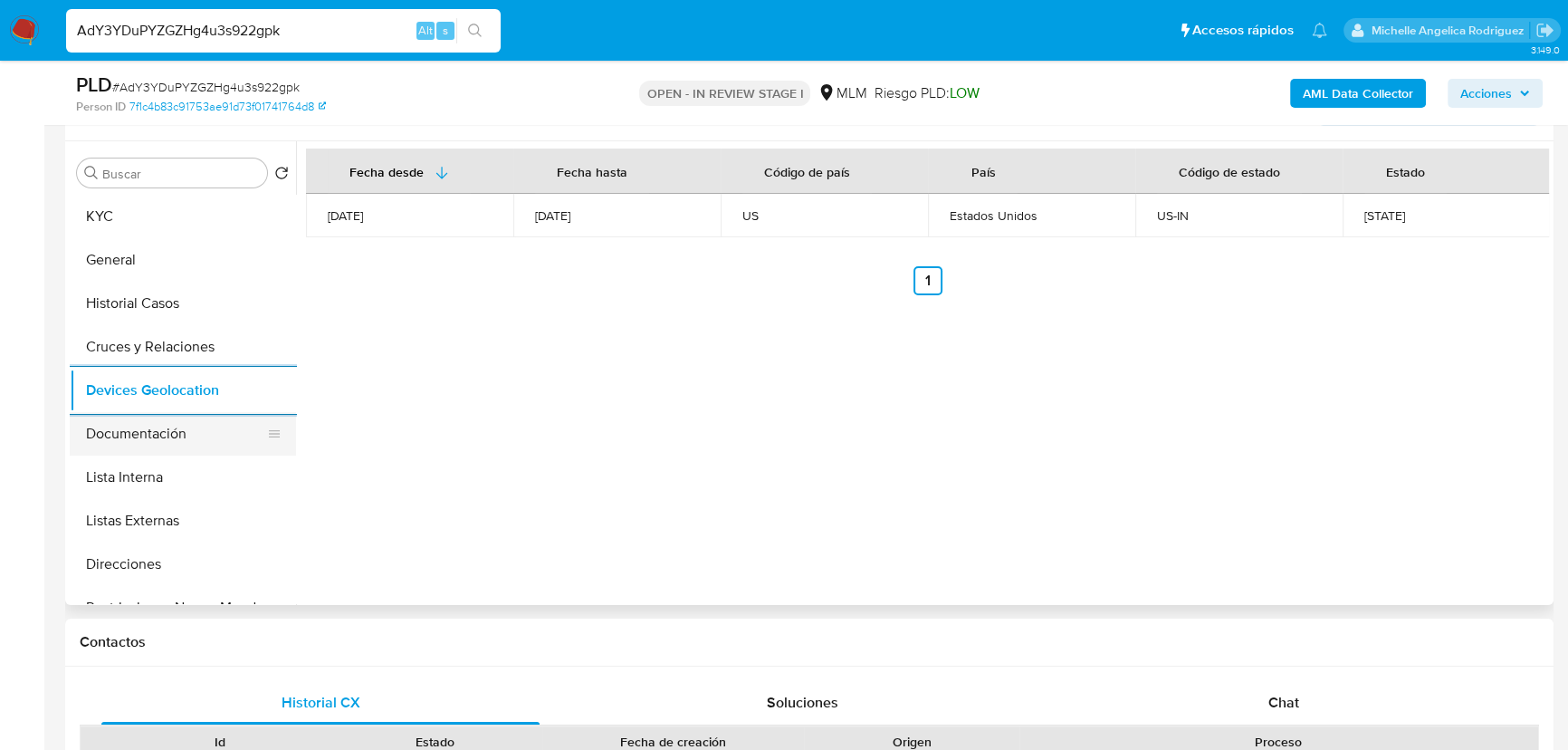 drag, startPoint x: 170, startPoint y: 438, endPoint x: 168, endPoint y: 427, distance: 11.18034 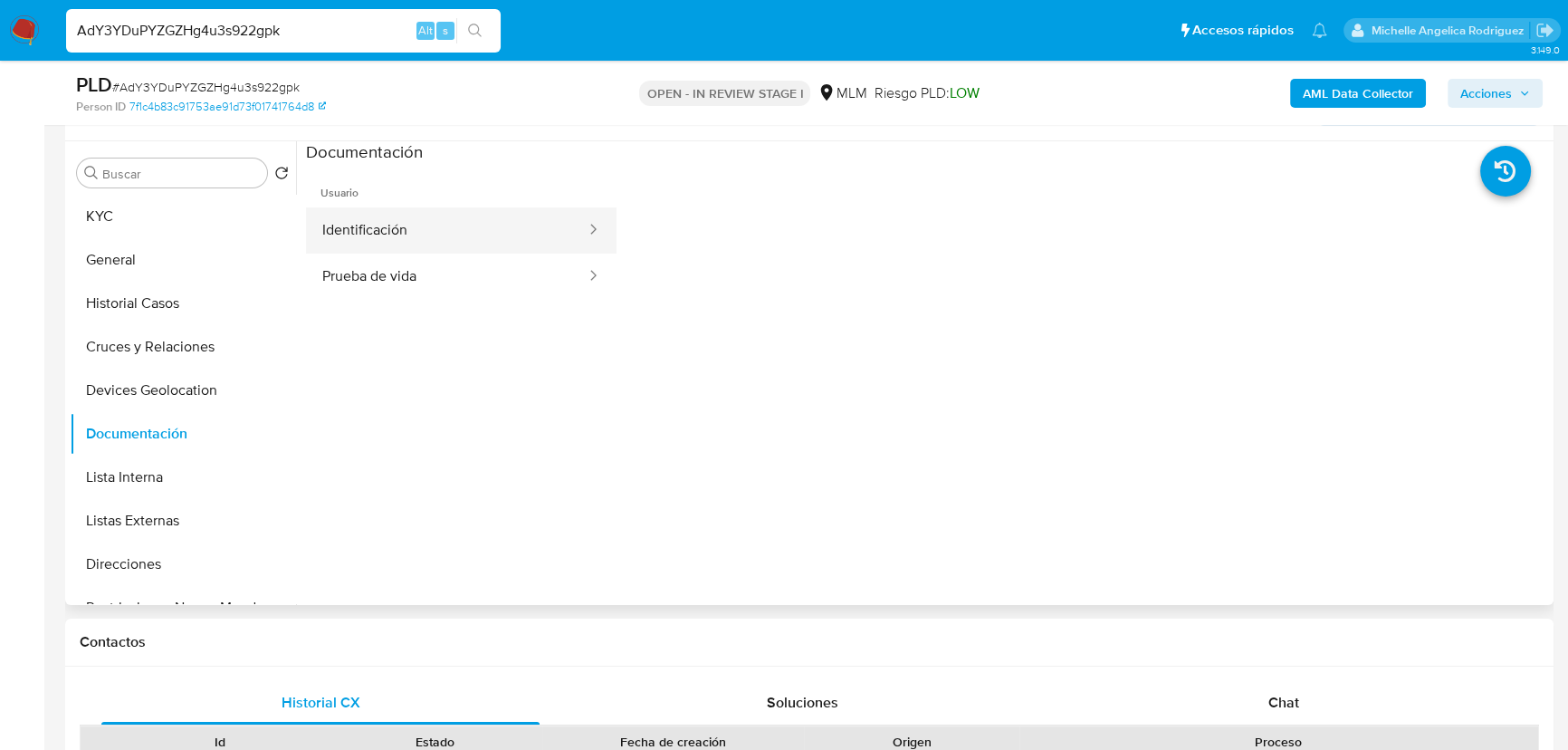 drag, startPoint x: 472, startPoint y: 242, endPoint x: 534, endPoint y: 236, distance: 62.289646 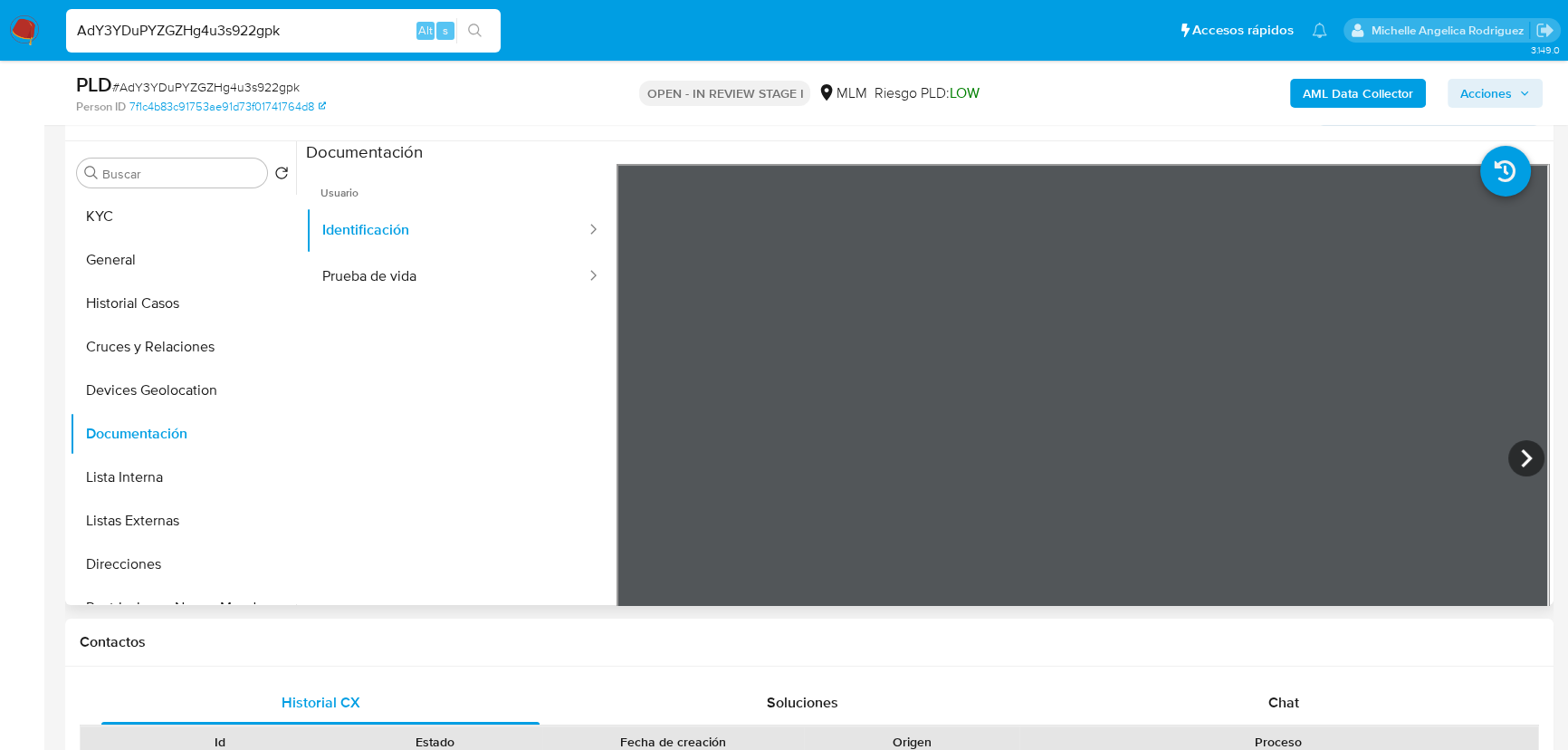 type 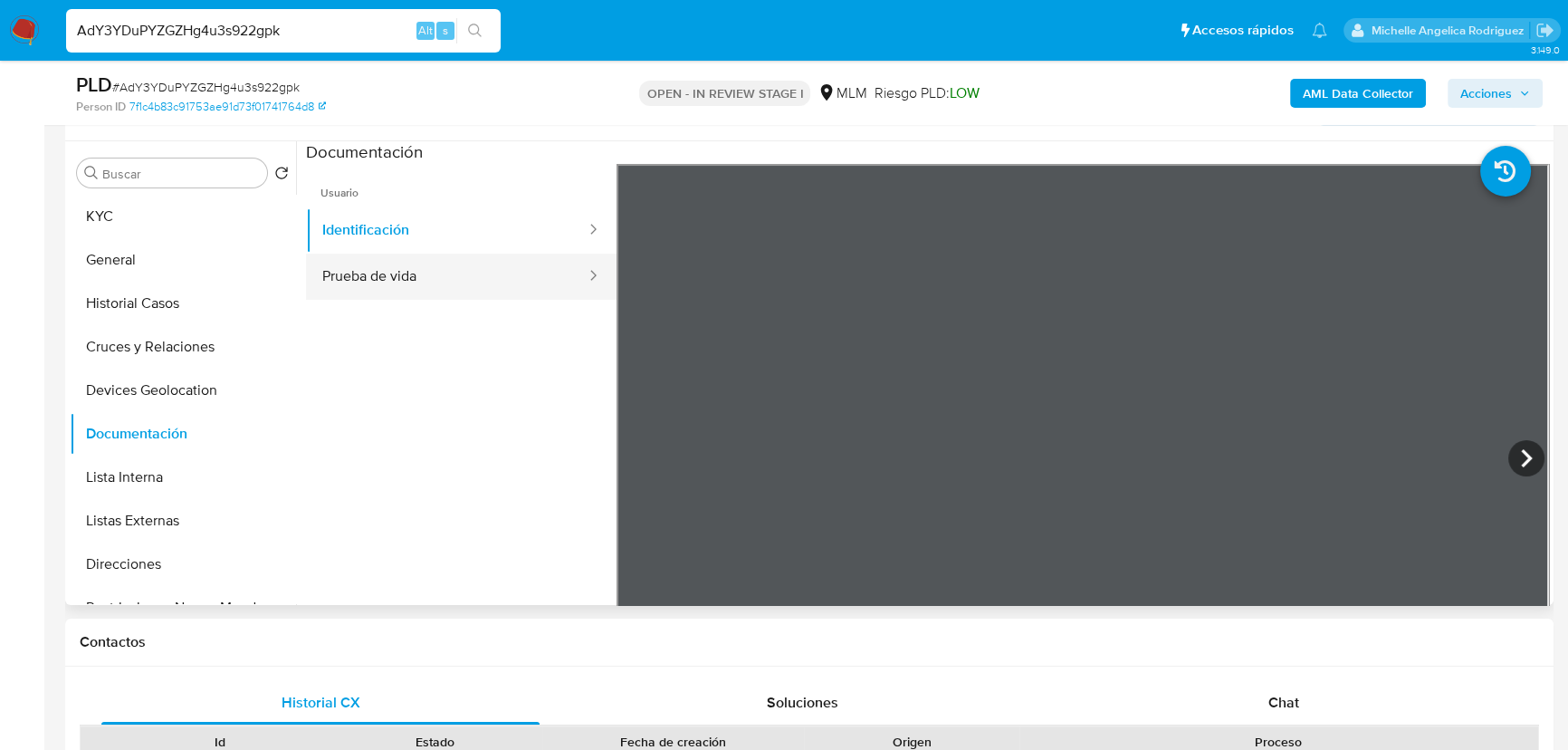 drag, startPoint x: 424, startPoint y: 266, endPoint x: 485, endPoint y: 263, distance: 61.073726 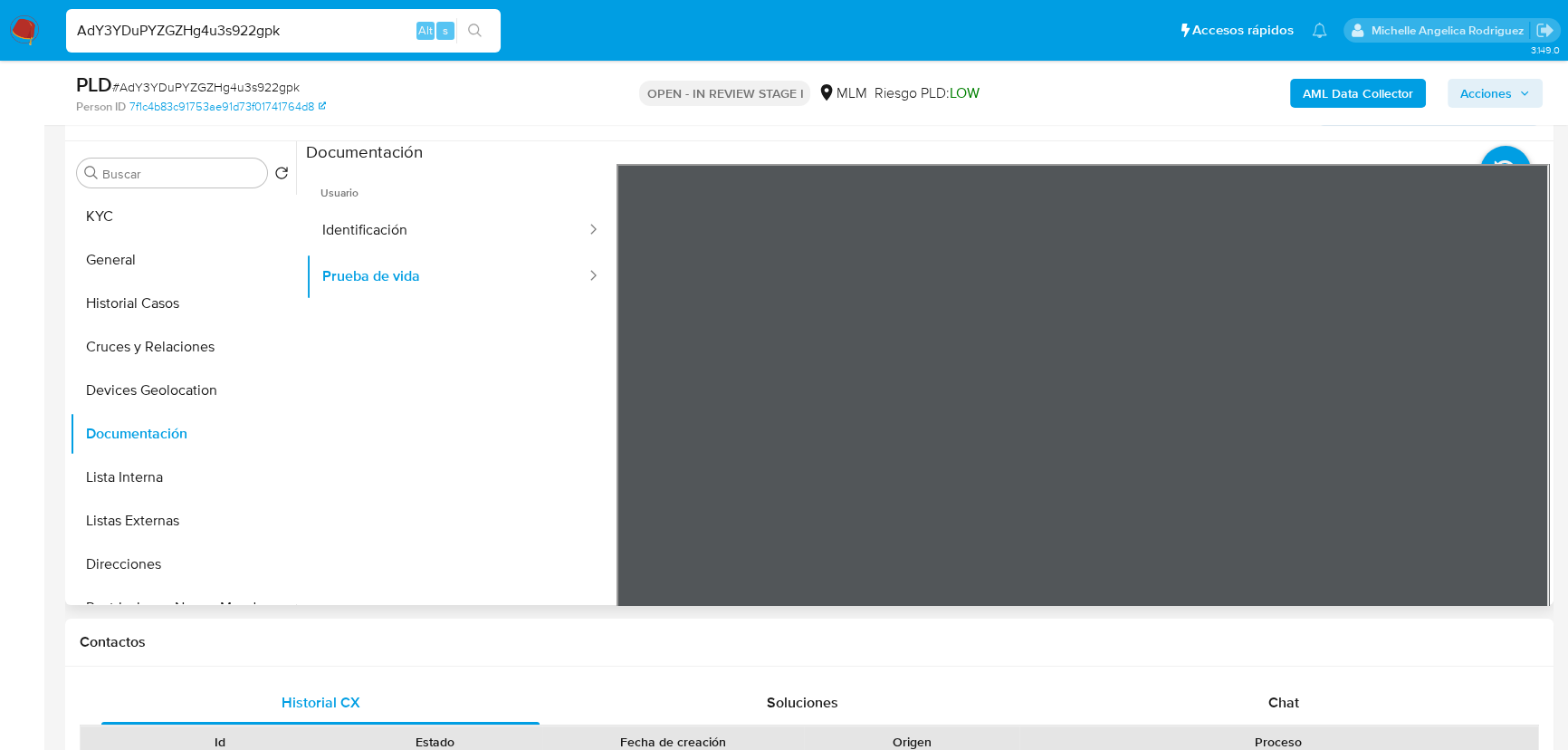 type 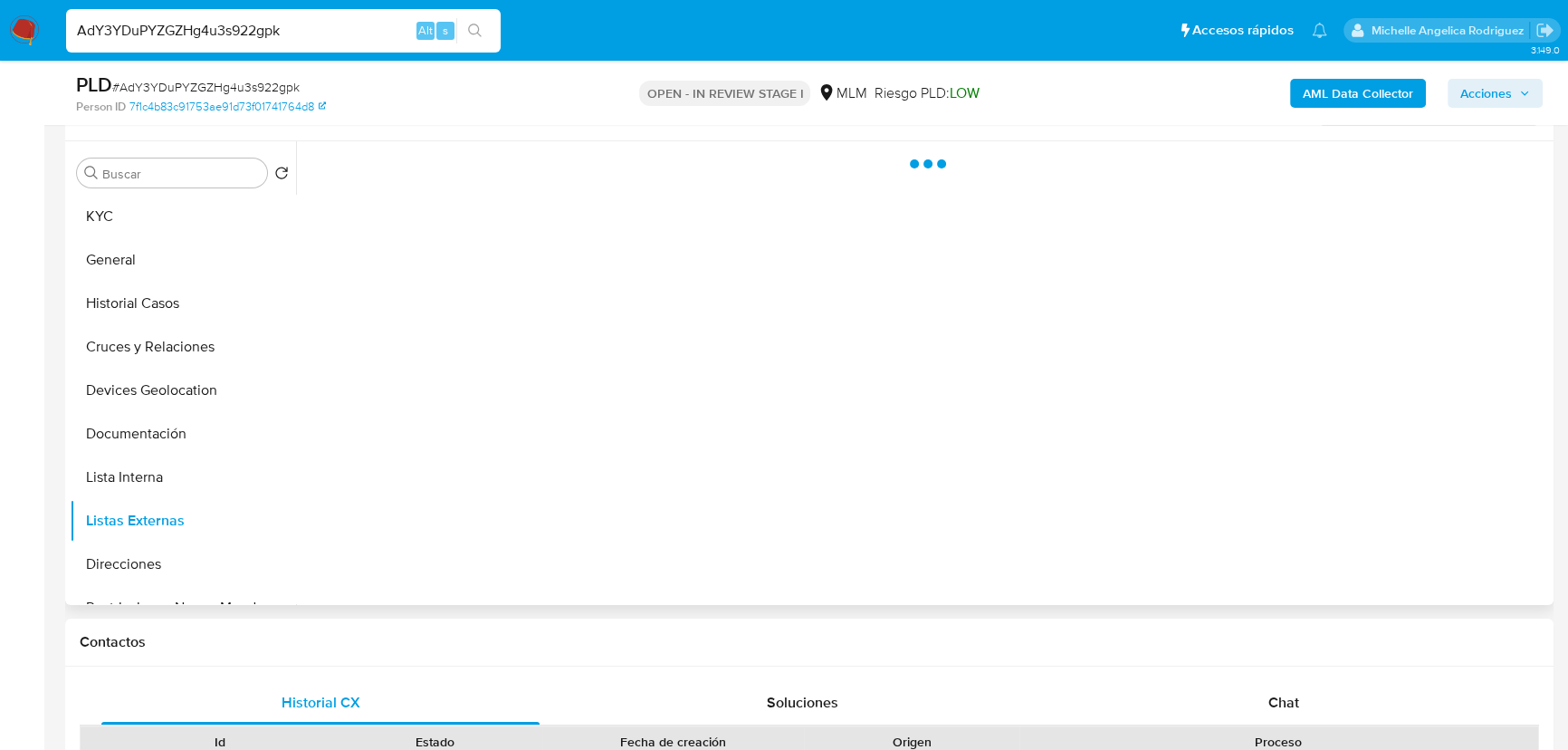 type 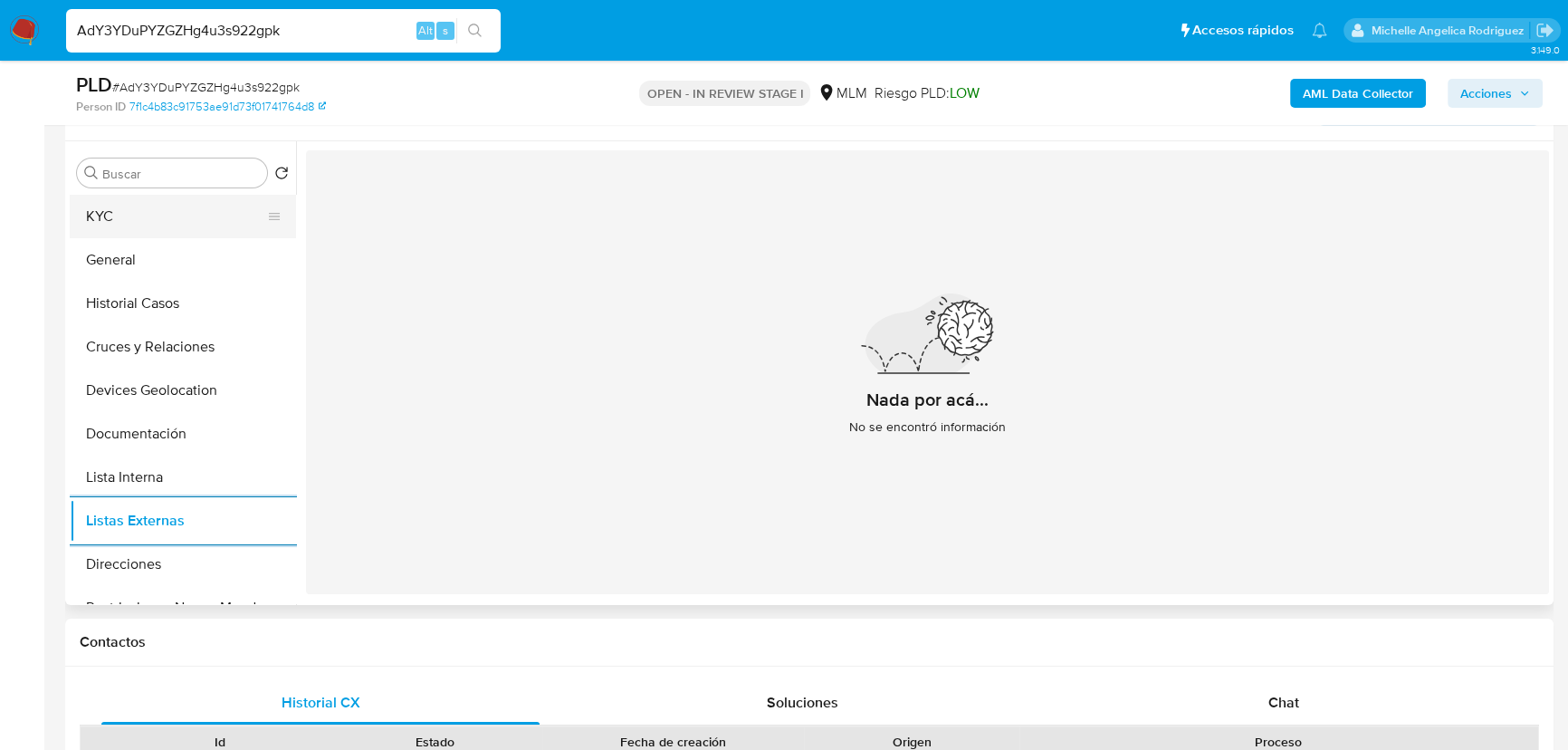 click on "KYC" at bounding box center (176, 216) 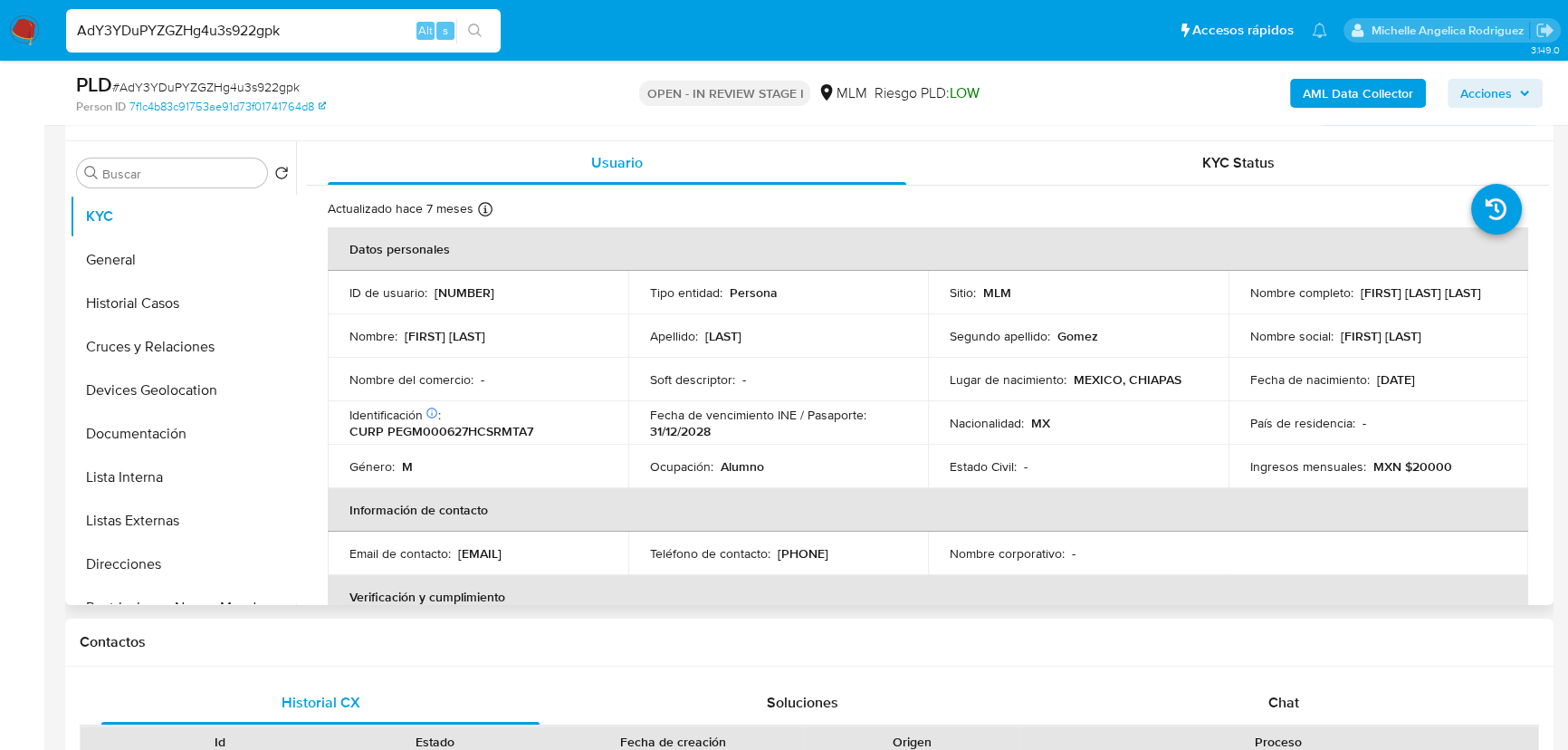 drag, startPoint x: 456, startPoint y: 557, endPoint x: 583, endPoint y: 551, distance: 127.1417 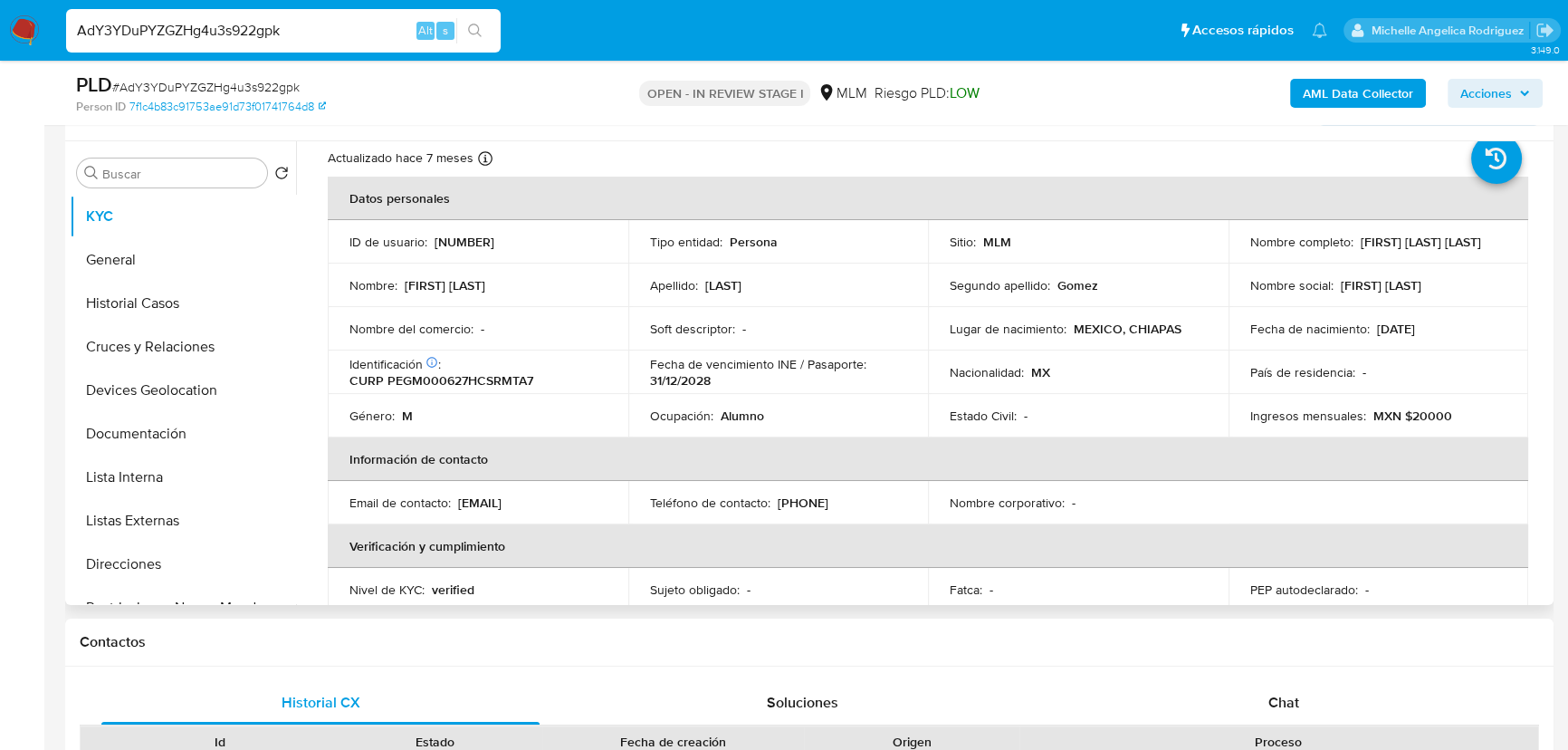 scroll, scrollTop: 164, scrollLeft: 0, axis: vertical 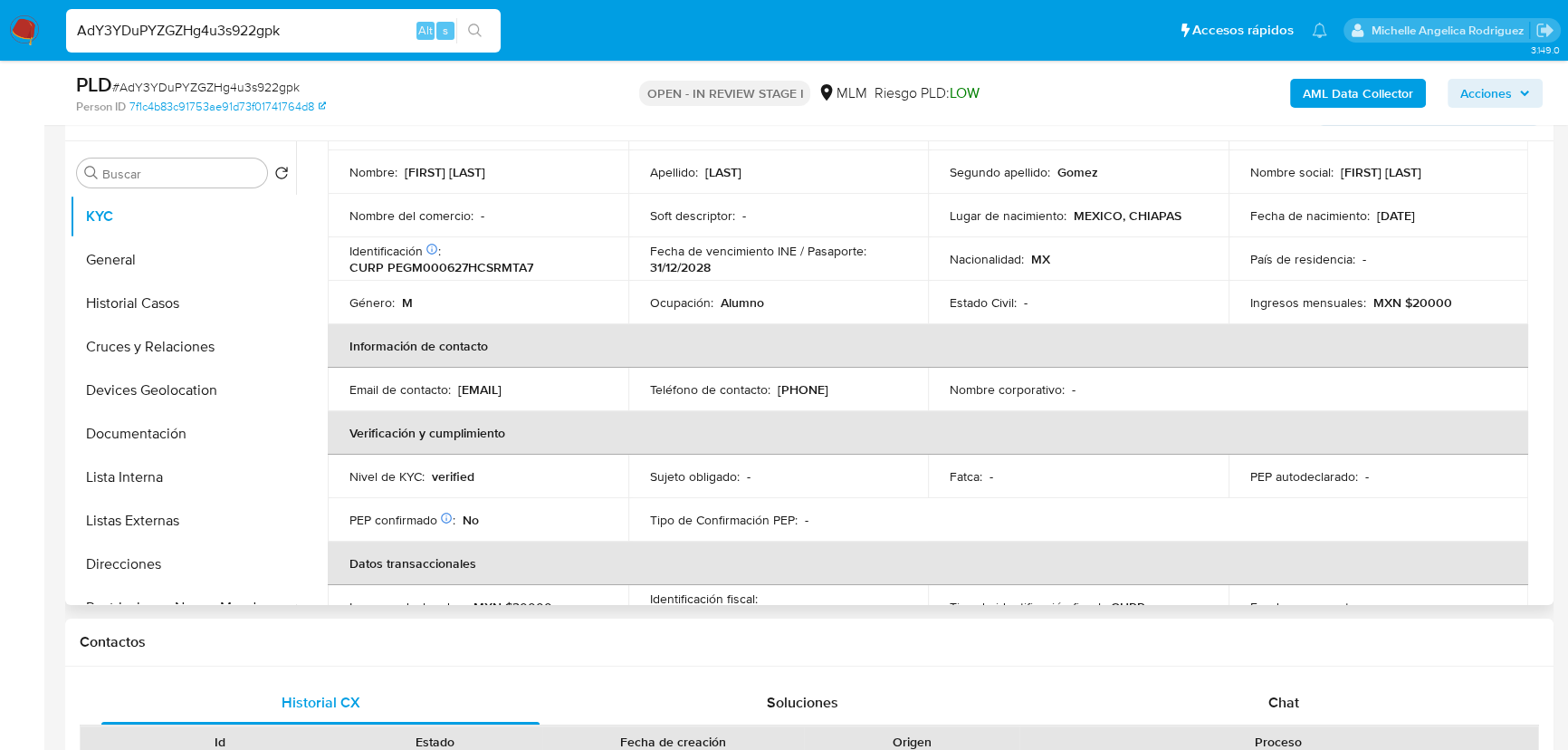 click on "(961) 3341250" at bounding box center (803, 389) 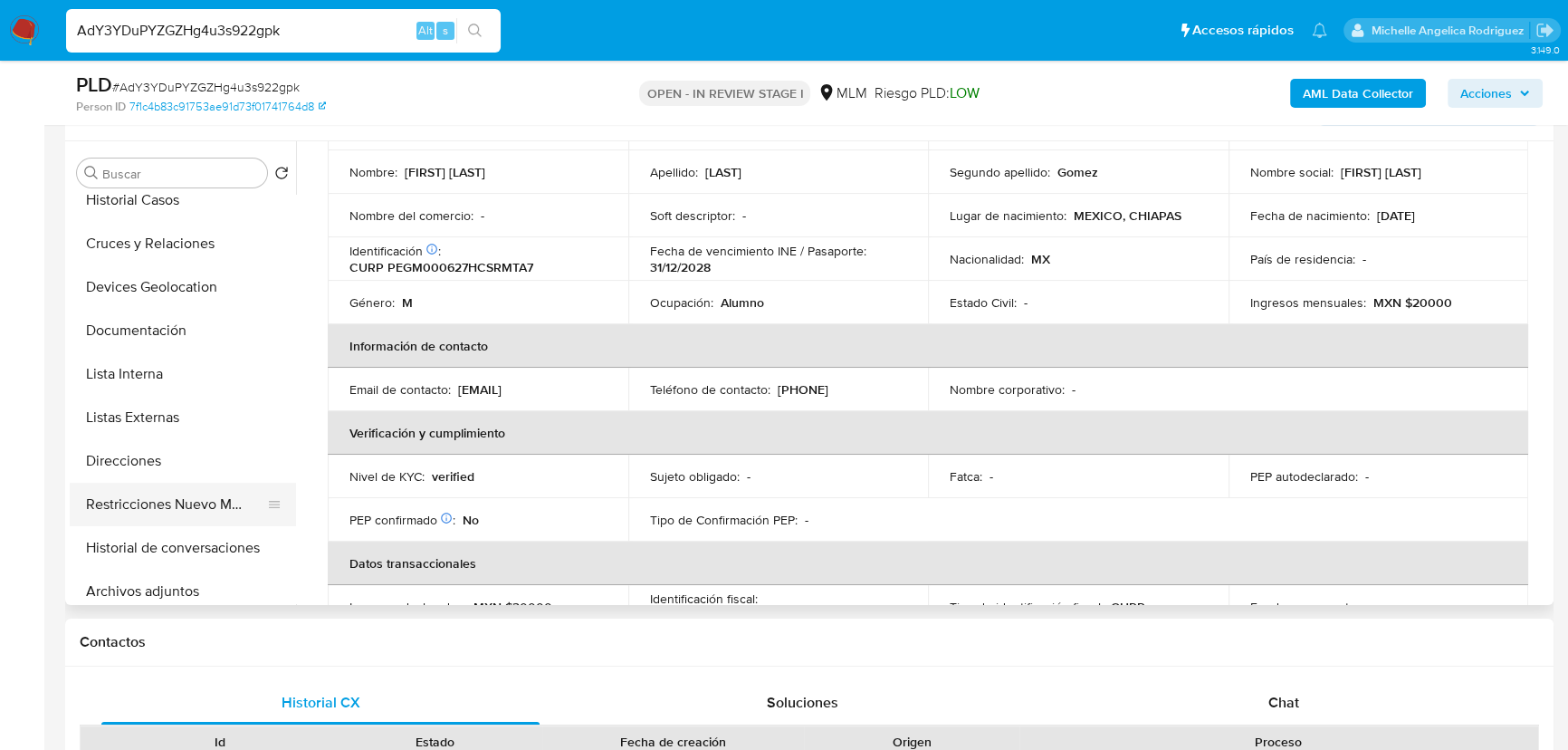 scroll, scrollTop: 164, scrollLeft: 0, axis: vertical 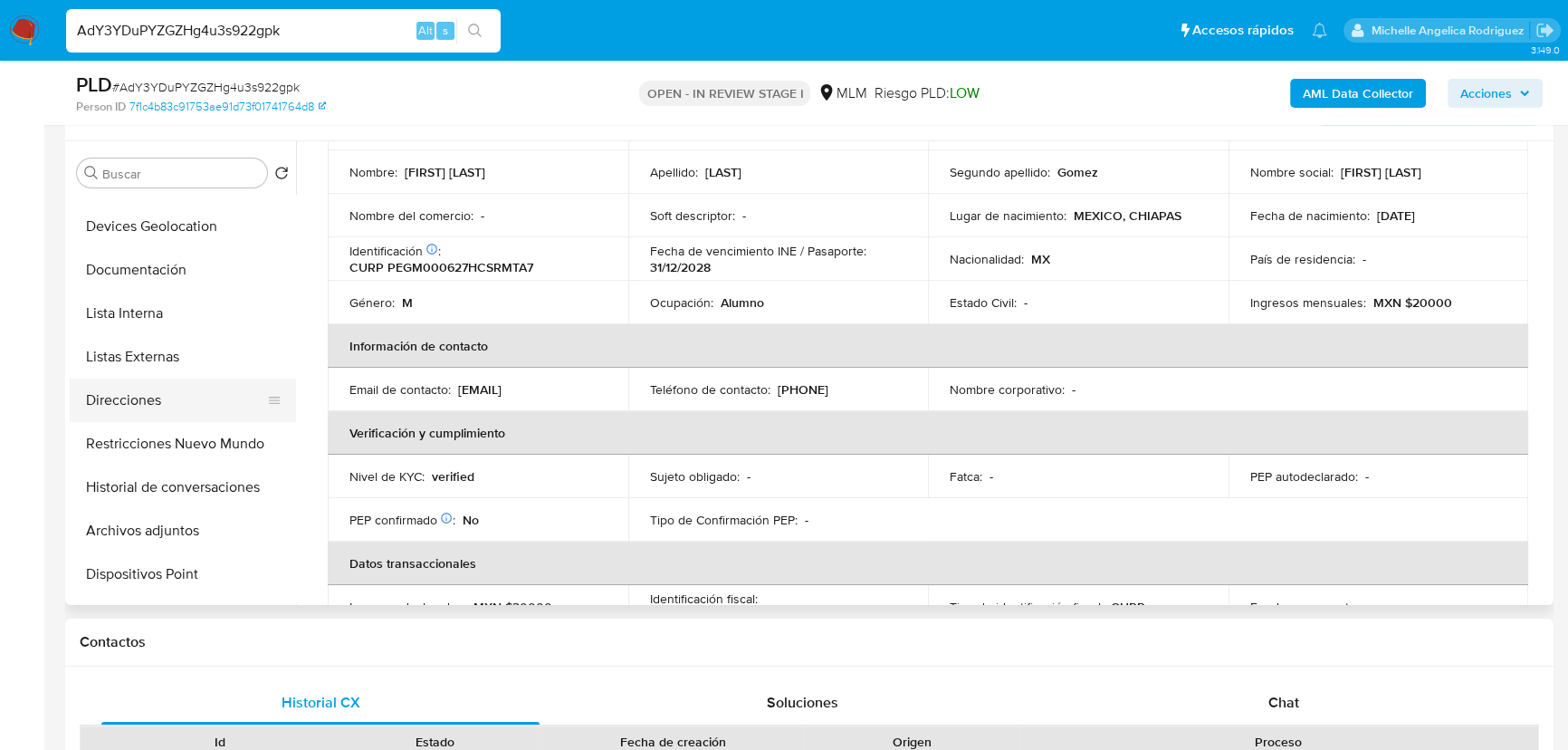 click on "Direcciones" at bounding box center [176, 400] 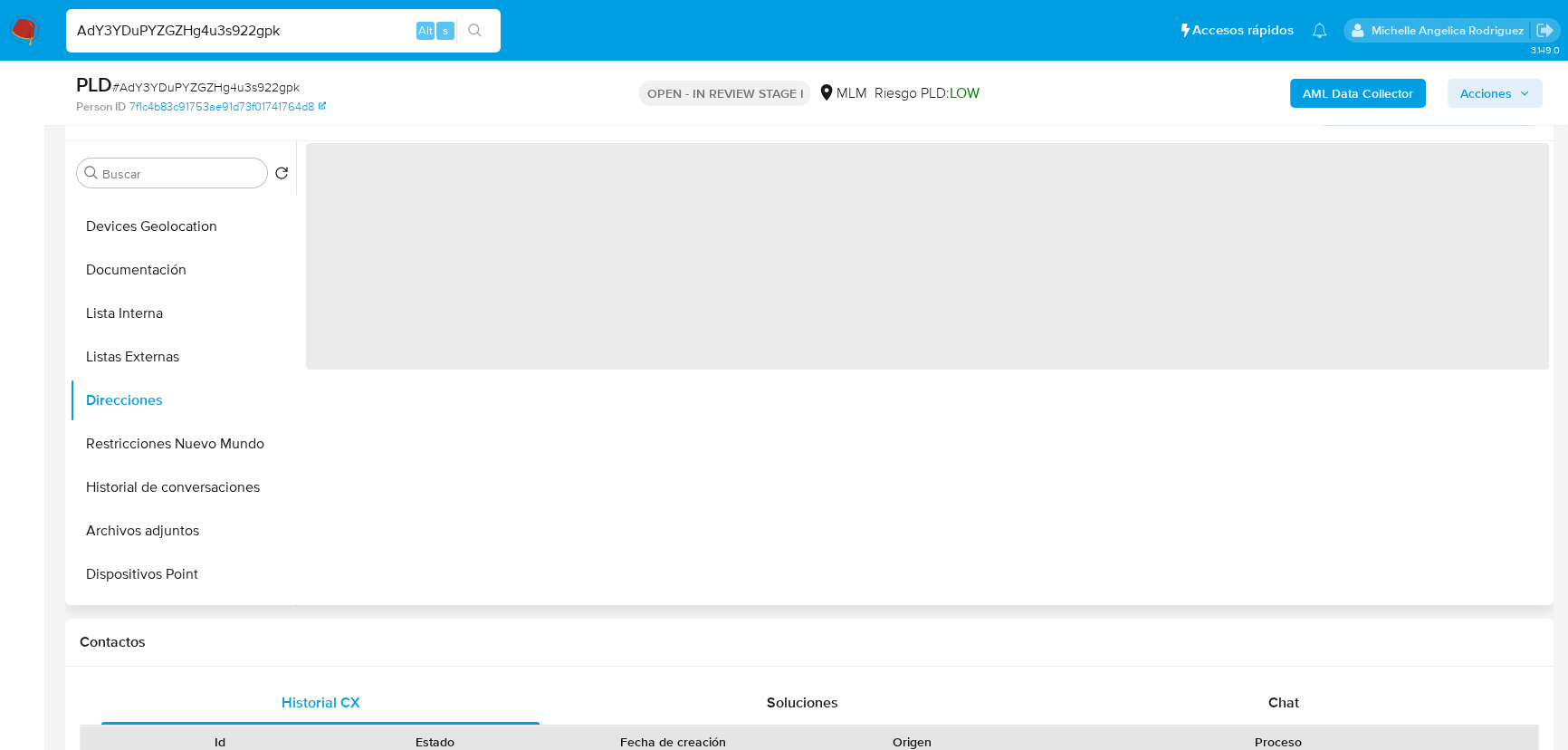 scroll, scrollTop: 0, scrollLeft: 0, axis: both 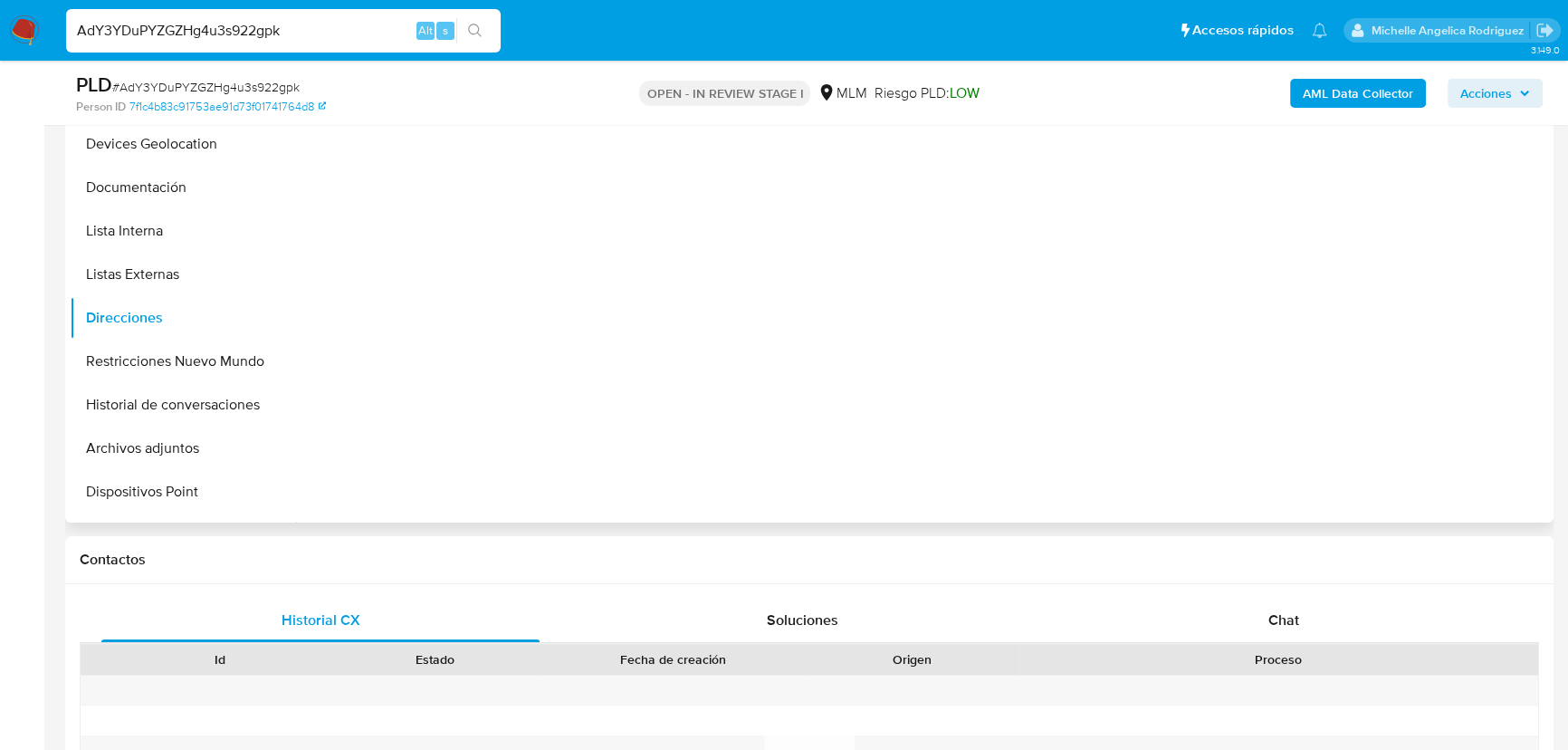 type 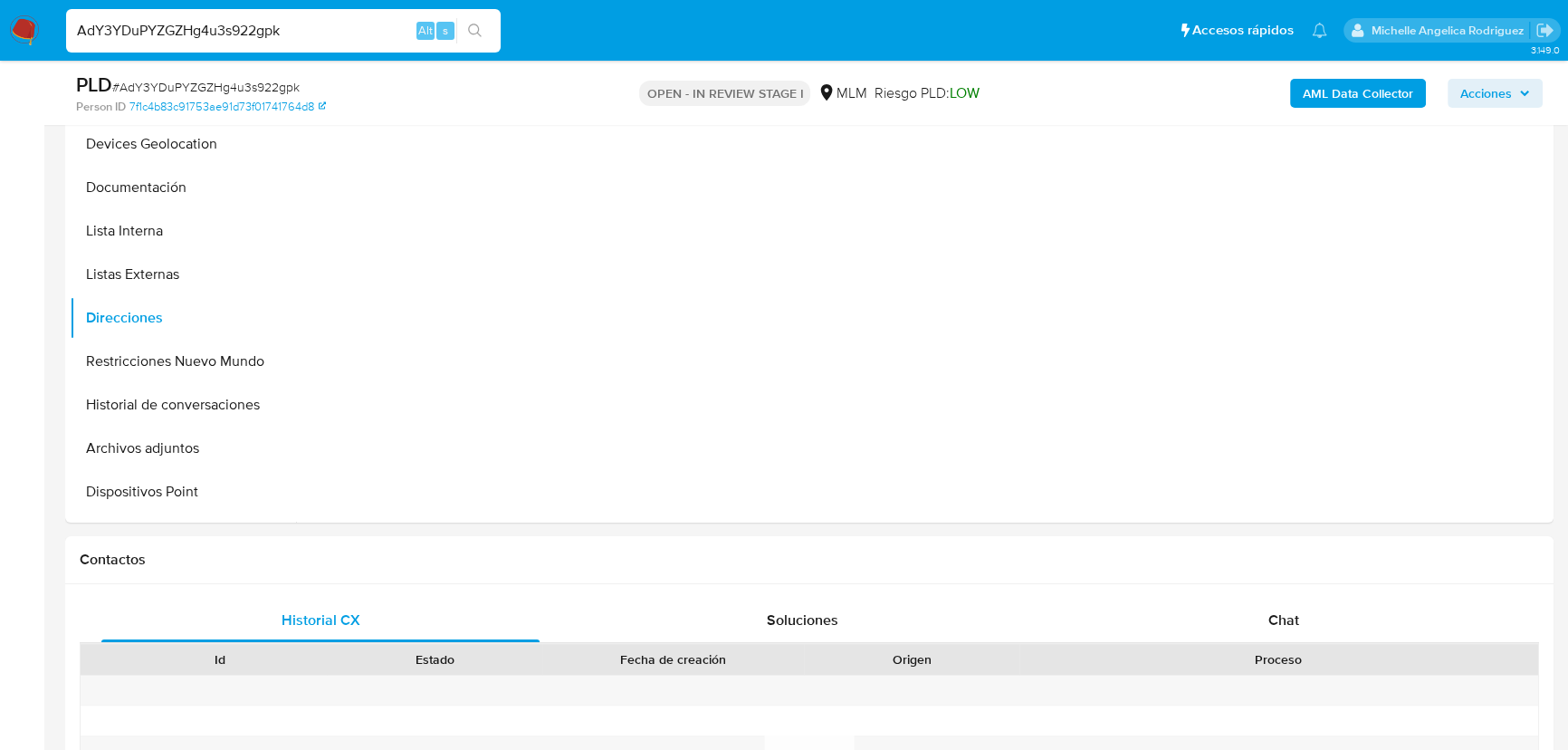 drag, startPoint x: 300, startPoint y: 29, endPoint x: 0, endPoint y: -22, distance: 304.30412 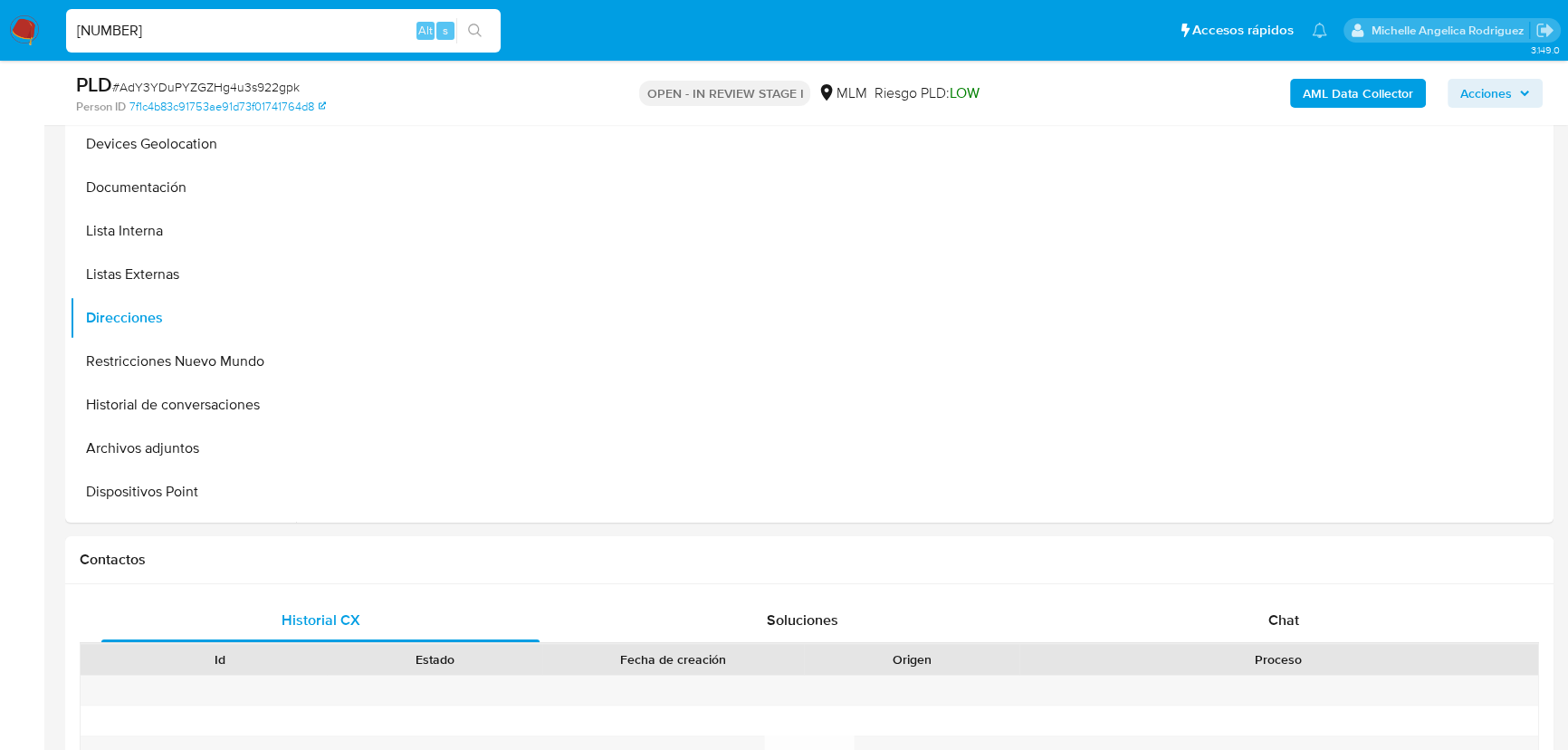 type on "2114931891" 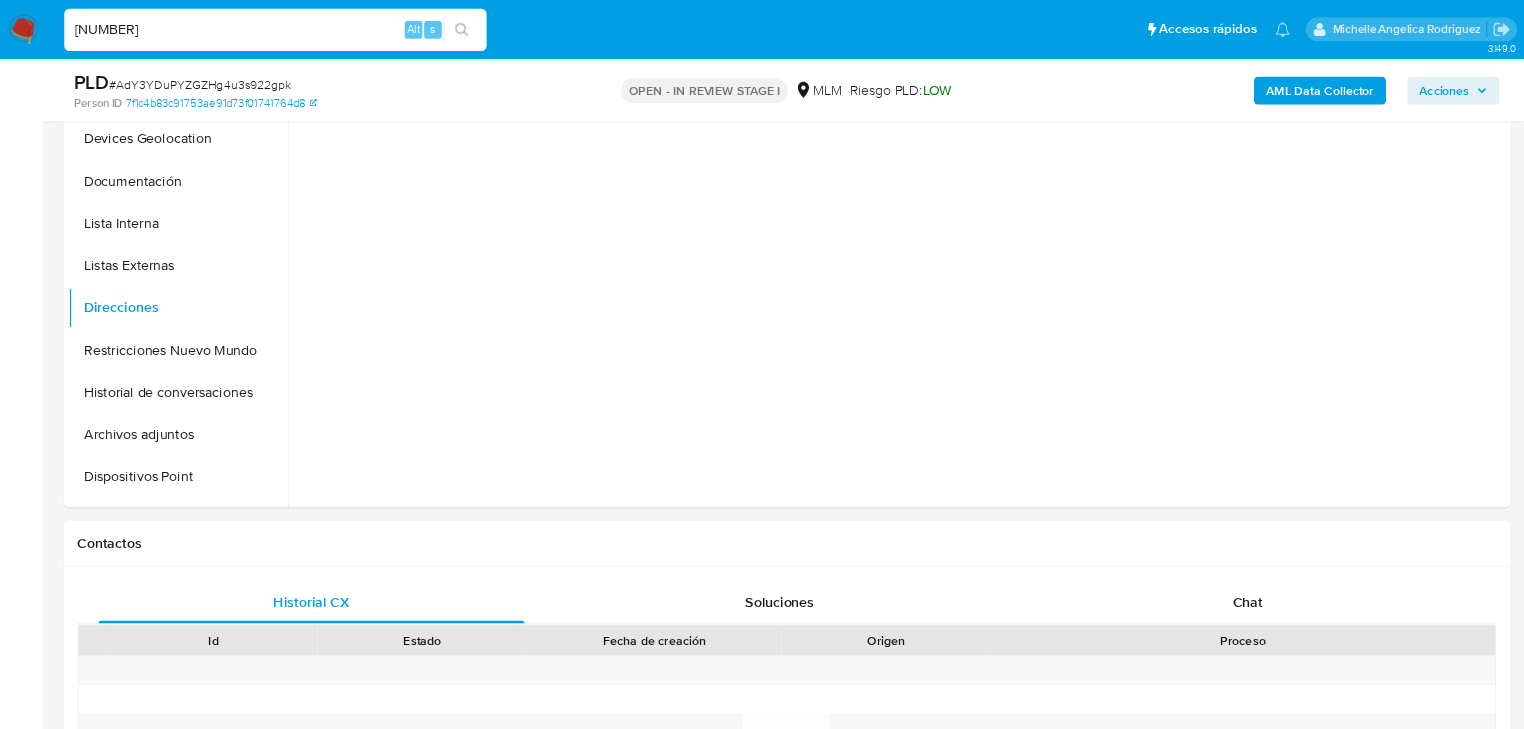 scroll, scrollTop: 0, scrollLeft: 0, axis: both 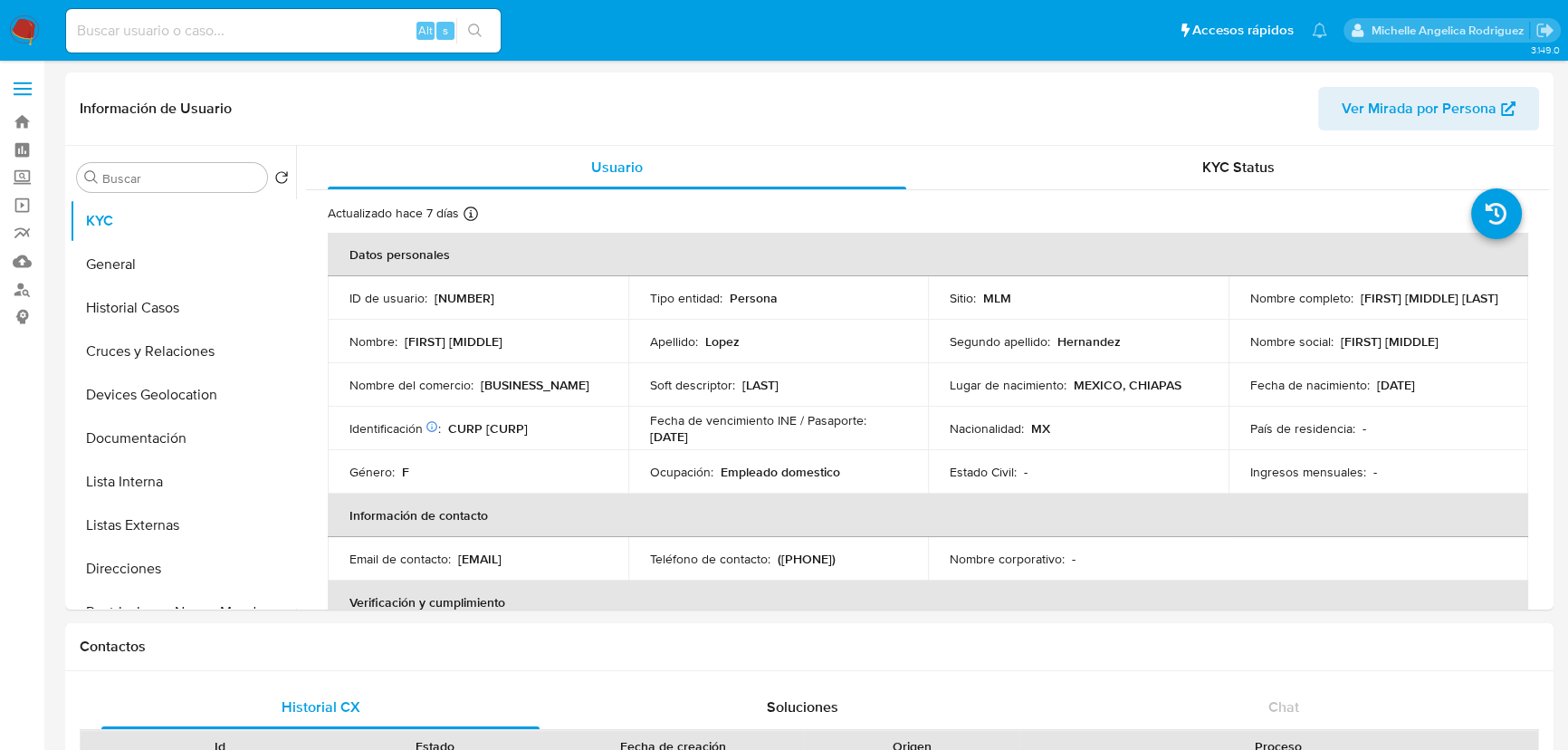 select on "10" 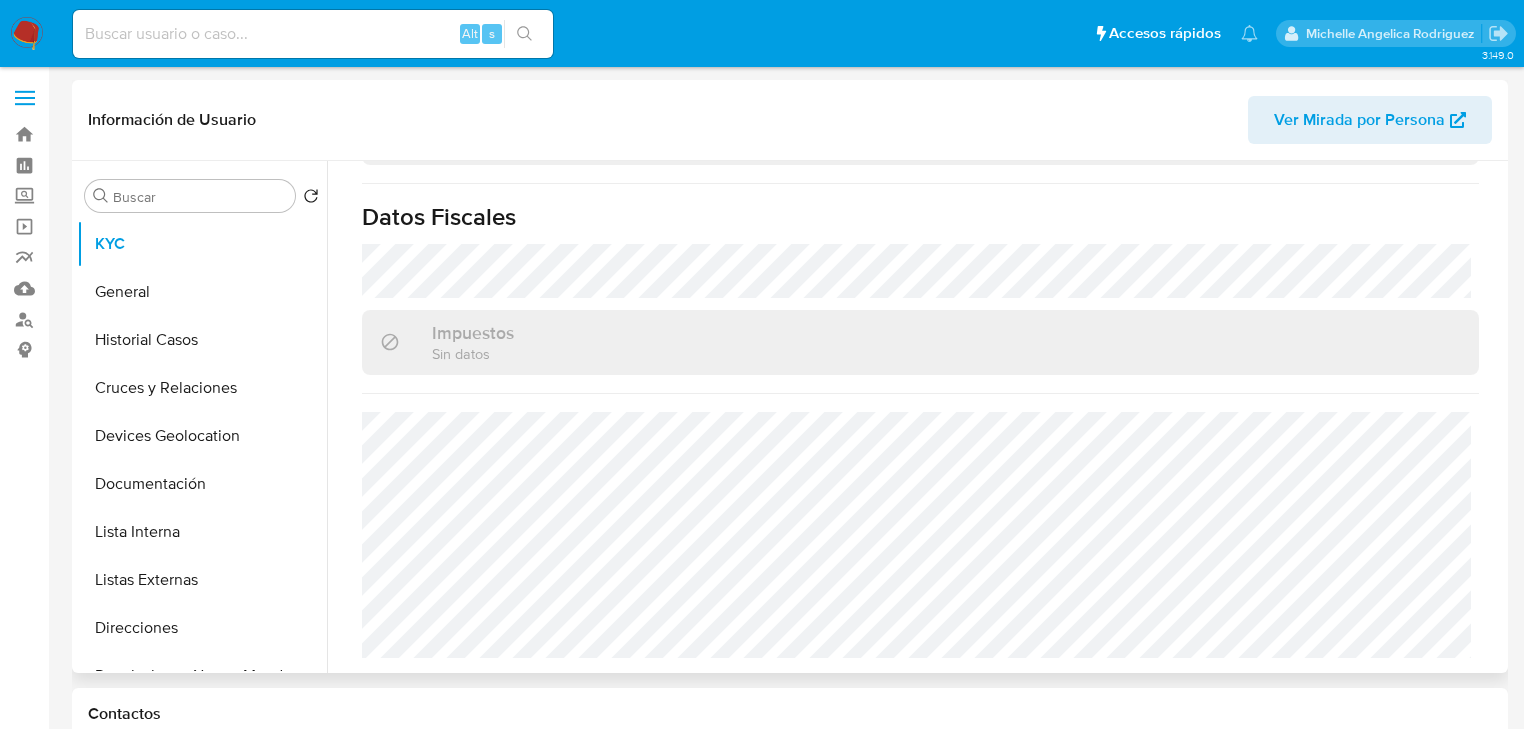 scroll, scrollTop: 763, scrollLeft: 0, axis: vertical 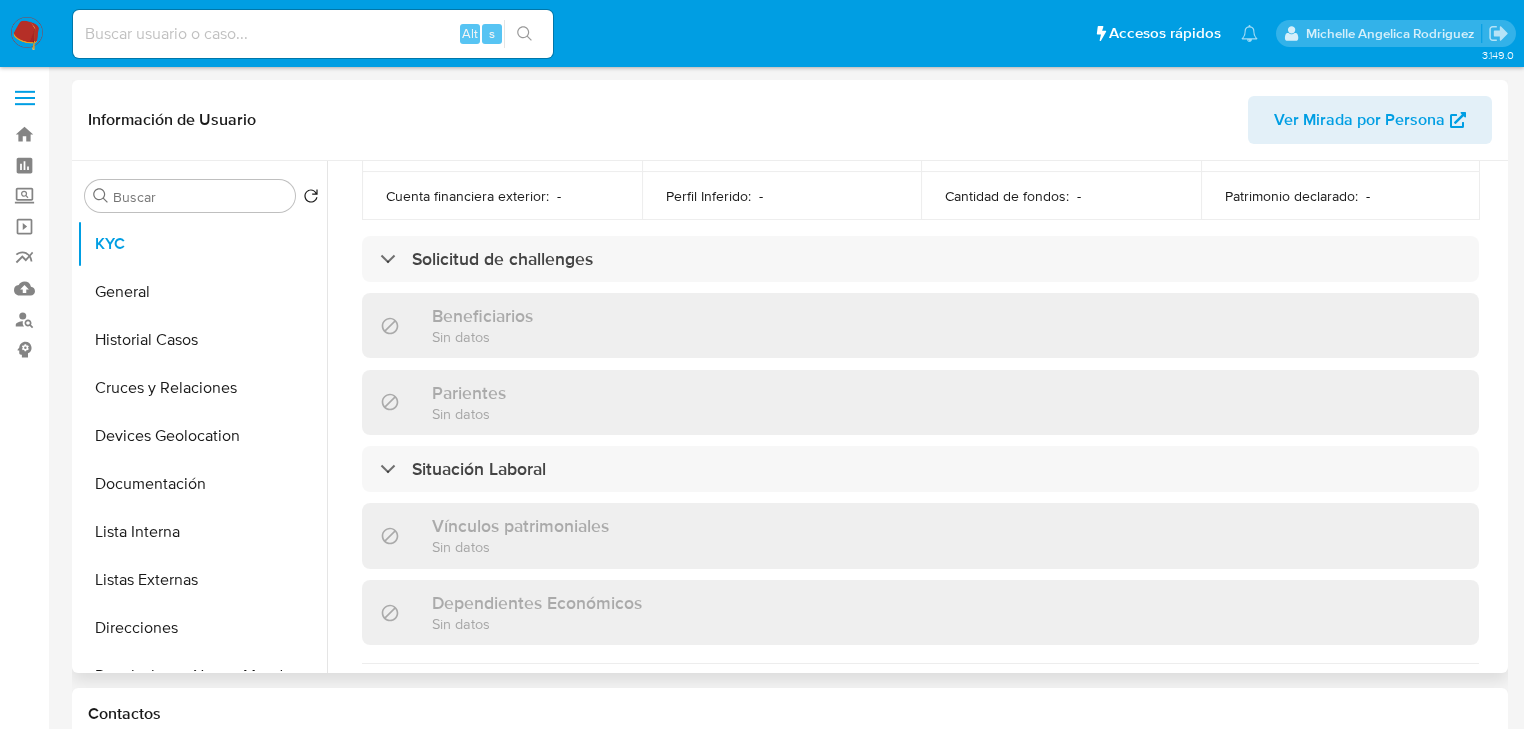 drag, startPoint x: 616, startPoint y: 360, endPoint x: 524, endPoint y: 322, distance: 99.53894 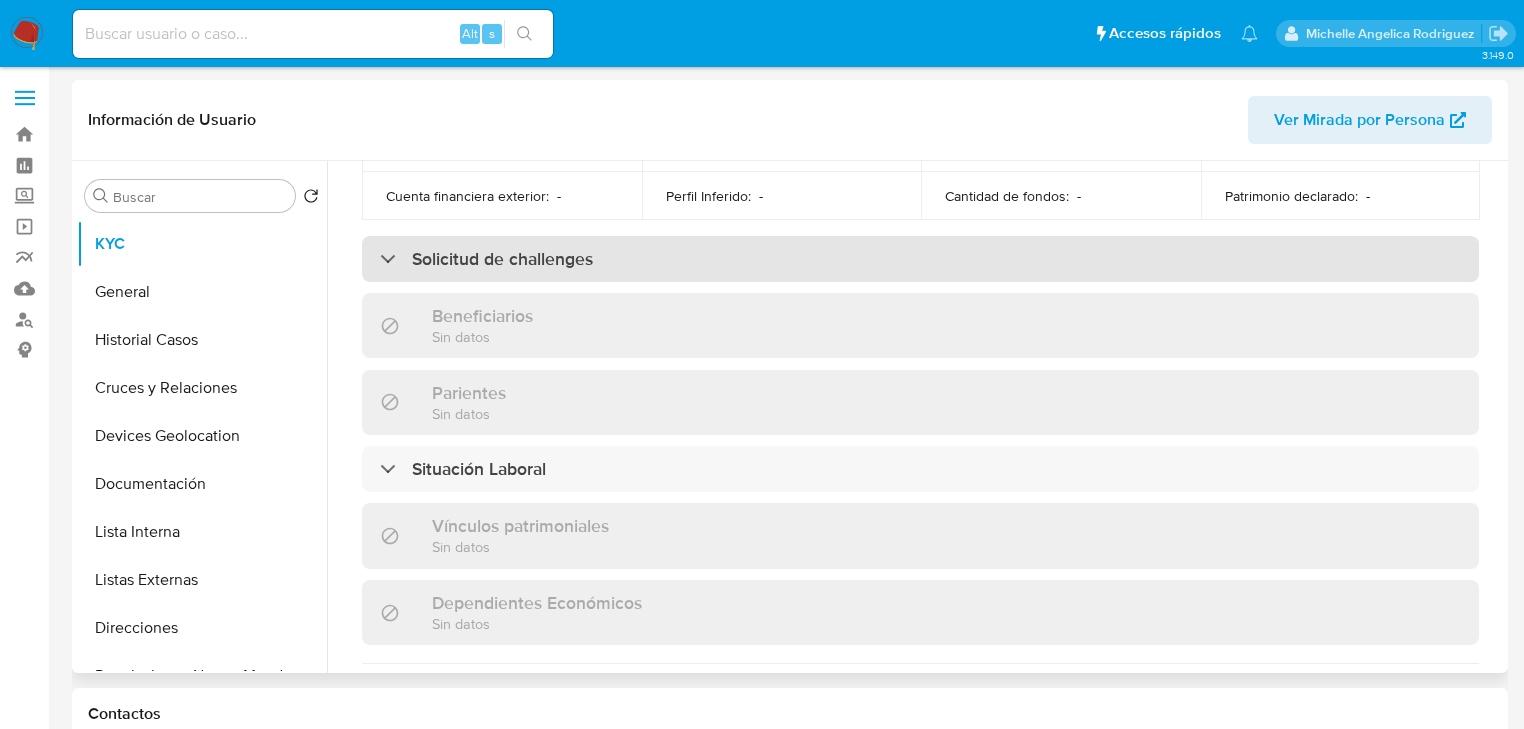 drag, startPoint x: 524, startPoint y: 321, endPoint x: 488, endPoint y: 248, distance: 81.394104 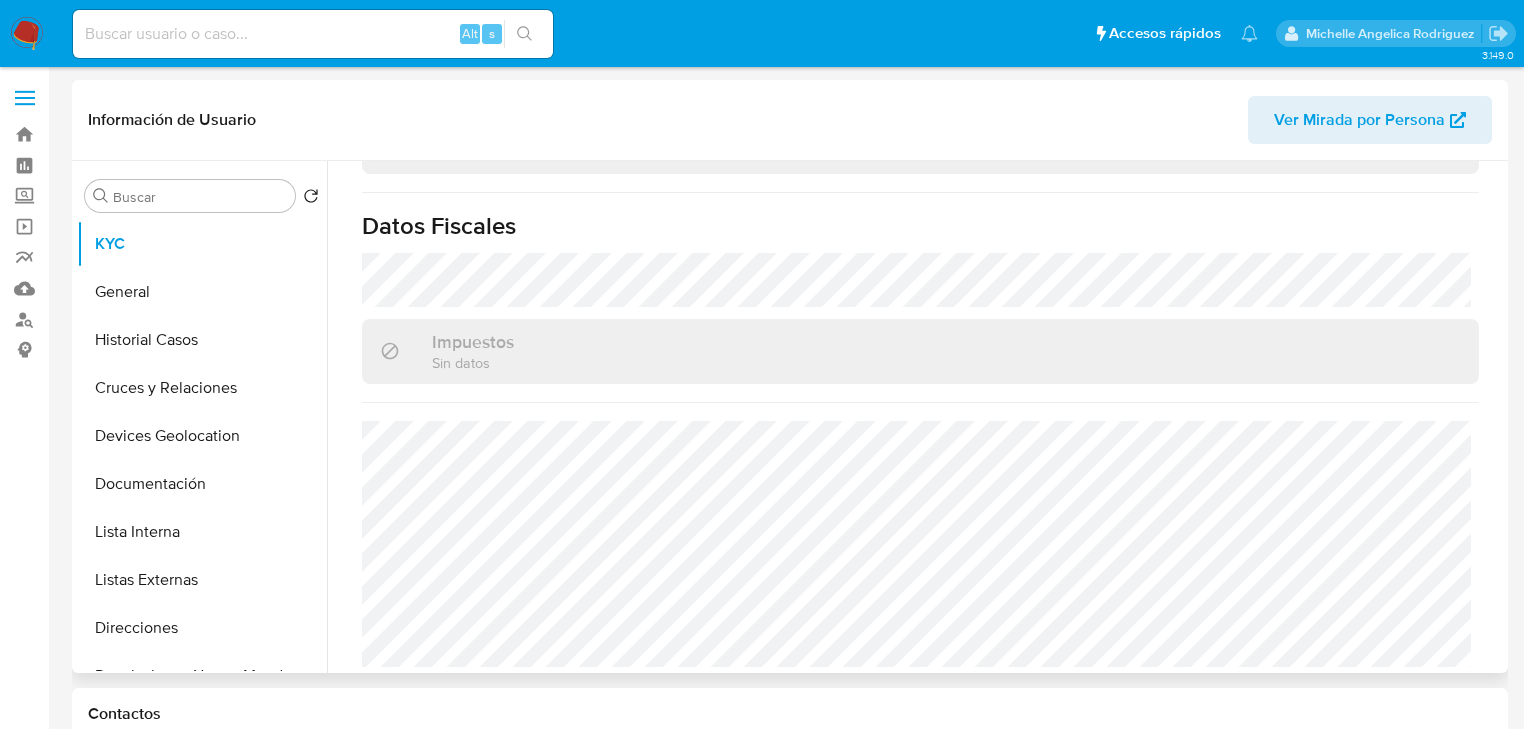 scroll, scrollTop: 1393, scrollLeft: 0, axis: vertical 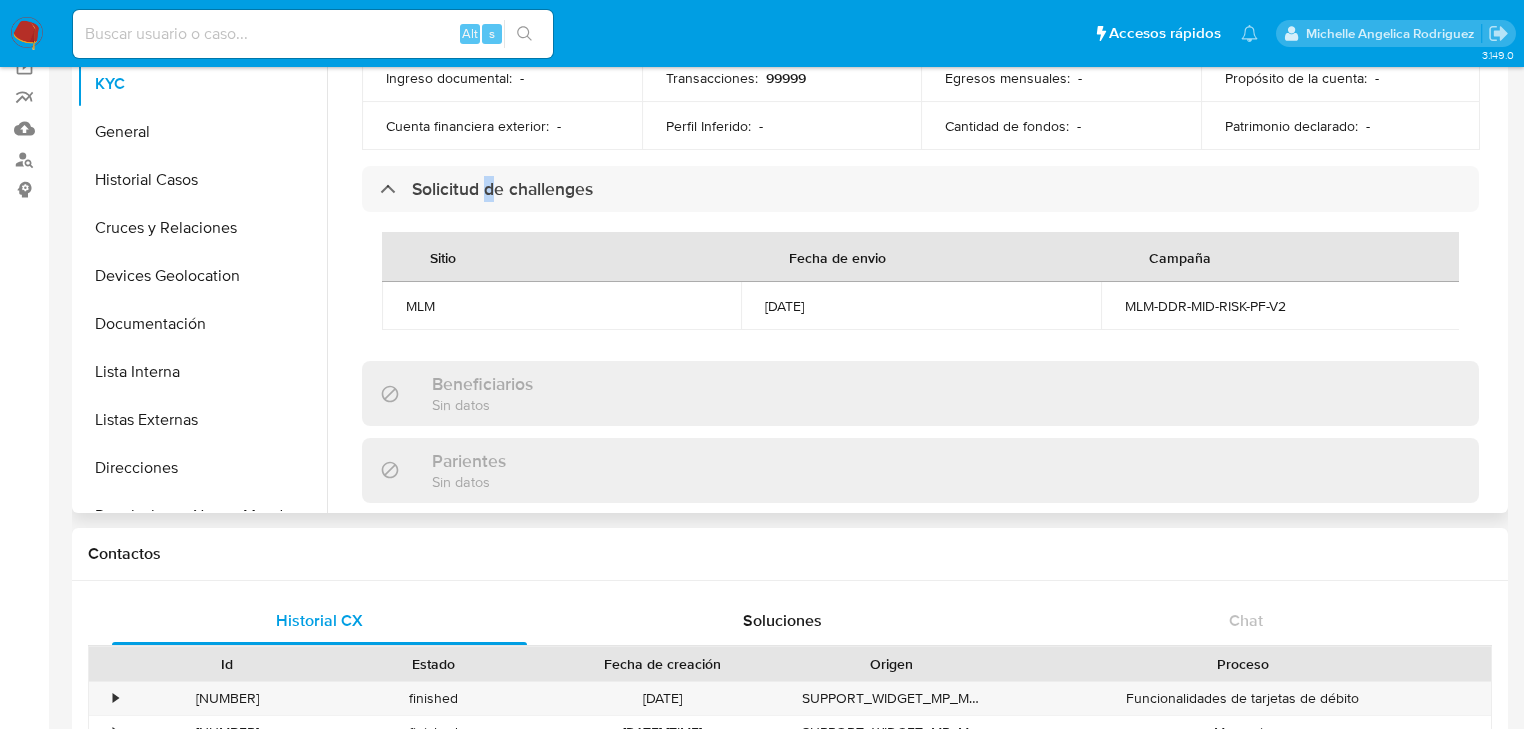 drag, startPoint x: 138, startPoint y: 139, endPoint x: 328, endPoint y: 152, distance: 190.44421 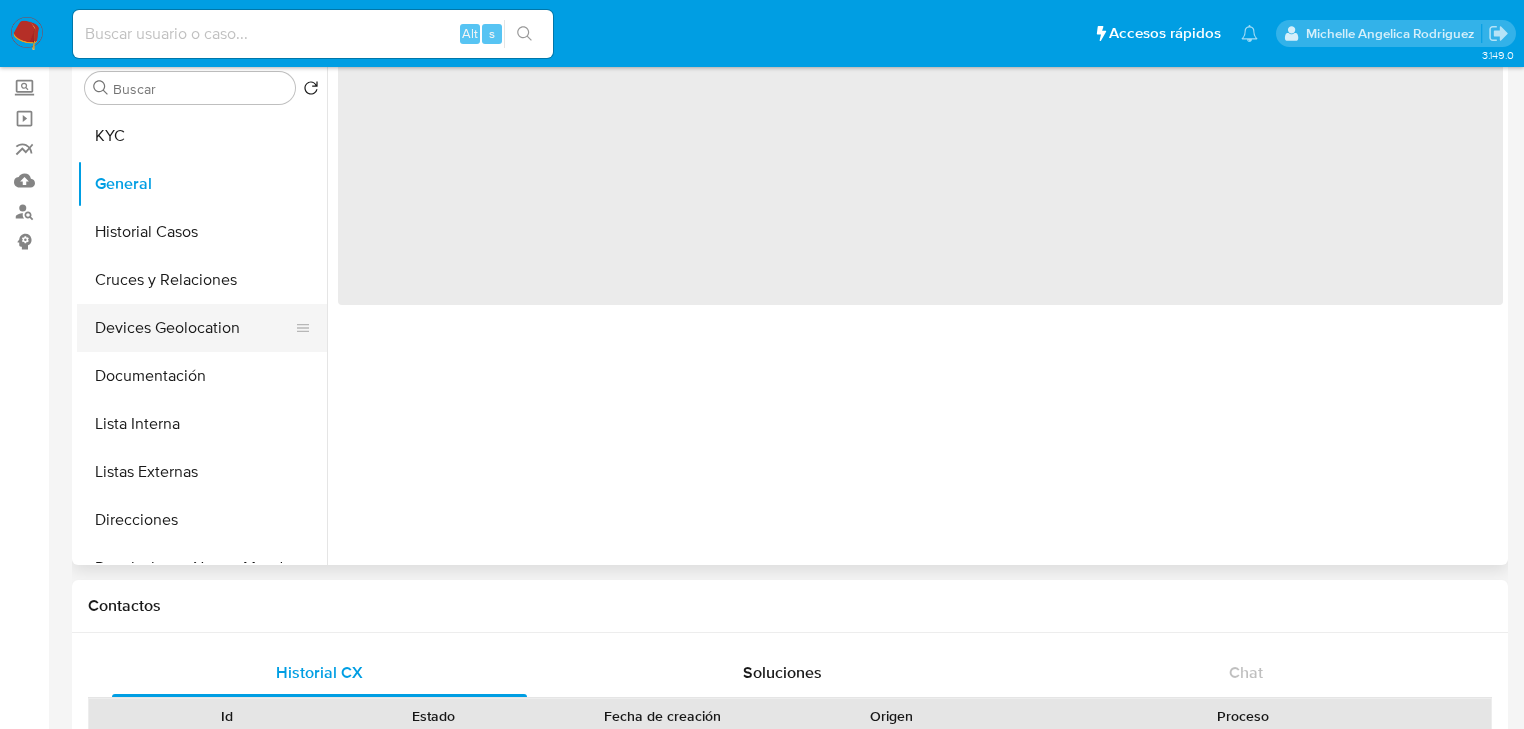scroll, scrollTop: 80, scrollLeft: 0, axis: vertical 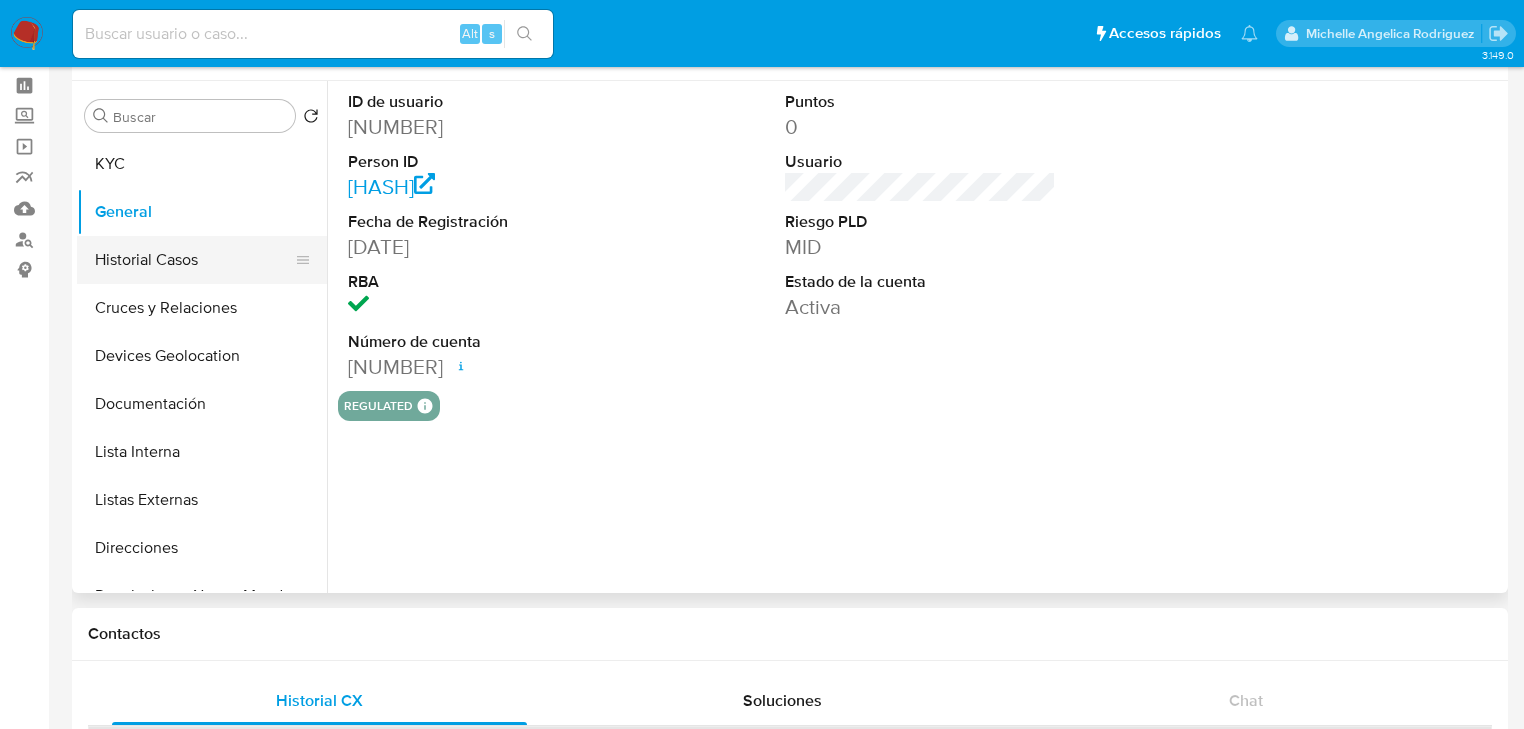 drag, startPoint x: 180, startPoint y: 291, endPoint x: 209, endPoint y: 280, distance: 31.016125 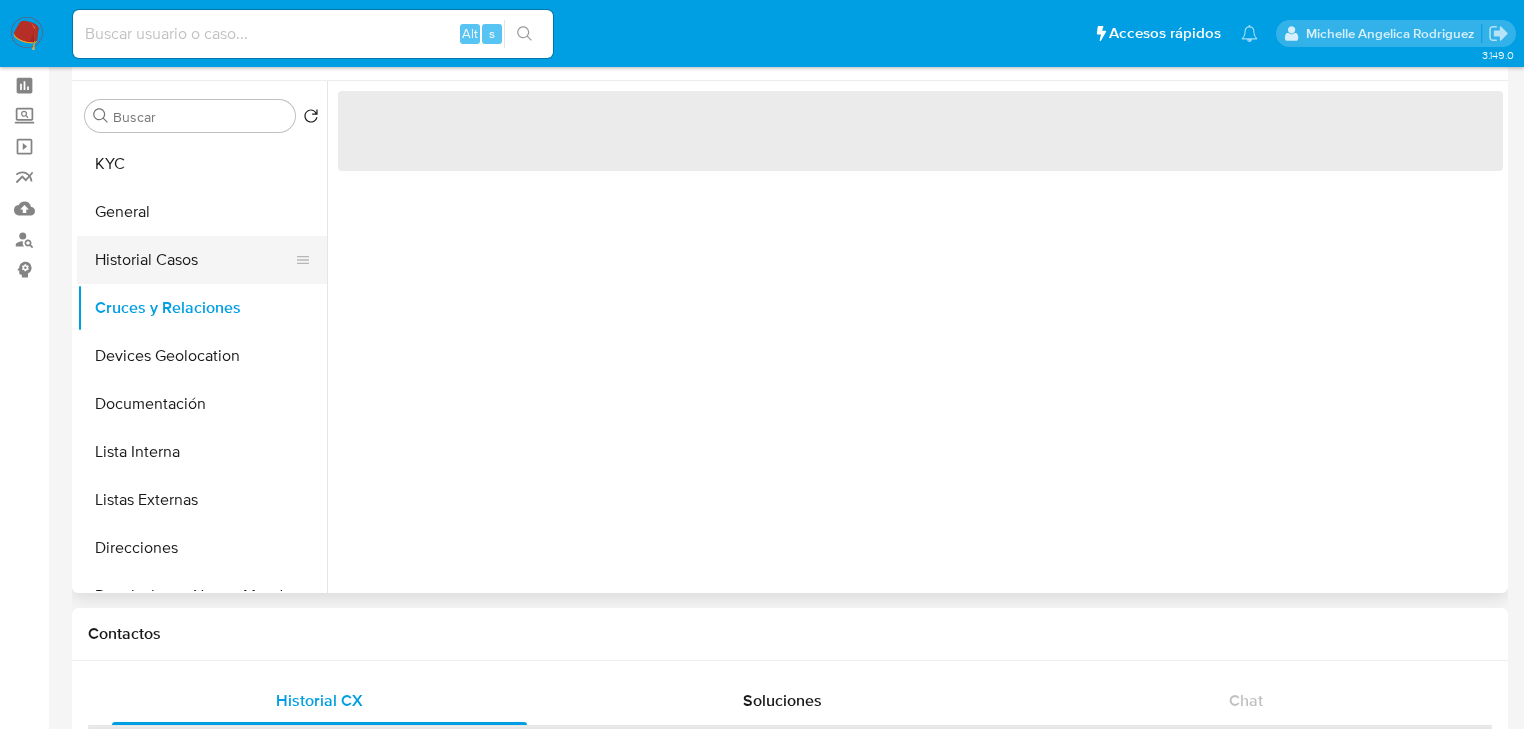 click on "Historial Casos" at bounding box center [194, 260] 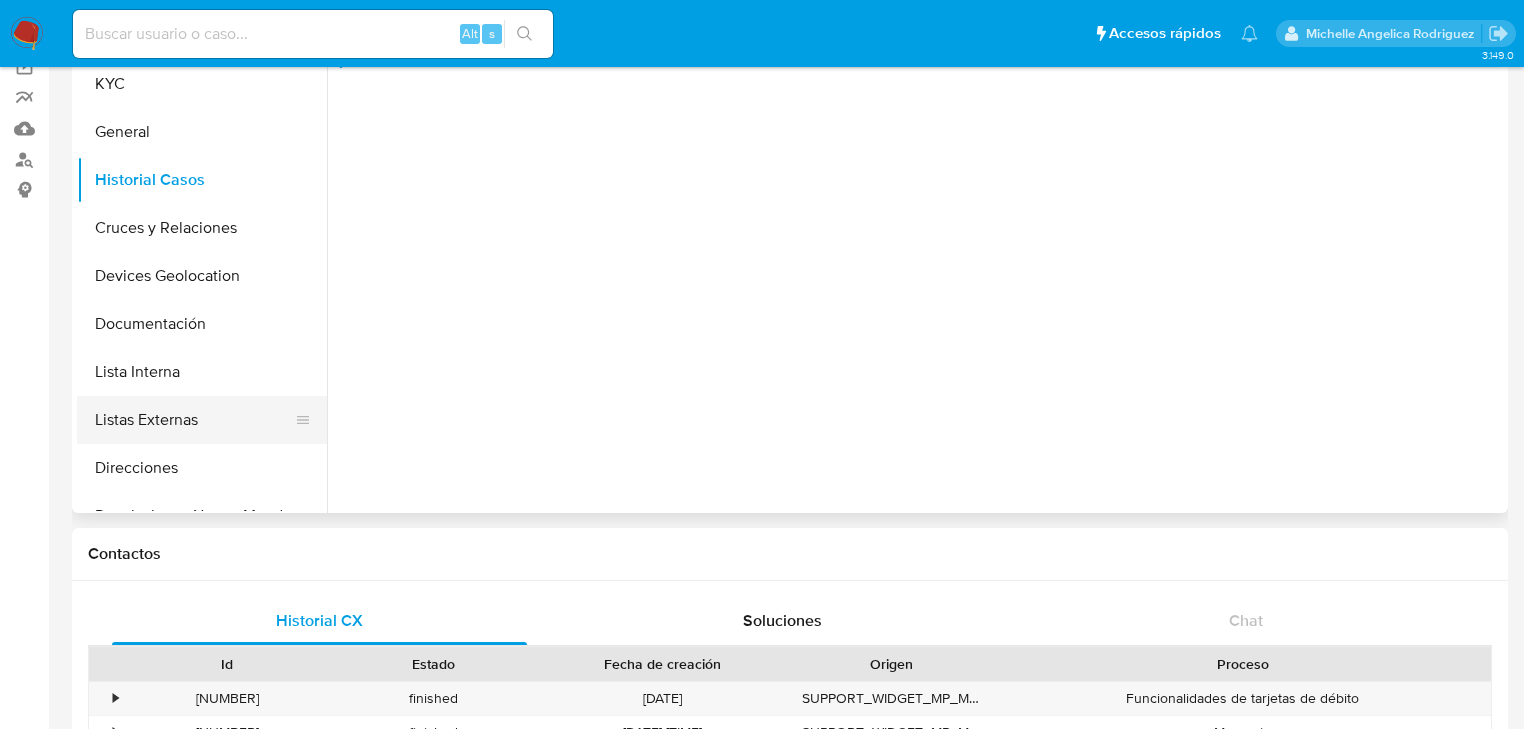 click on "Listas Externas" at bounding box center [194, 420] 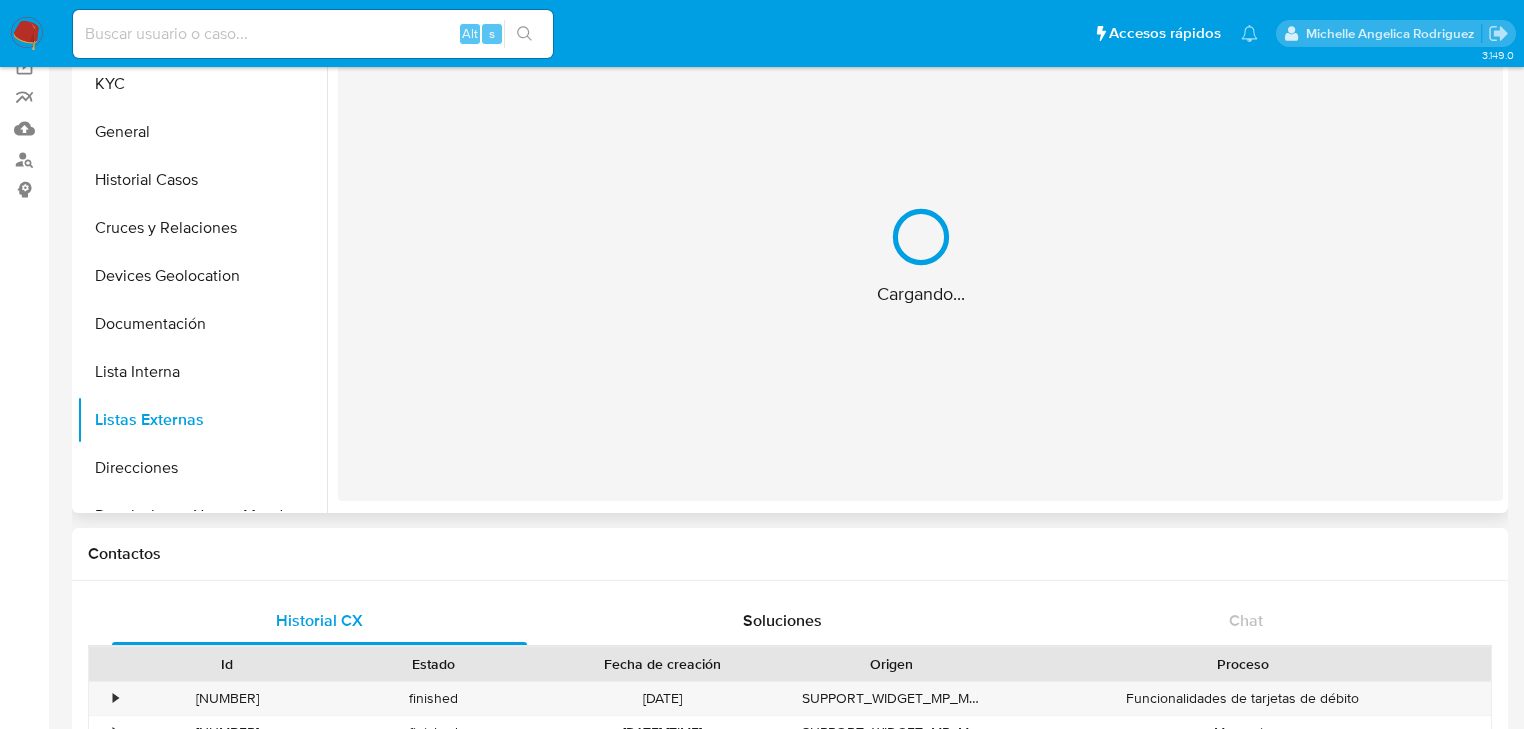 click on "Cargando..." at bounding box center (920, 256) 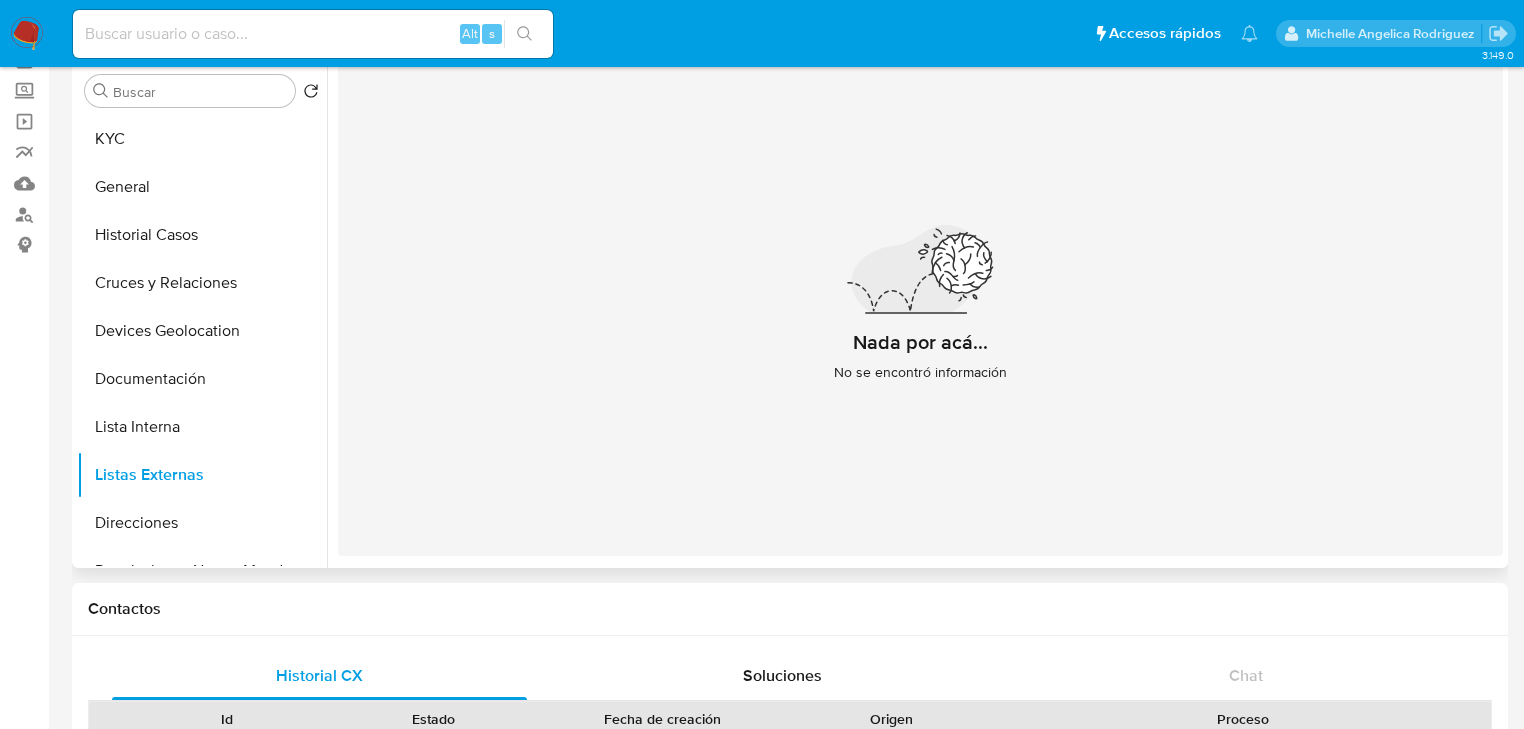 scroll, scrollTop: 0, scrollLeft: 0, axis: both 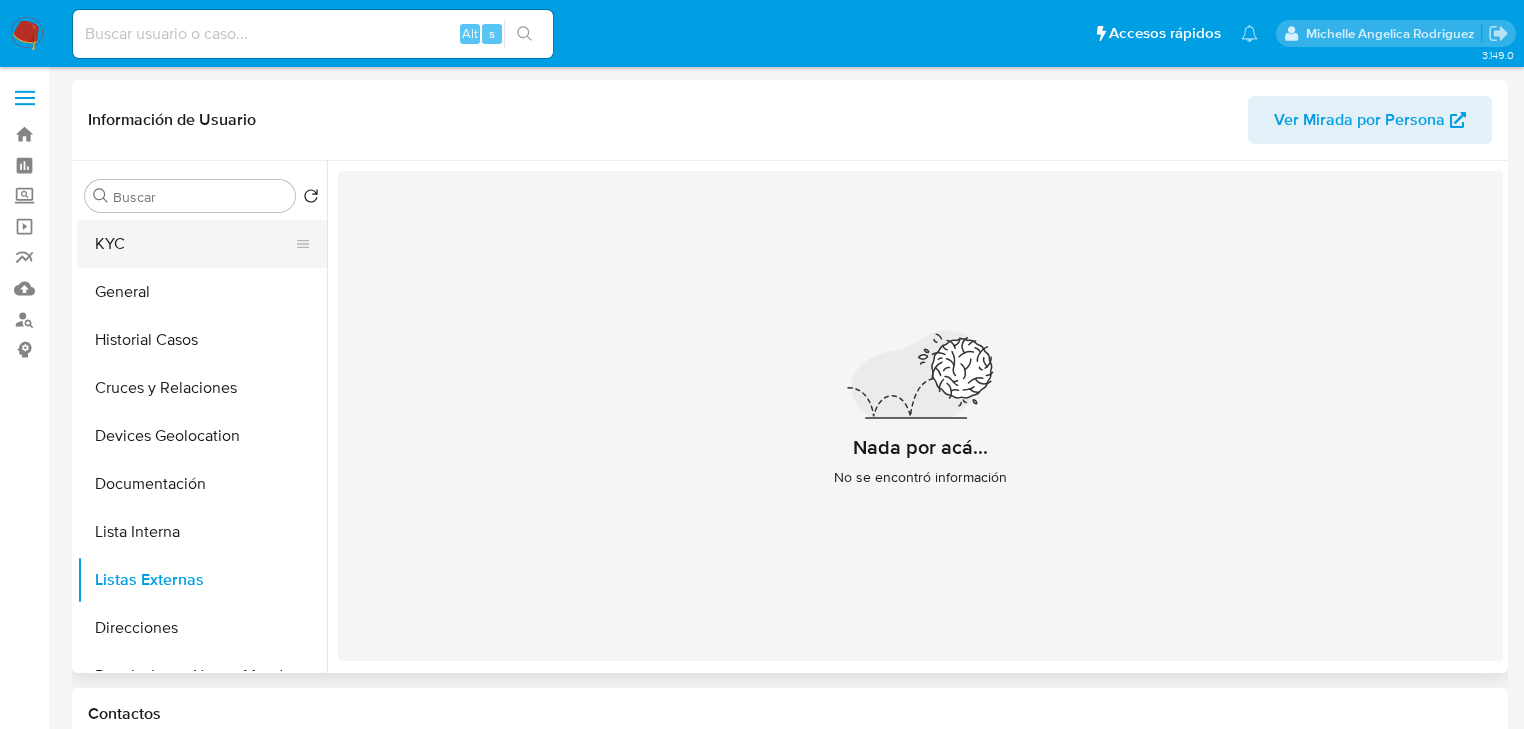 click on "KYC" at bounding box center (194, 244) 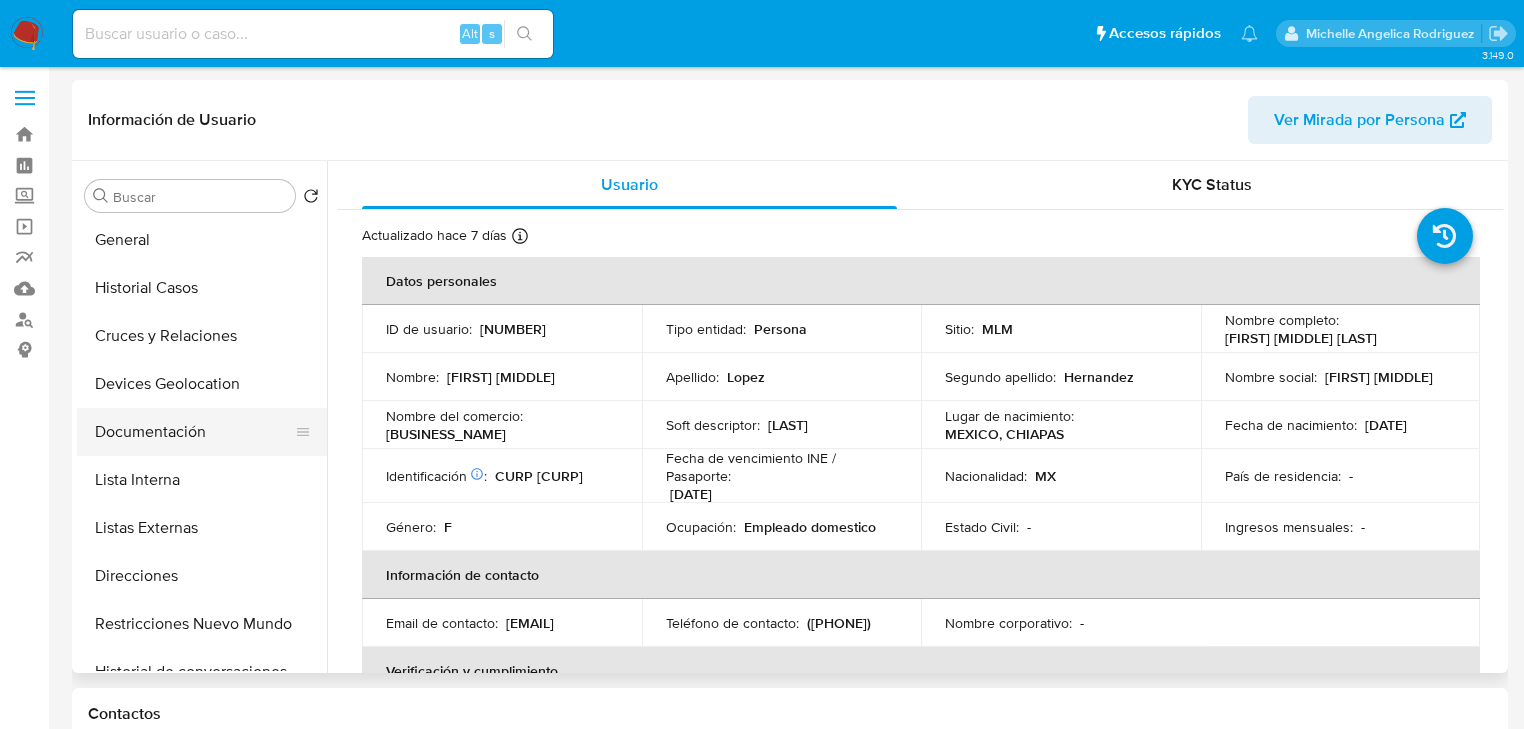 scroll, scrollTop: 80, scrollLeft: 0, axis: vertical 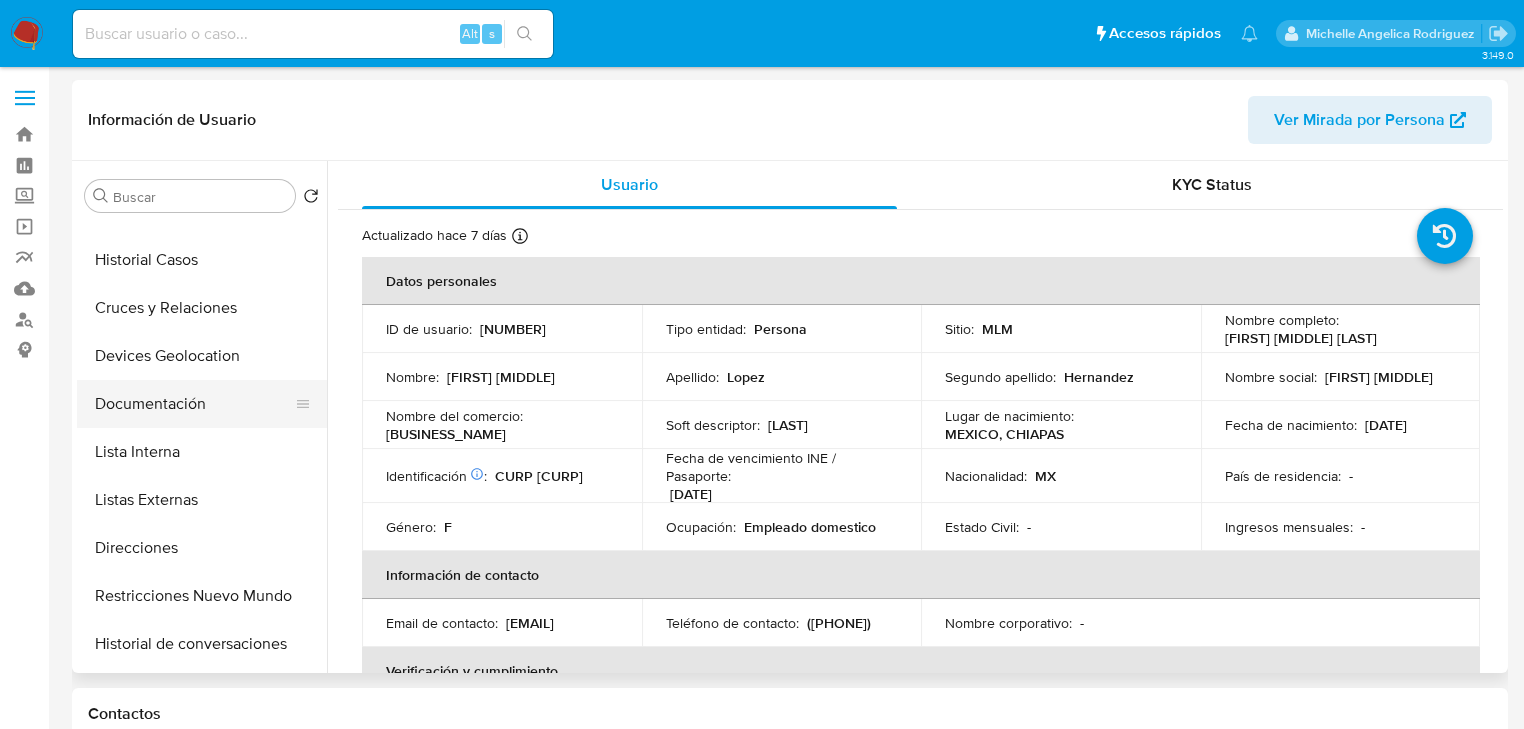 drag, startPoint x: 223, startPoint y: 394, endPoint x: 288, endPoint y: 391, distance: 65.06919 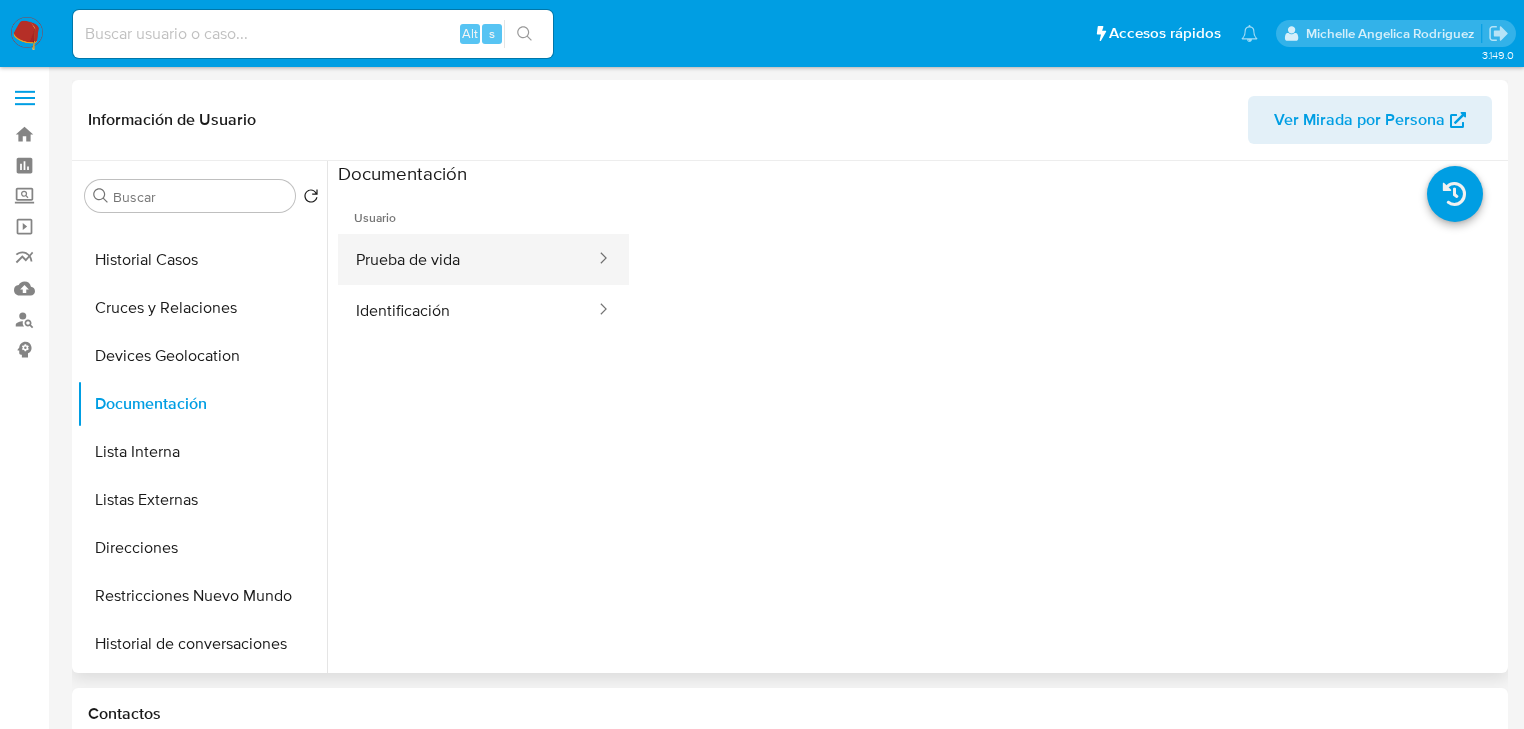 click on "Prueba de vida" at bounding box center [467, 259] 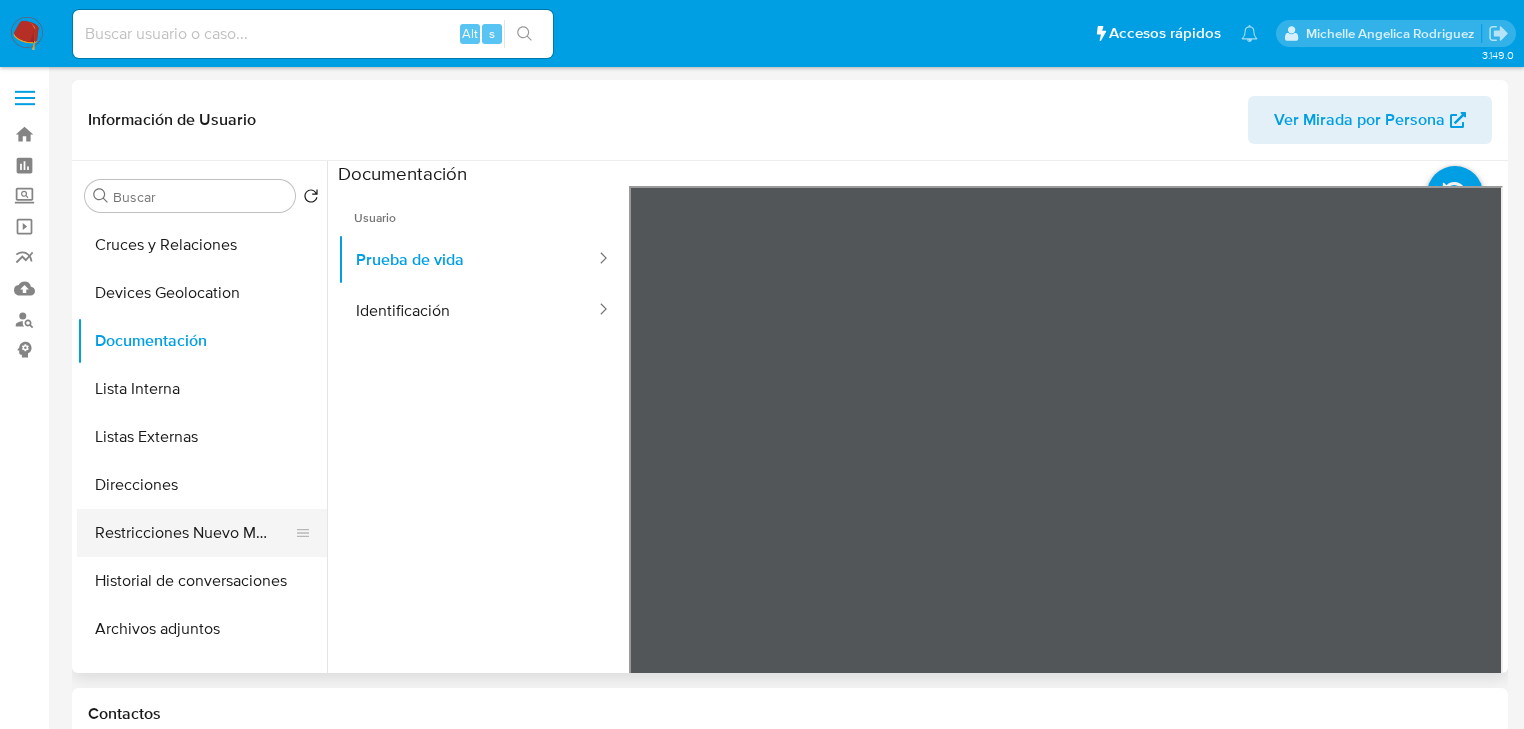 scroll, scrollTop: 240, scrollLeft: 0, axis: vertical 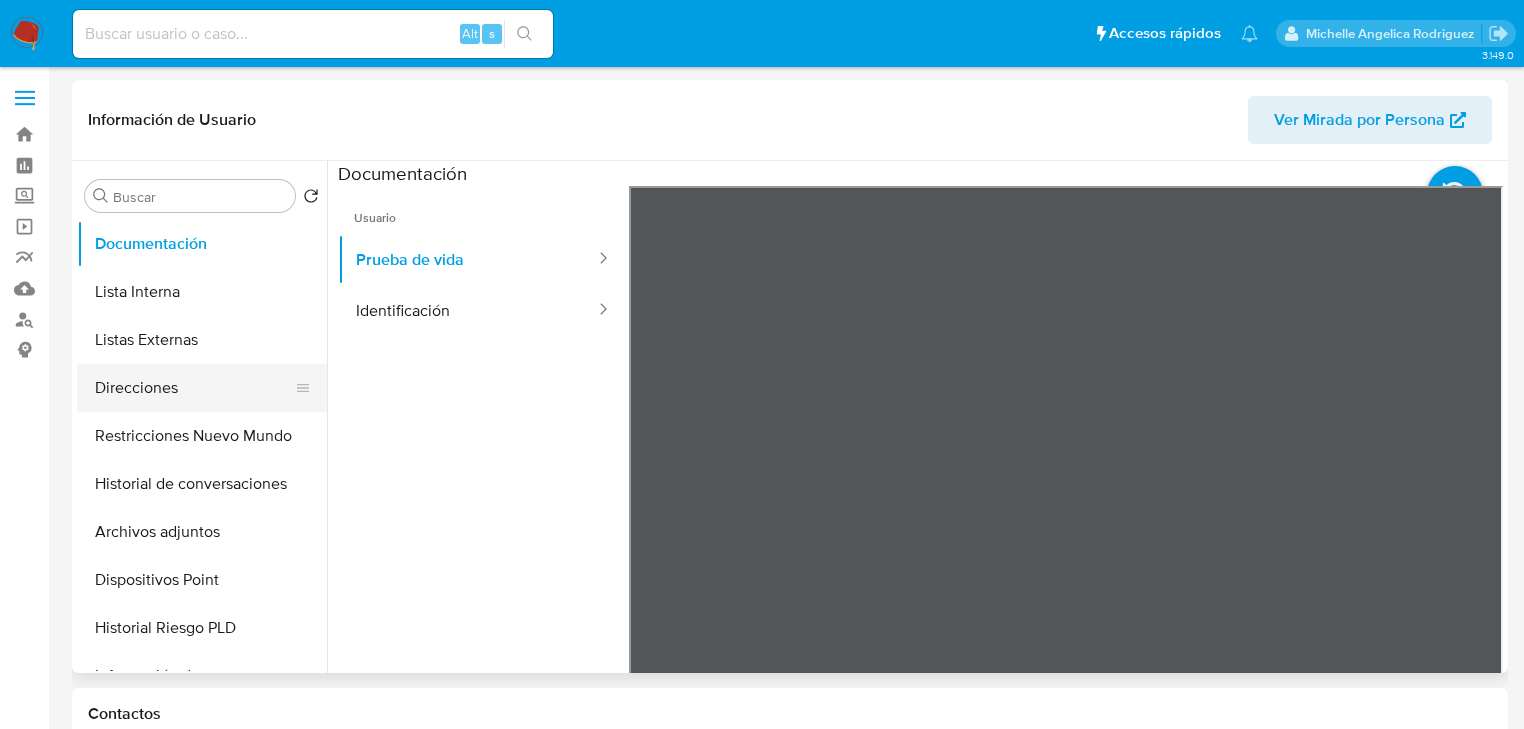 click on "Direcciones" at bounding box center [194, 388] 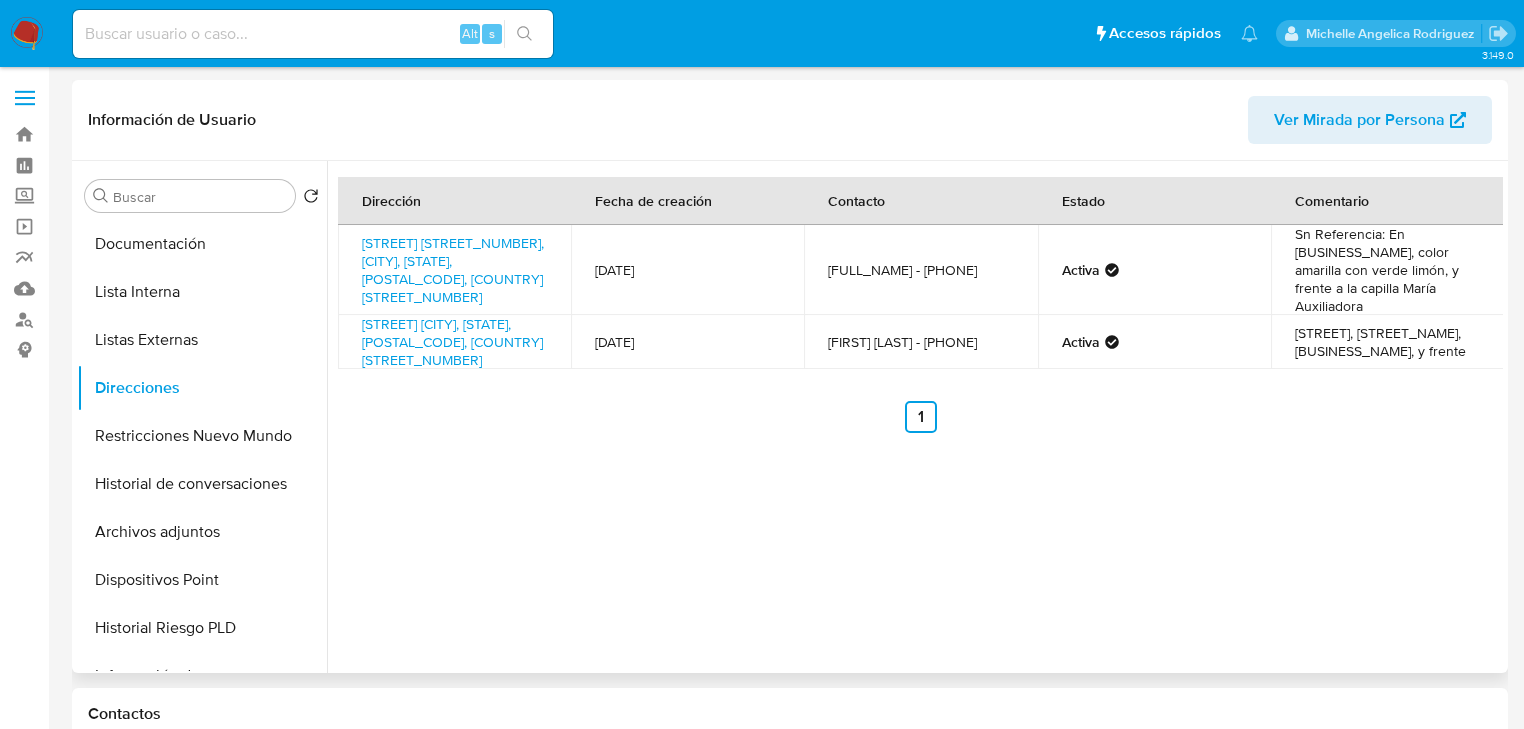 type 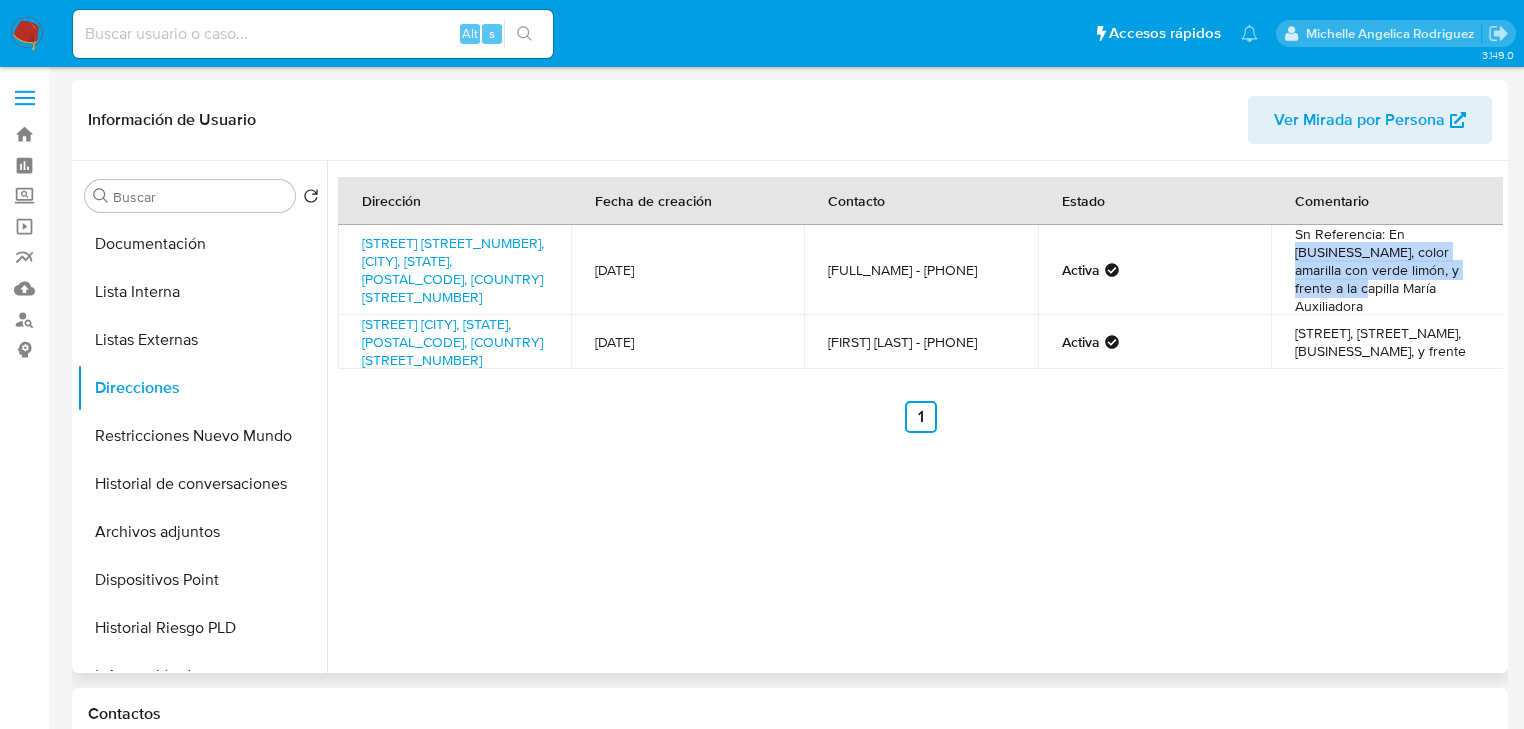 drag, startPoint x: 1400, startPoint y: 234, endPoint x: 1441, endPoint y: 265, distance: 51.40039 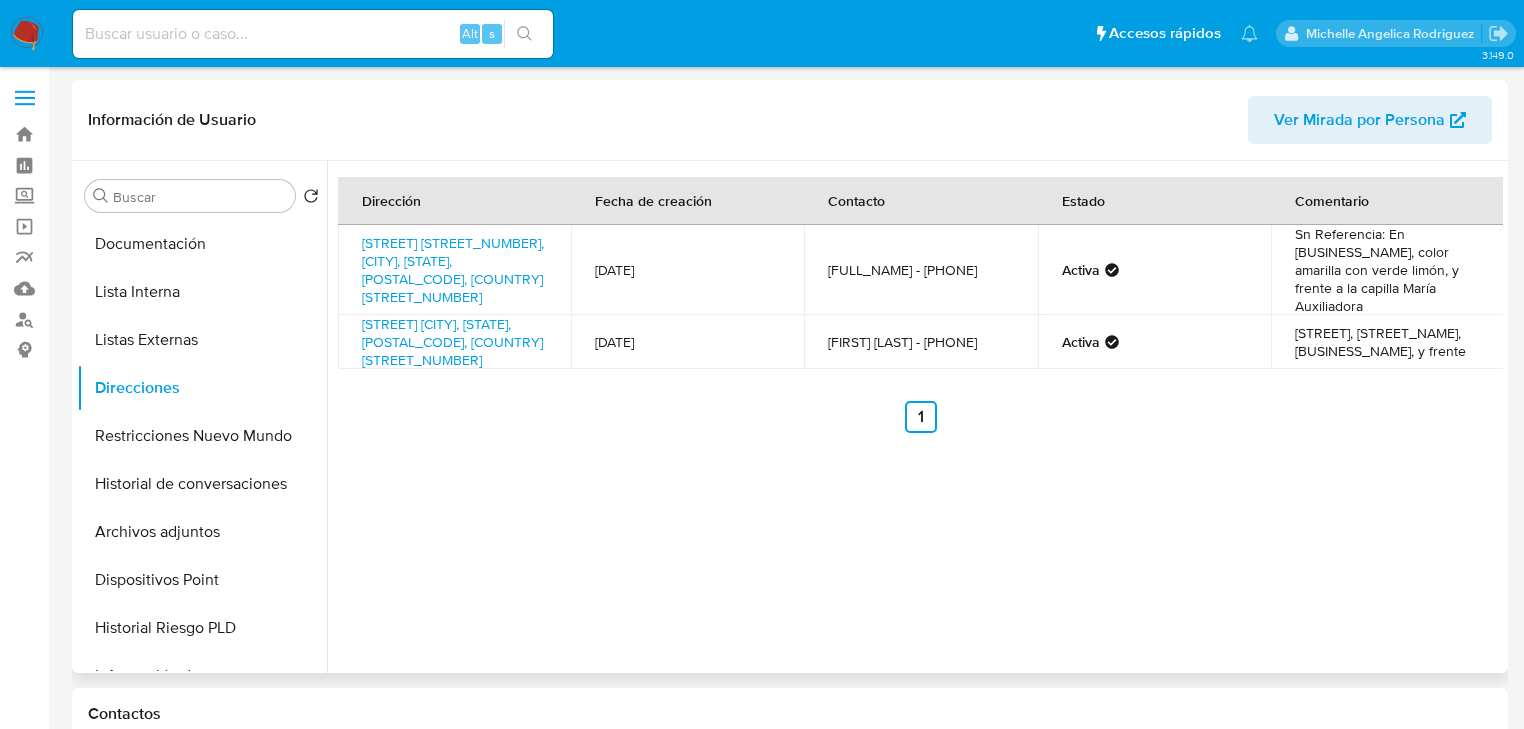 click on "Calle Principal Sn, Bochil, Chiapas, 29770, Mexico SN" at bounding box center (454, 270) 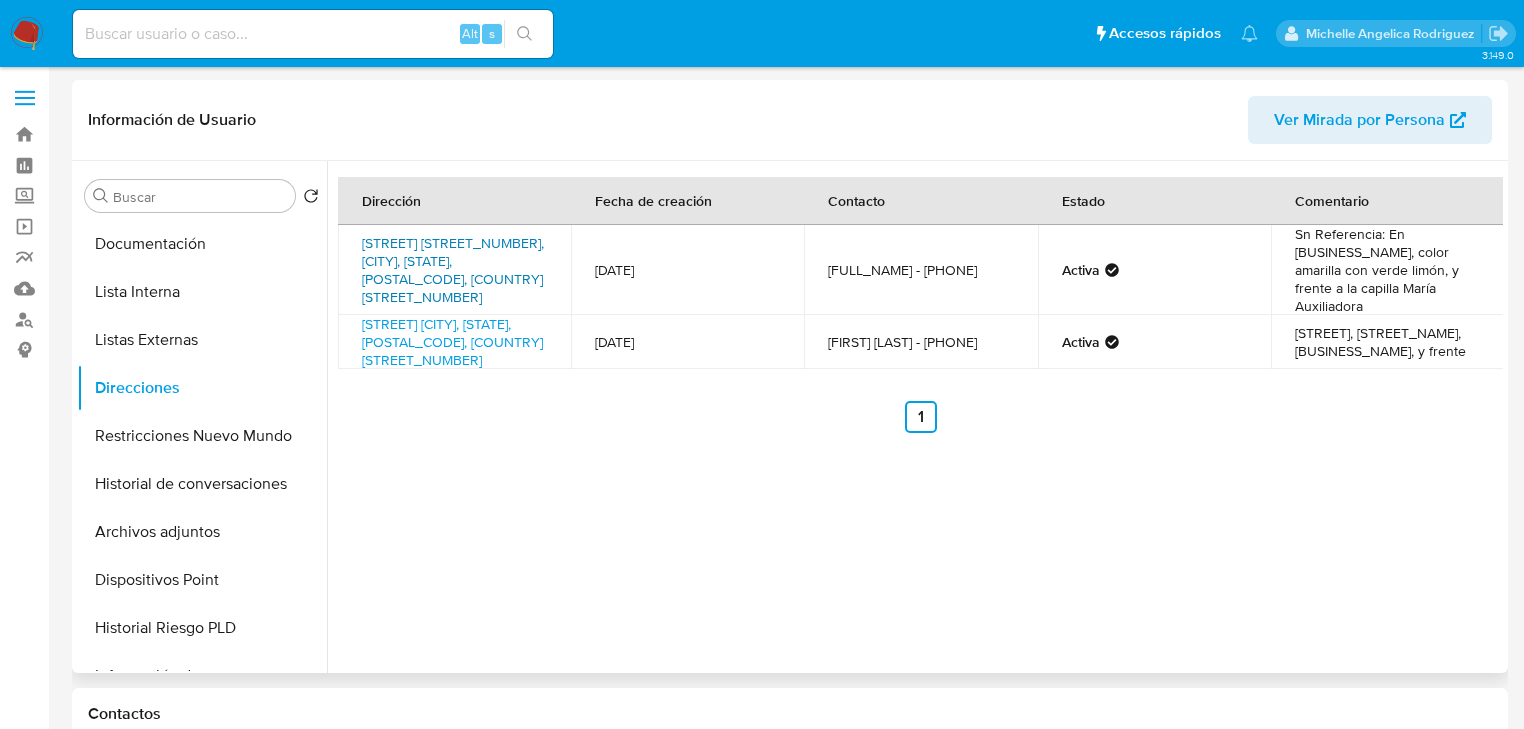 click on "Calle Principal Sn, Bochil, Chiapas, 29770, Mexico SN" at bounding box center [453, 270] 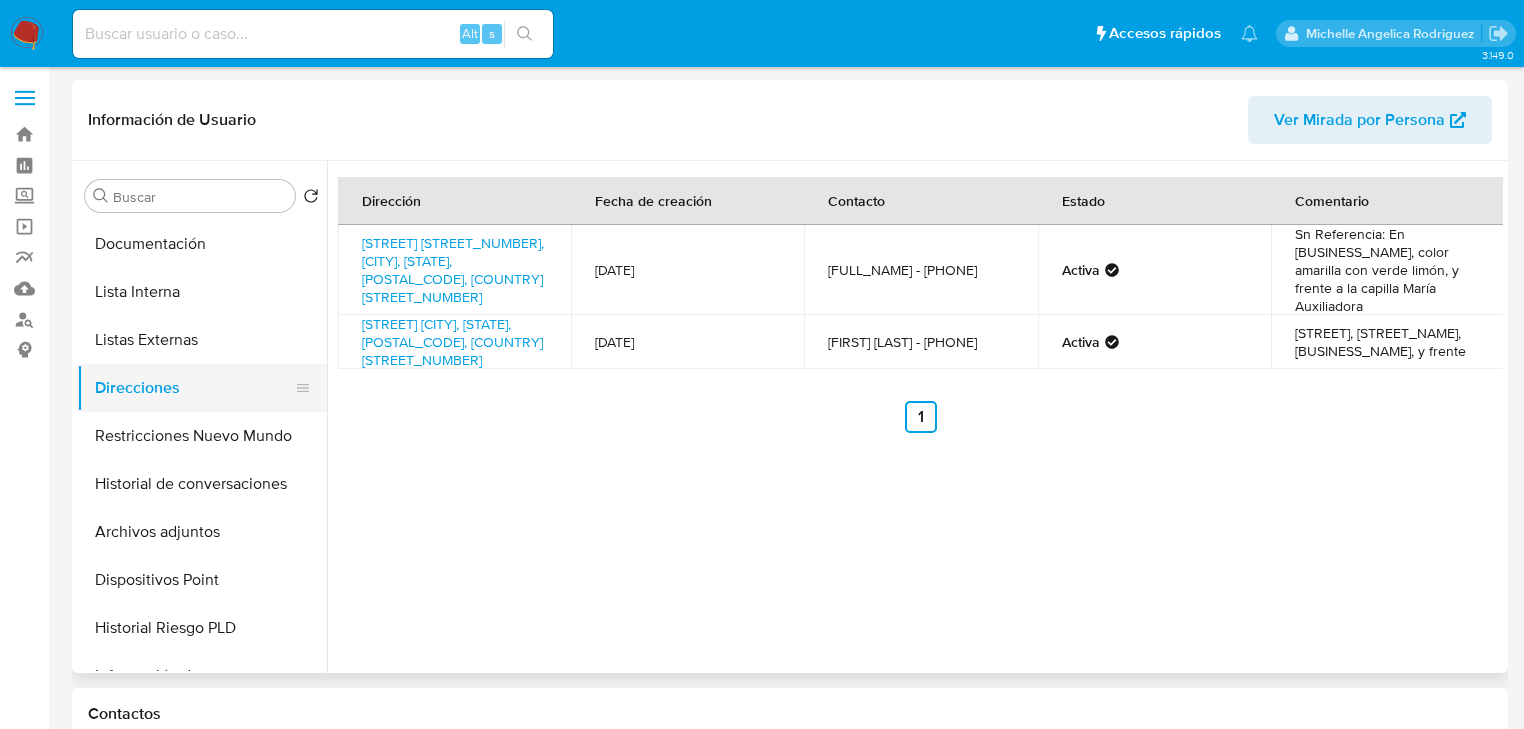 click on "Direcciones" at bounding box center (194, 388) 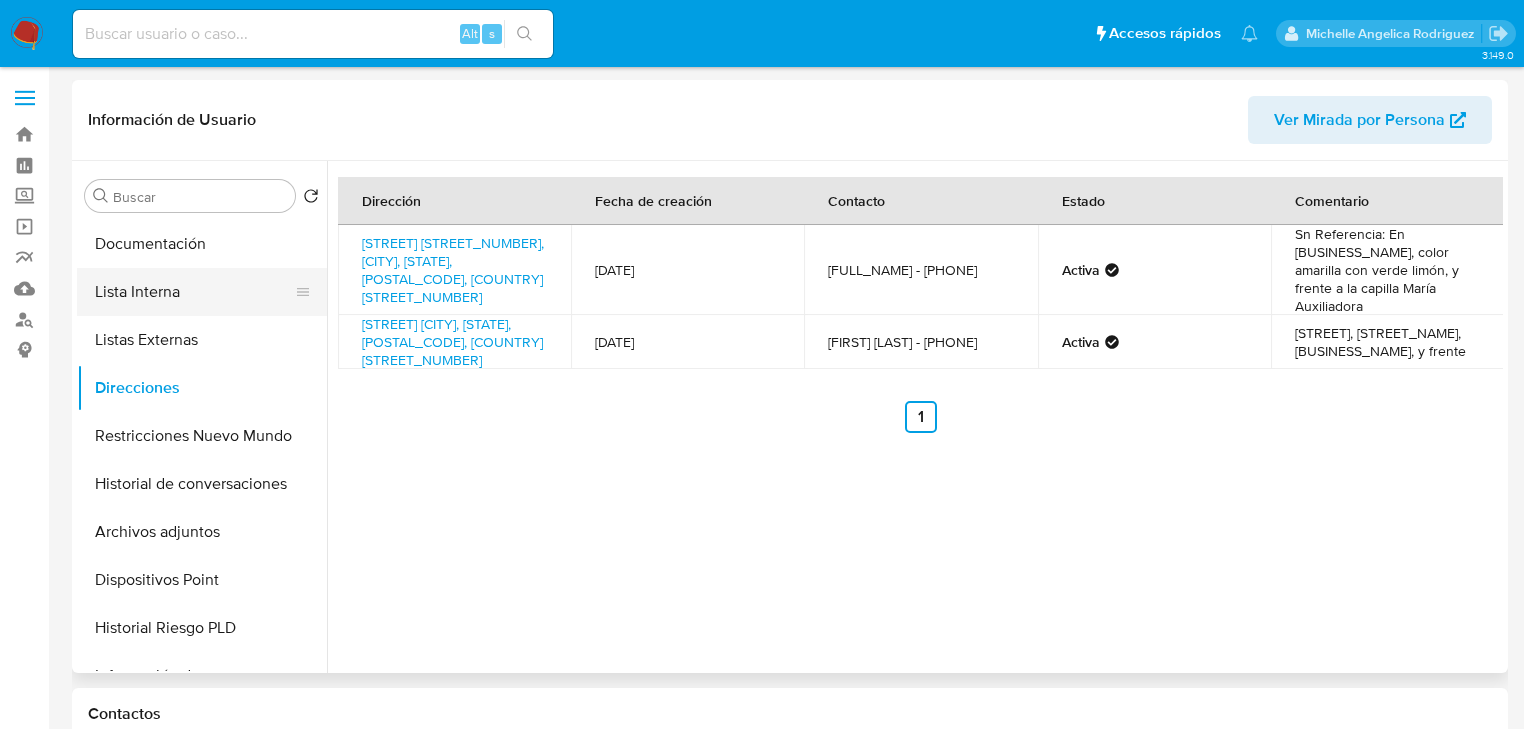 click on "Lista Interna" at bounding box center (194, 292) 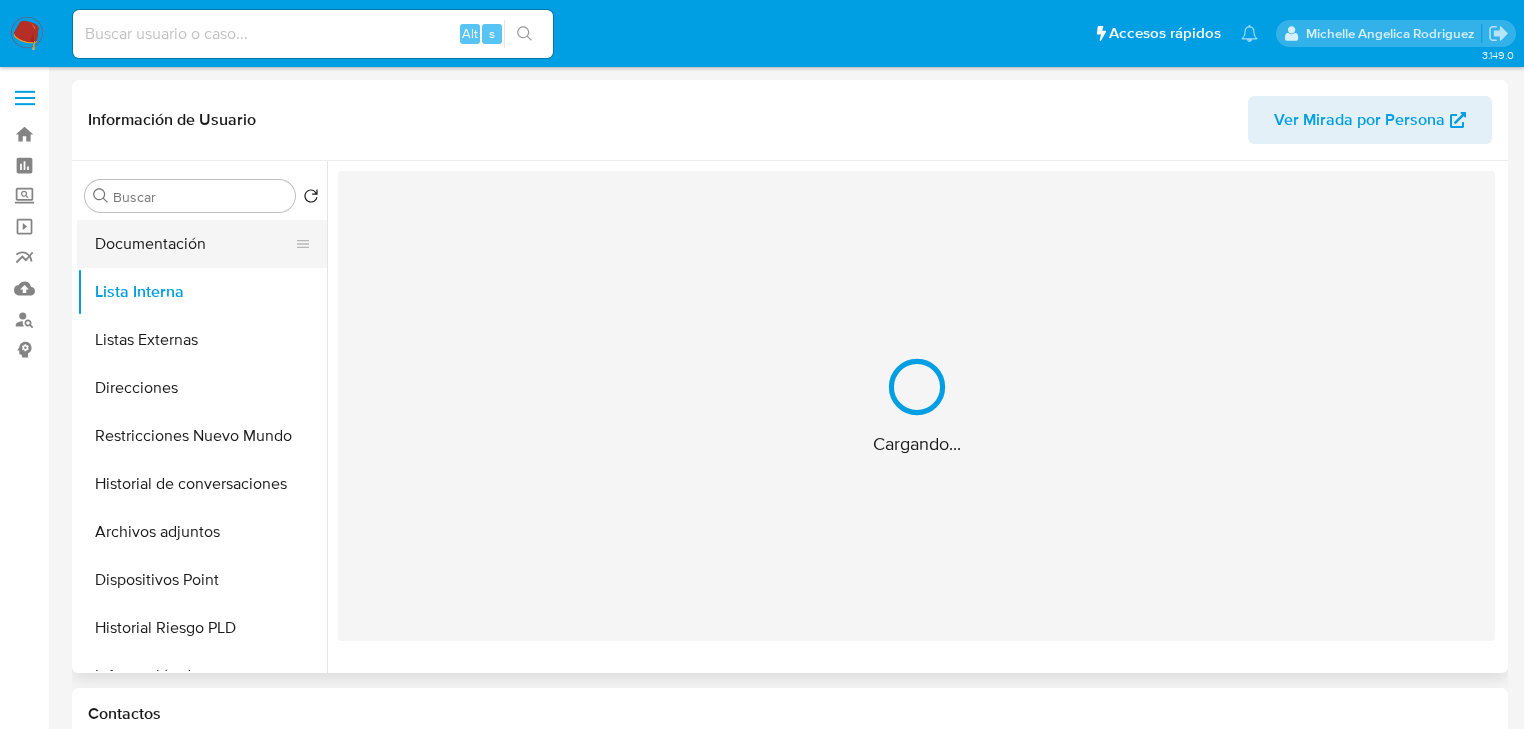 click on "Documentación" at bounding box center [194, 244] 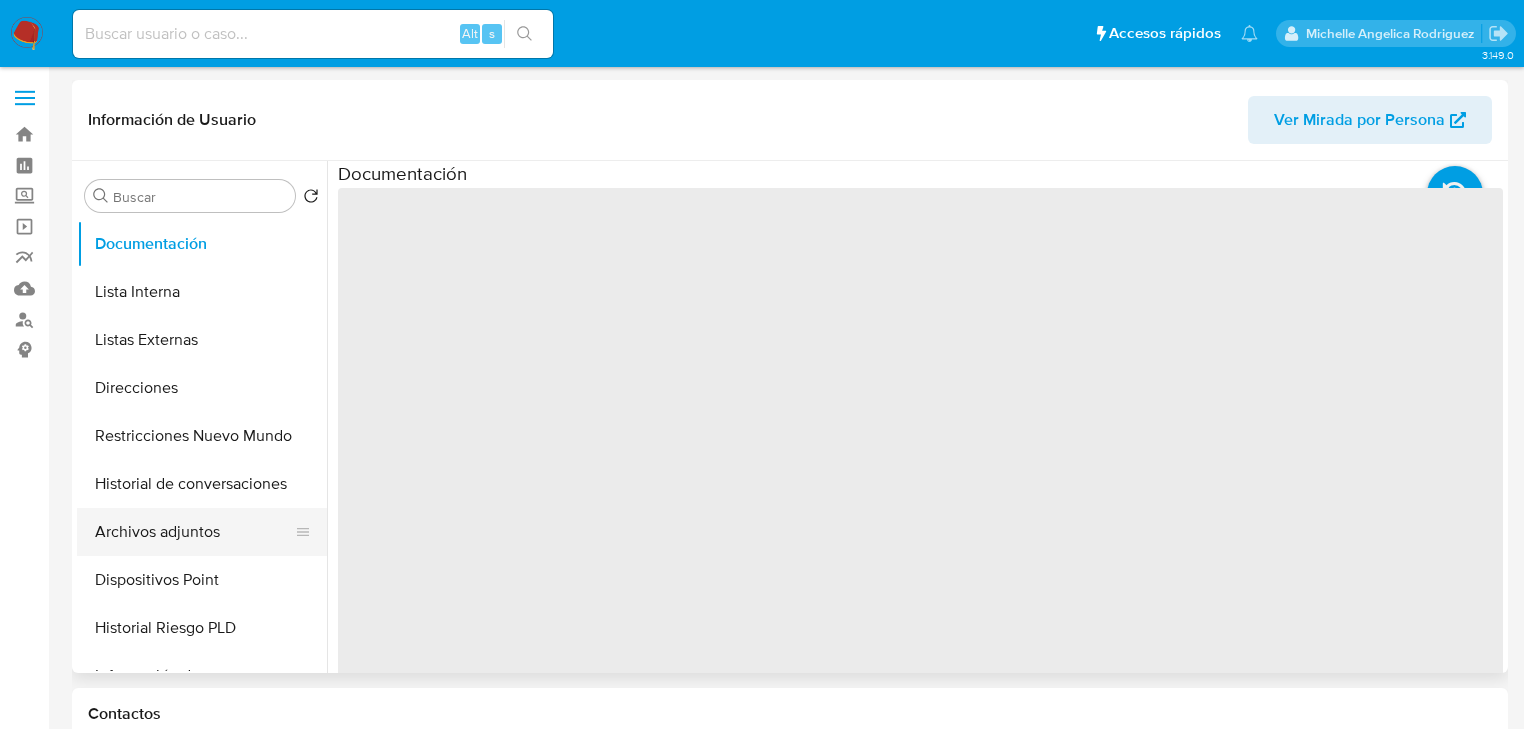 click on "Historial de conversaciones" at bounding box center [202, 484] 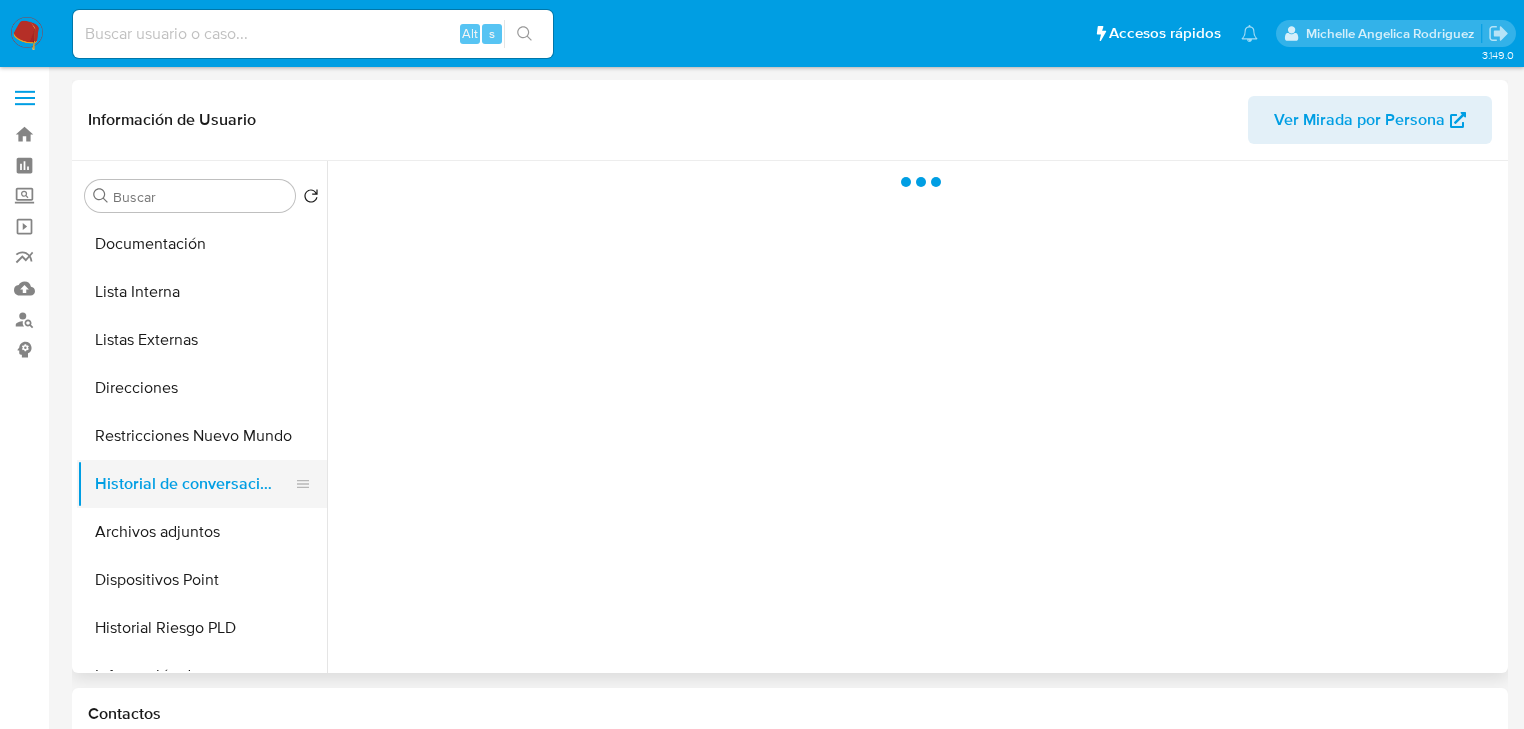 click on "Archivos adjuntos" at bounding box center (202, 532) 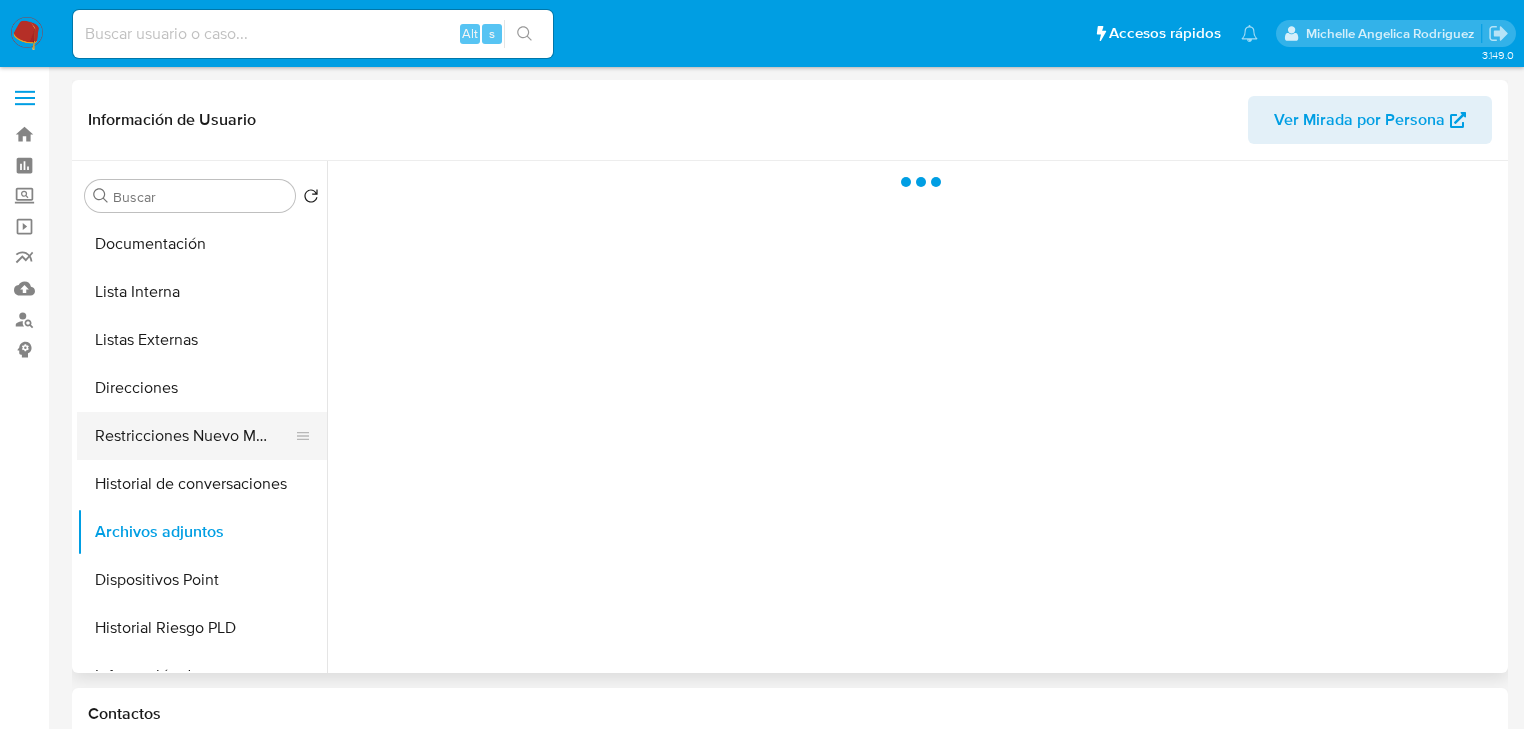 click on "Restricciones Nuevo Mundo" at bounding box center (194, 436) 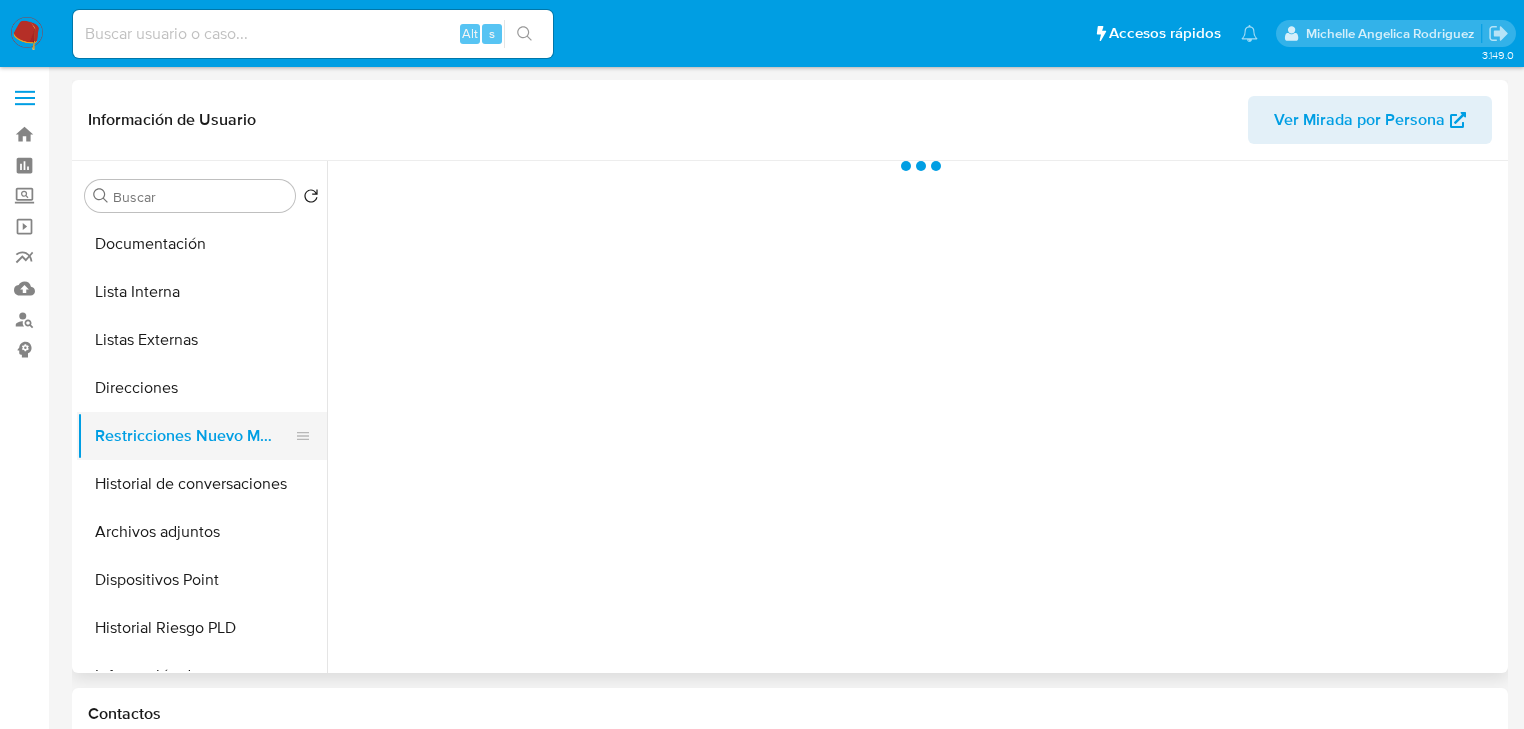 type 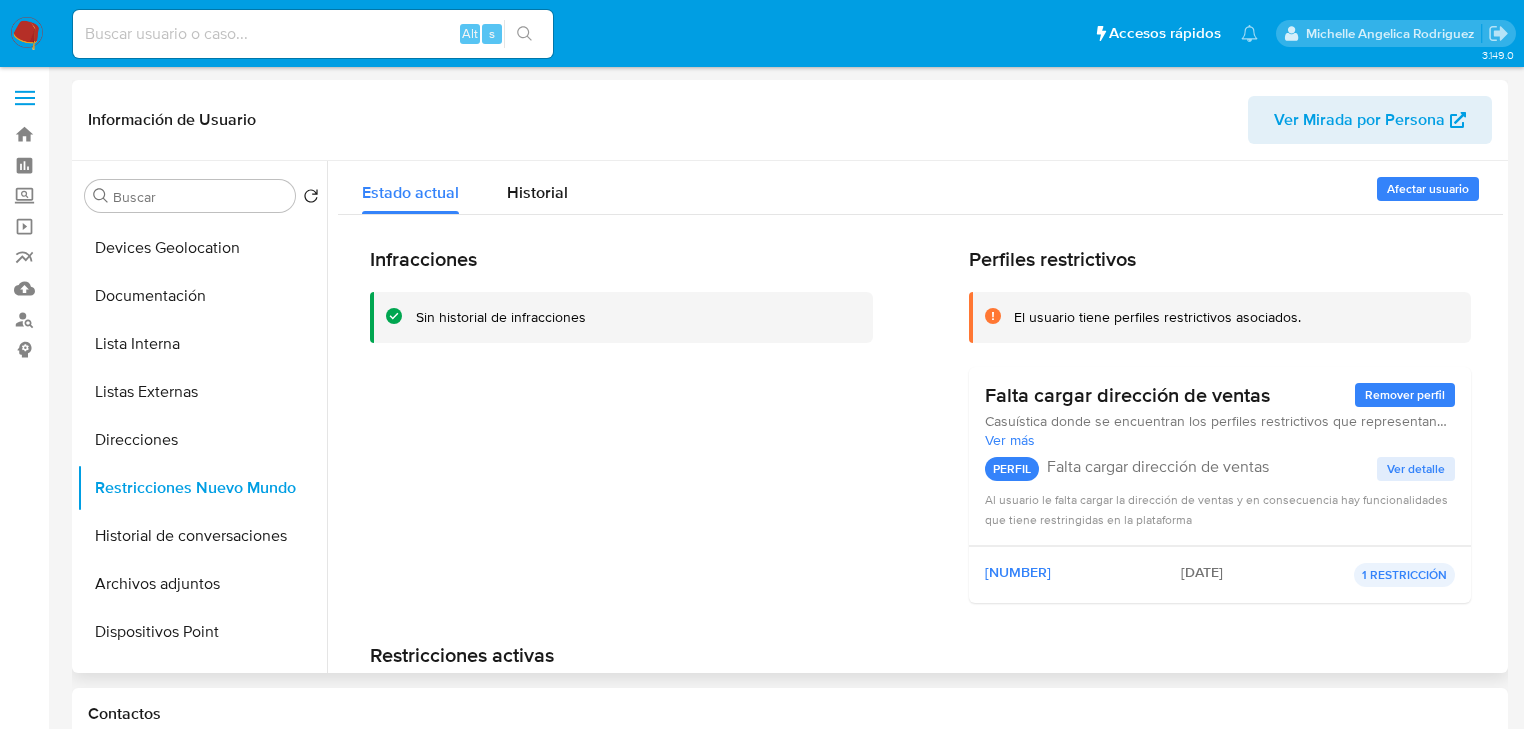 scroll, scrollTop: 0, scrollLeft: 0, axis: both 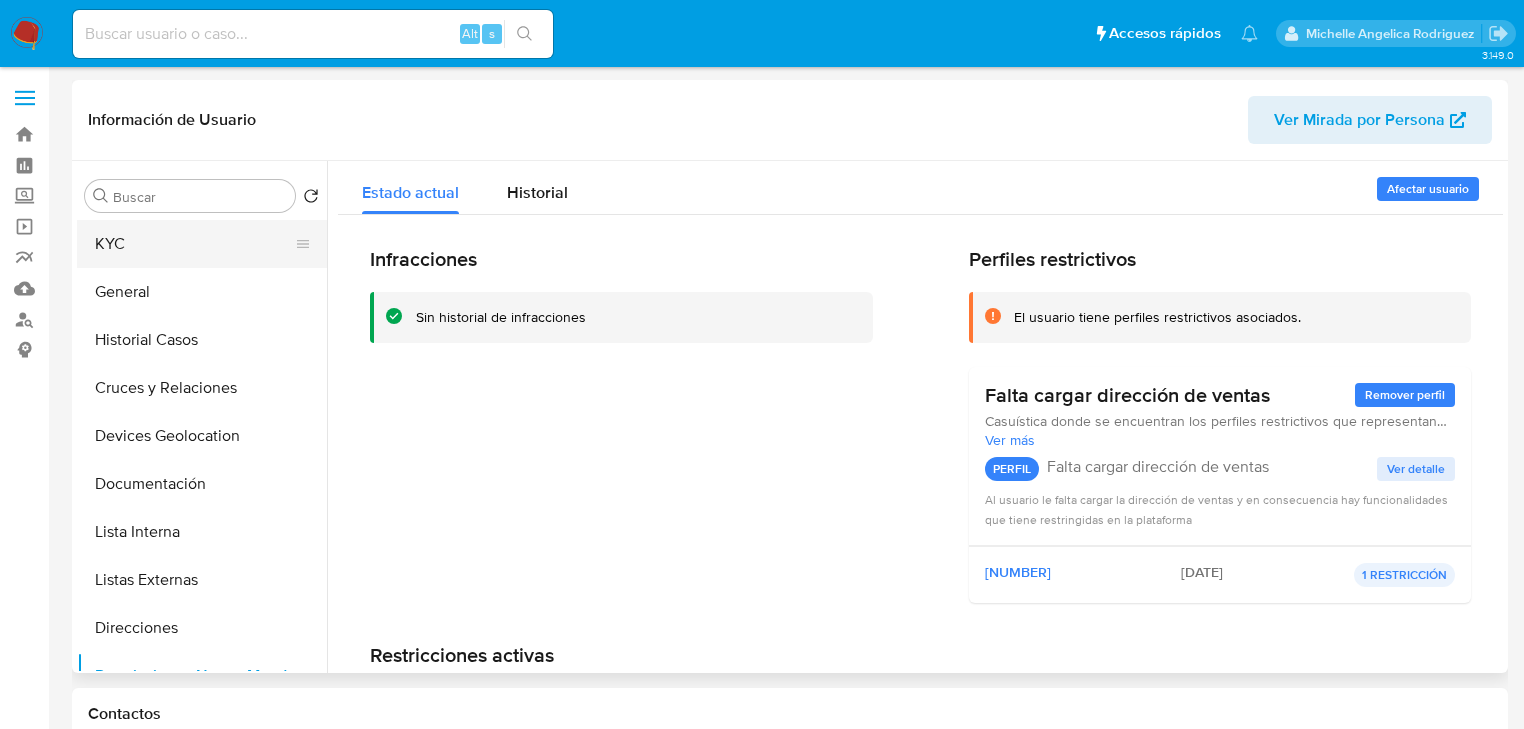 click on "KYC" at bounding box center [194, 244] 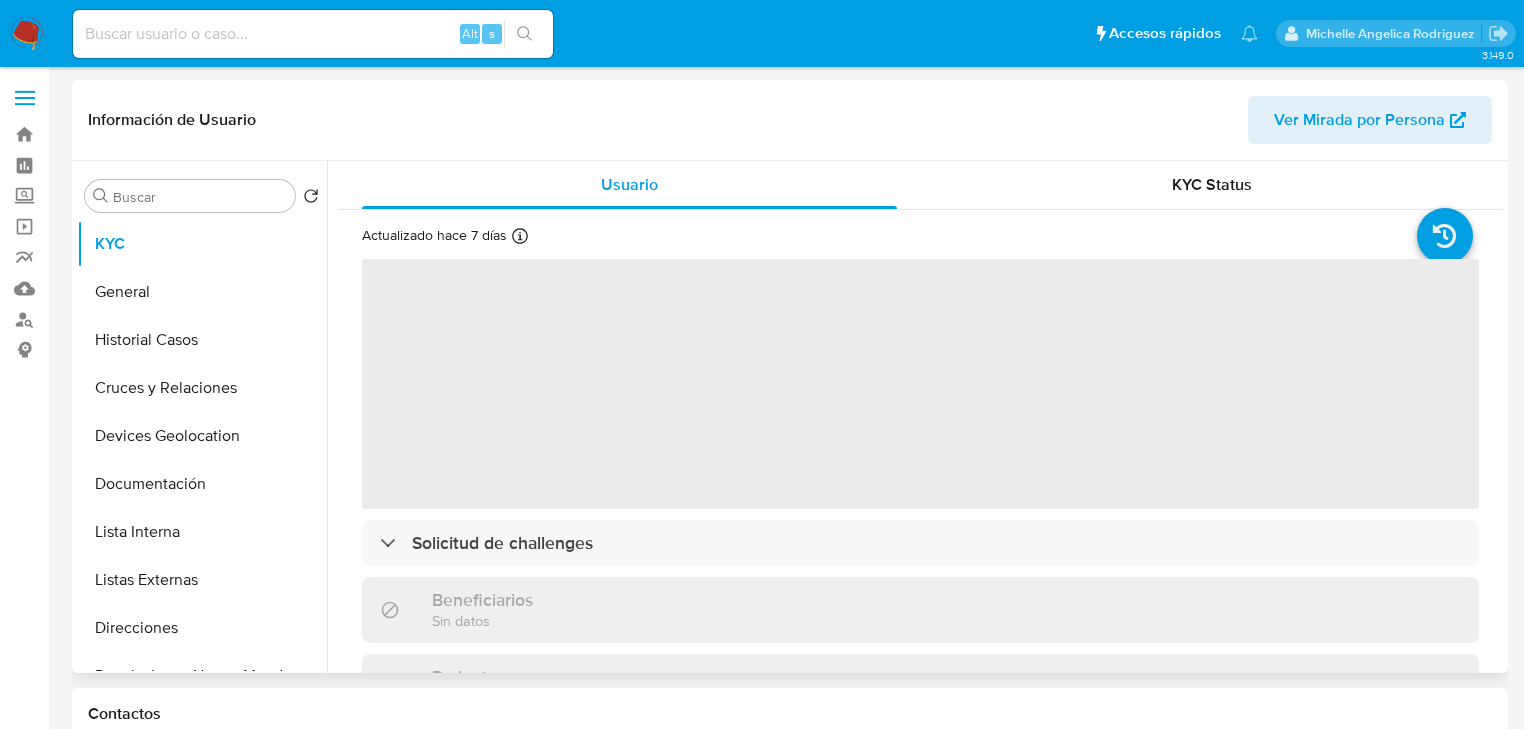 click on "‌" at bounding box center [920, 384] 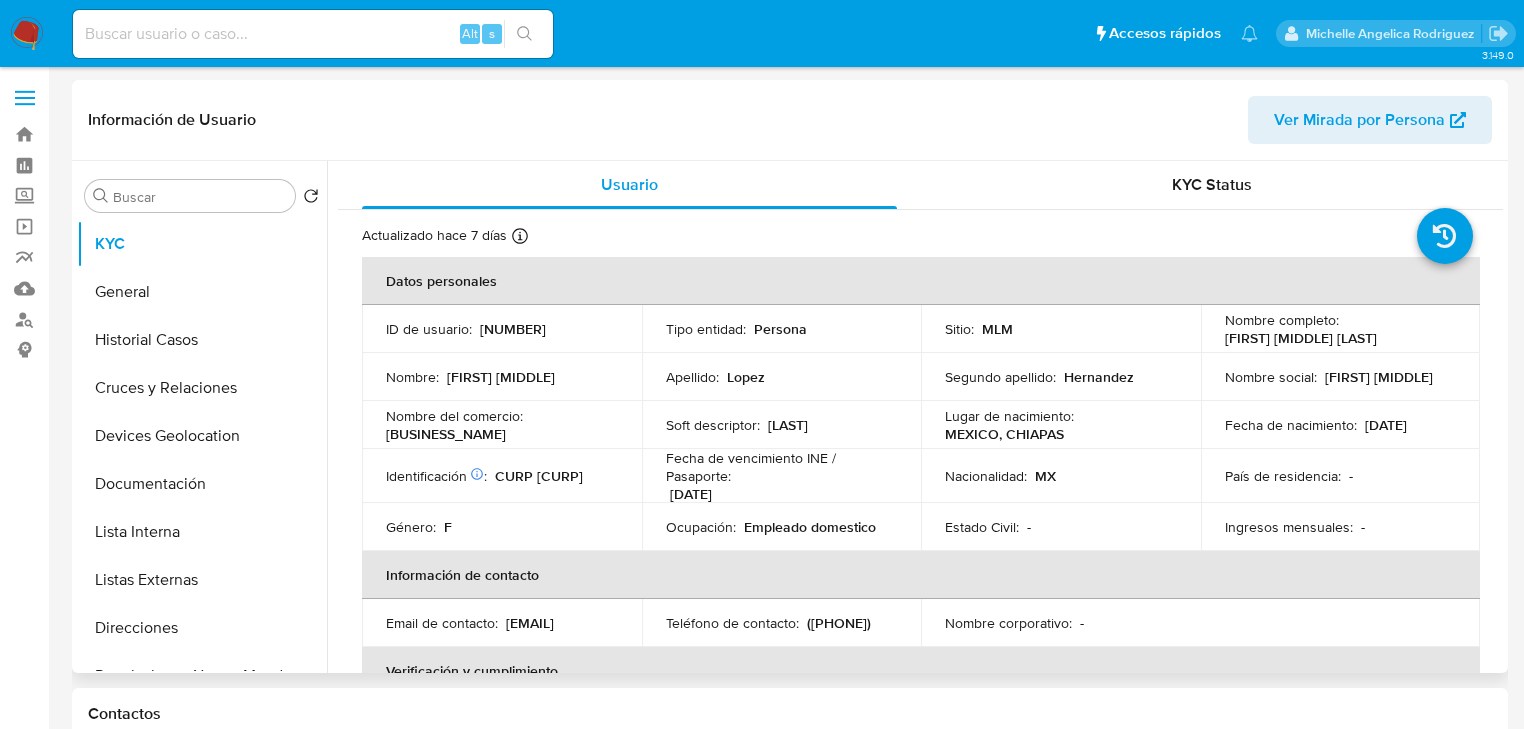 click on "Identificación   CIC: 239509318 :    CURP LOHL031013MCSPRZB6" at bounding box center [502, 476] 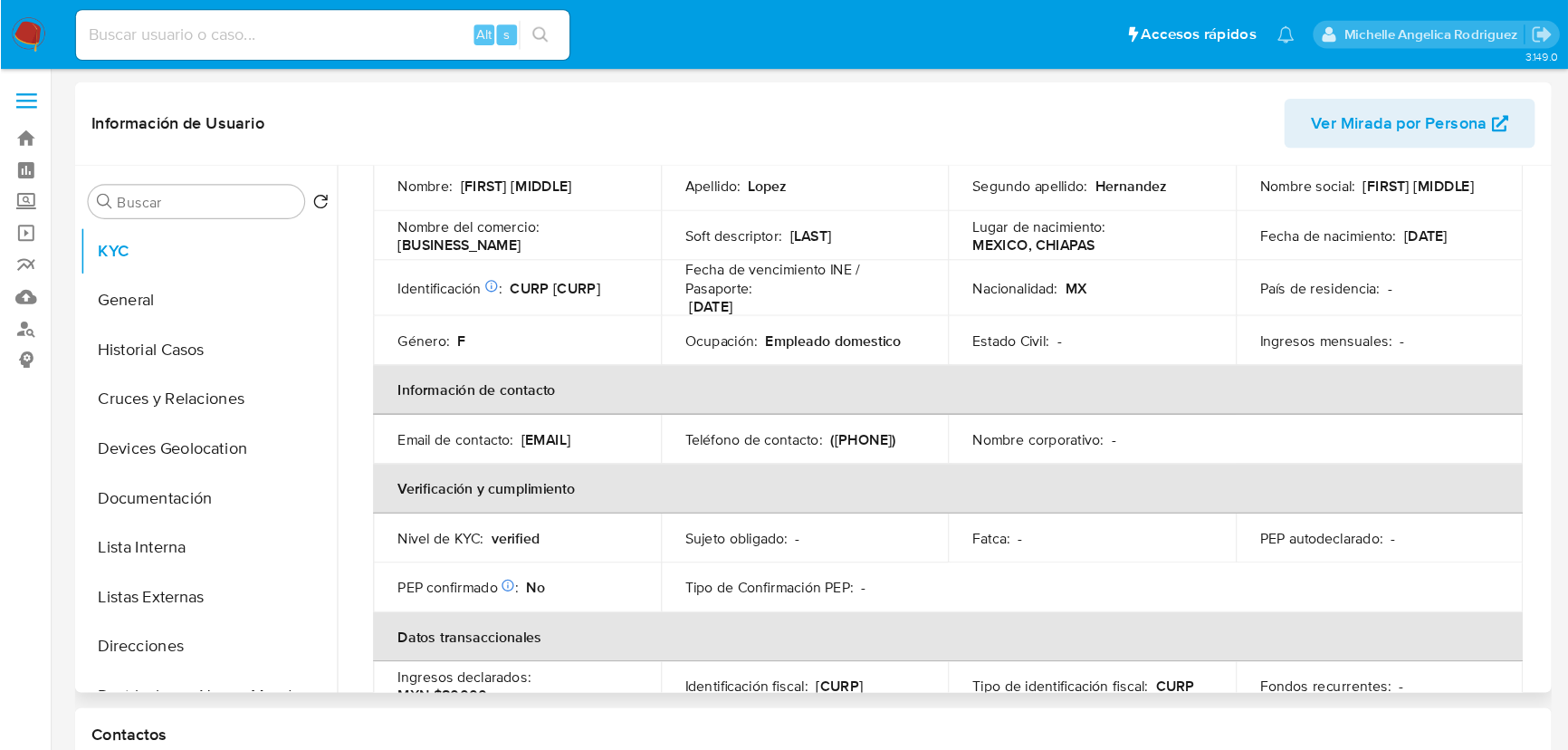 scroll, scrollTop: 290, scrollLeft: 0, axis: vertical 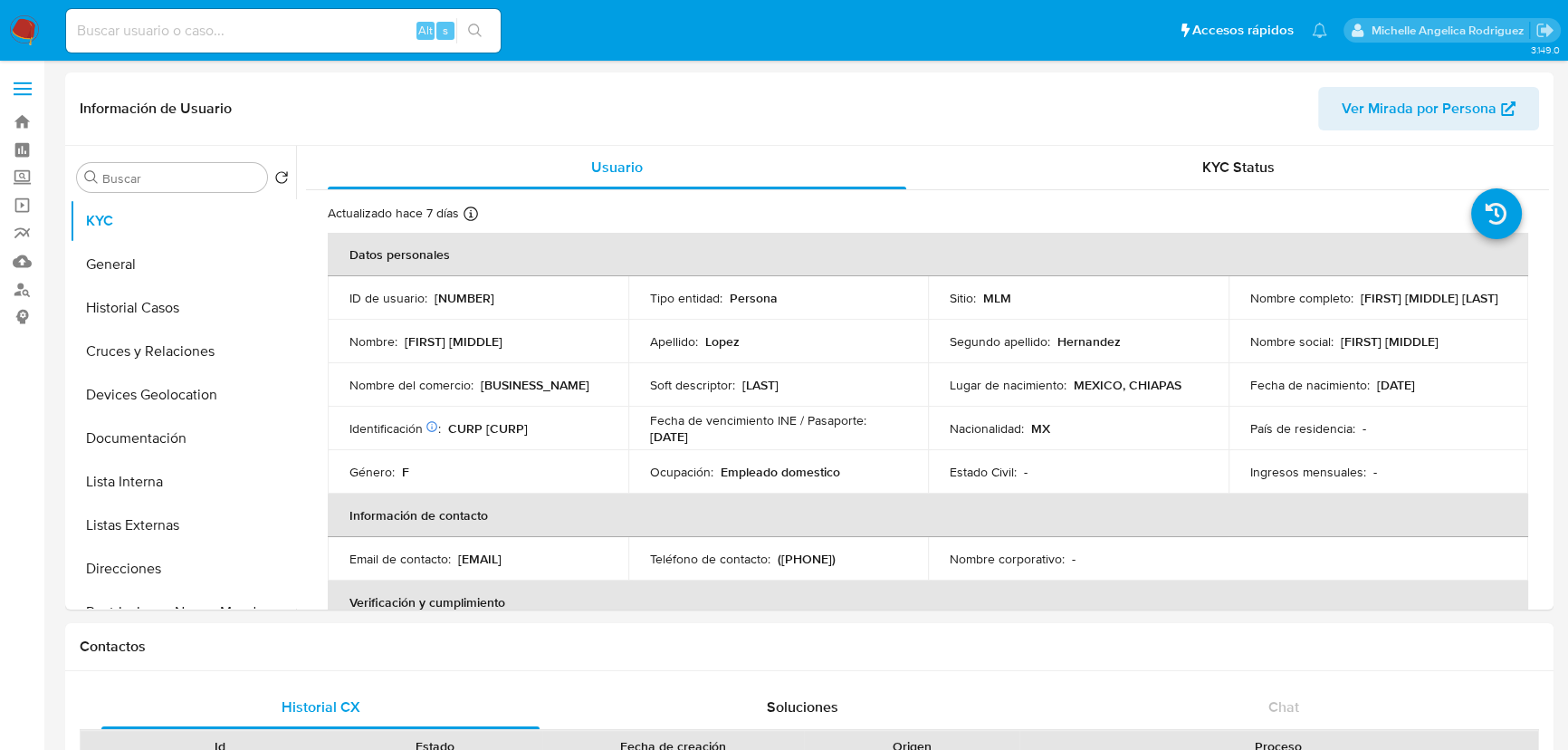 click at bounding box center (24, 31) 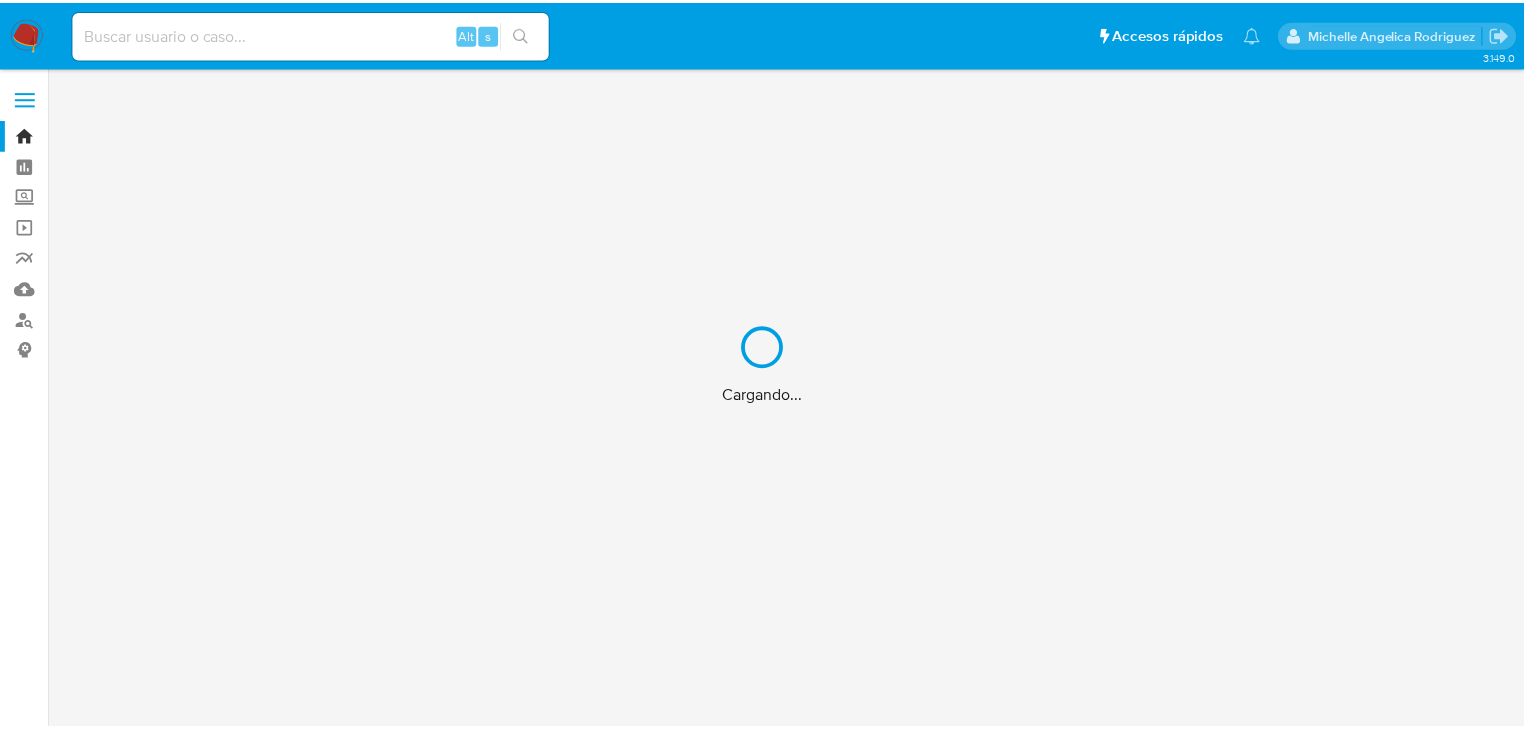 scroll, scrollTop: 0, scrollLeft: 0, axis: both 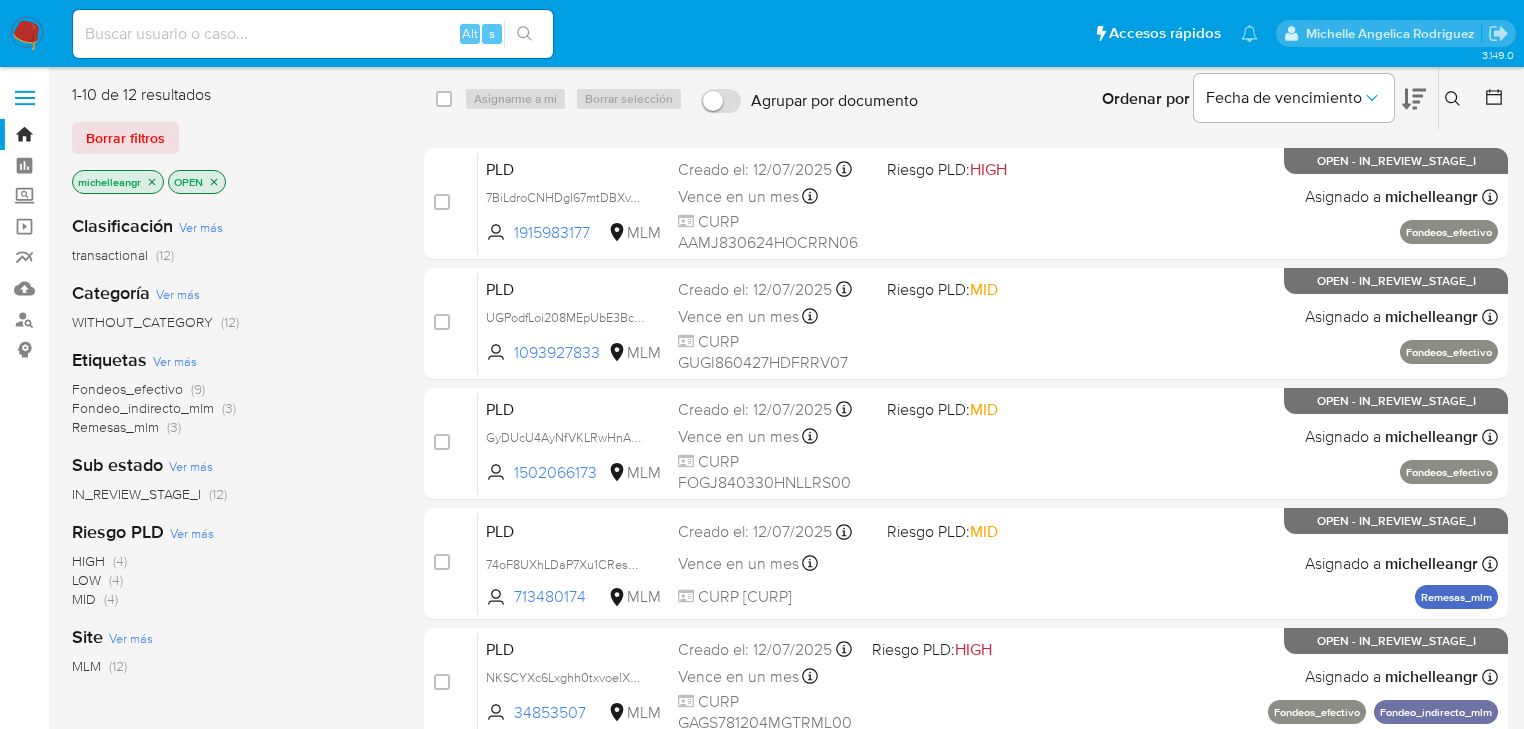 click at bounding box center (313, 34) 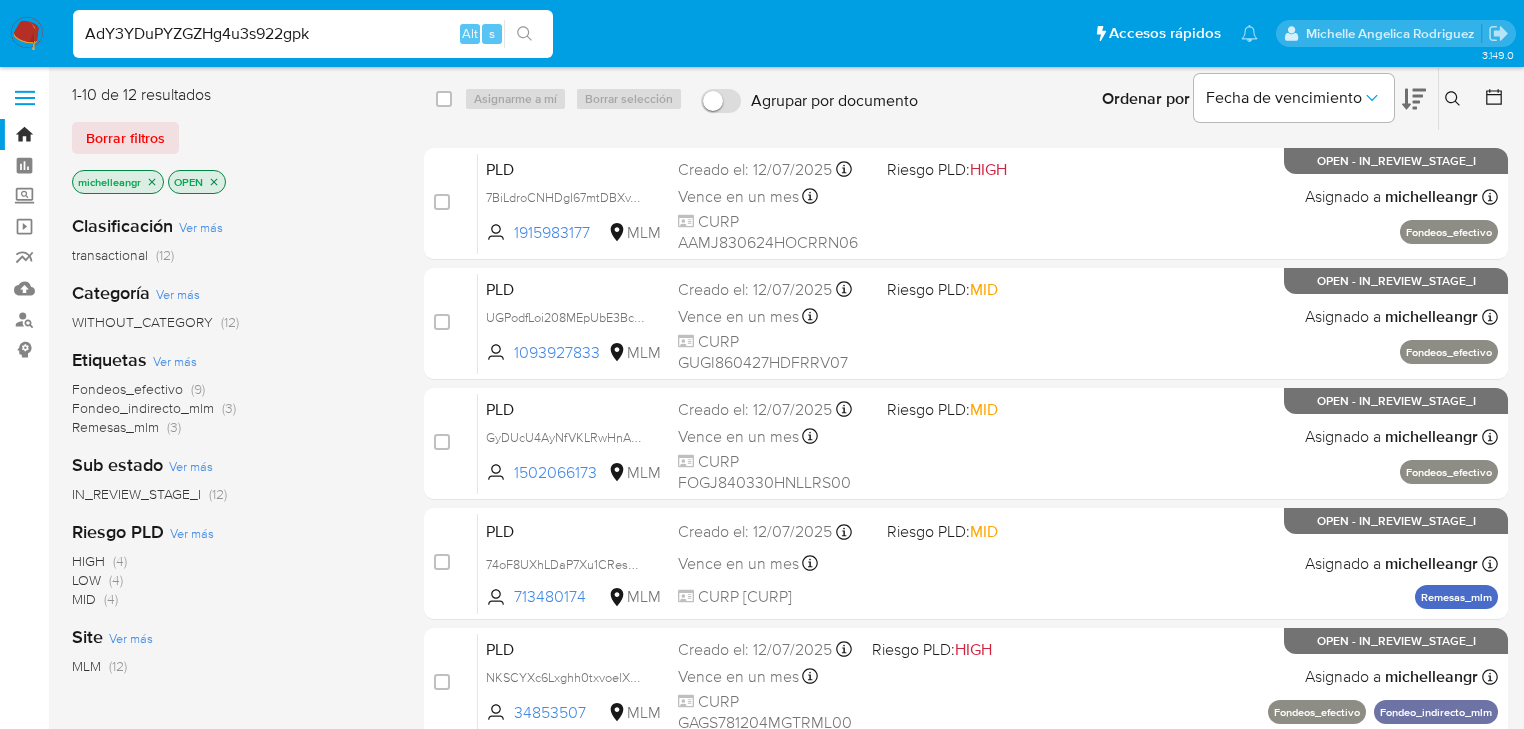 type on "AdY3YDuPYZGZHg4u3s922gpk" 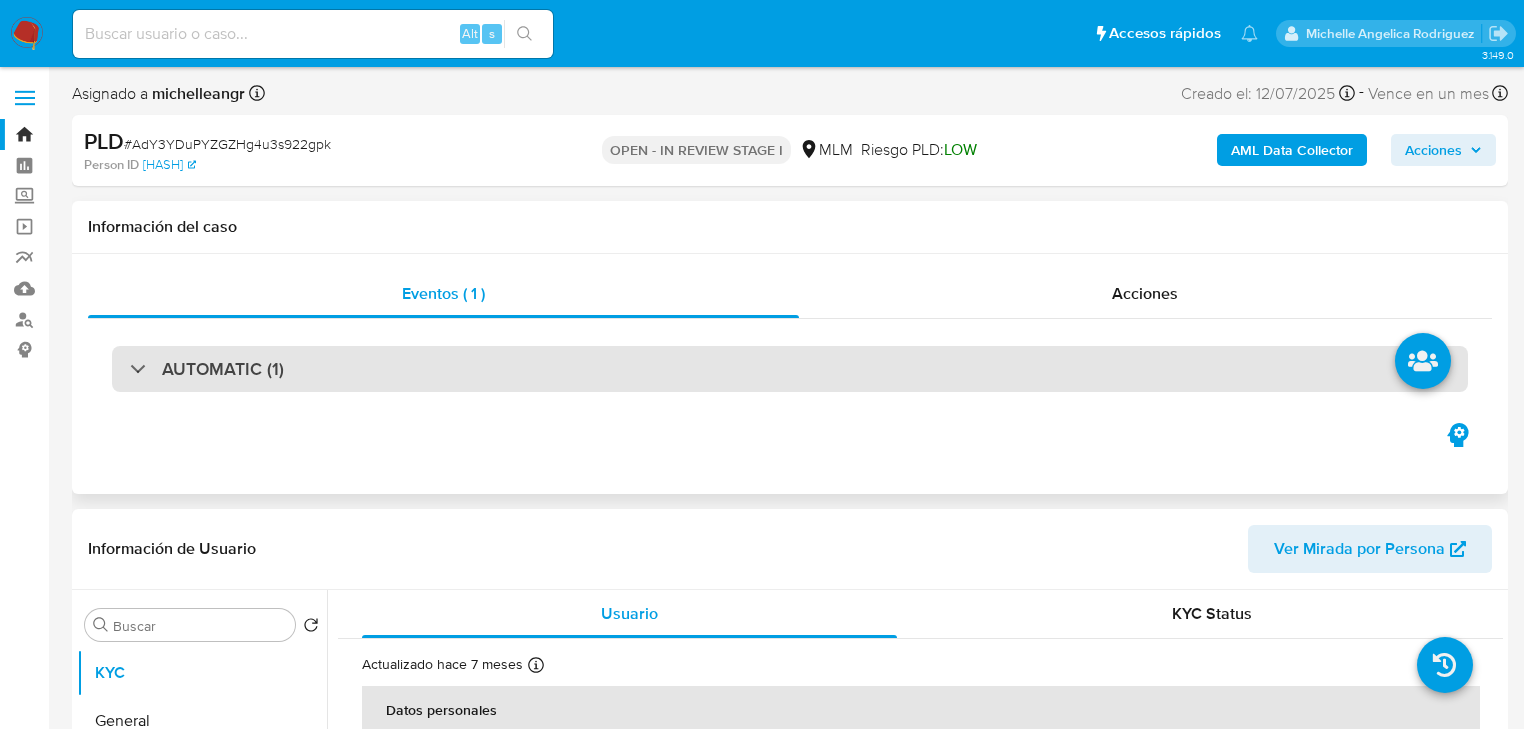 select on "10" 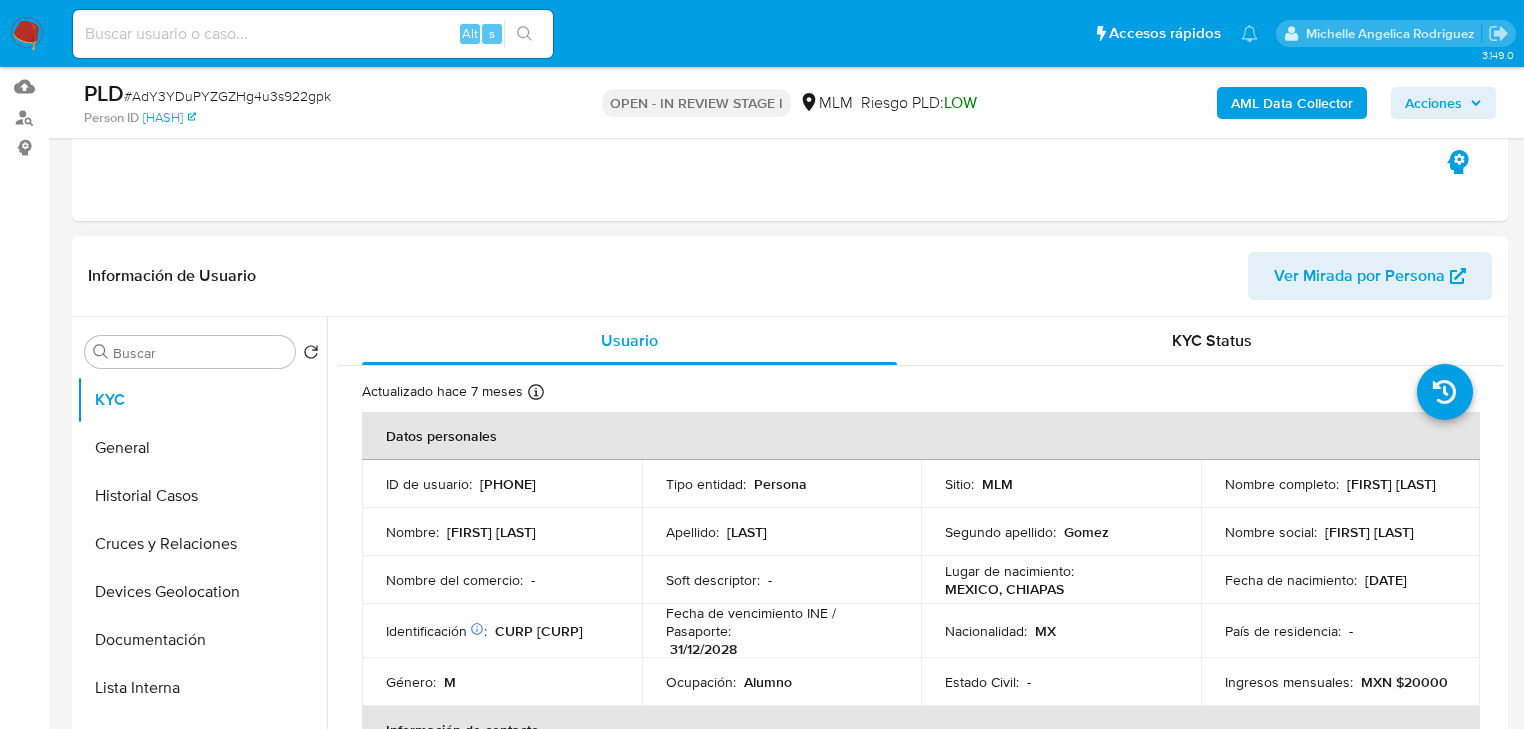 scroll, scrollTop: 240, scrollLeft: 0, axis: vertical 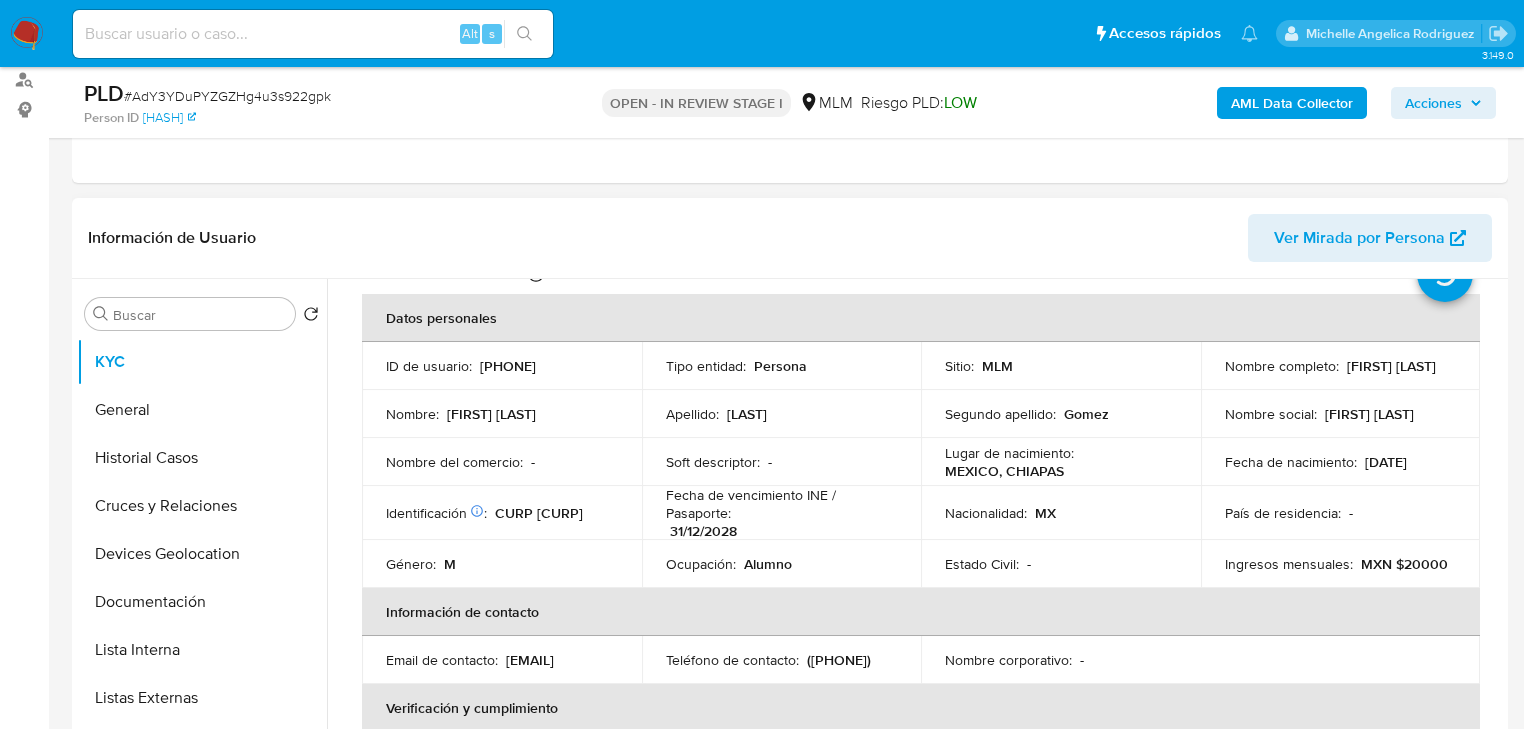 click on "Ver Mirada por Persona" at bounding box center [1359, 238] 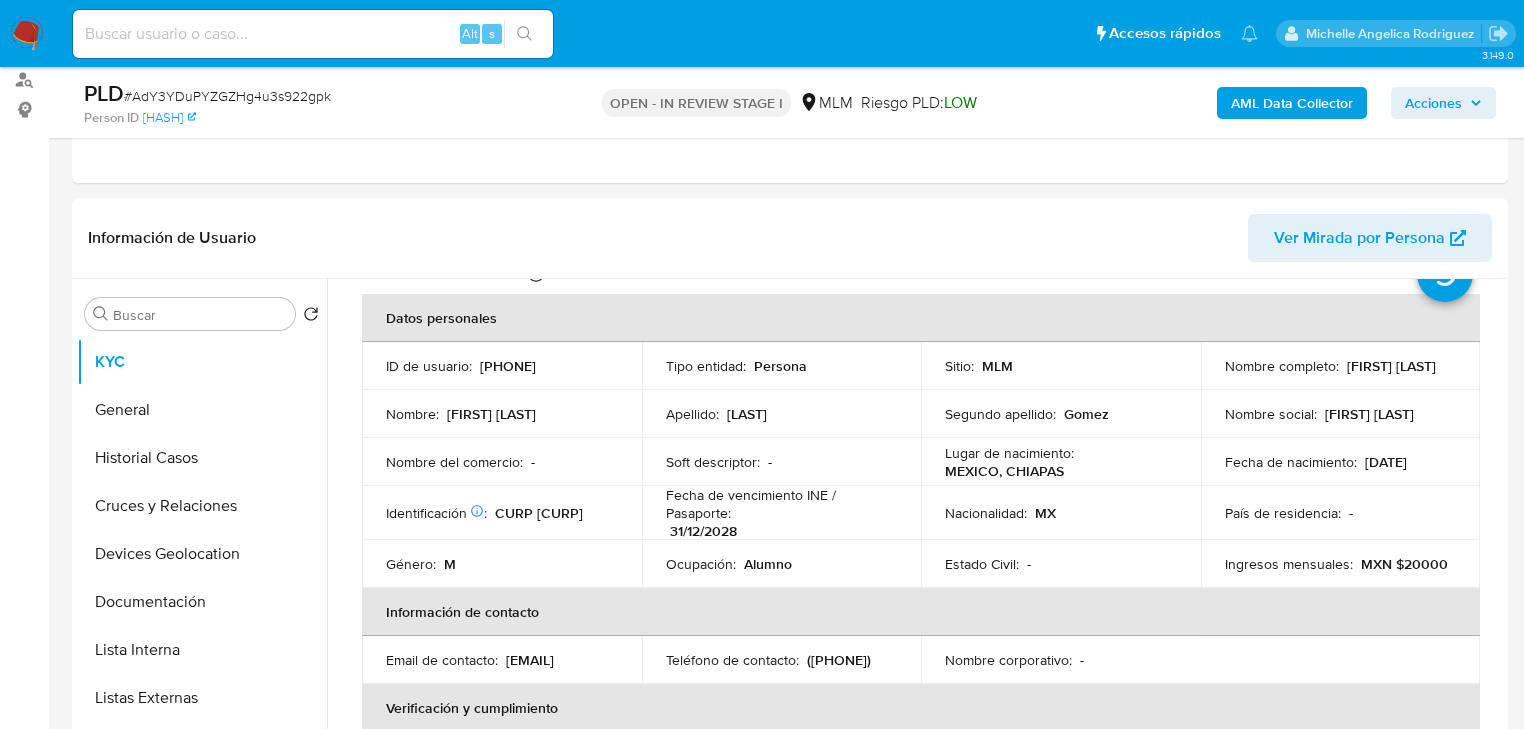 click on "AML Data Collector" at bounding box center [1292, 103] 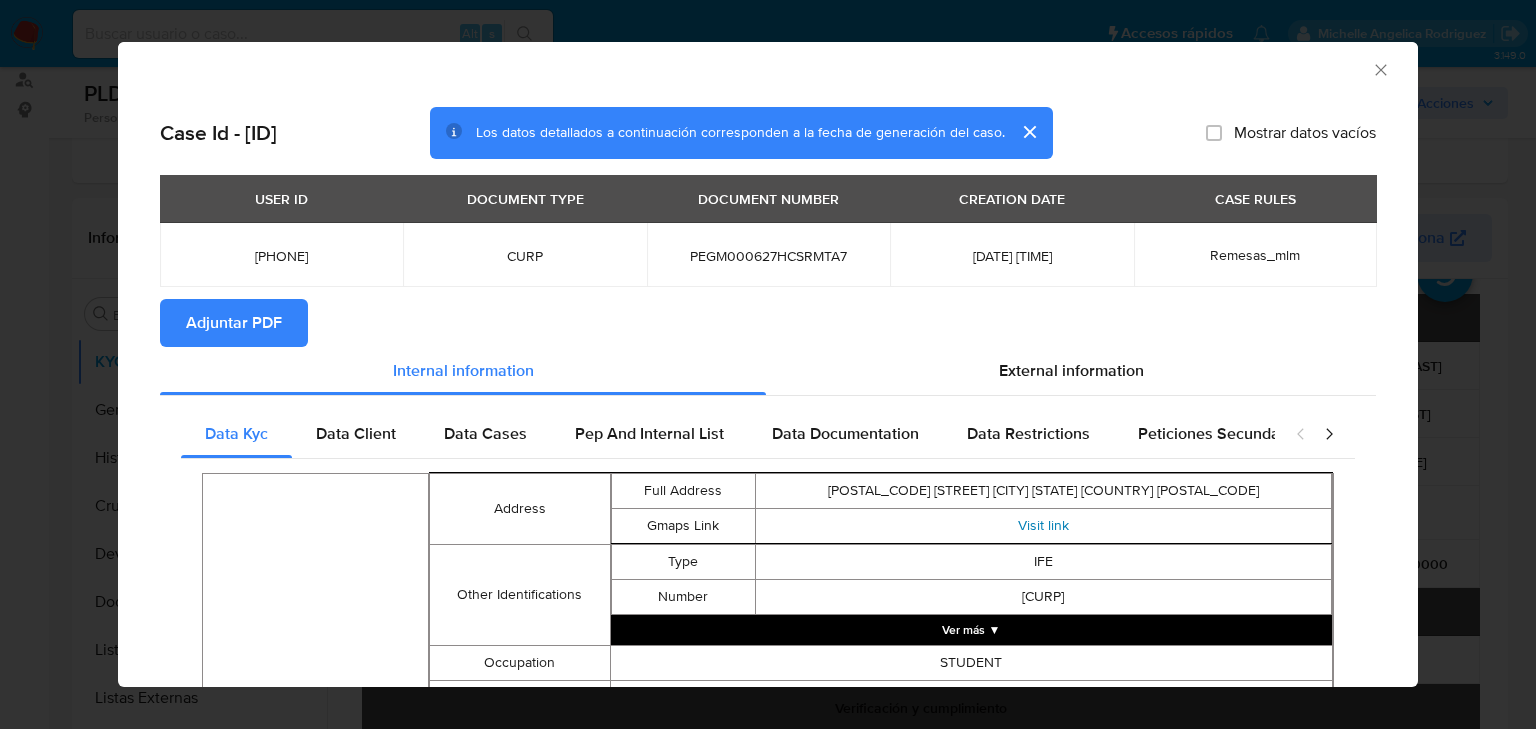 click on "Visit link" at bounding box center (1043, 525) 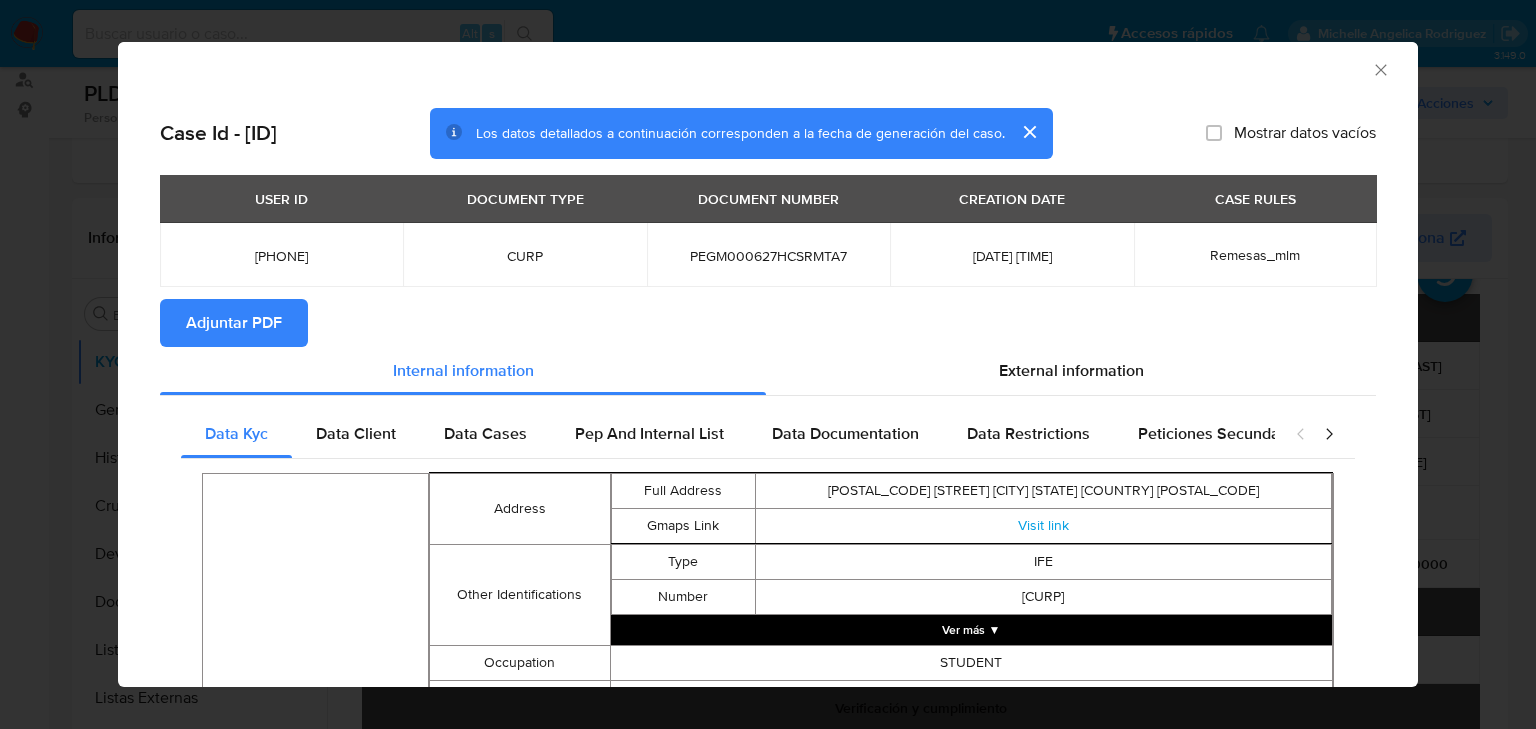 drag, startPoint x: 1367, startPoint y: 66, endPoint x: 1304, endPoint y: 4, distance: 88.391174 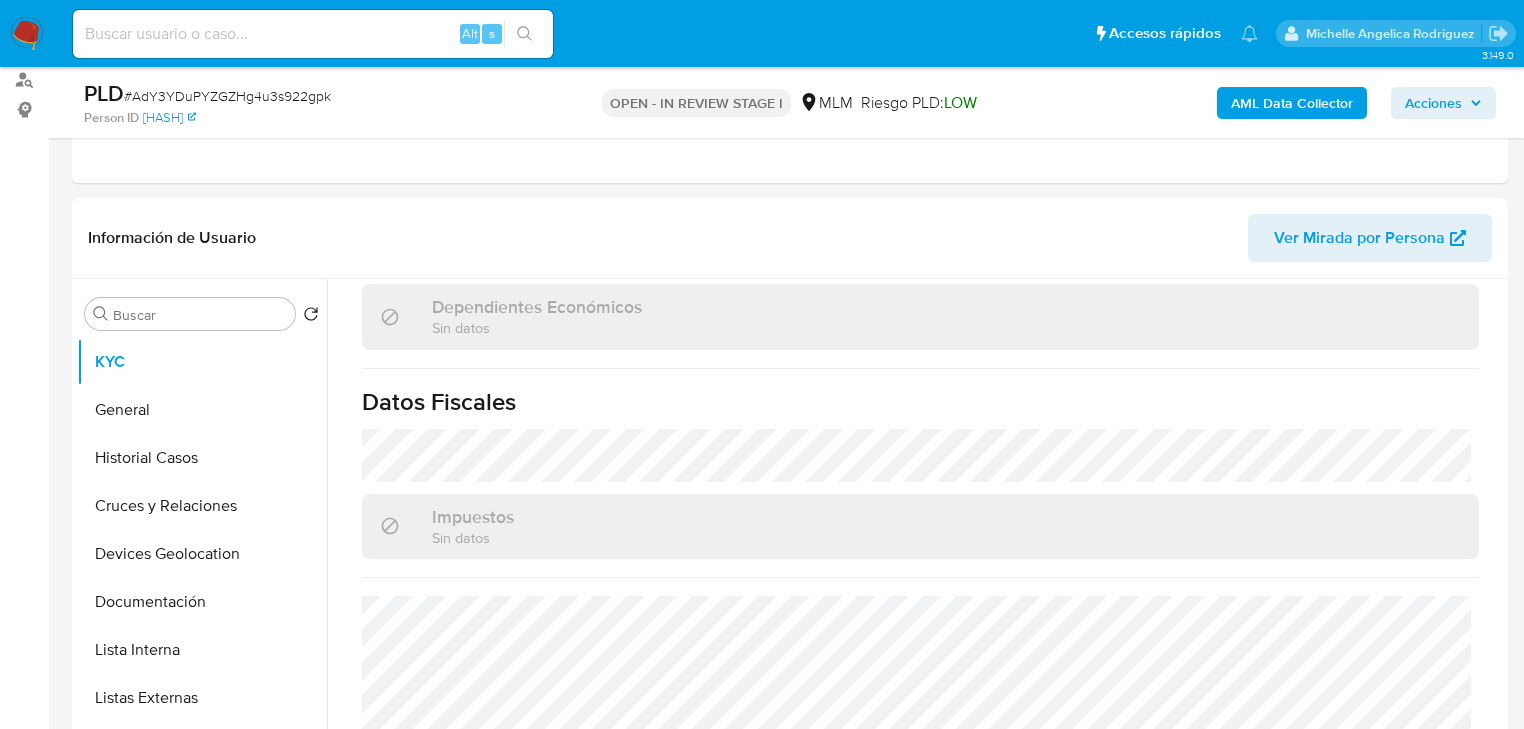 scroll, scrollTop: 1262, scrollLeft: 0, axis: vertical 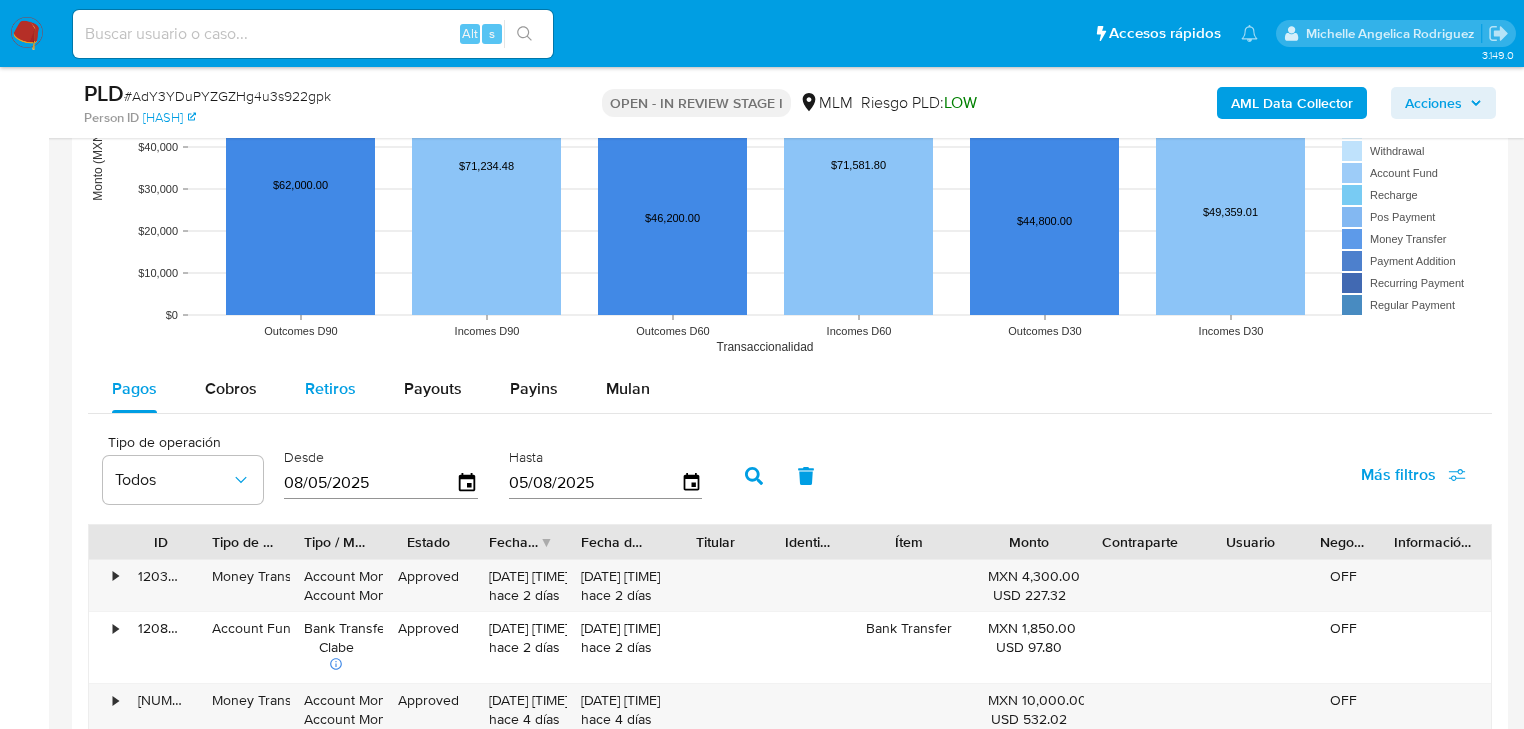 drag, startPoint x: 241, startPoint y: 396, endPoint x: 300, endPoint y: 404, distance: 59.5399 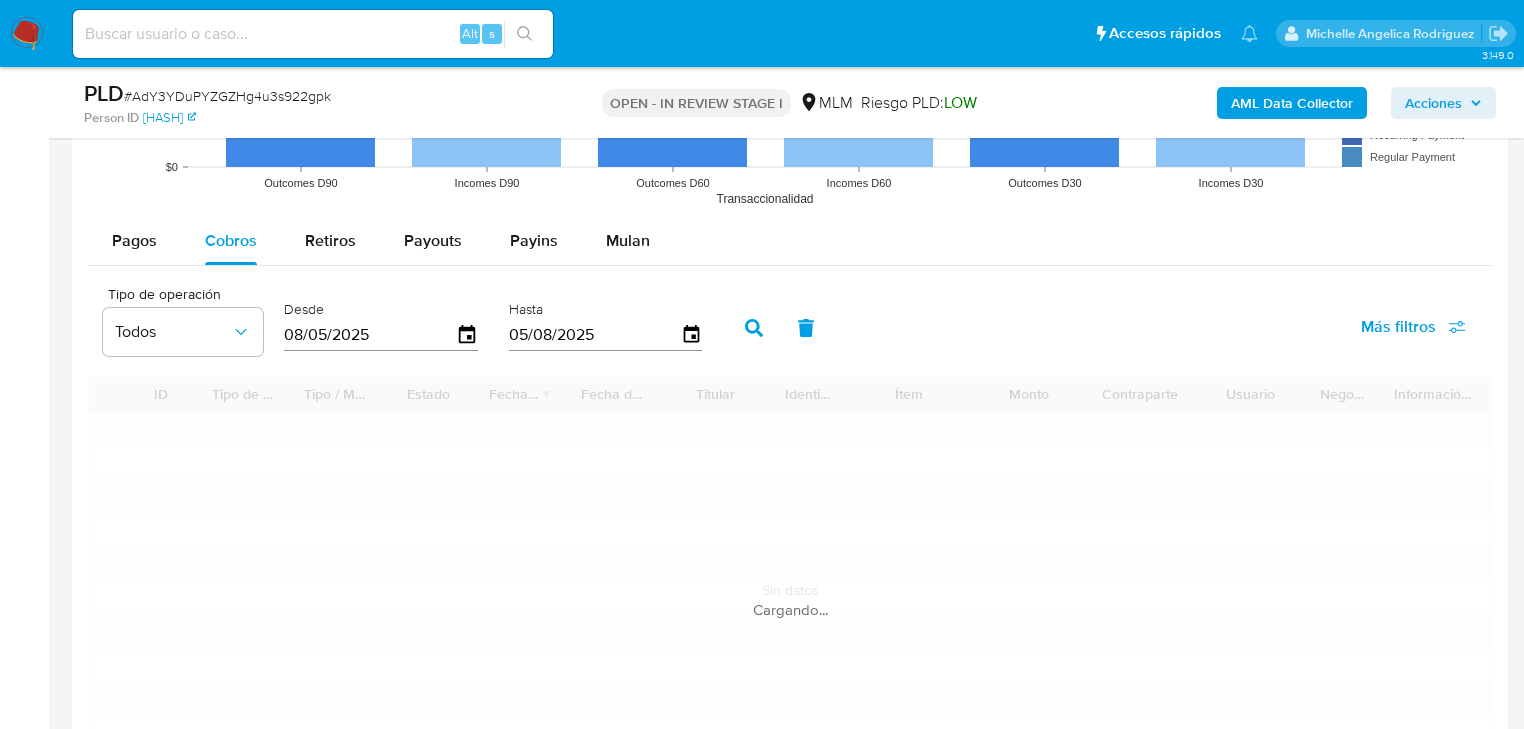scroll, scrollTop: 2320, scrollLeft: 0, axis: vertical 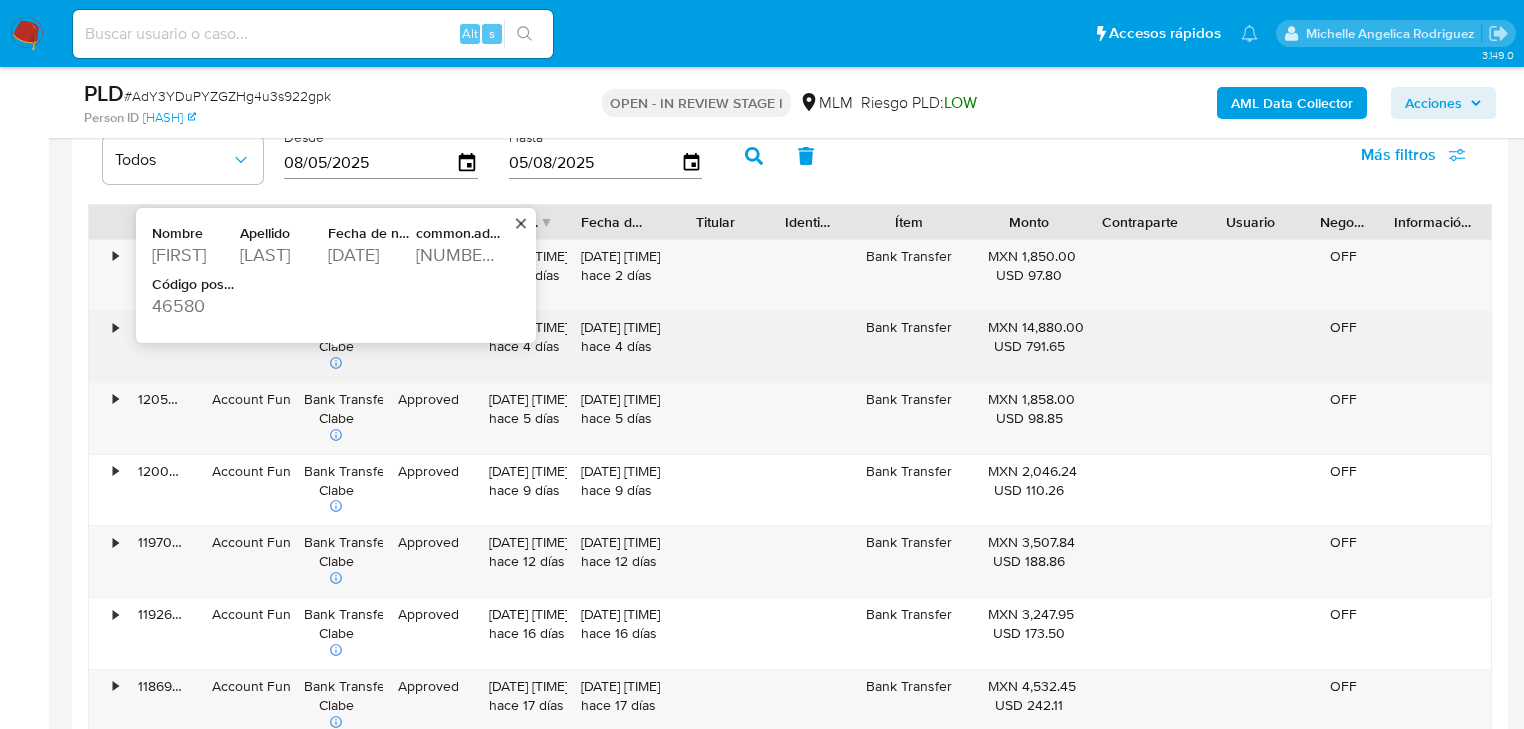 type 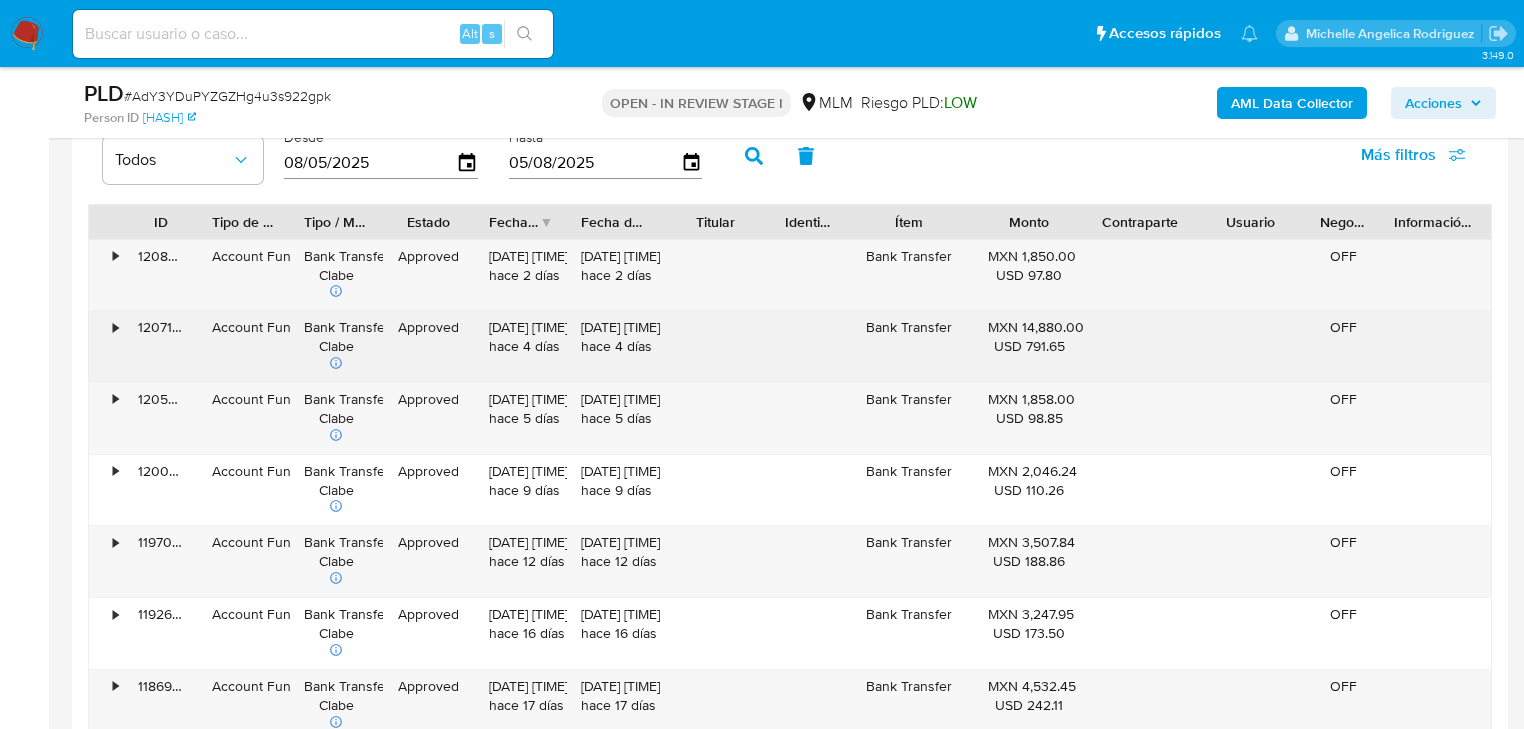click on "•" at bounding box center (106, 346) 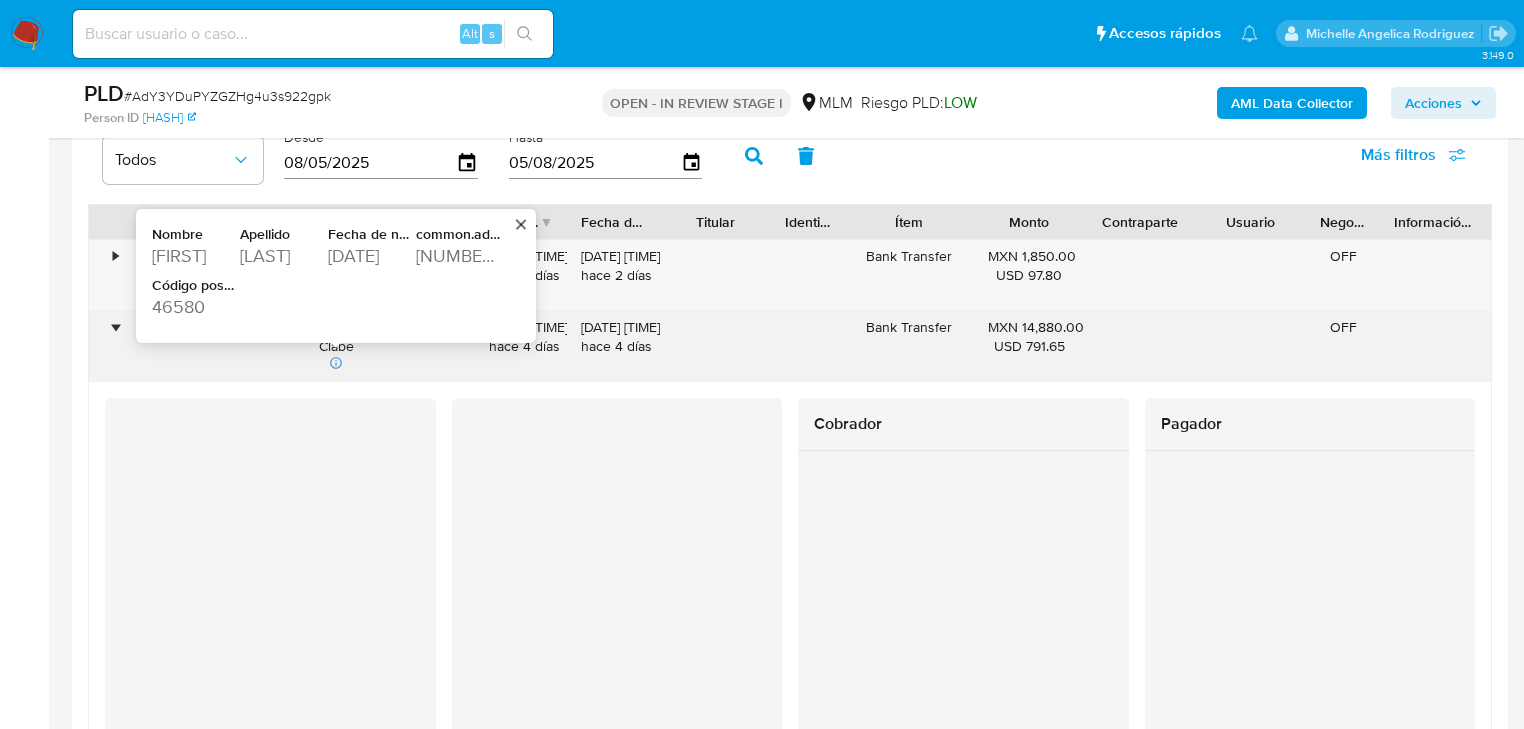 click on "950 East Clark Street" at bounding box center [458, 256] 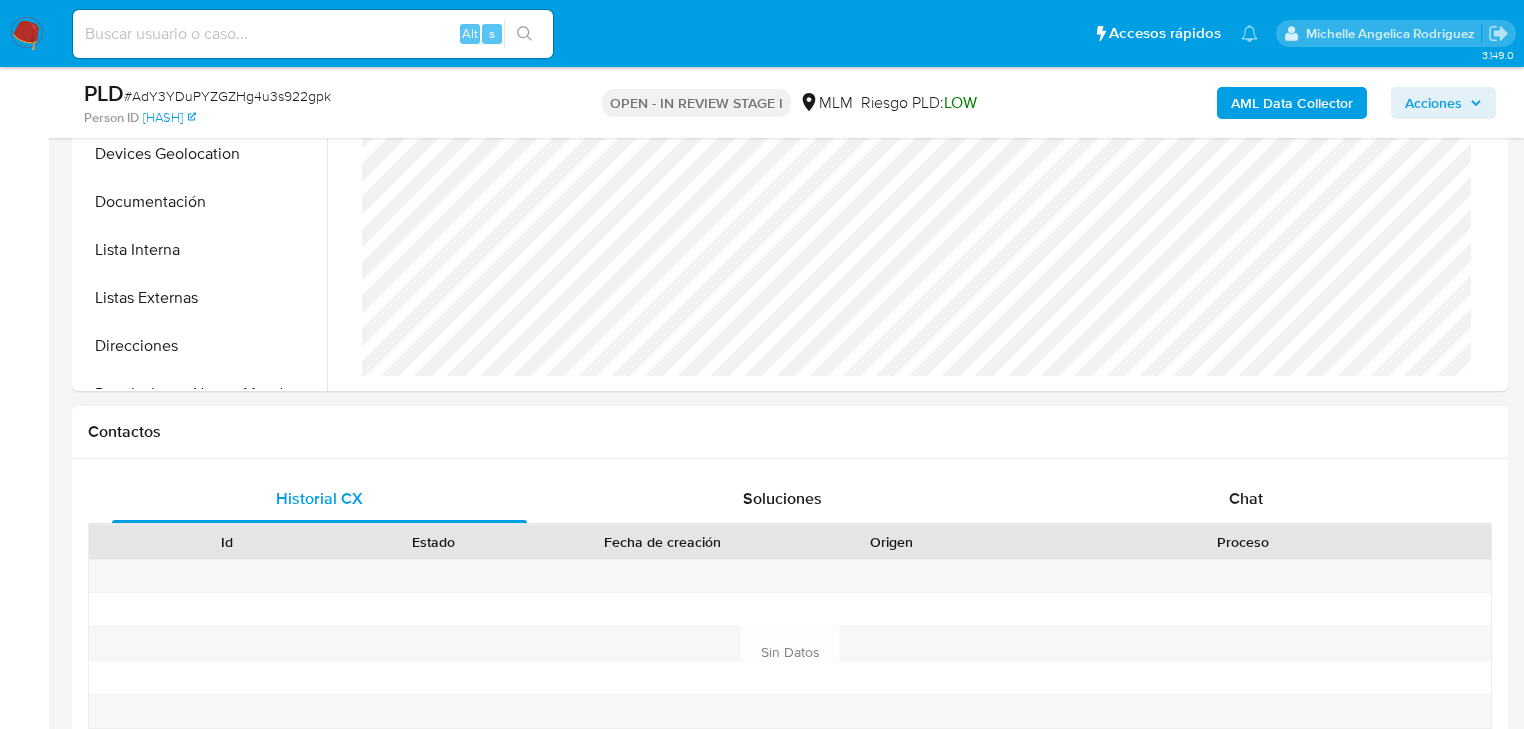 click on "Chat" at bounding box center [1246, 499] 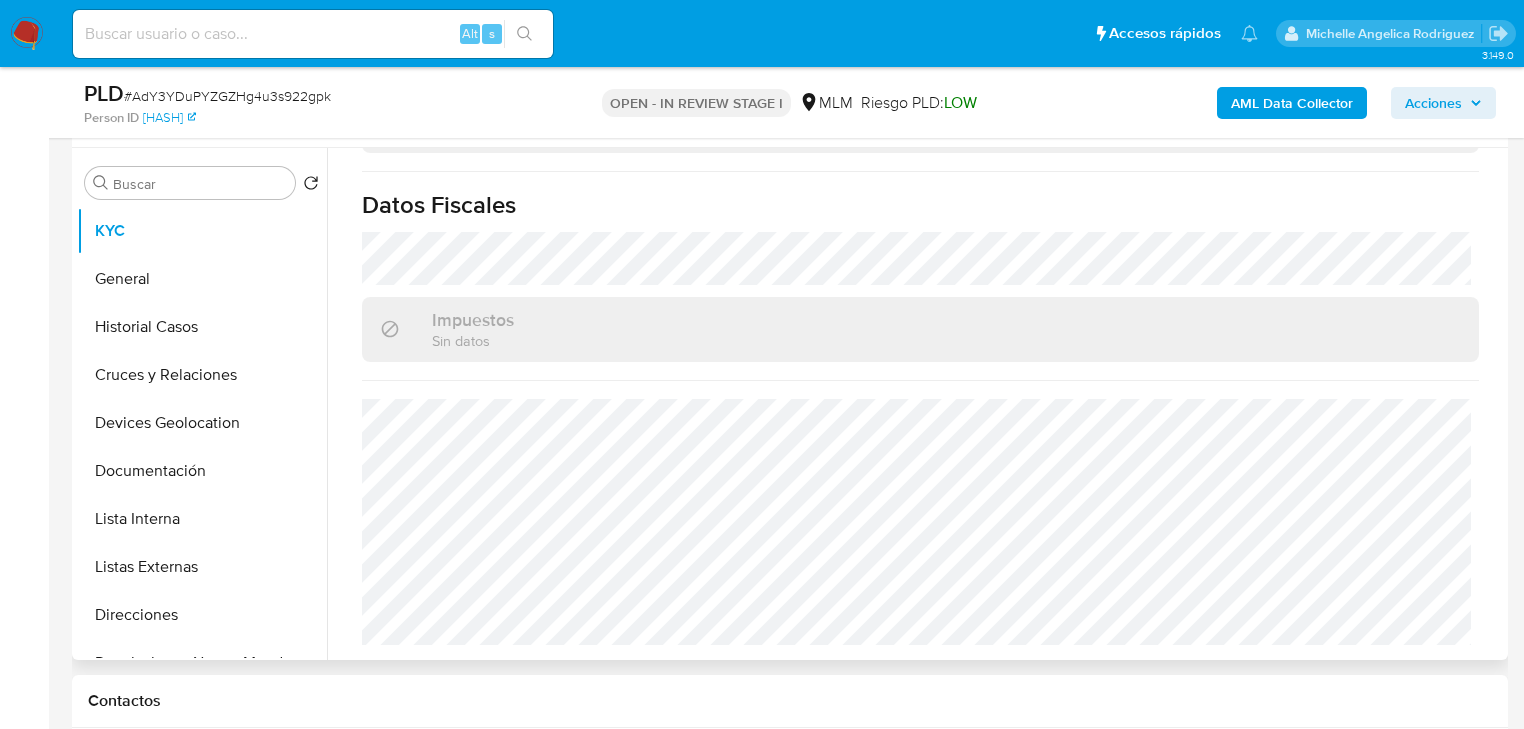 scroll, scrollTop: 320, scrollLeft: 0, axis: vertical 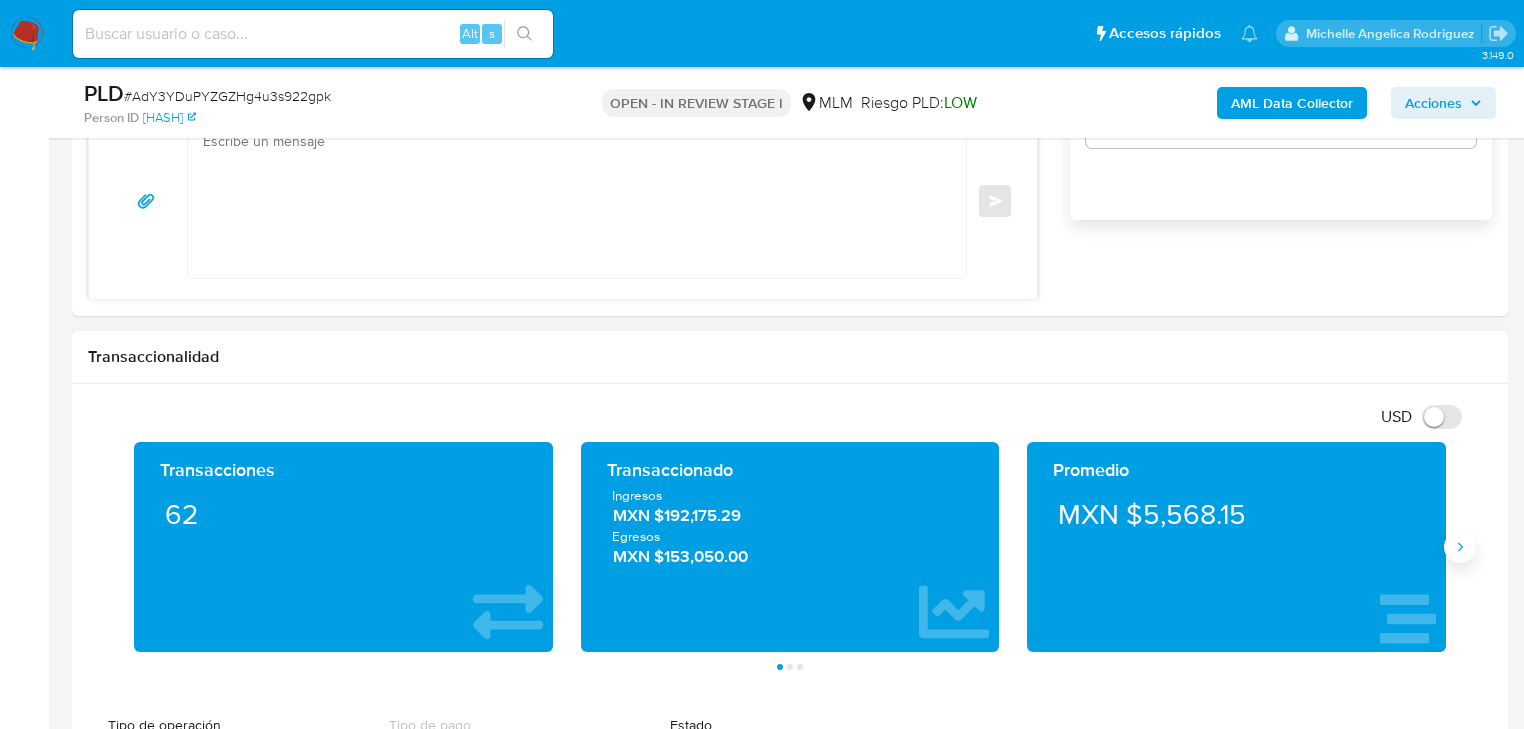 click at bounding box center (1460, 547) 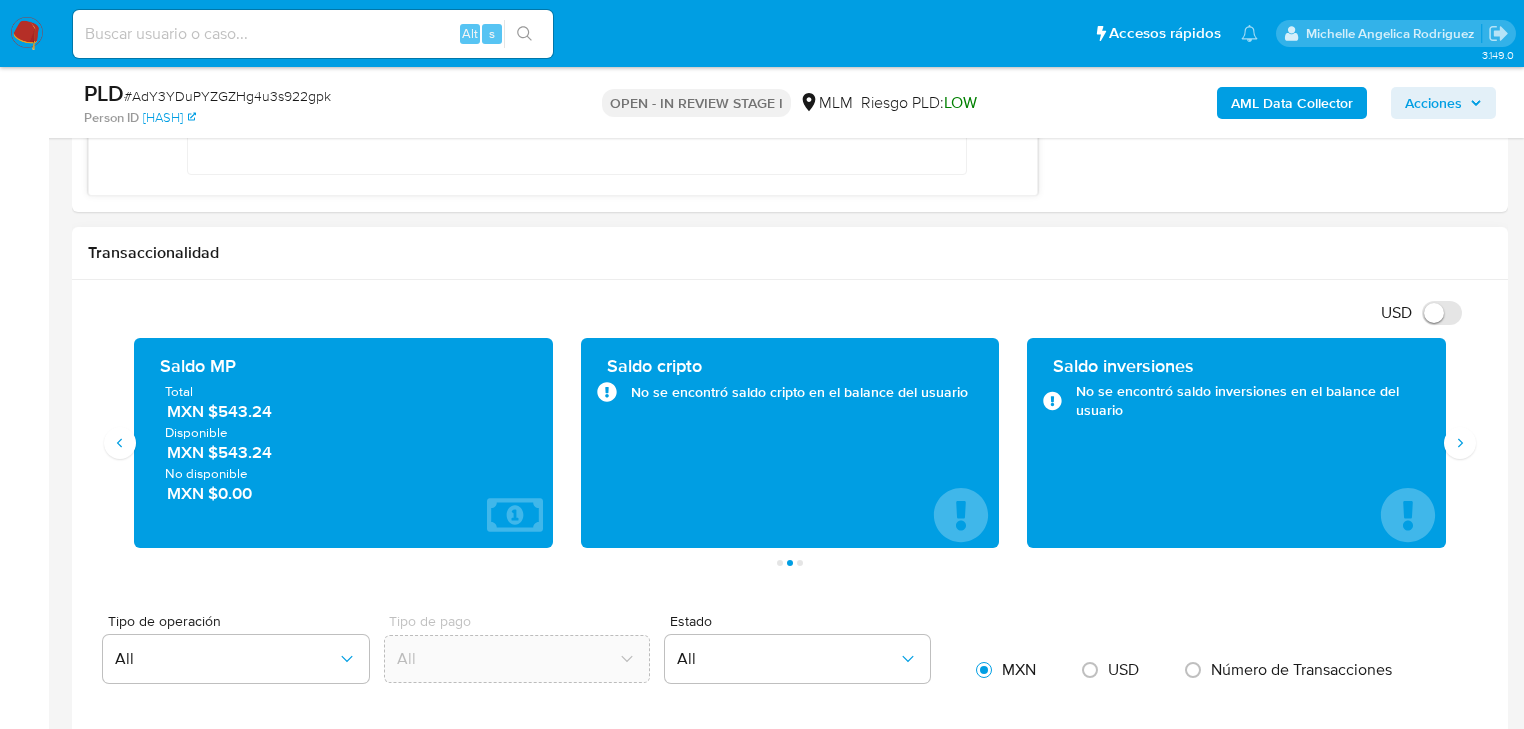 scroll, scrollTop: 1600, scrollLeft: 0, axis: vertical 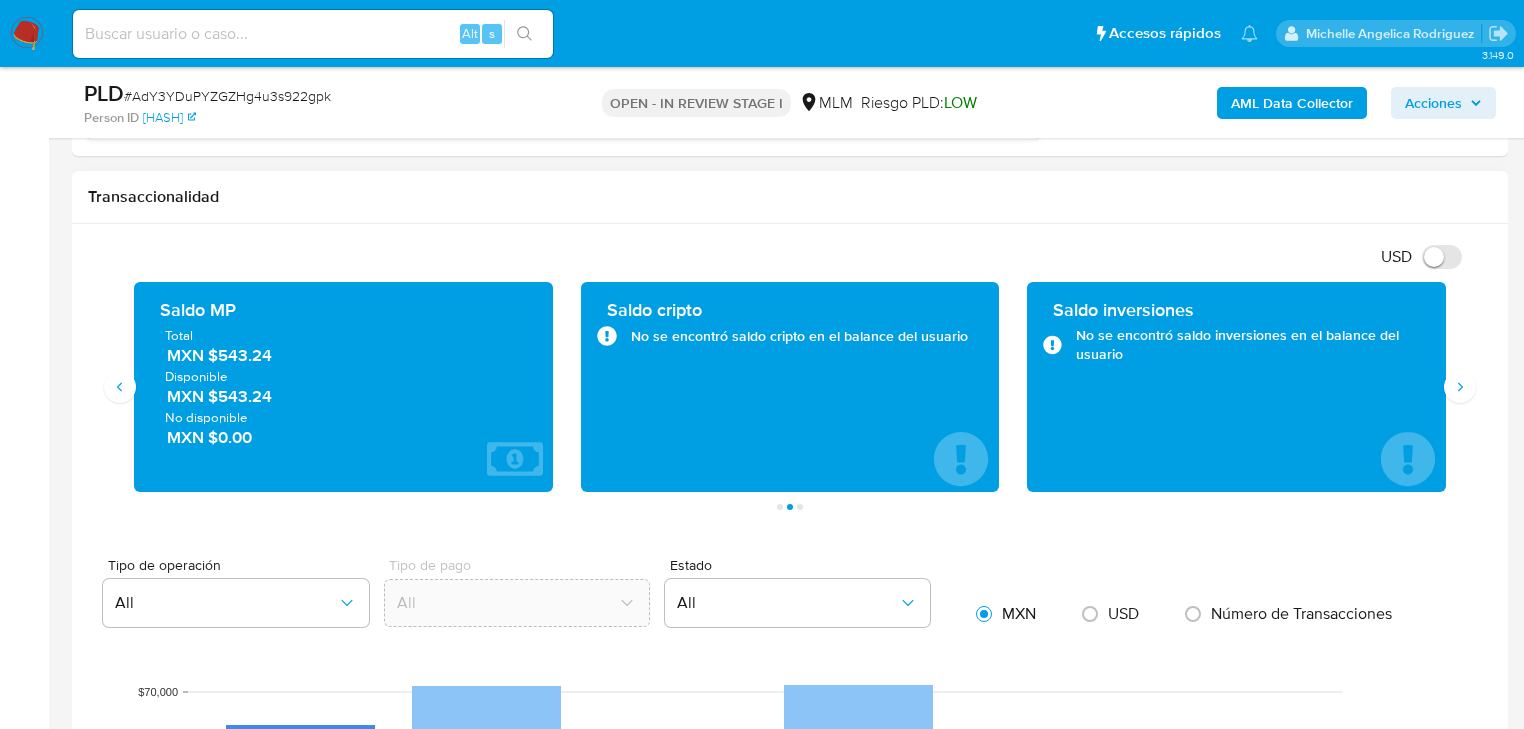 type 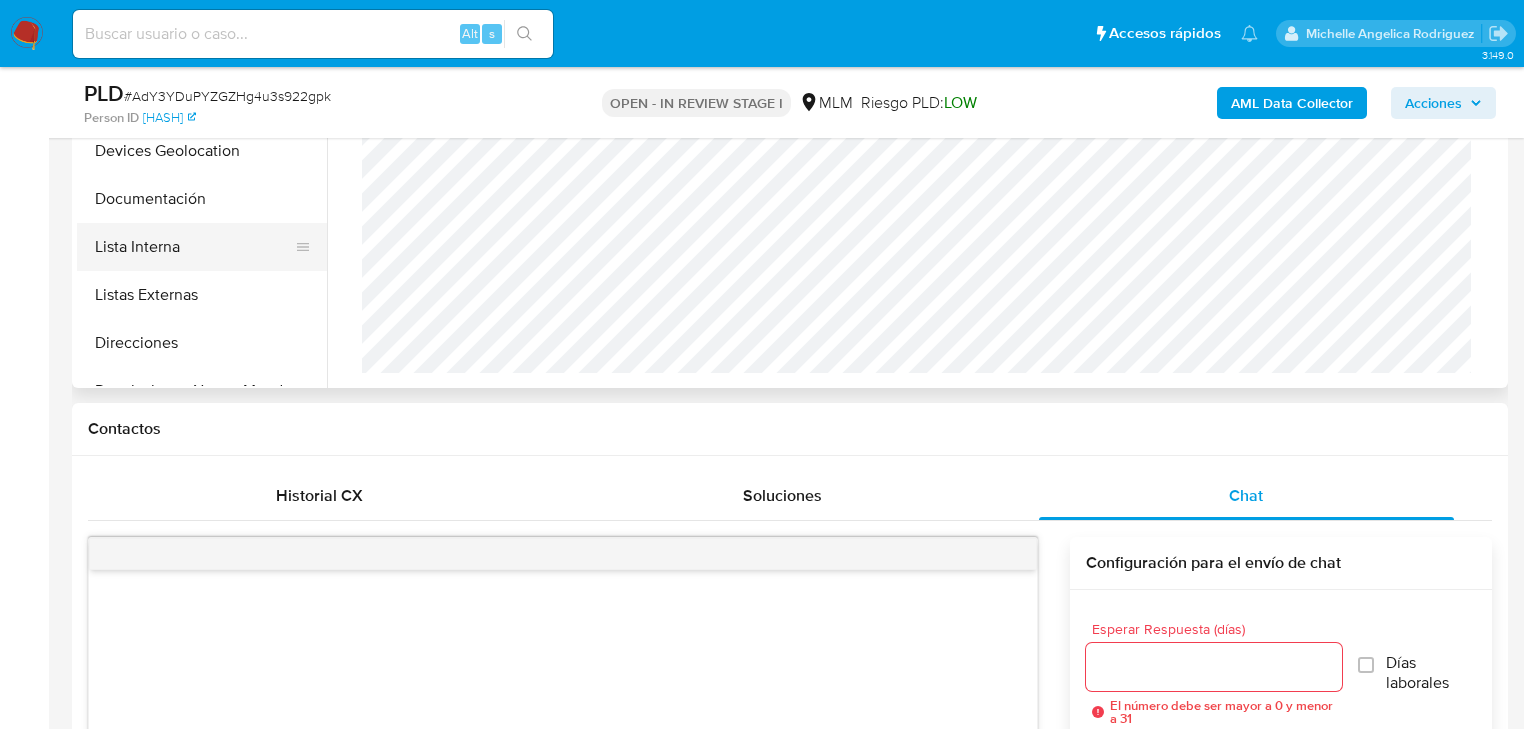 scroll, scrollTop: 480, scrollLeft: 0, axis: vertical 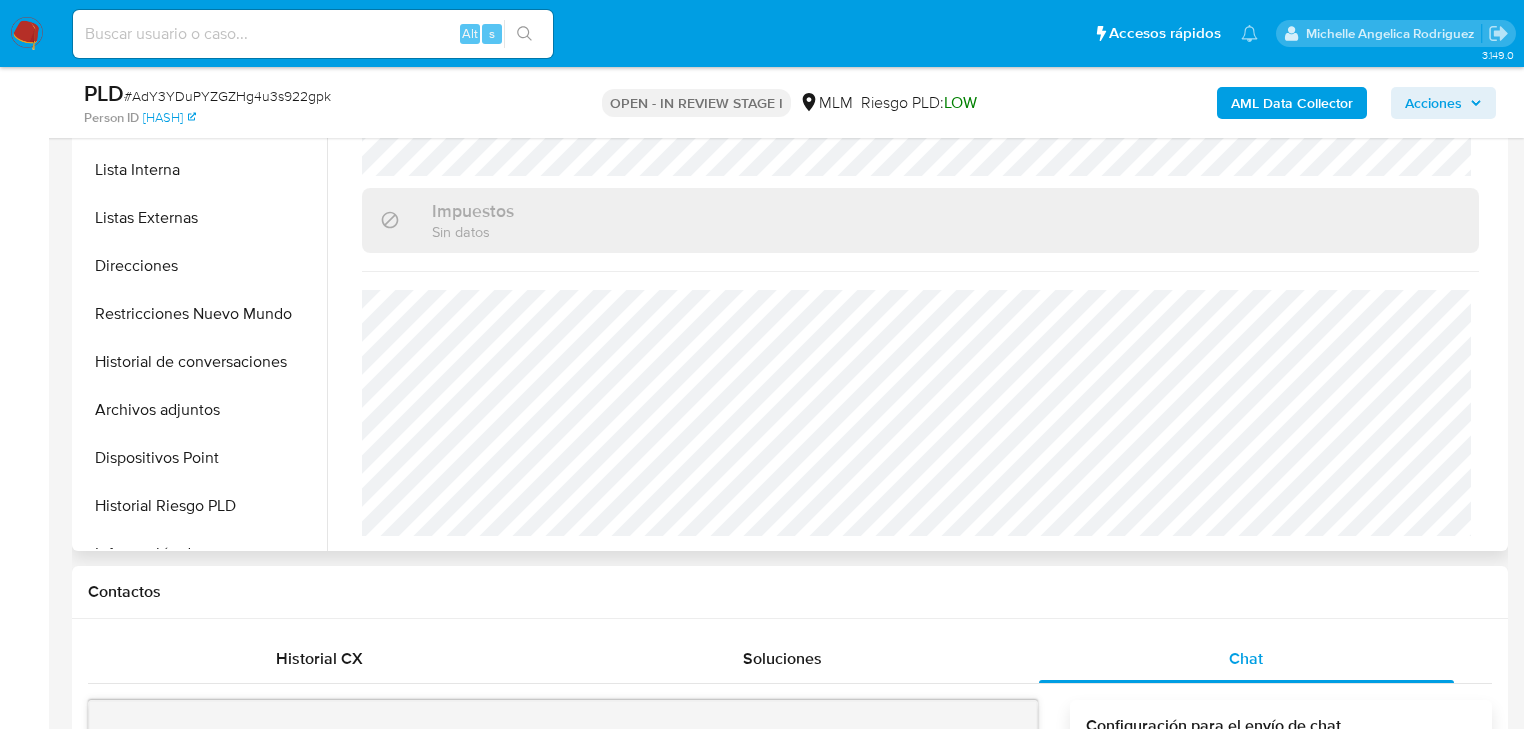 drag, startPoint x: 190, startPoint y: 403, endPoint x: 1188, endPoint y: 448, distance: 999.01404 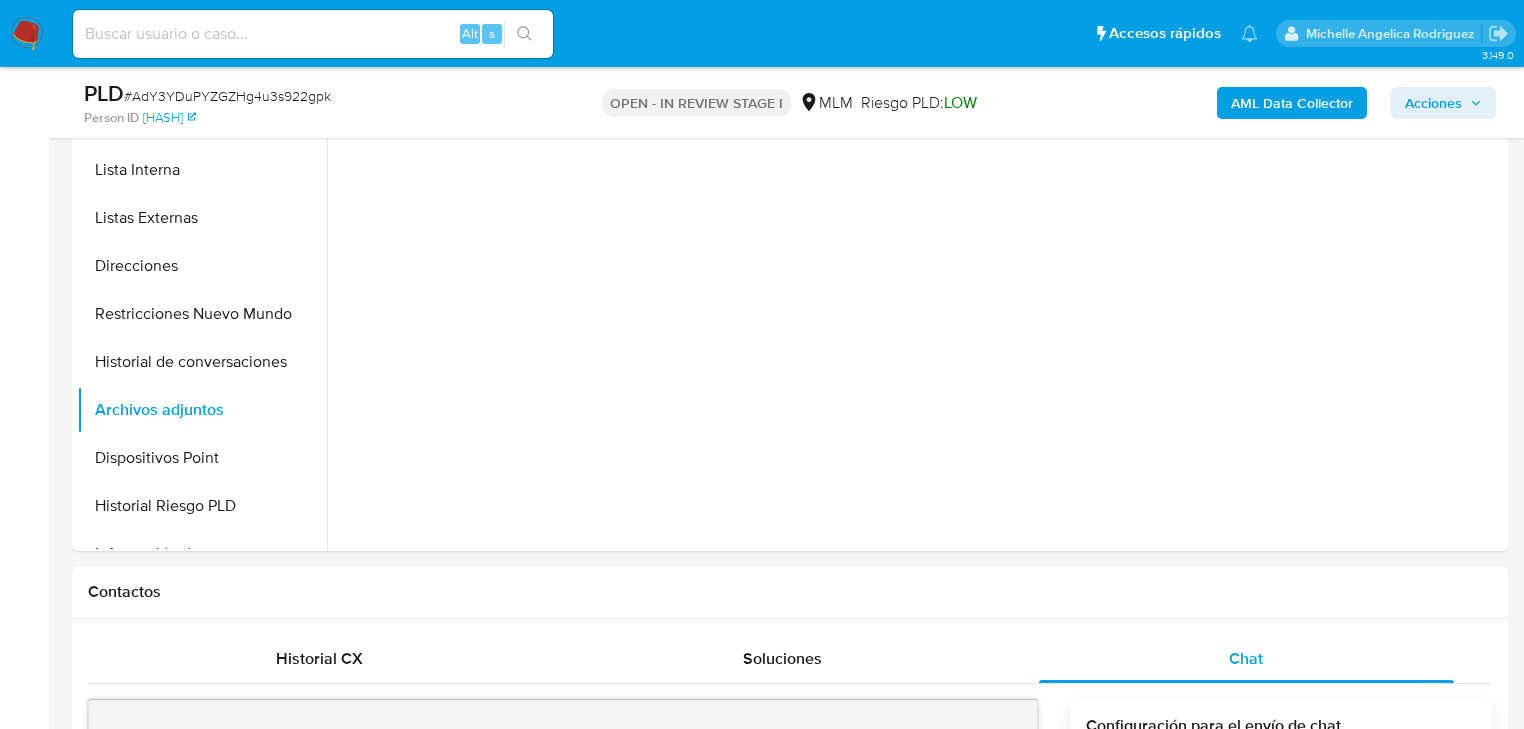 scroll, scrollTop: 0, scrollLeft: 0, axis: both 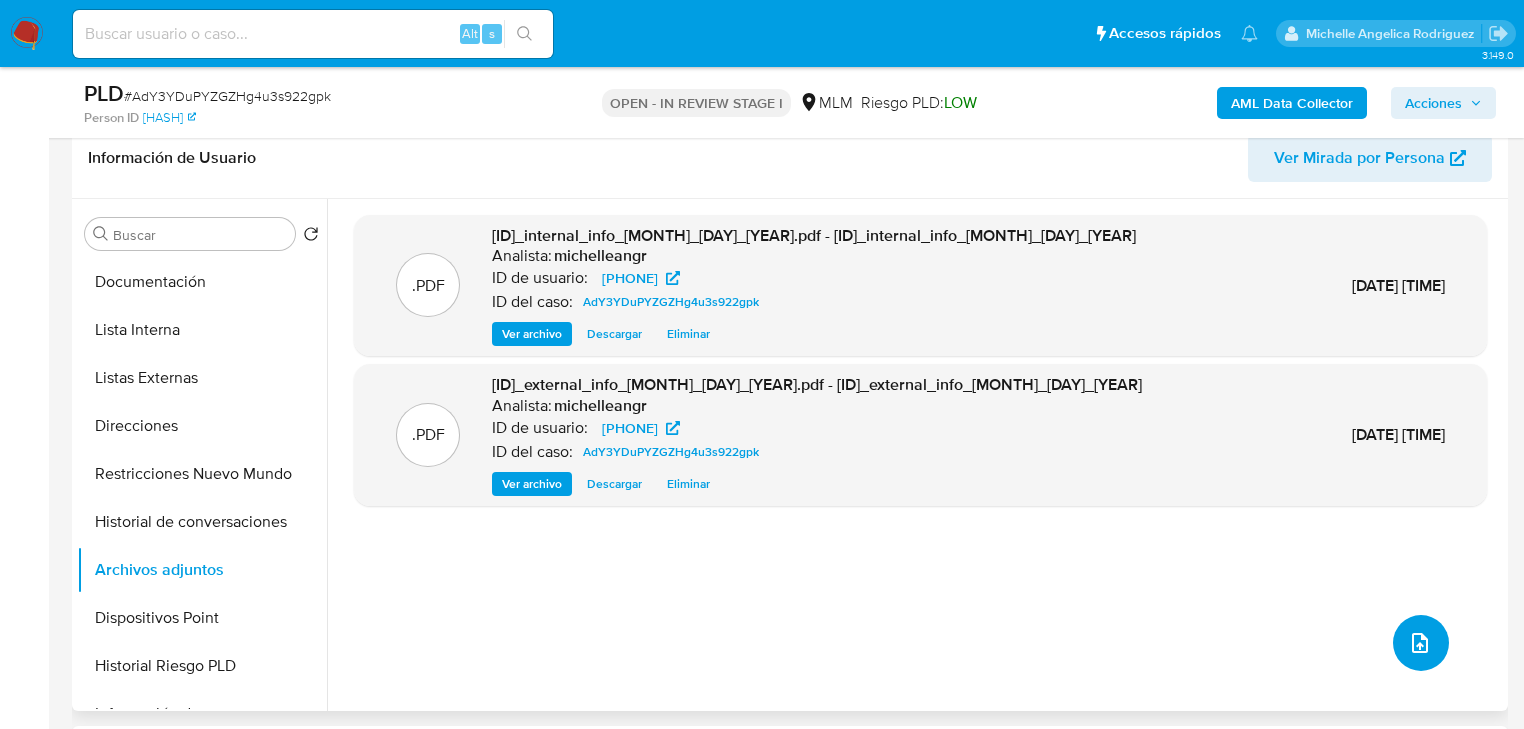 click 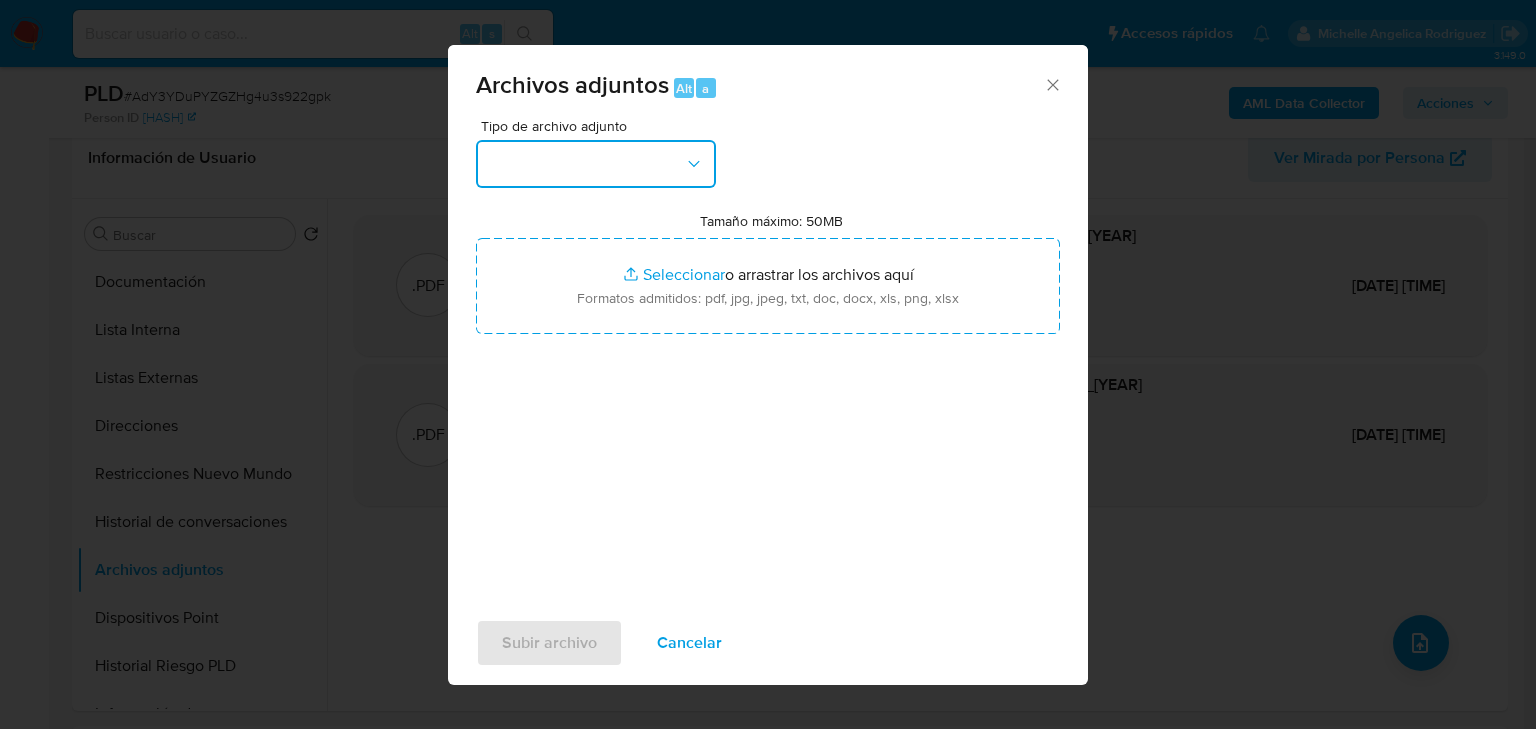 click at bounding box center [596, 164] 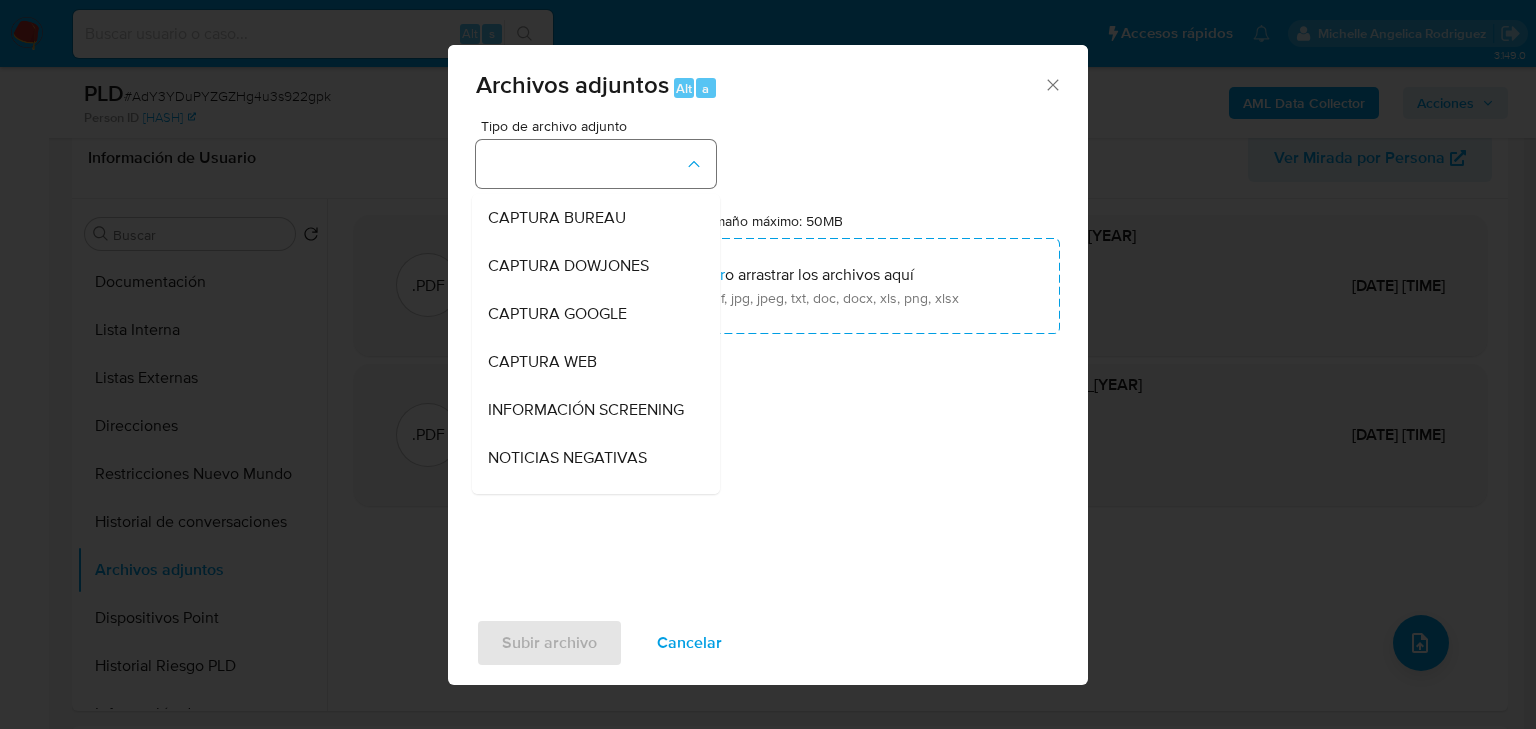 type 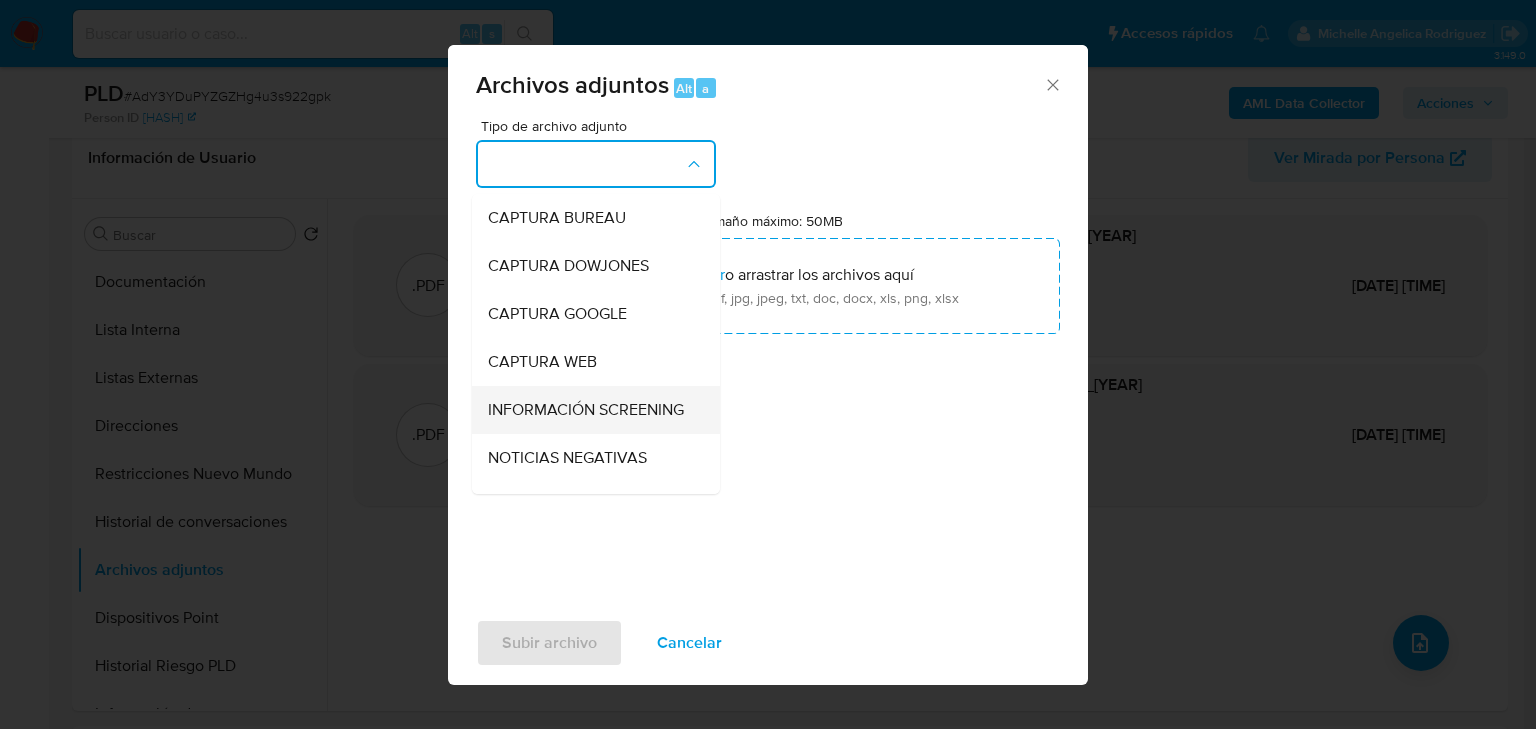 type 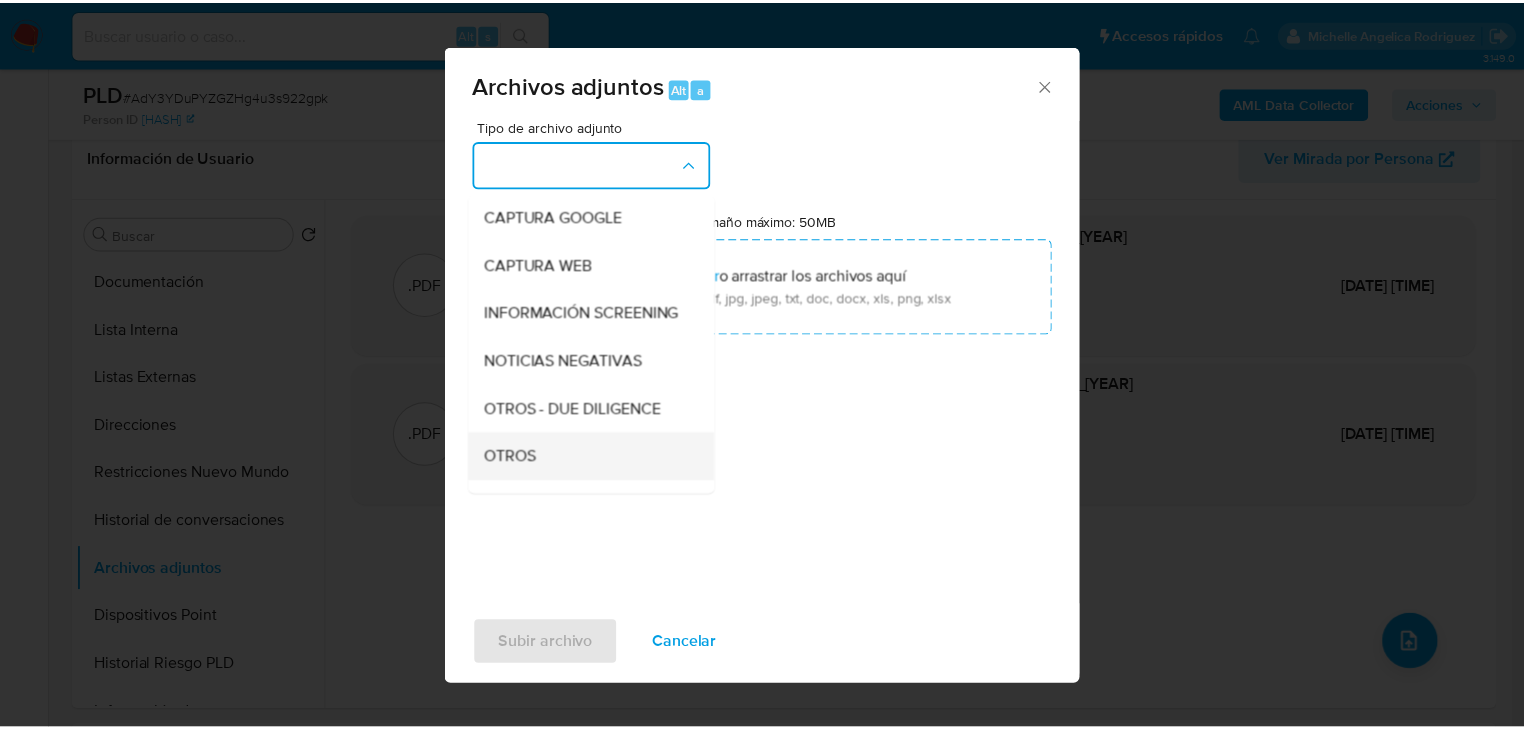 scroll, scrollTop: 136, scrollLeft: 0, axis: vertical 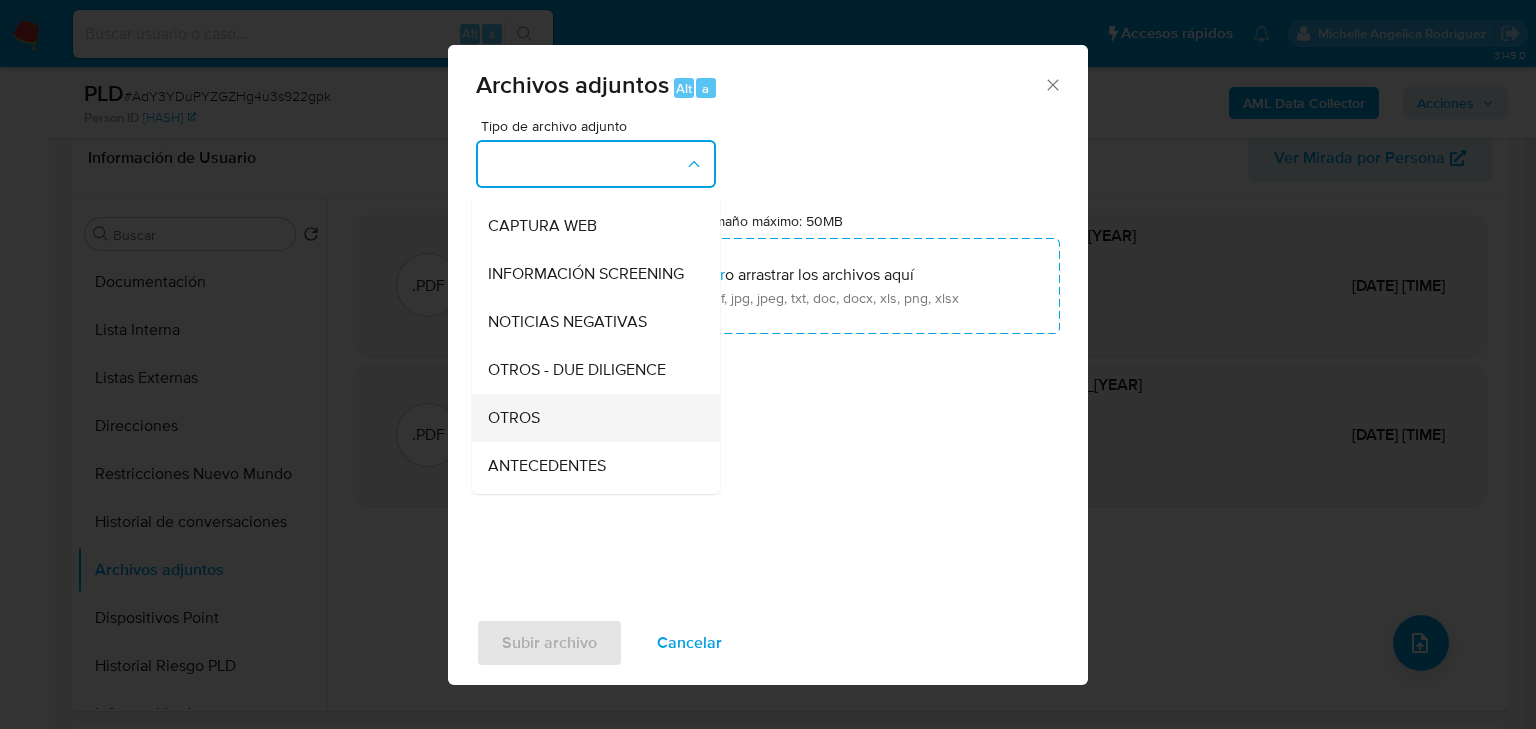 click on "OTROS" at bounding box center [590, 418] 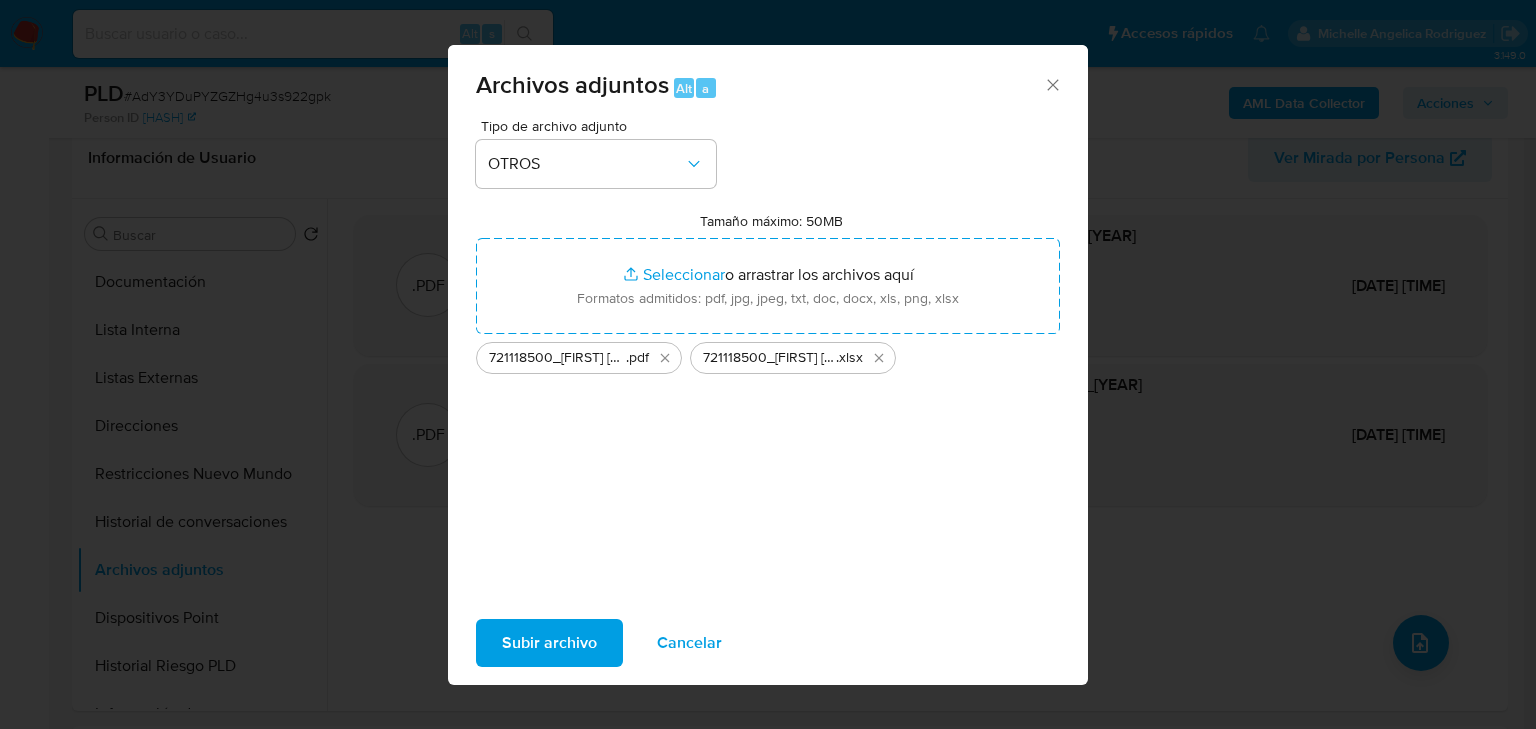 click on "Subir archivo" at bounding box center (549, 643) 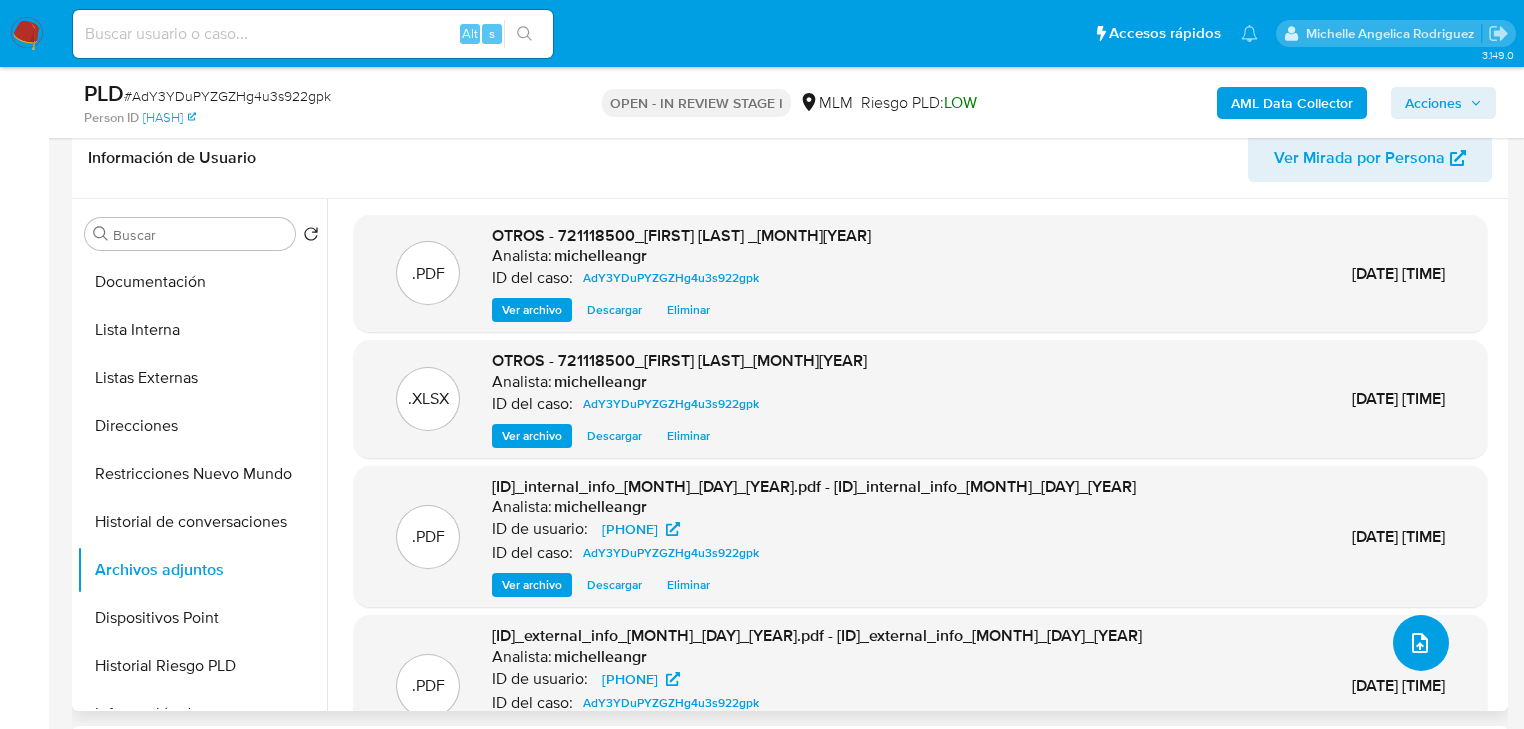 type 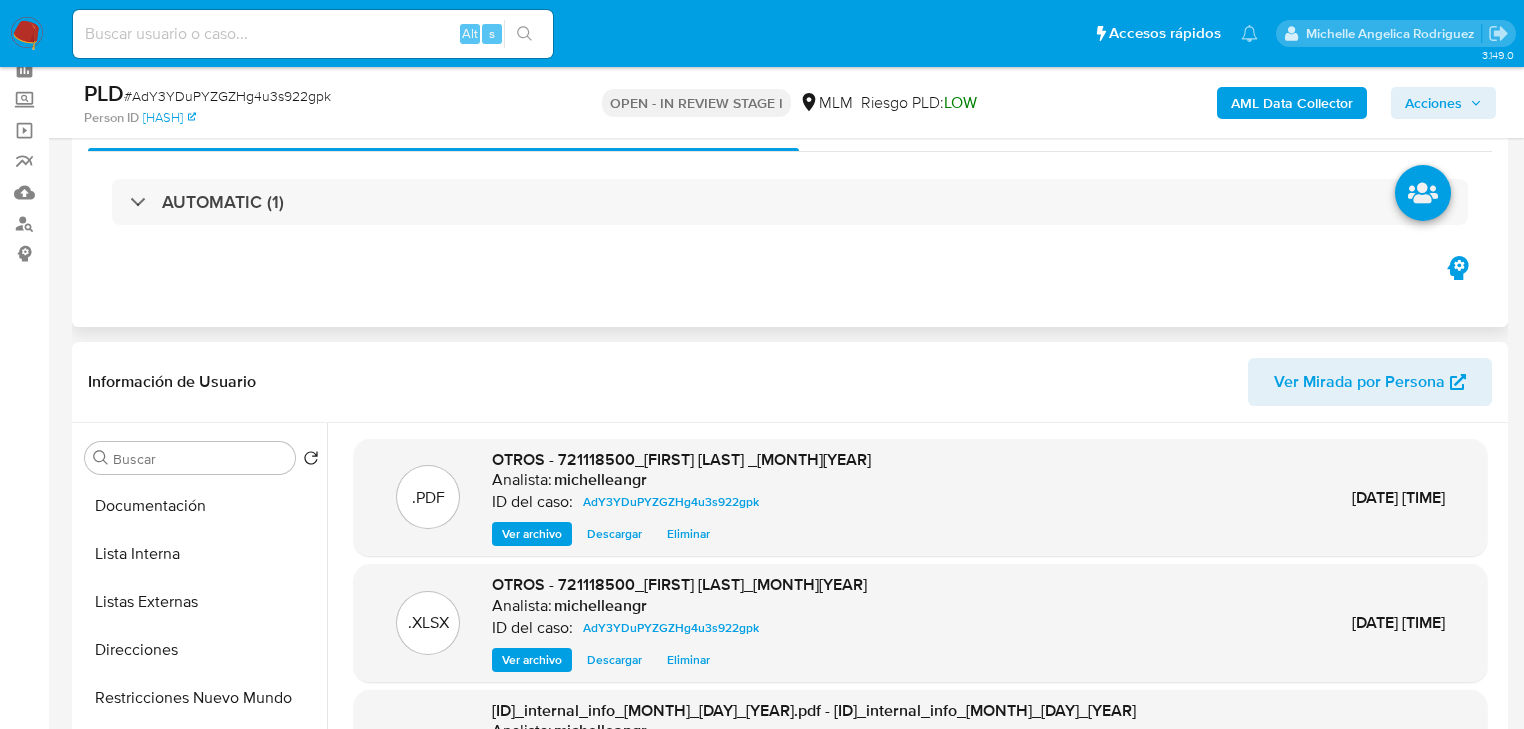 scroll, scrollTop: 0, scrollLeft: 0, axis: both 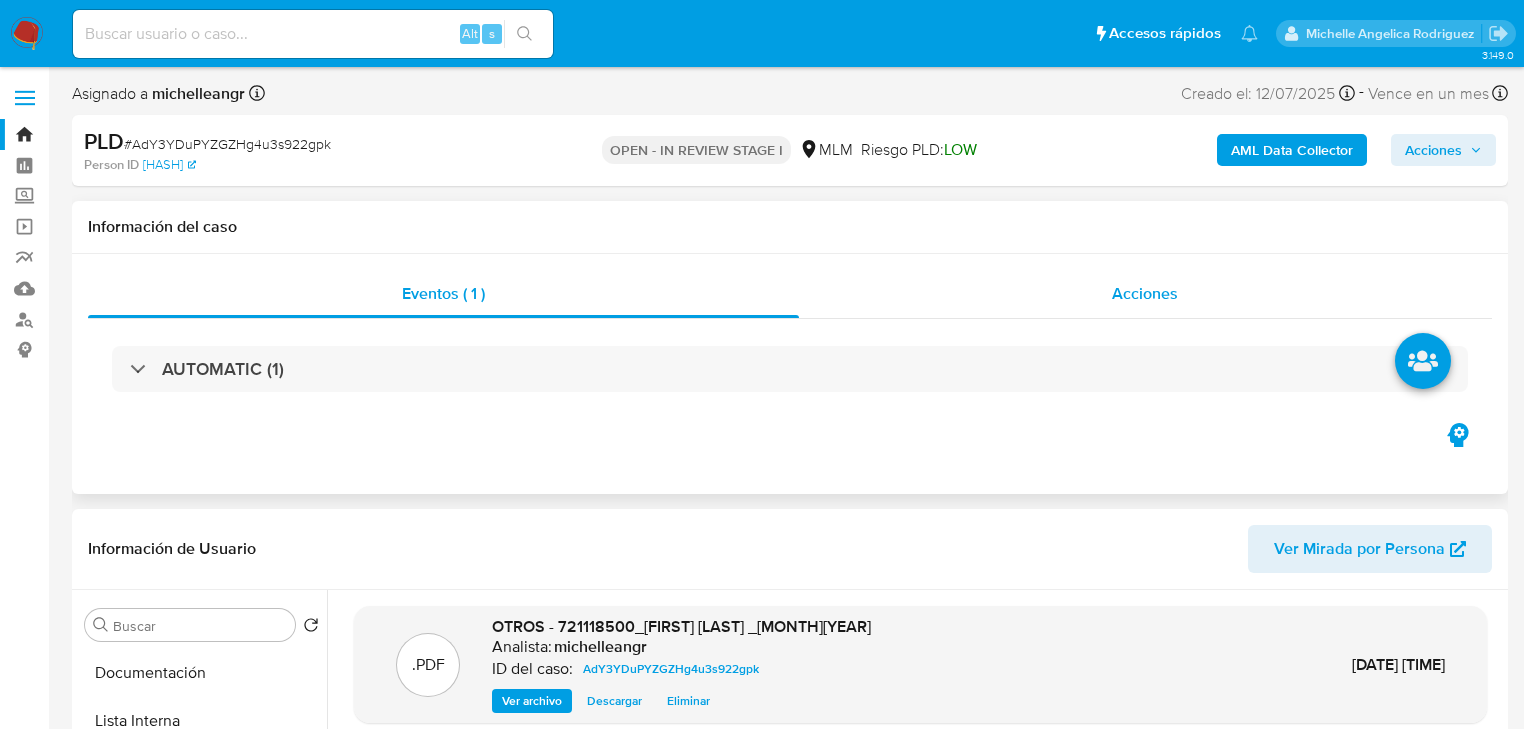 click on "Acciones" at bounding box center (1145, 293) 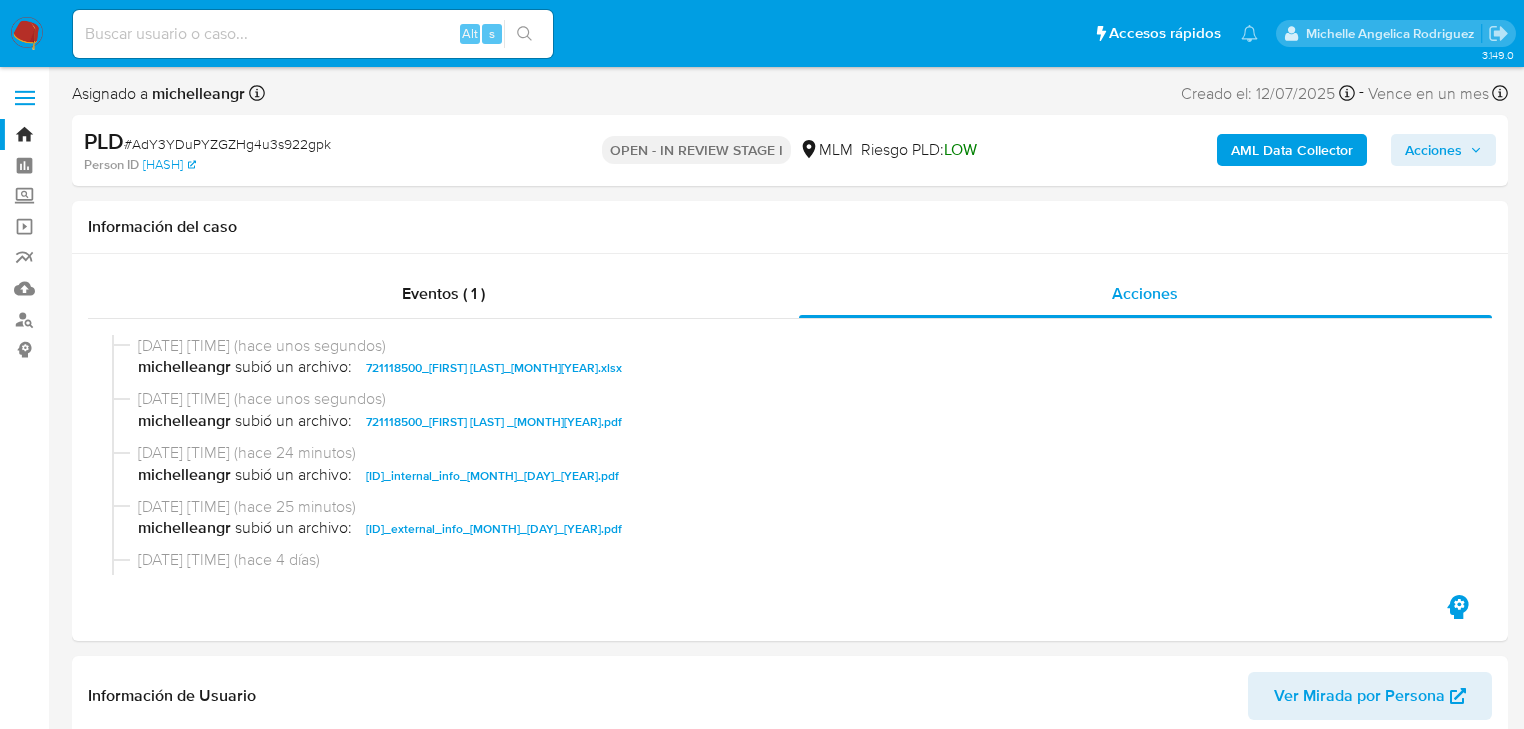 click on "Acciones" at bounding box center (1433, 150) 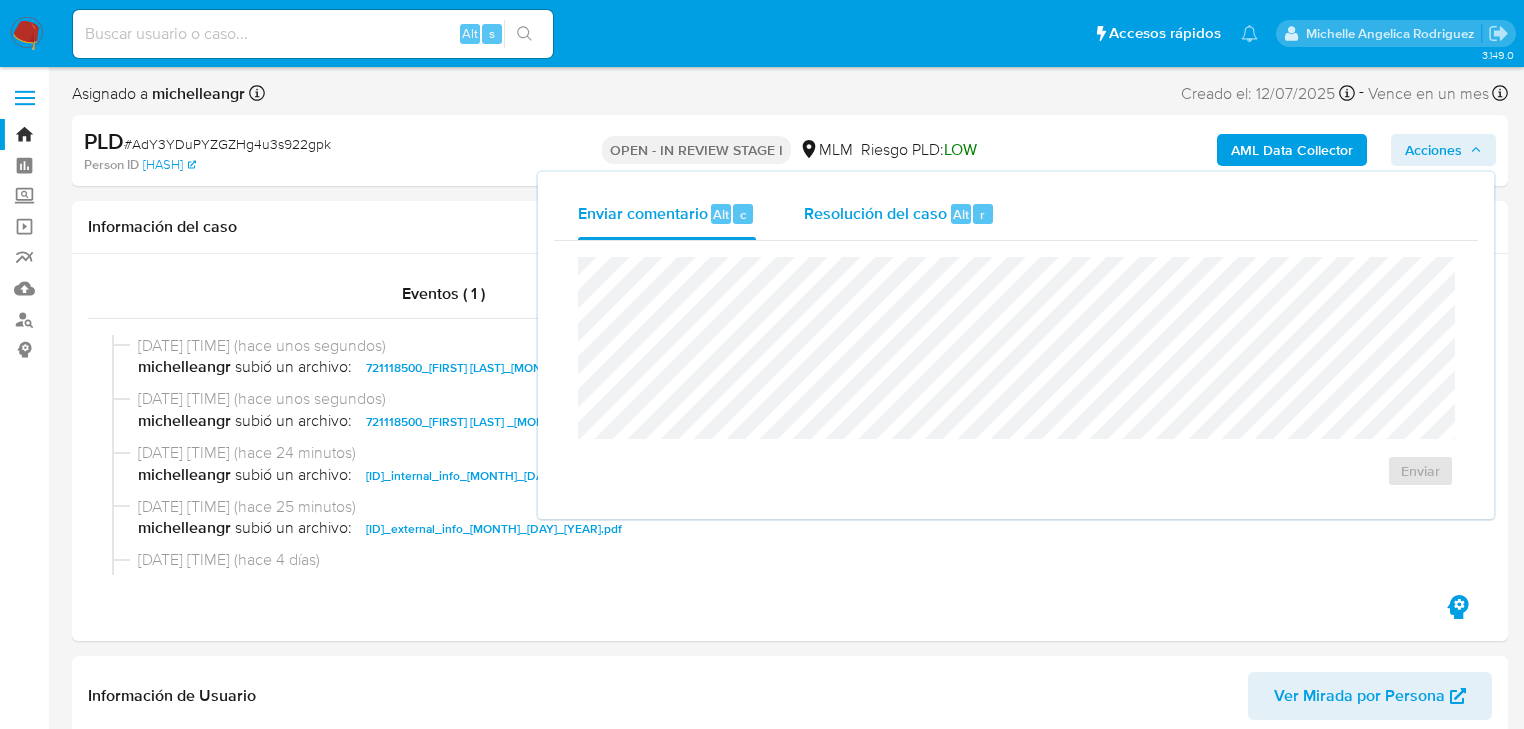 click on "Resolución del caso" at bounding box center (875, 213) 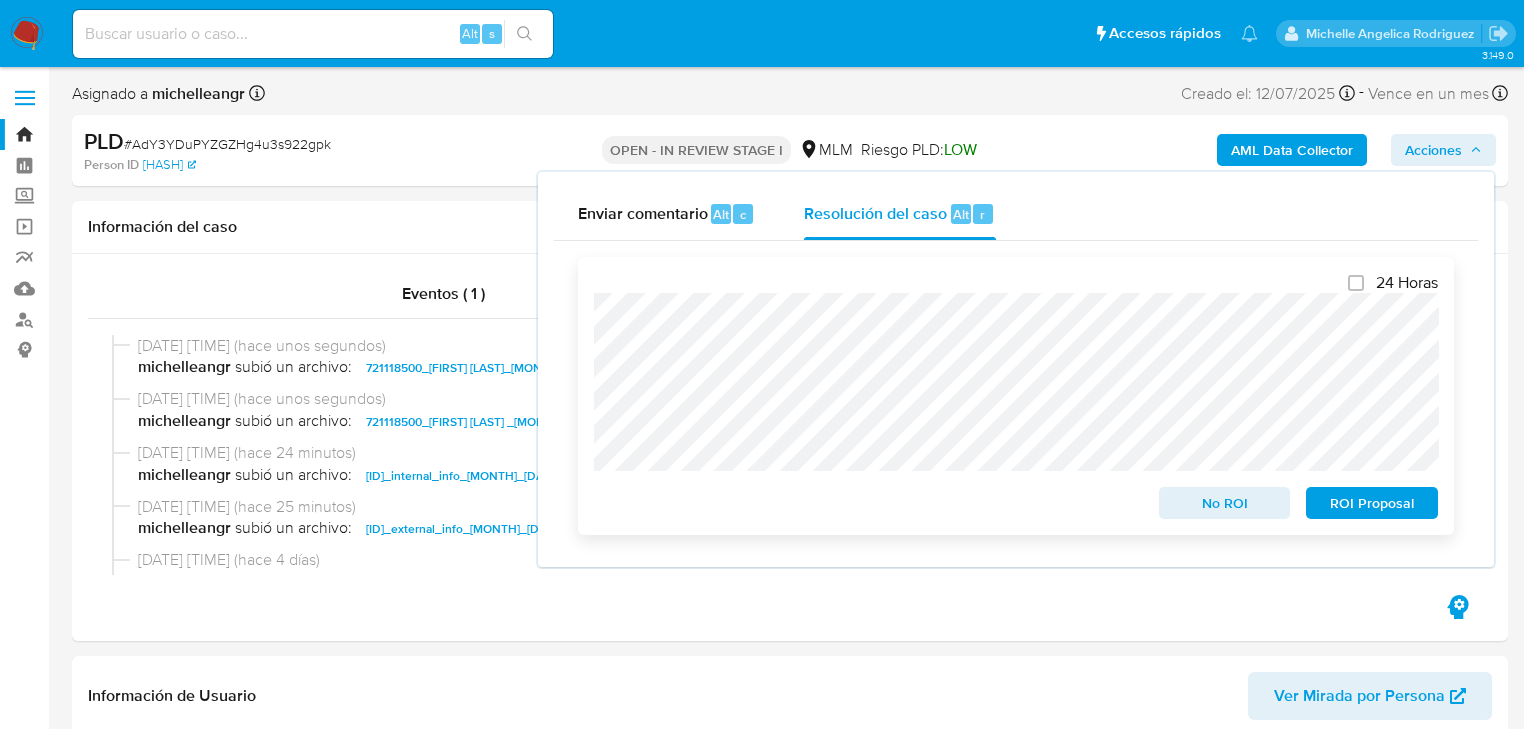 click on "No ROI" at bounding box center (1225, 503) 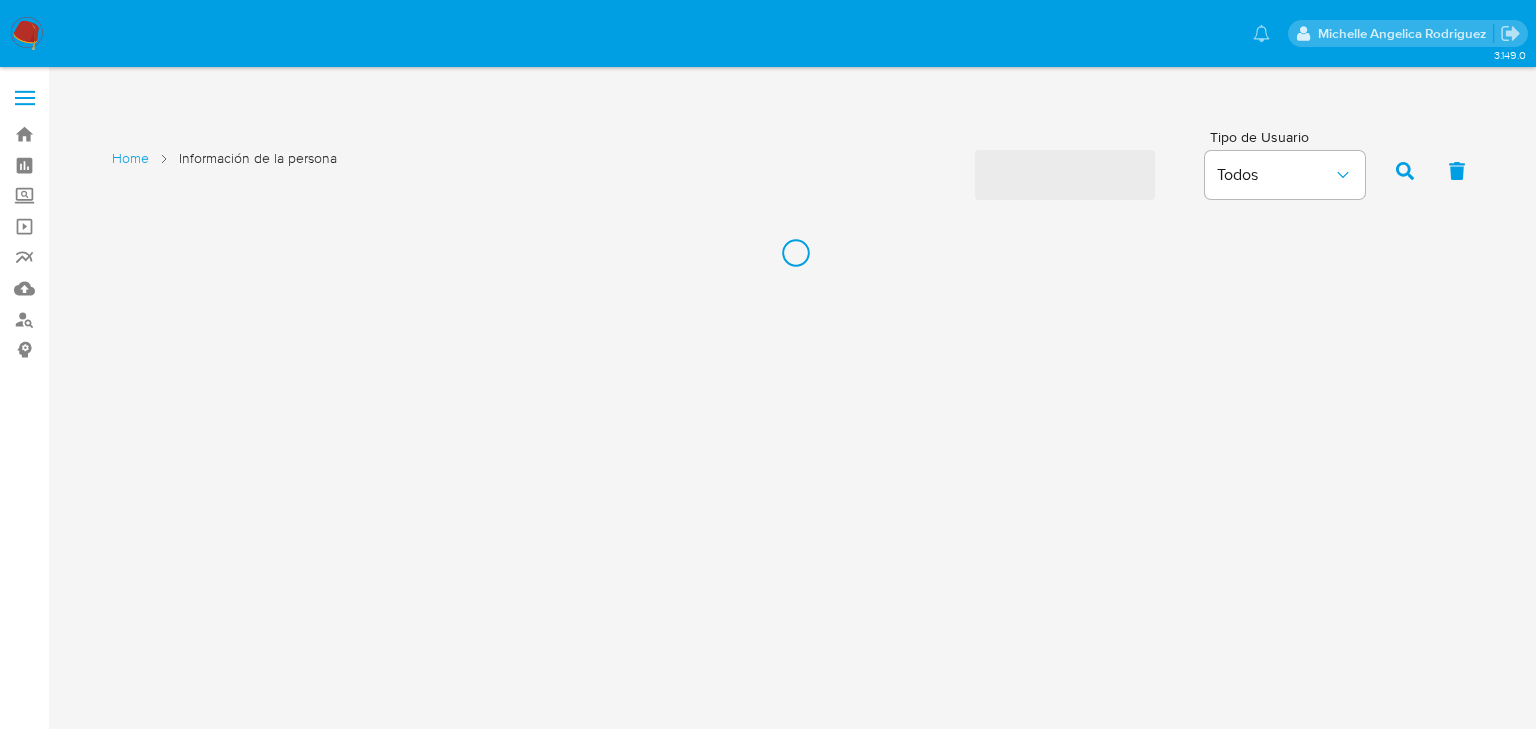 scroll, scrollTop: 0, scrollLeft: 0, axis: both 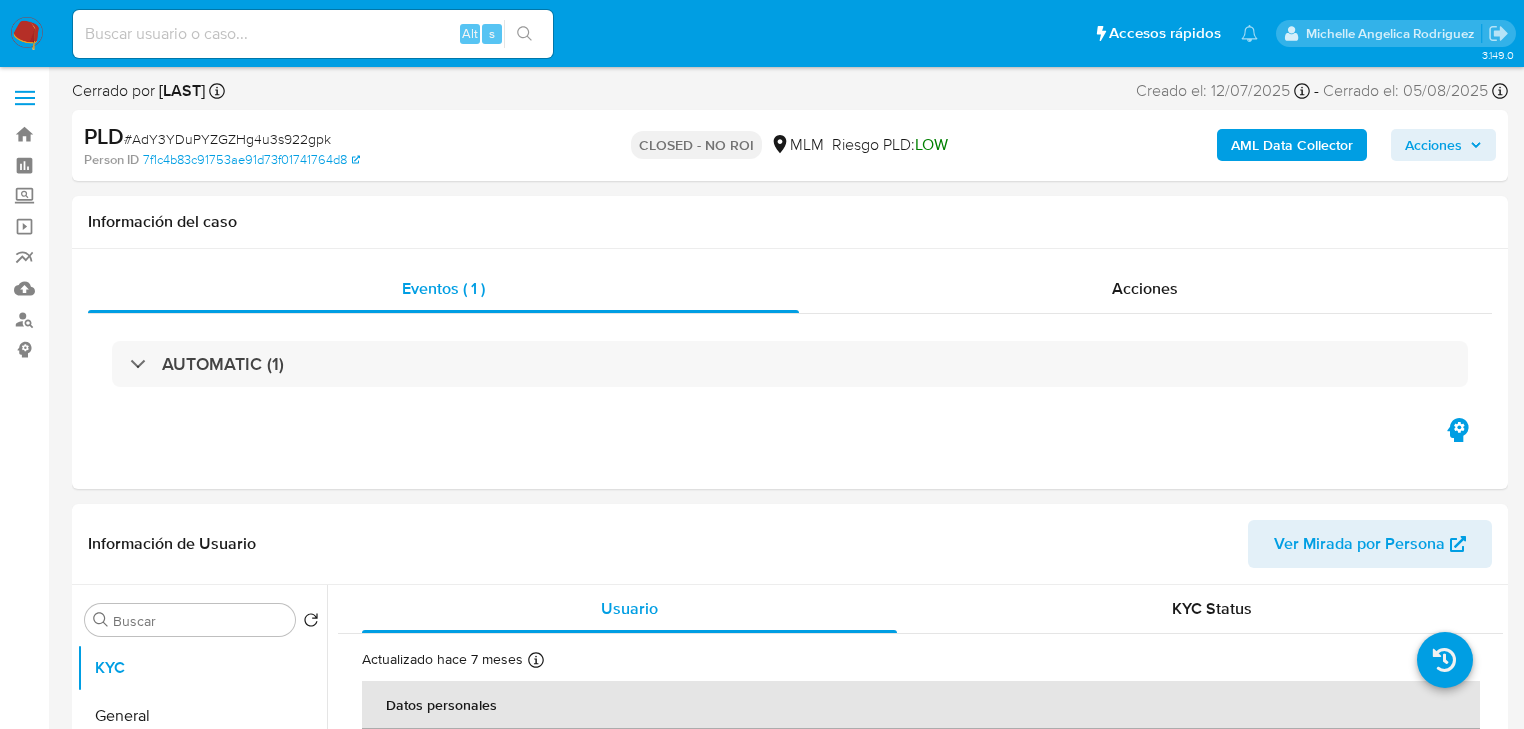 select on "10" 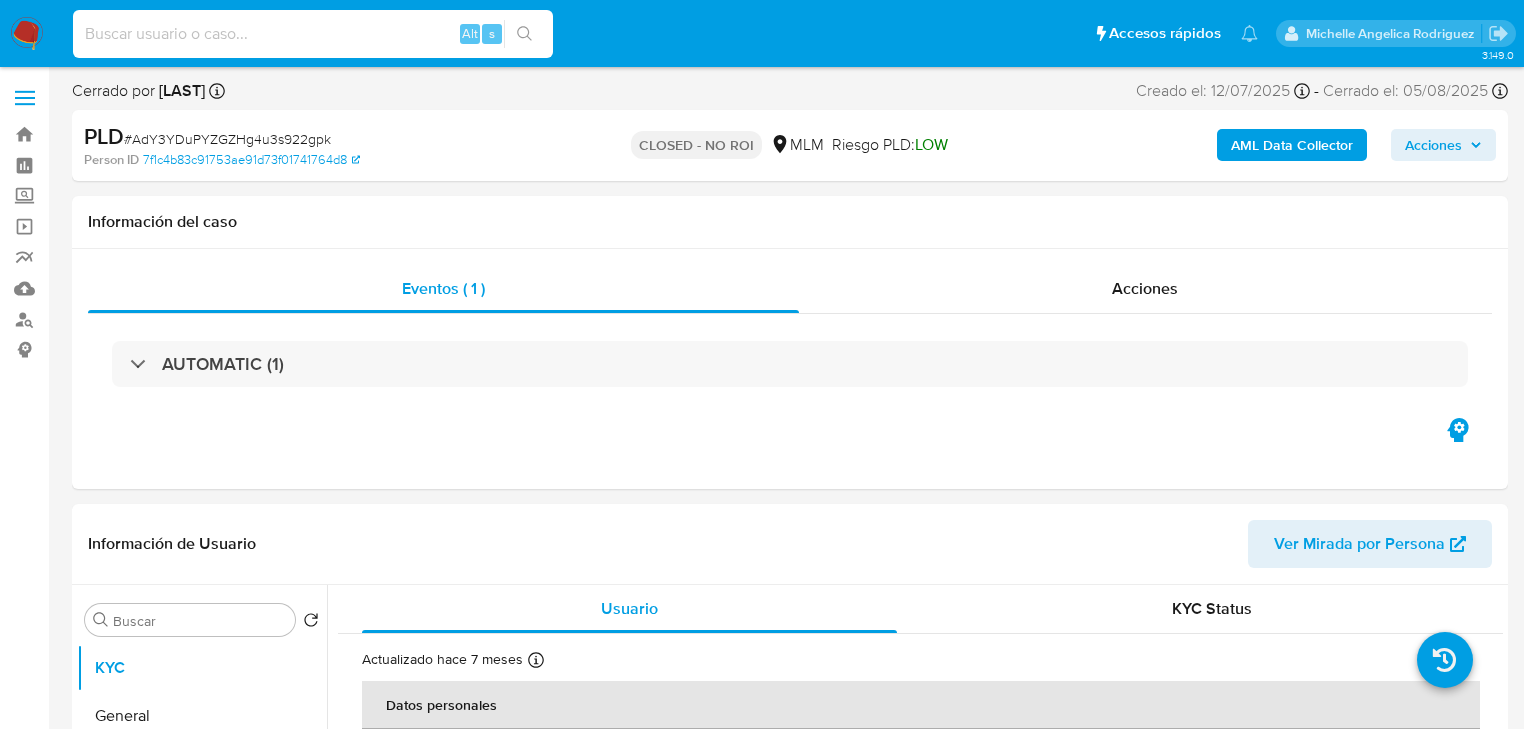 click at bounding box center [313, 34] 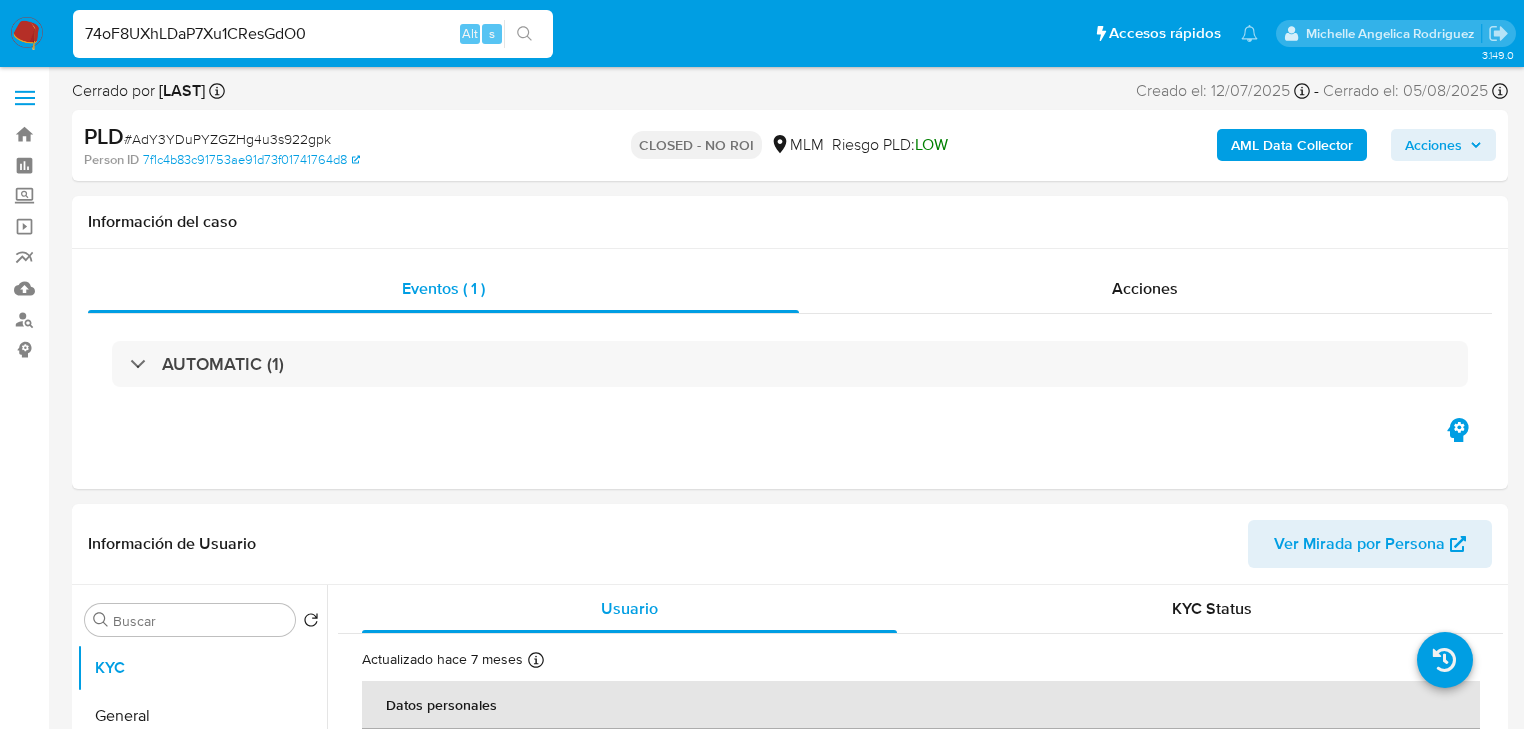 type on "74oF8UXhLDaP7Xu1CResGdO0" 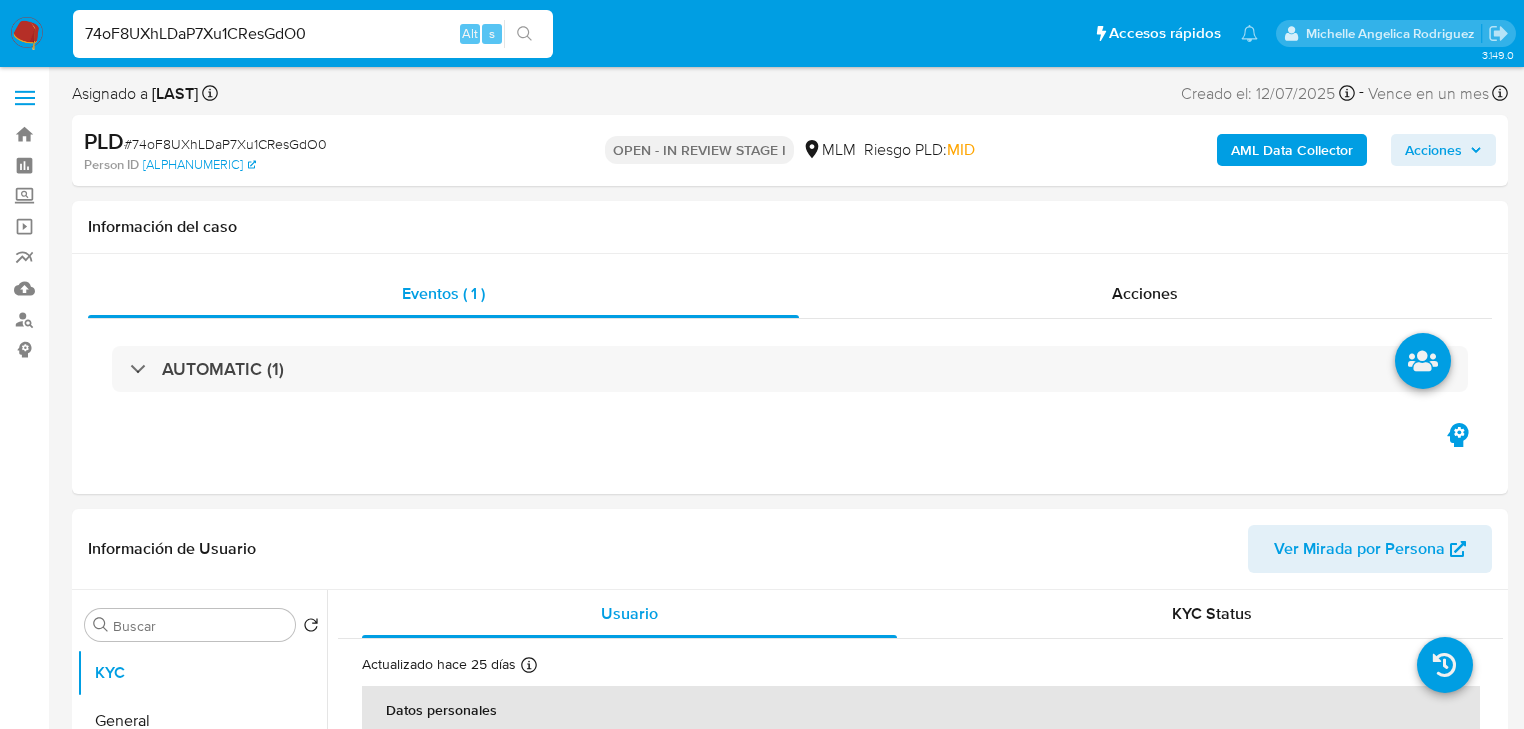 select on "10" 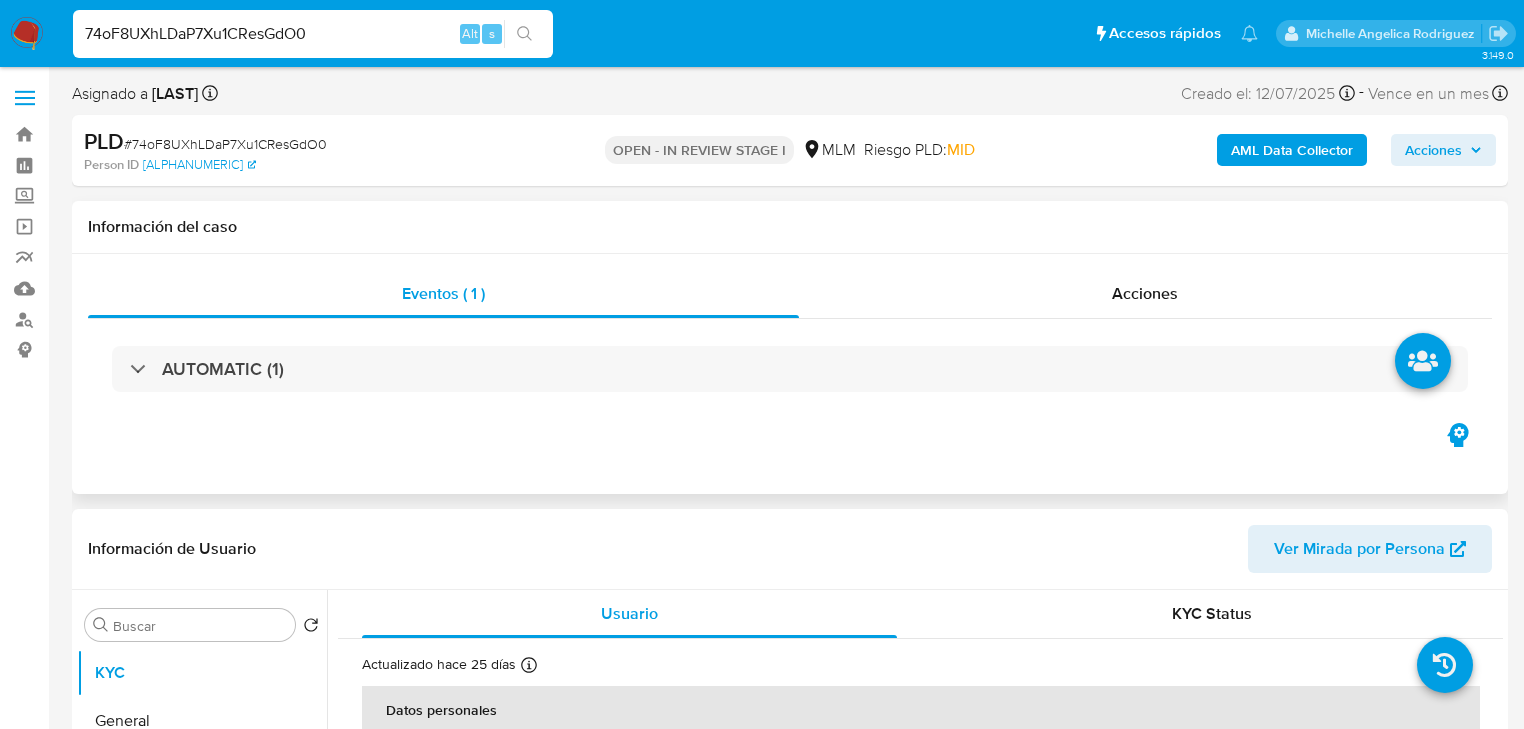 drag, startPoint x: 517, startPoint y: 465, endPoint x: 524, endPoint y: 456, distance: 11.401754 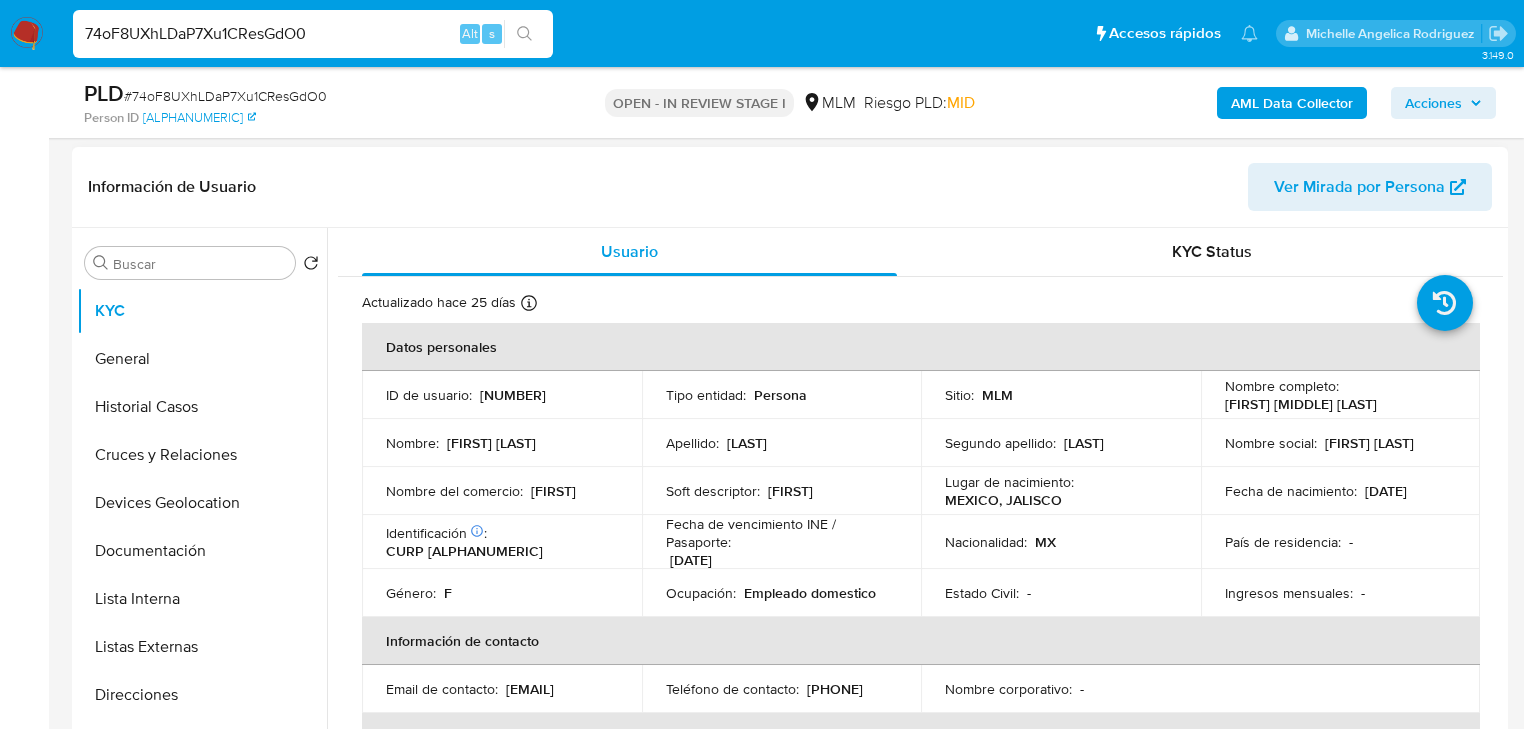 scroll, scrollTop: 400, scrollLeft: 0, axis: vertical 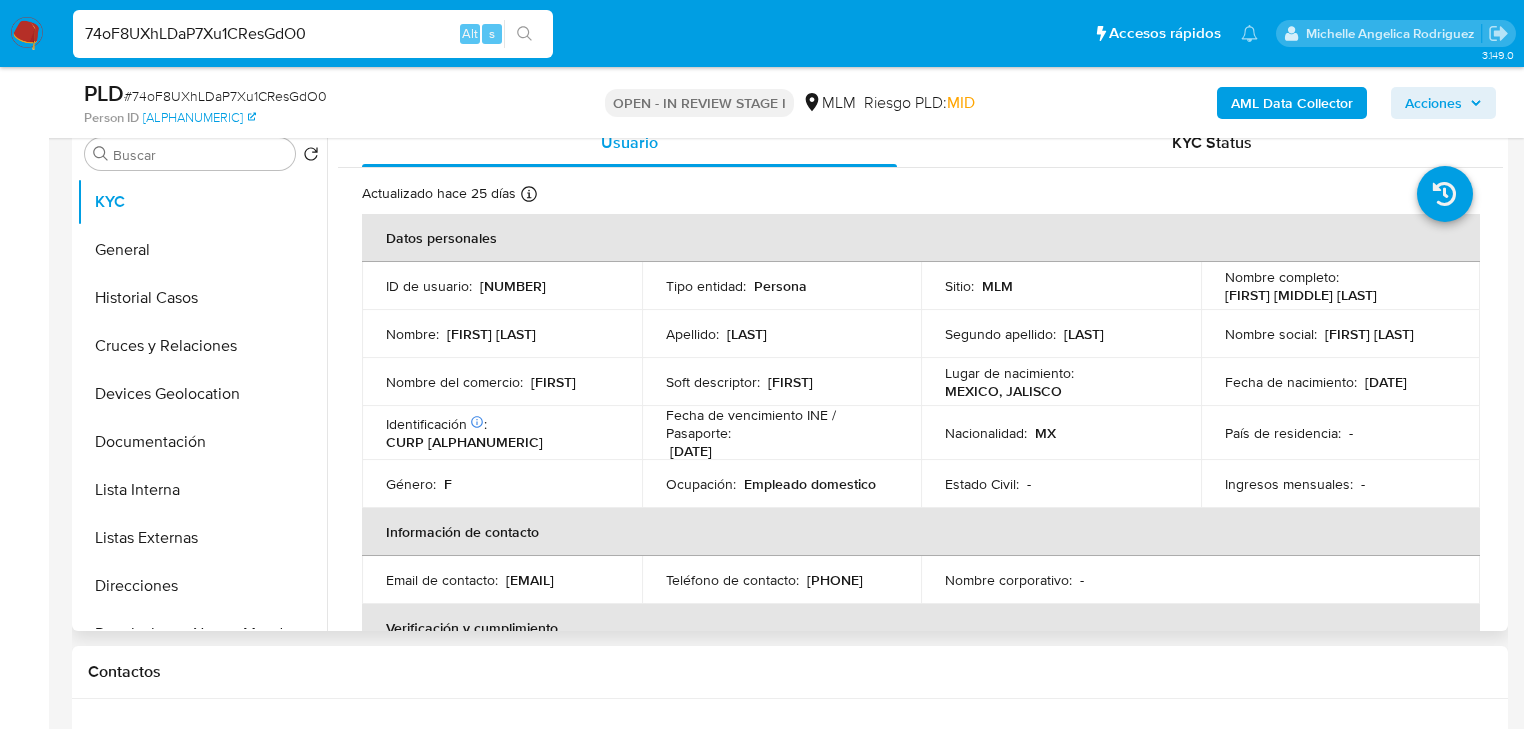 click on "713480174" at bounding box center [513, 286] 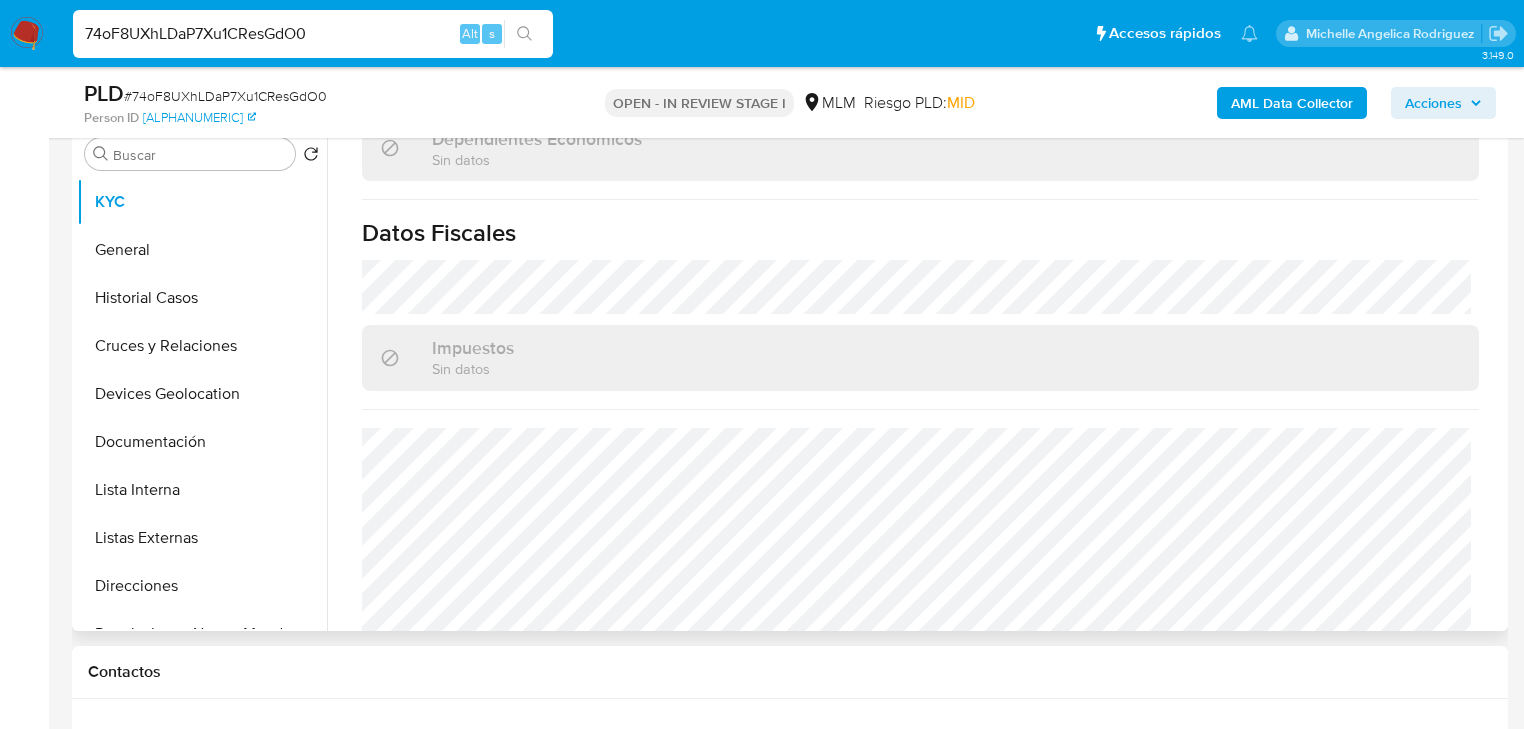 scroll, scrollTop: 1243, scrollLeft: 0, axis: vertical 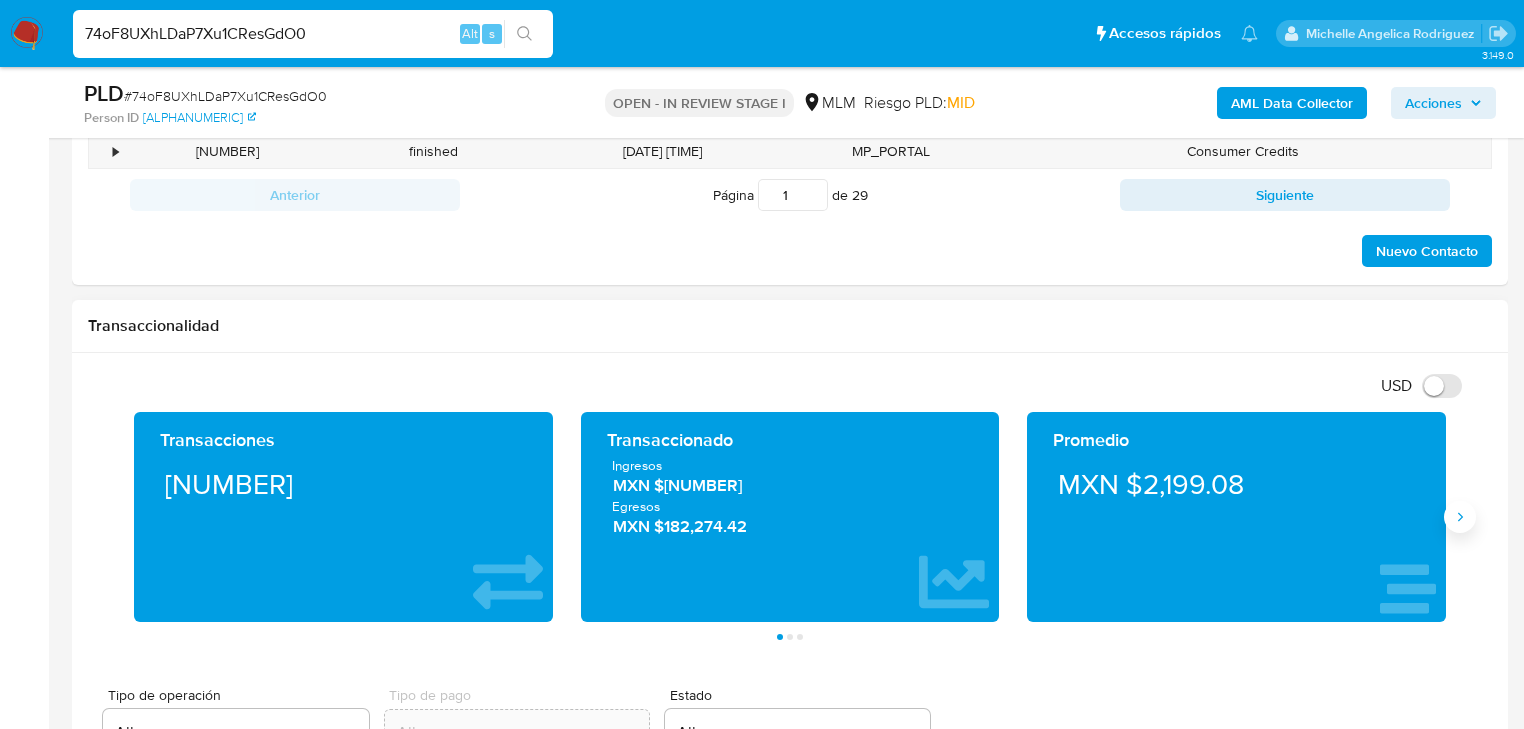 click at bounding box center [1460, 517] 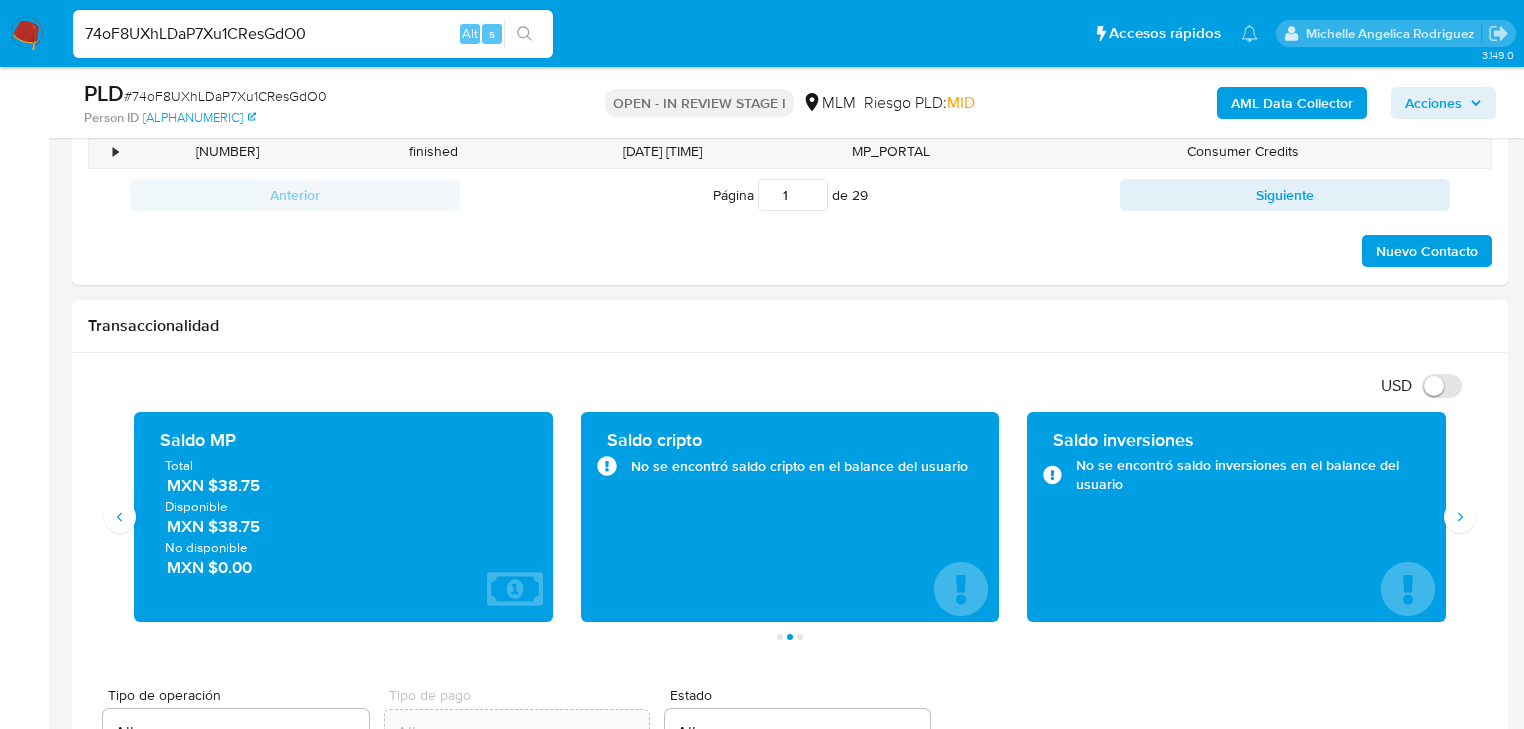 type 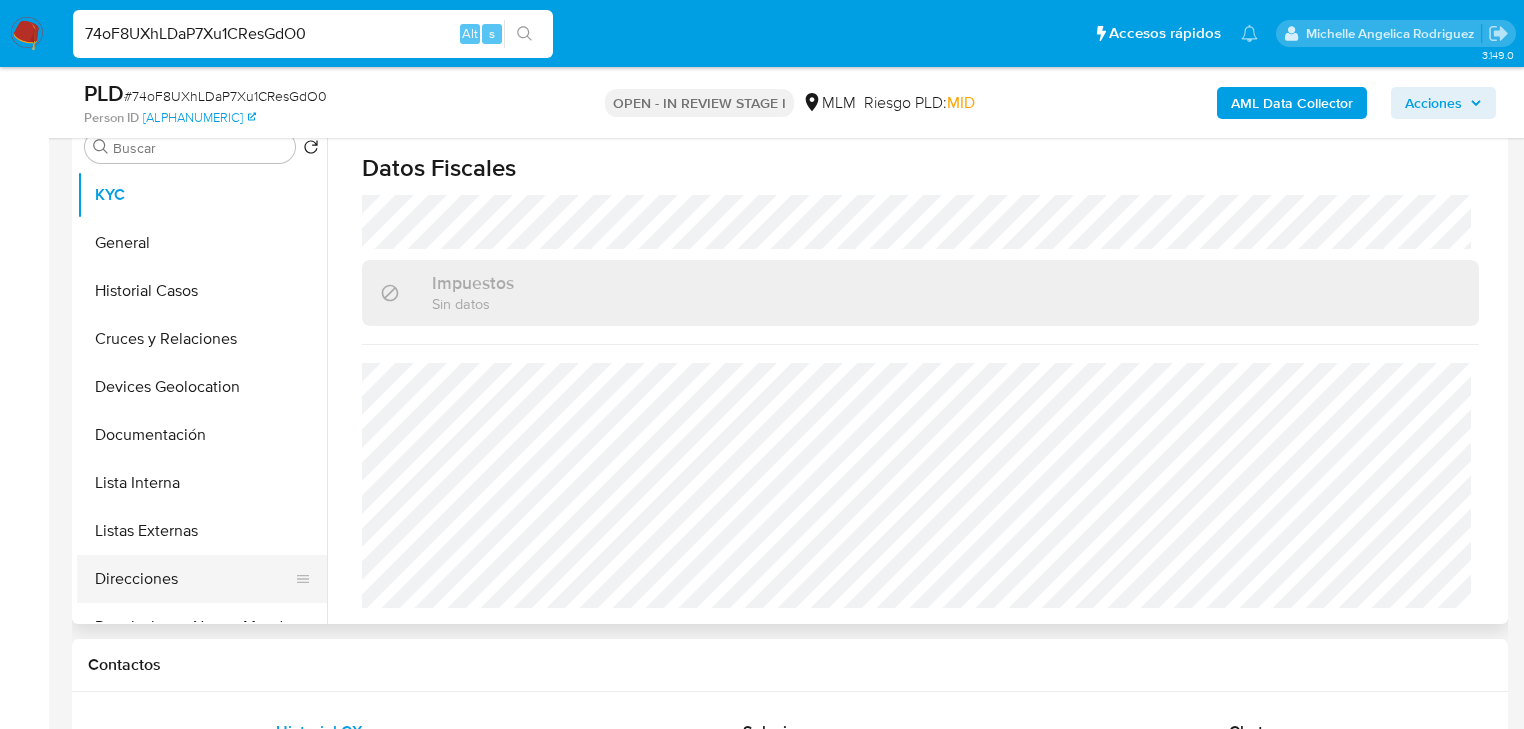 scroll, scrollTop: 480, scrollLeft: 0, axis: vertical 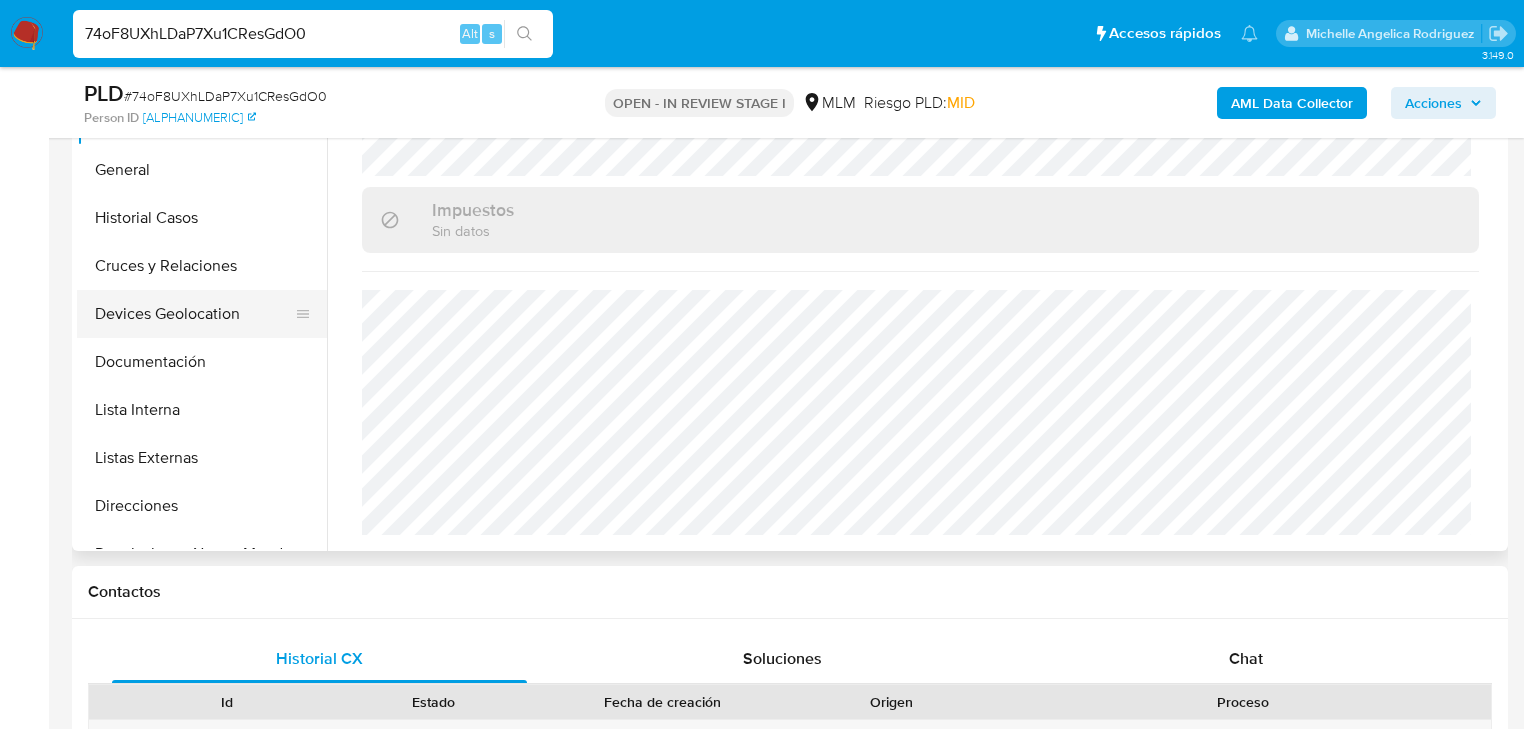 click on "Documentación" at bounding box center (202, 362) 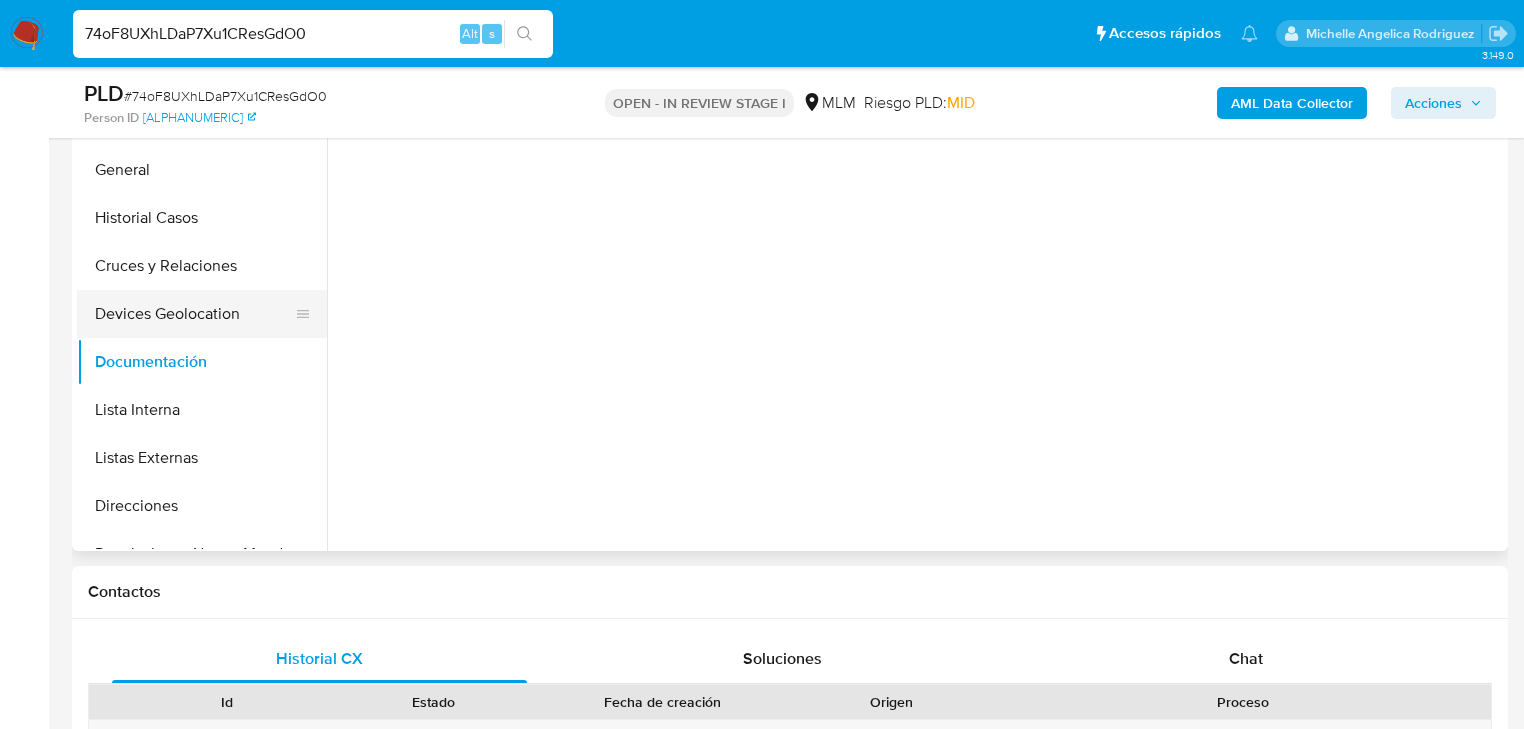 scroll, scrollTop: 0, scrollLeft: 0, axis: both 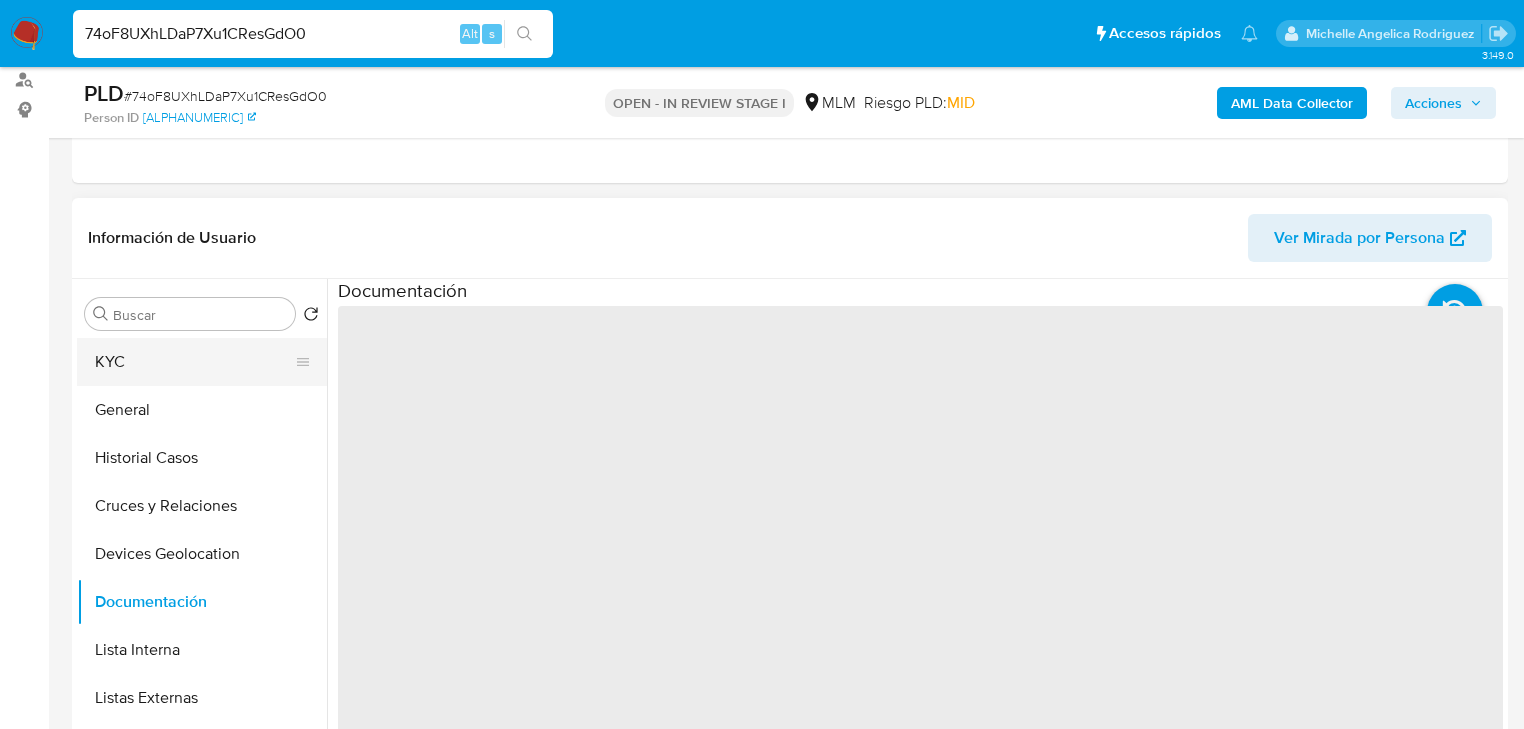 click on "KYC" at bounding box center (194, 362) 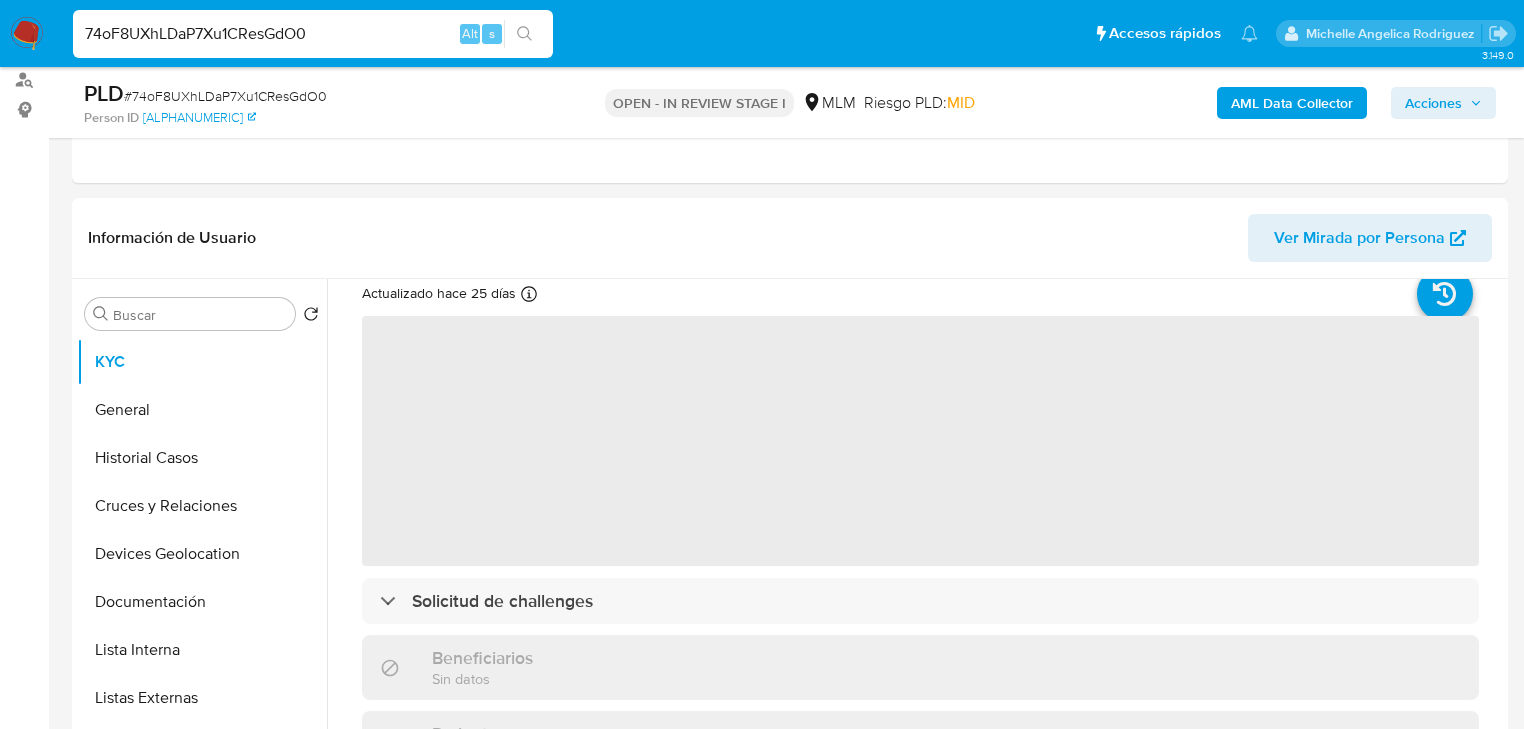scroll, scrollTop: 0, scrollLeft: 0, axis: both 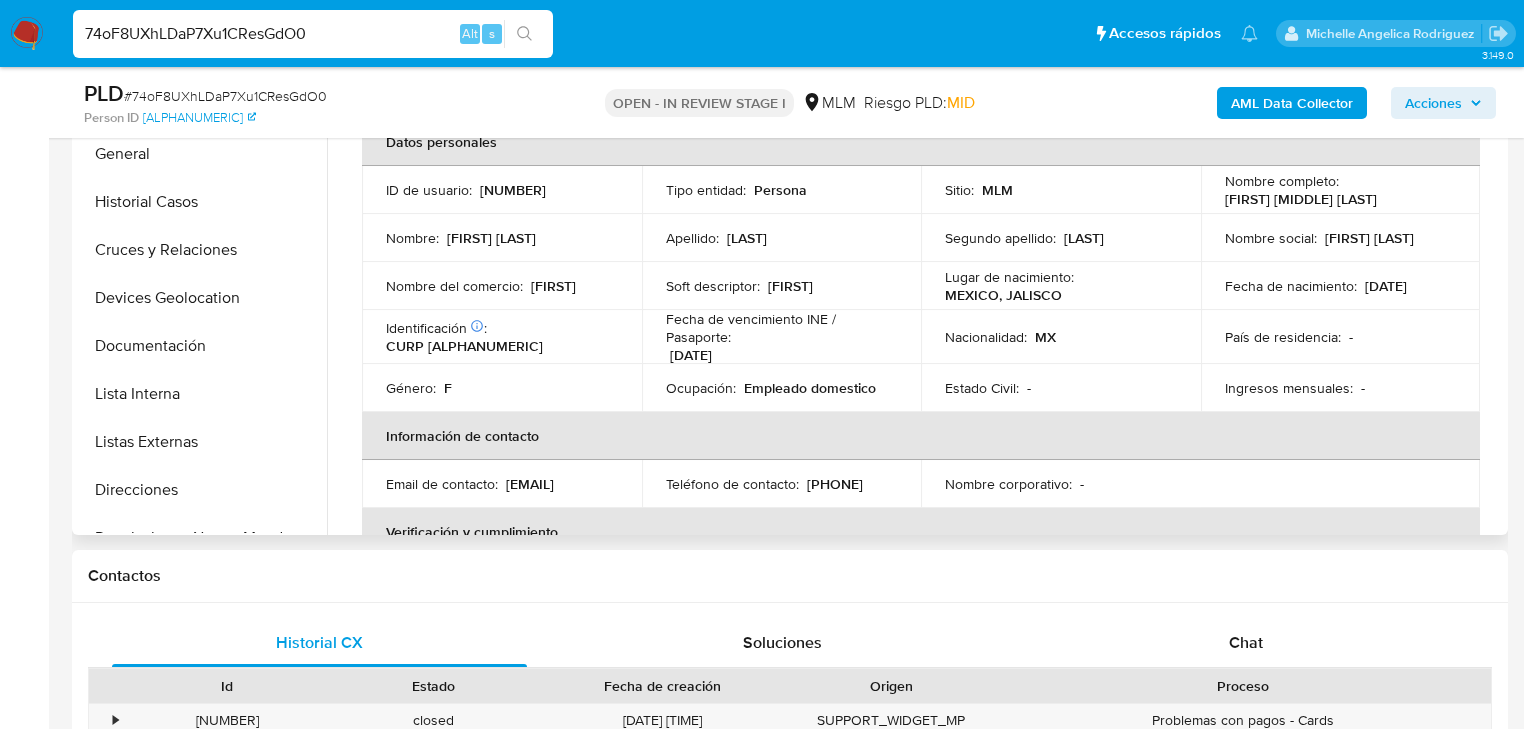type 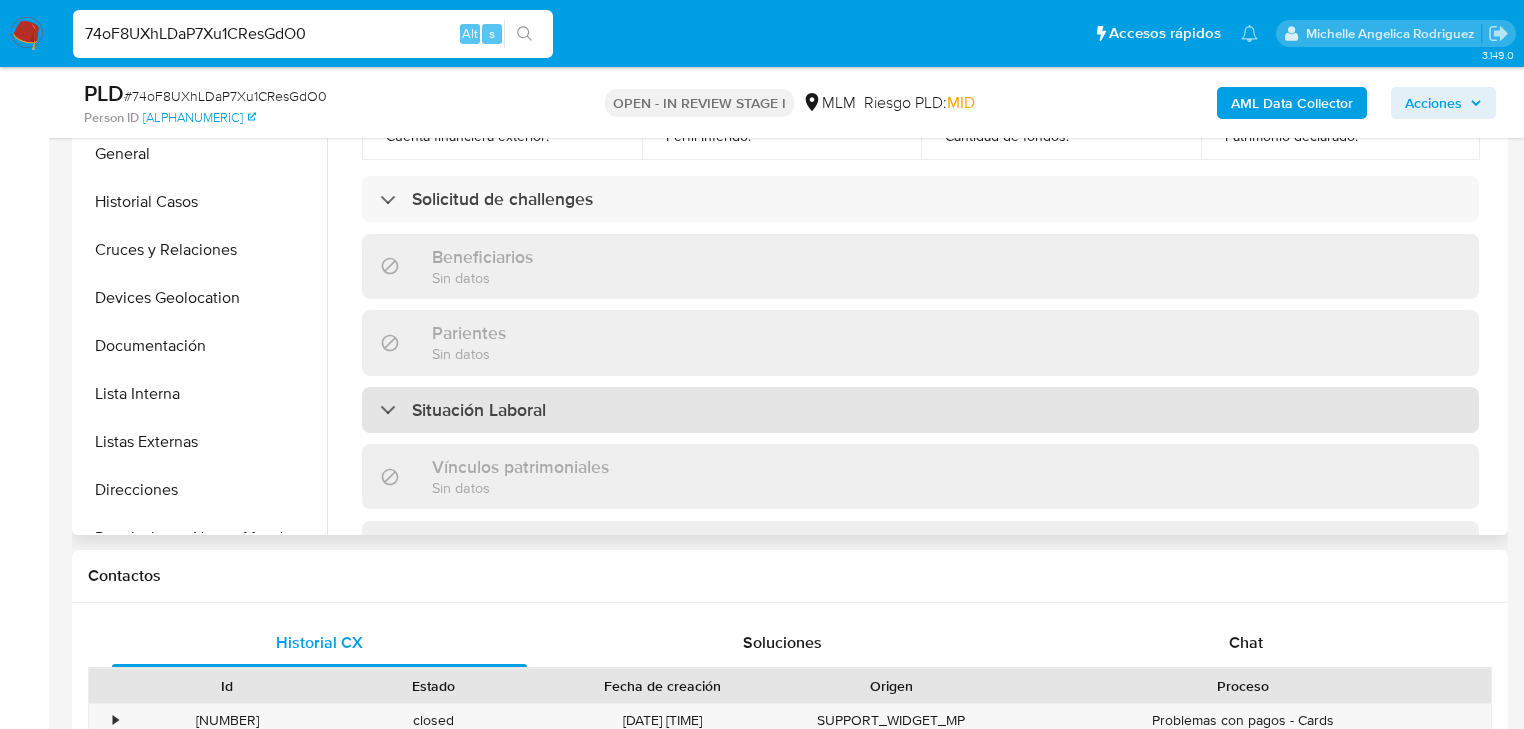 scroll, scrollTop: 720, scrollLeft: 0, axis: vertical 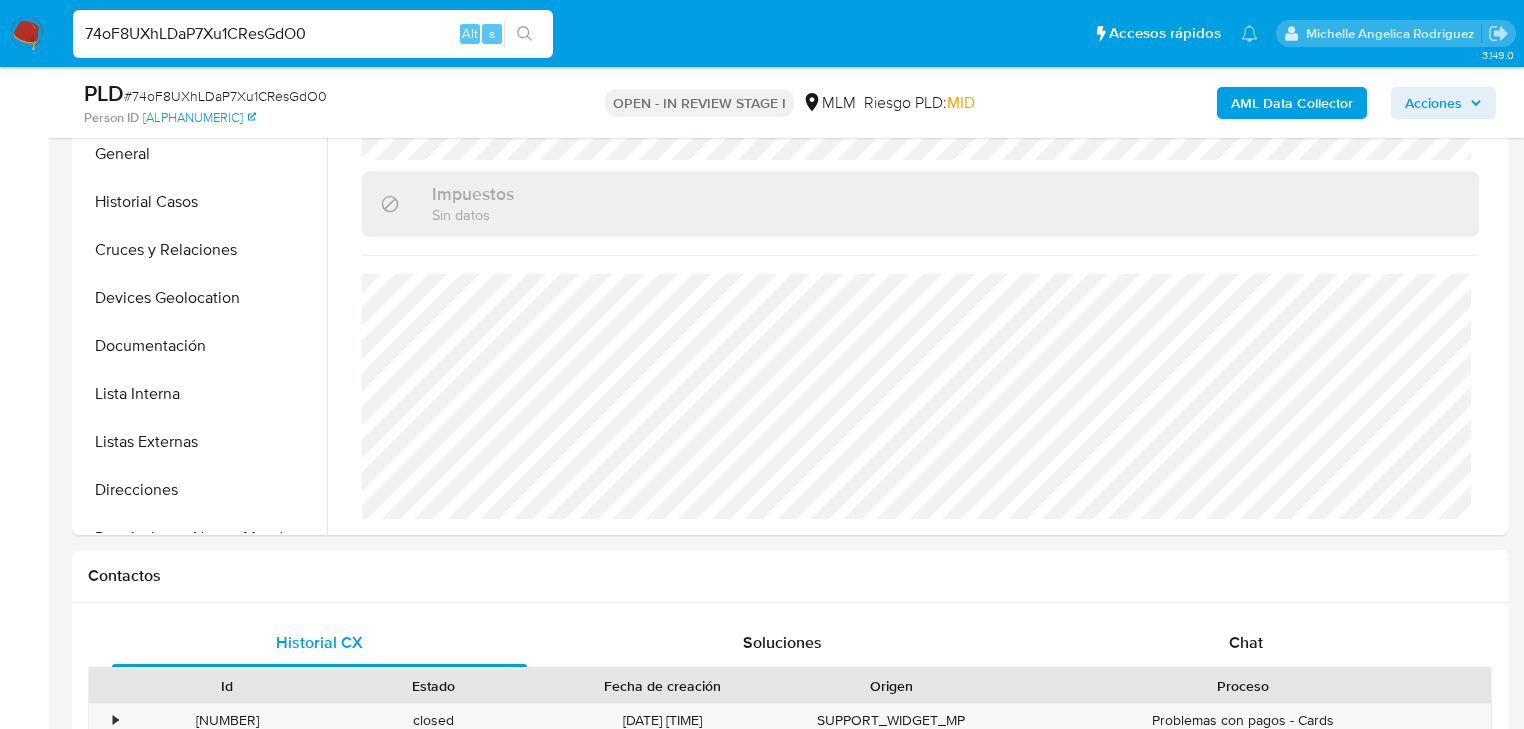 click on "AML Data Collector" at bounding box center [1292, 103] 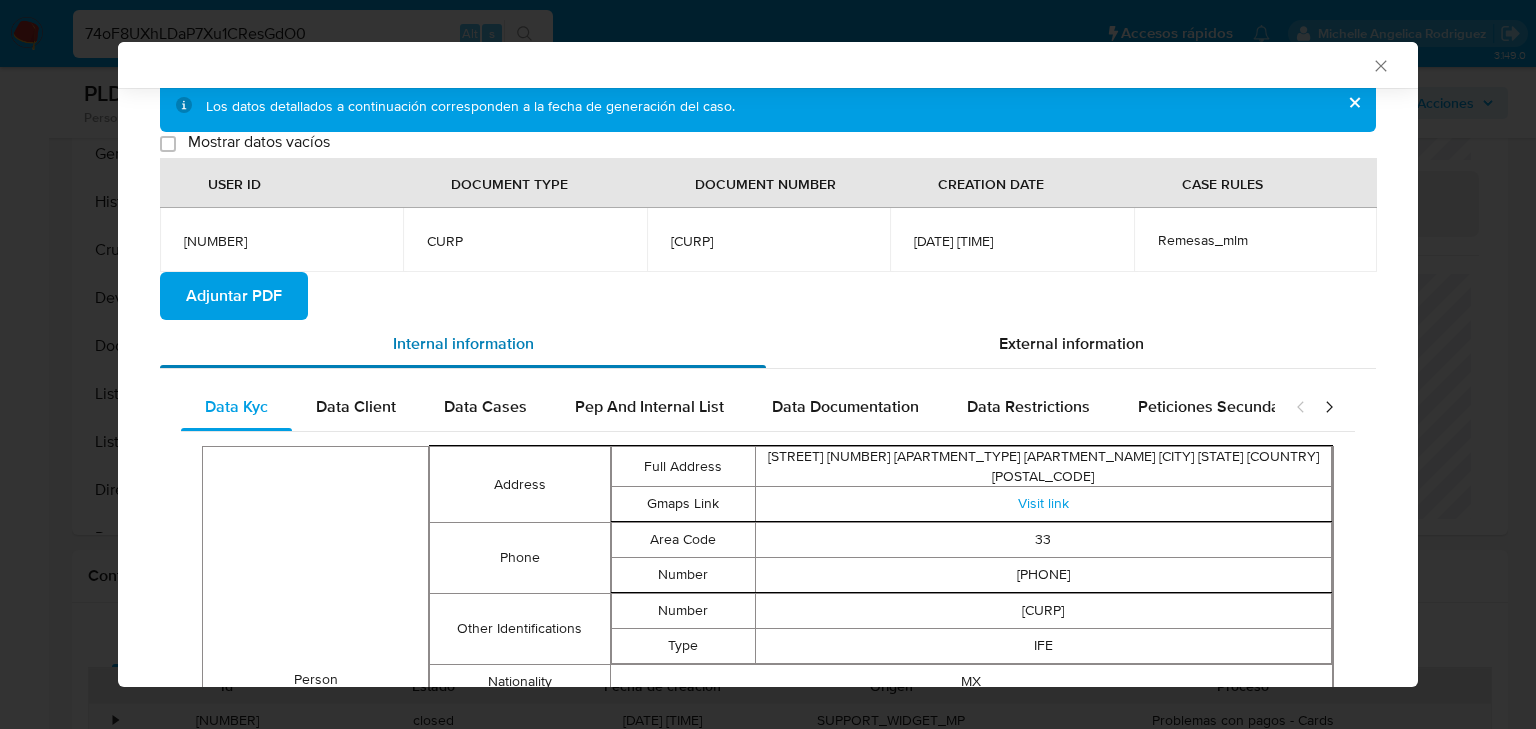 scroll, scrollTop: 316, scrollLeft: 0, axis: vertical 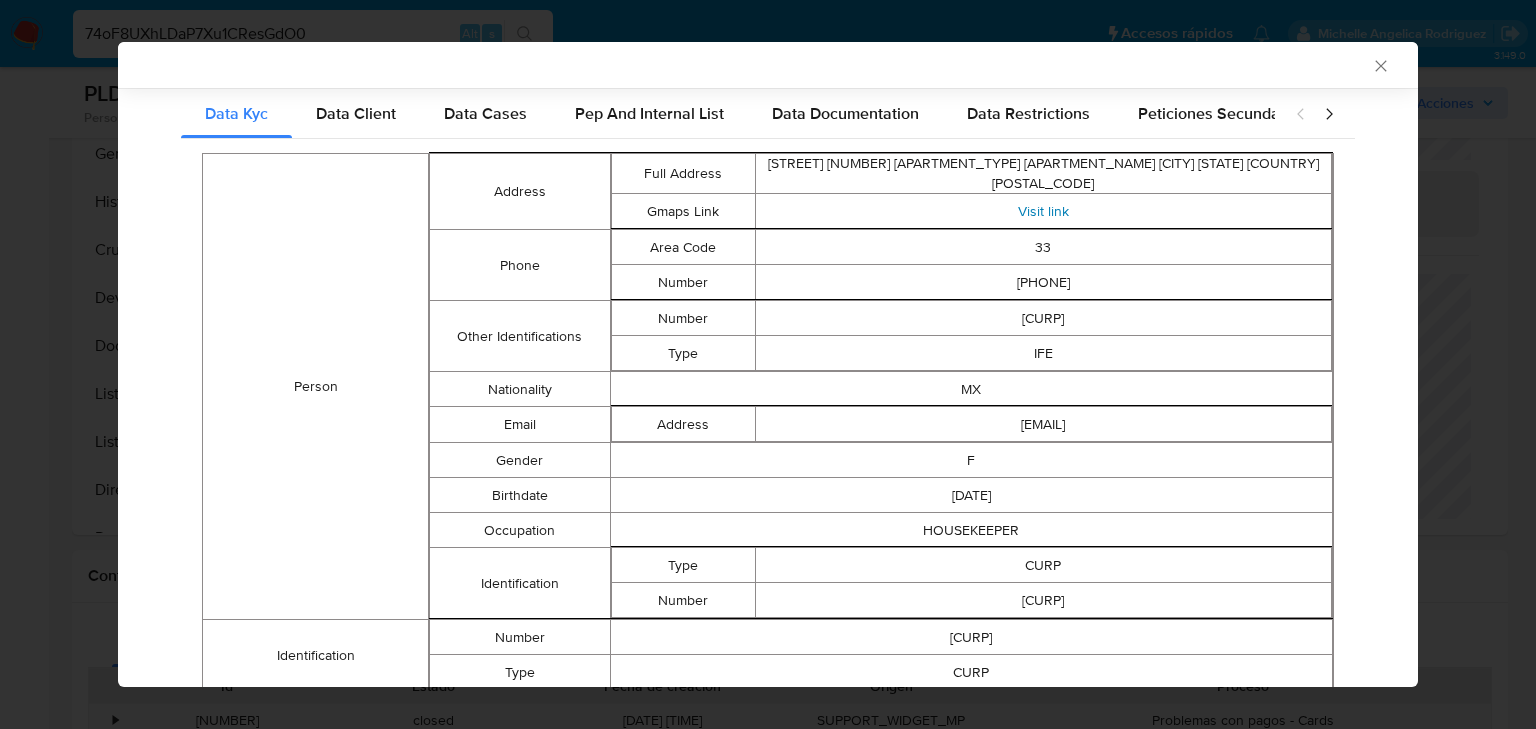 click on "Visit link" at bounding box center [1043, 211] 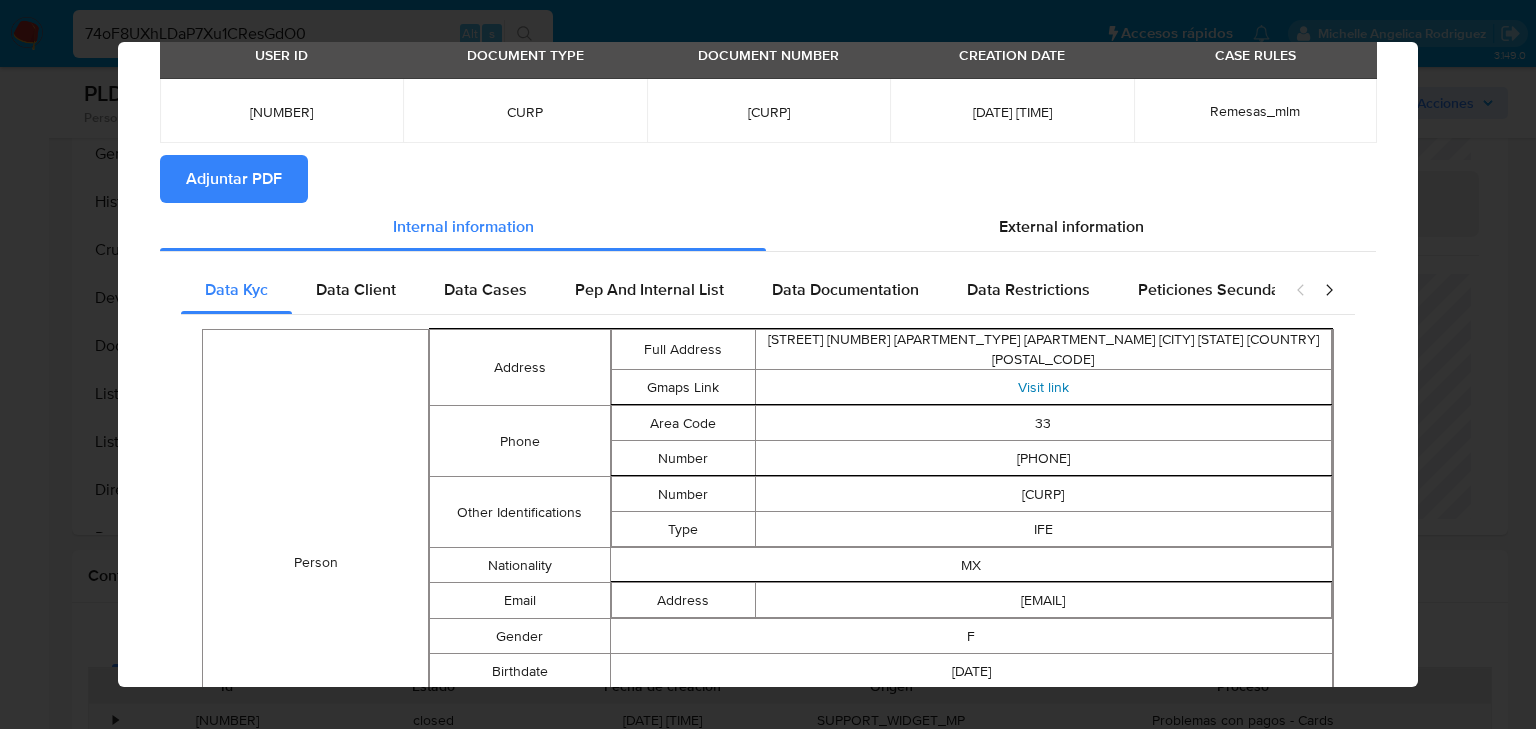 scroll, scrollTop: 0, scrollLeft: 0, axis: both 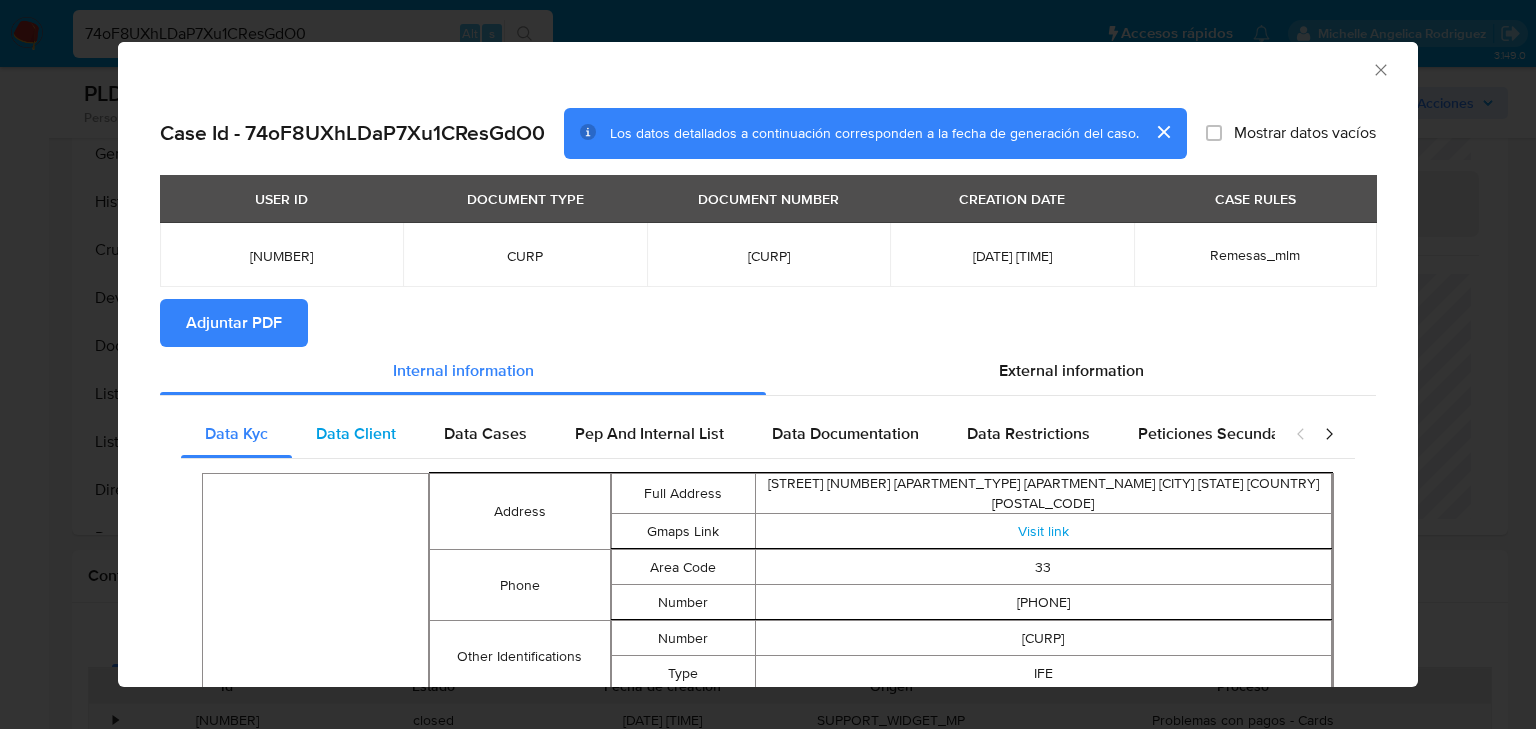 click on "Data Client" at bounding box center [356, 434] 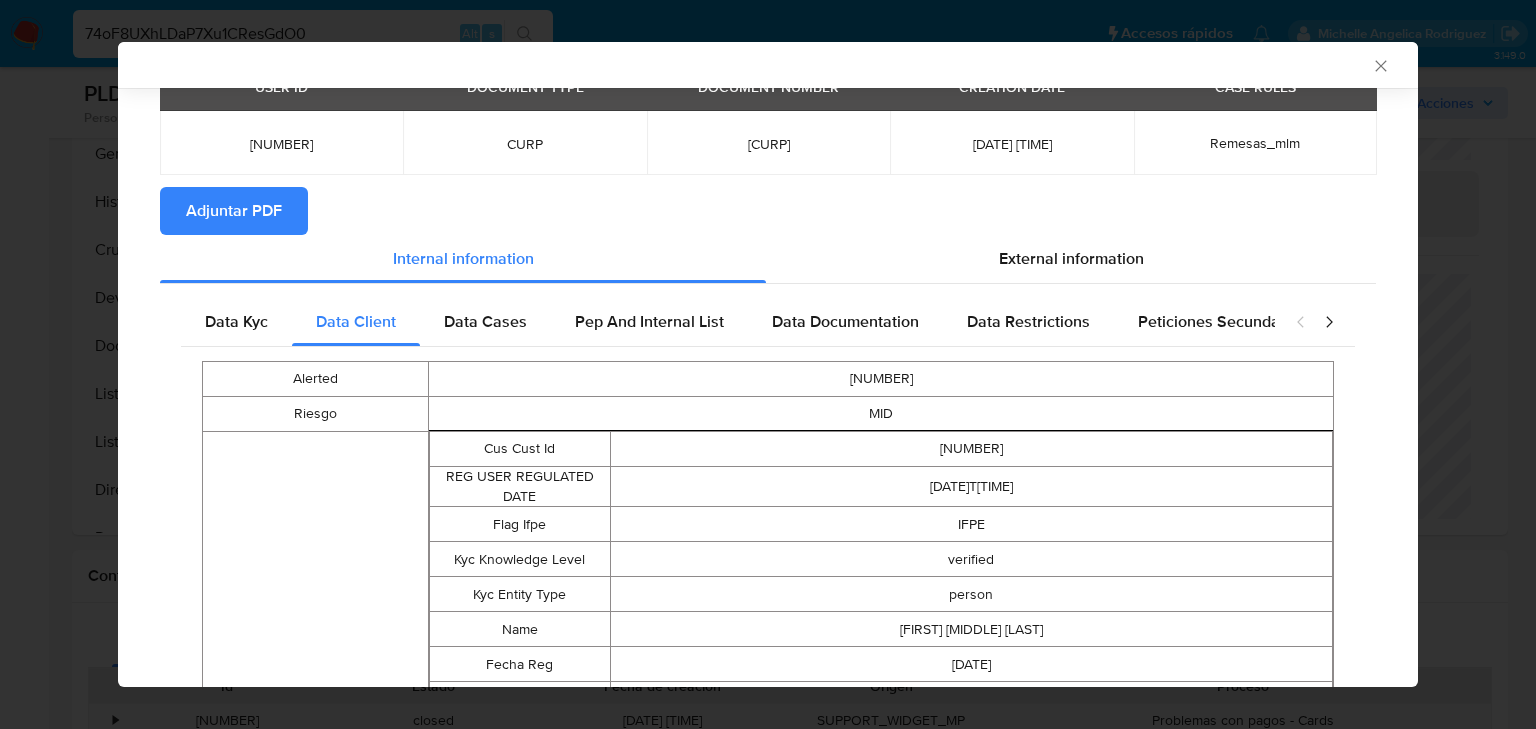 scroll, scrollTop: 236, scrollLeft: 0, axis: vertical 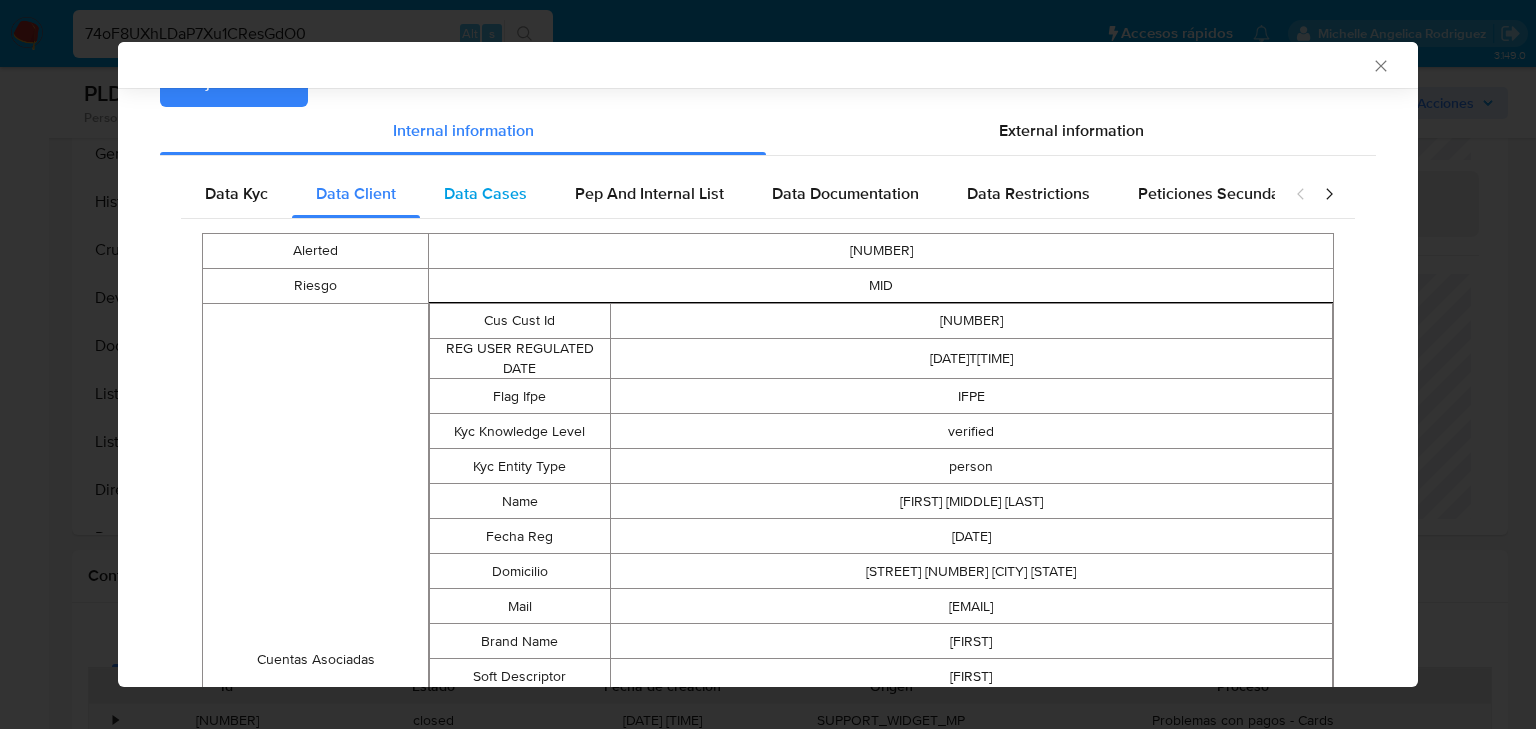 click on "Data Cases" at bounding box center (485, 193) 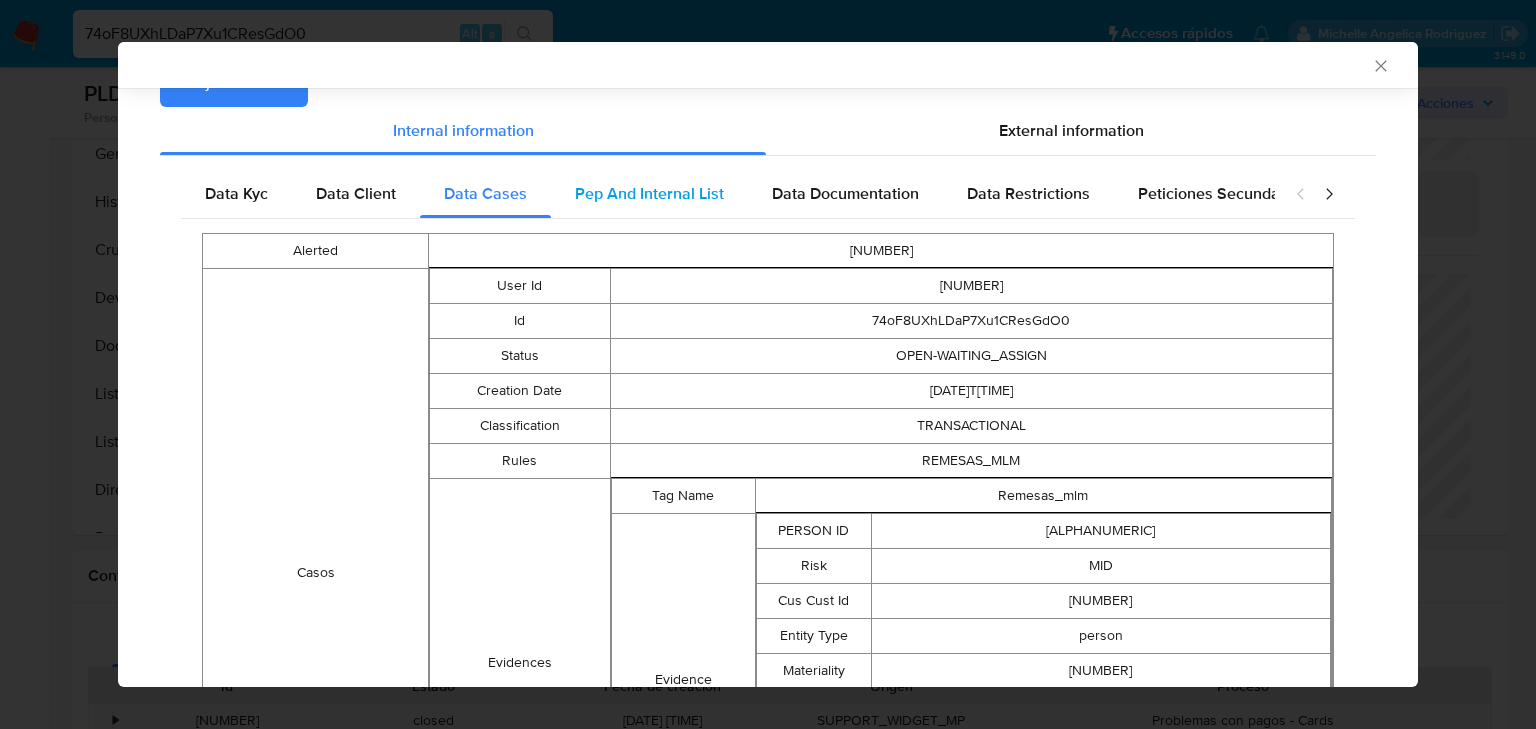 click on "Pep And Internal List" at bounding box center (649, 193) 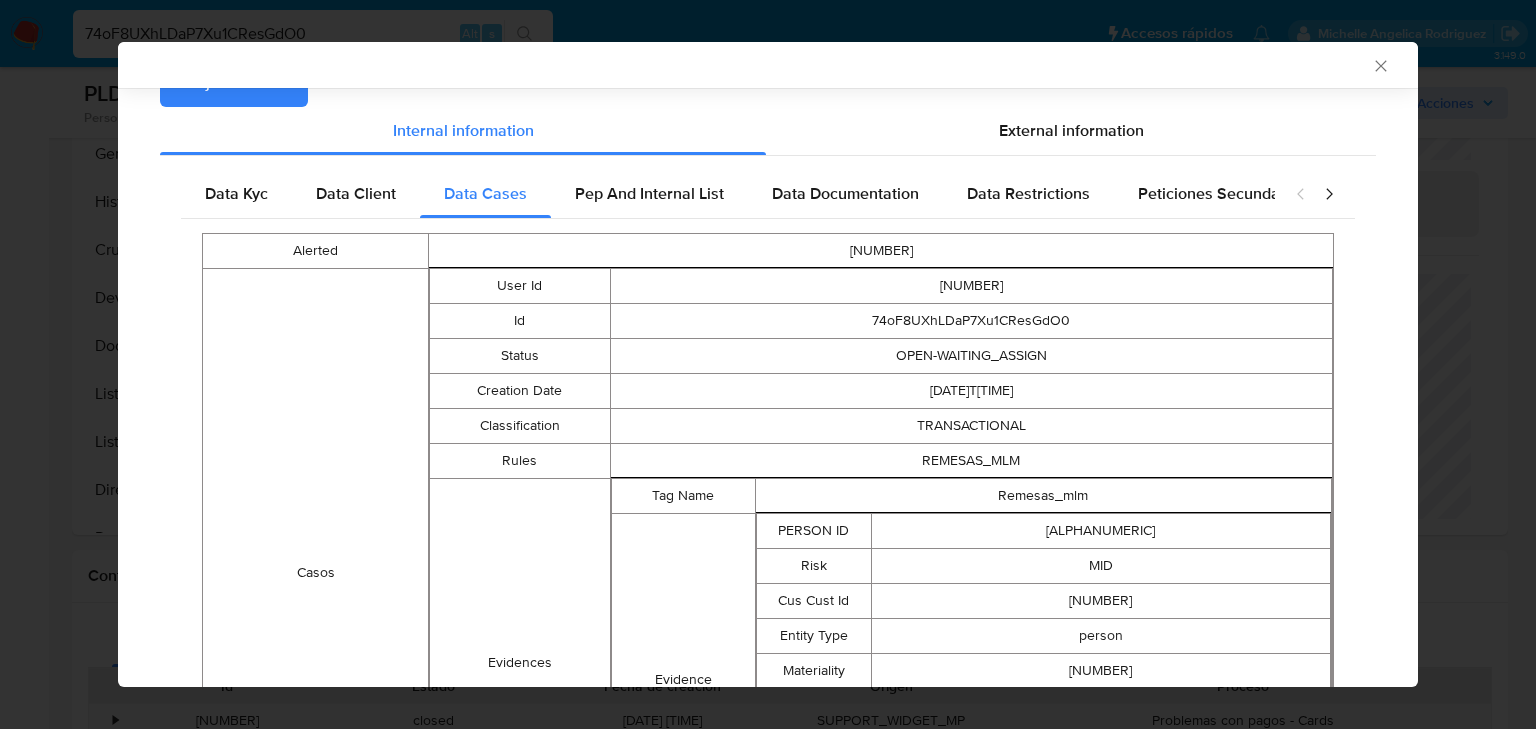 scroll, scrollTop: 0, scrollLeft: 0, axis: both 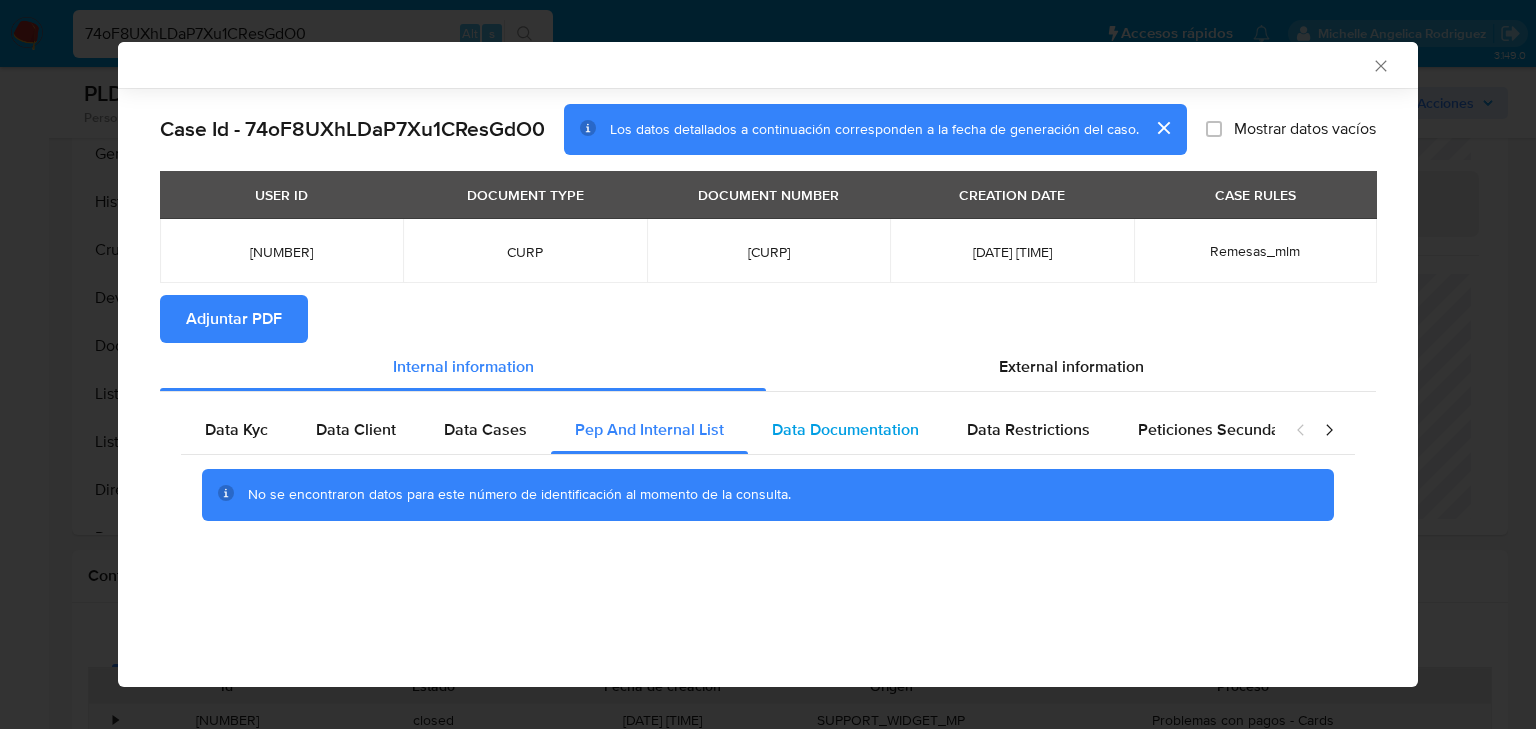 click on "Data Documentation" at bounding box center [845, 430] 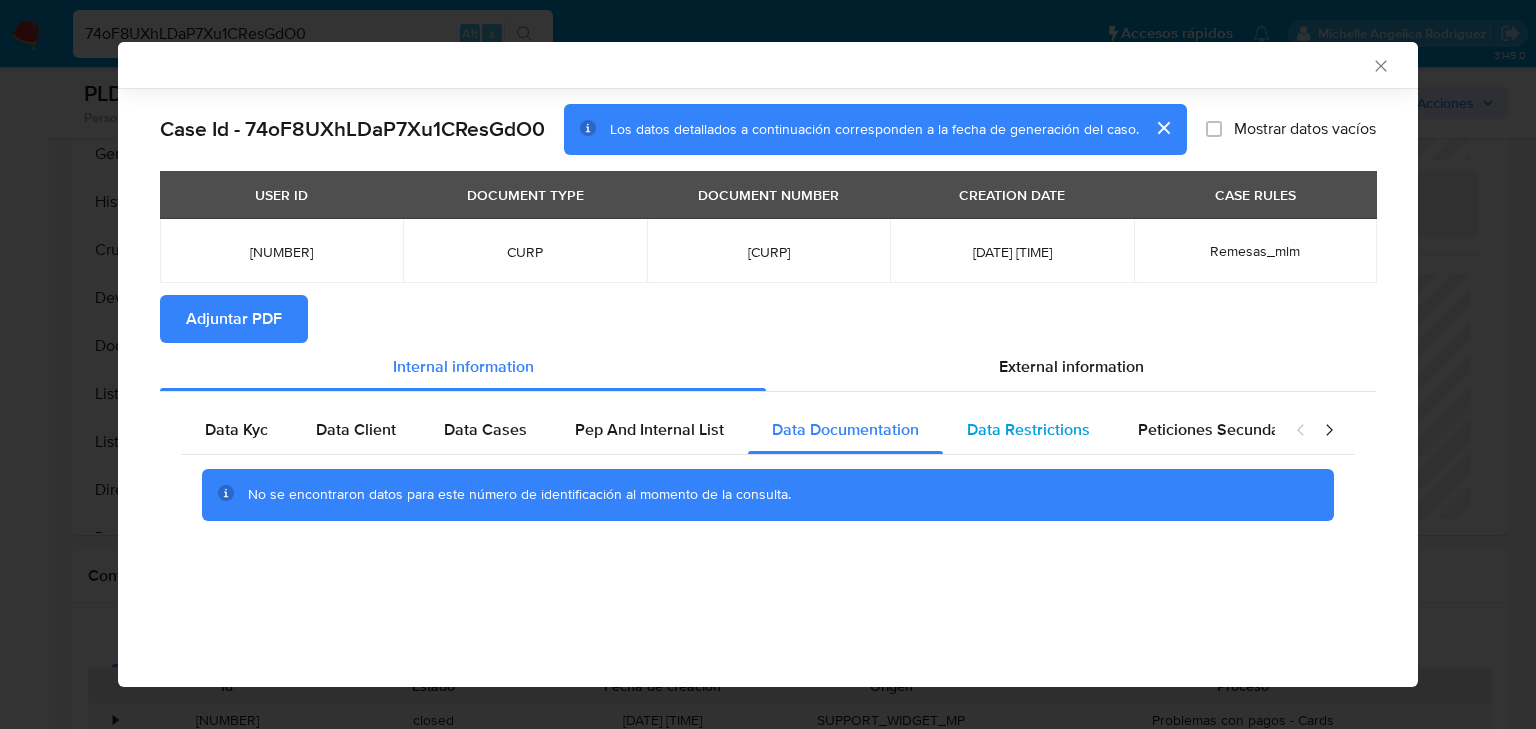 click on "Data Restrictions" at bounding box center [1028, 429] 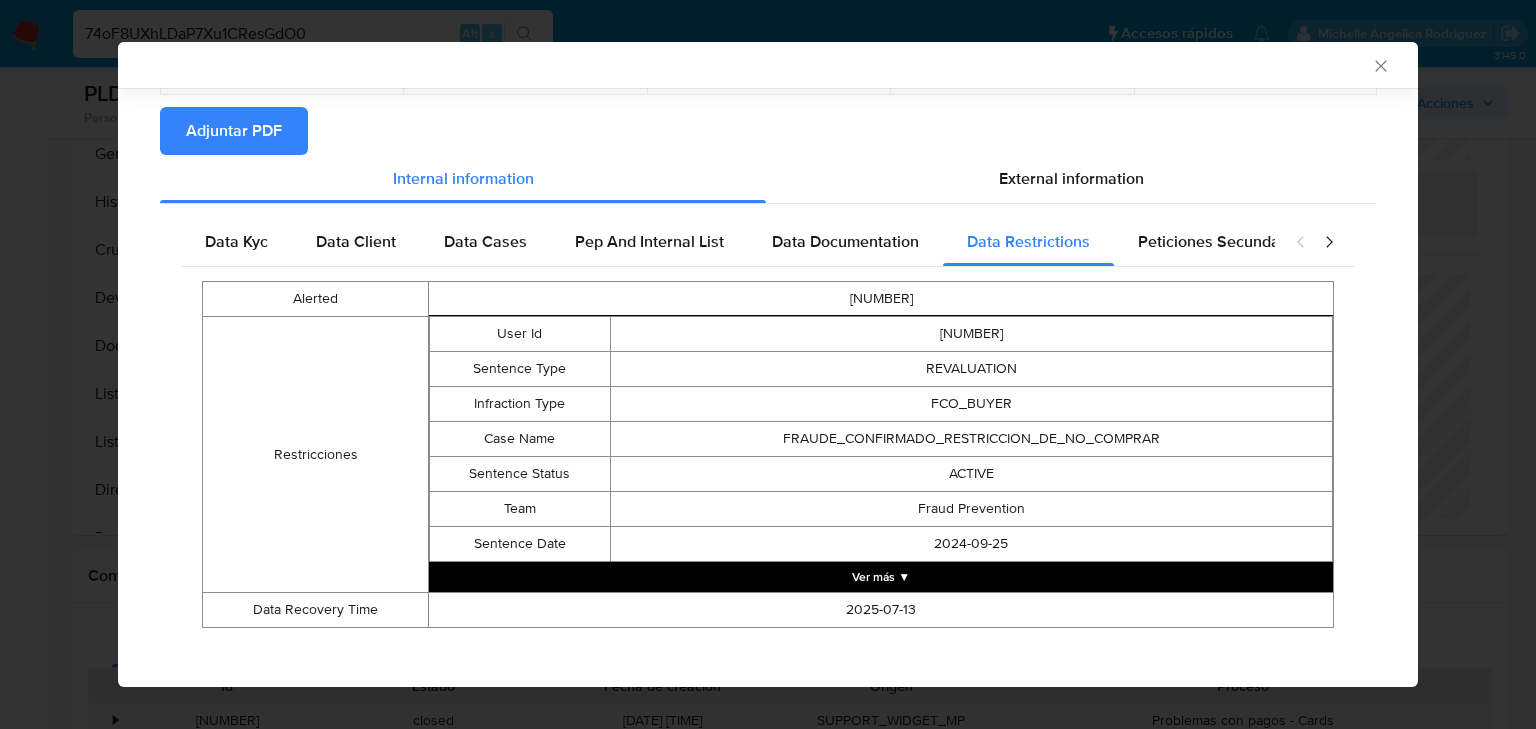 scroll, scrollTop: 199, scrollLeft: 0, axis: vertical 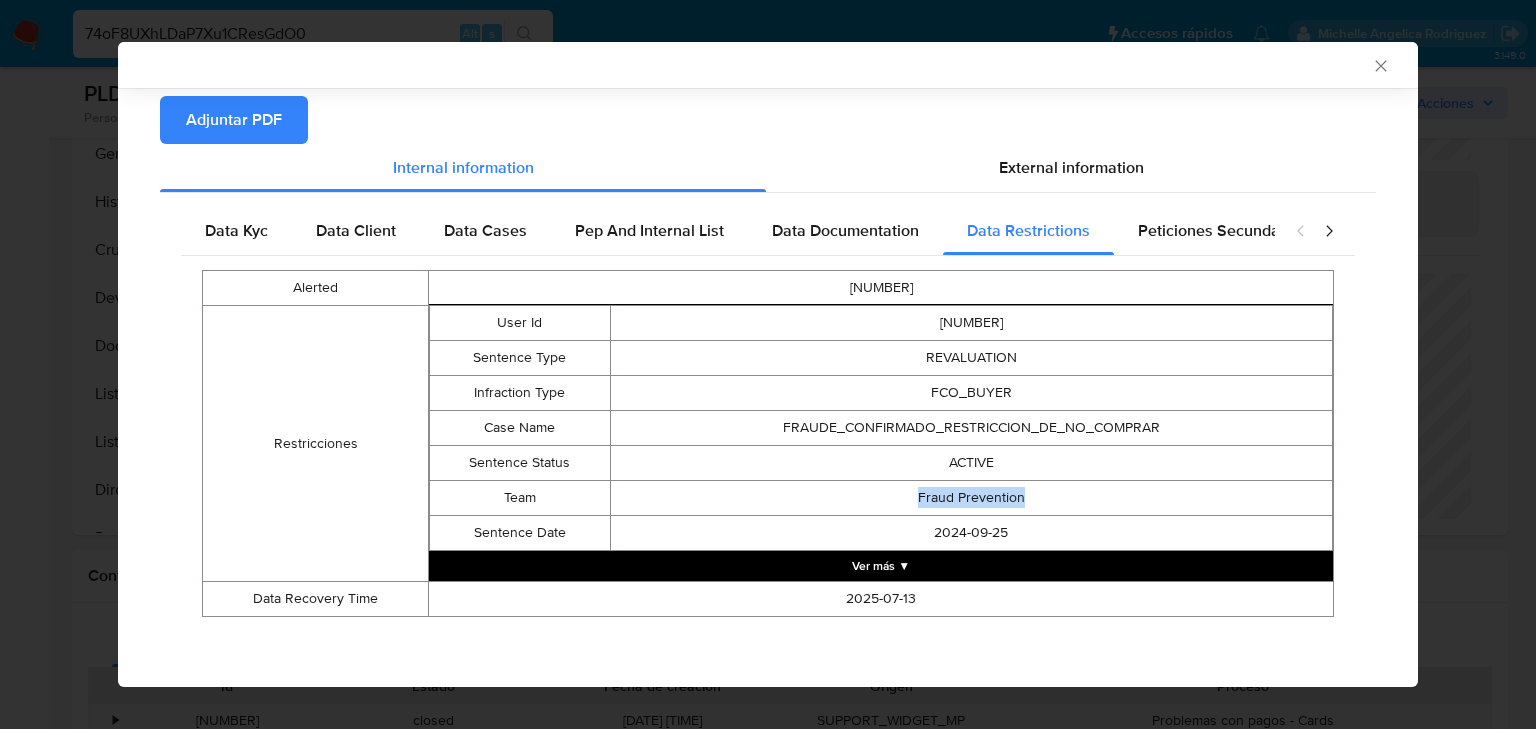 drag, startPoint x: 1036, startPoint y: 500, endPoint x: 784, endPoint y: 430, distance: 261.5416 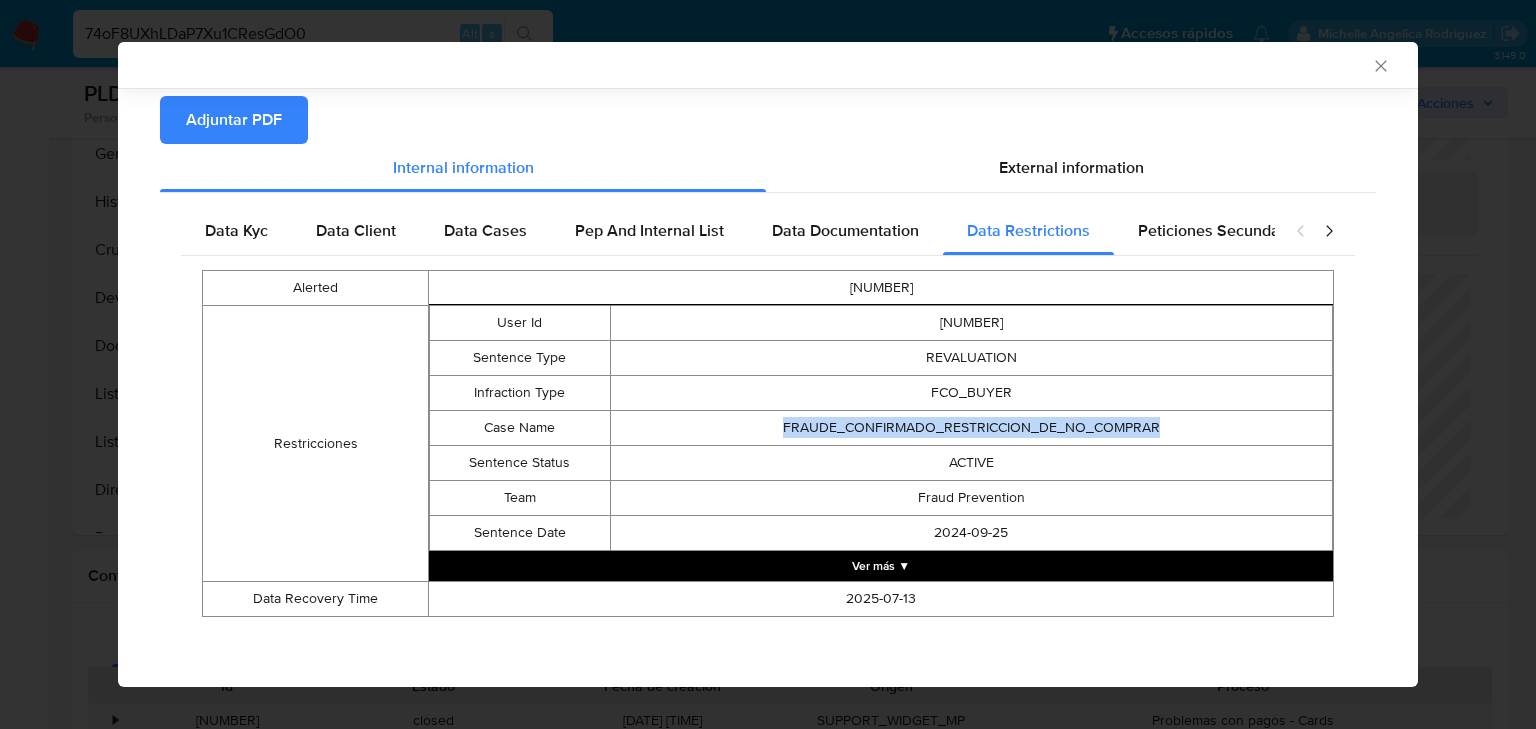 drag, startPoint x: 759, startPoint y: 424, endPoint x: 1177, endPoint y: 434, distance: 418.1196 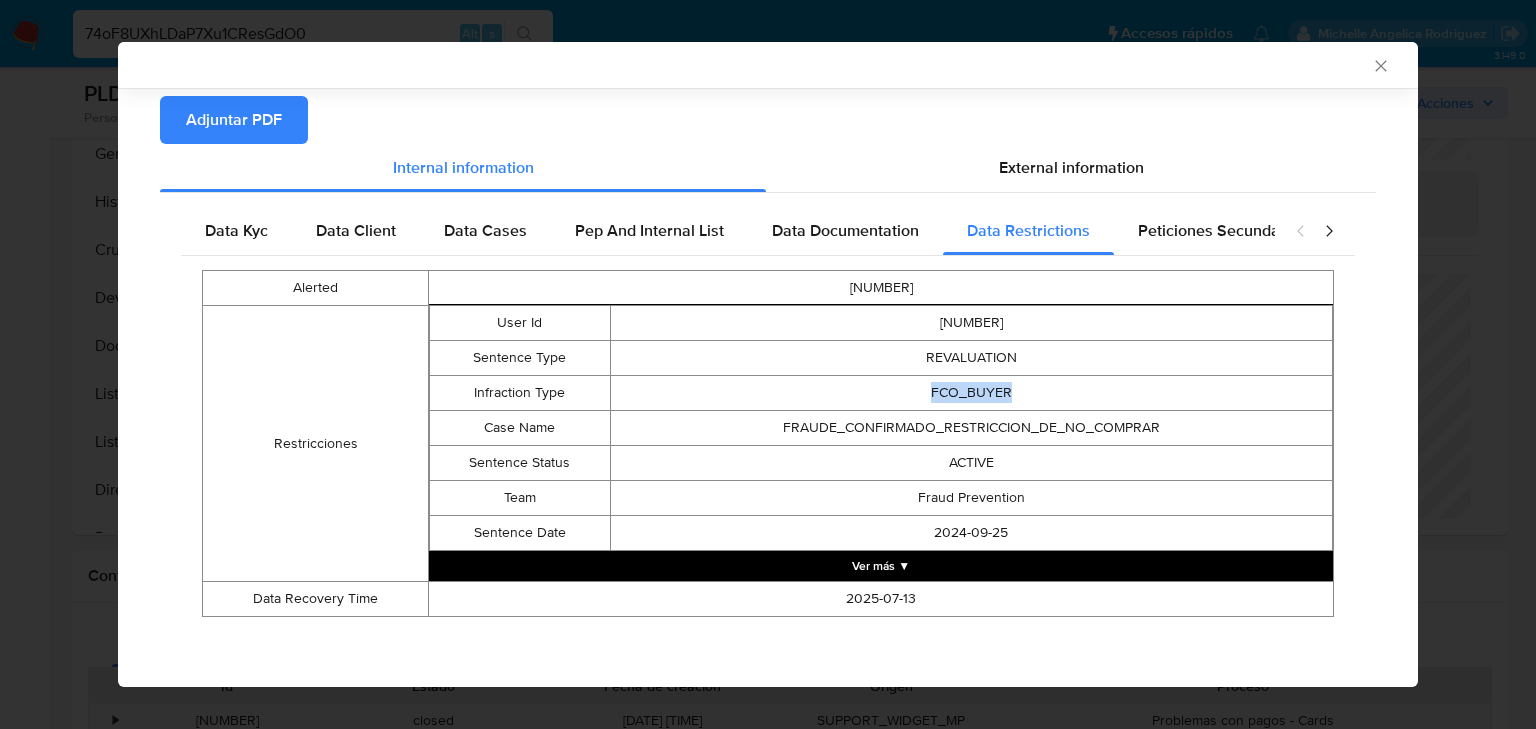 drag, startPoint x: 1007, startPoint y: 404, endPoint x: 919, endPoint y: 400, distance: 88.09086 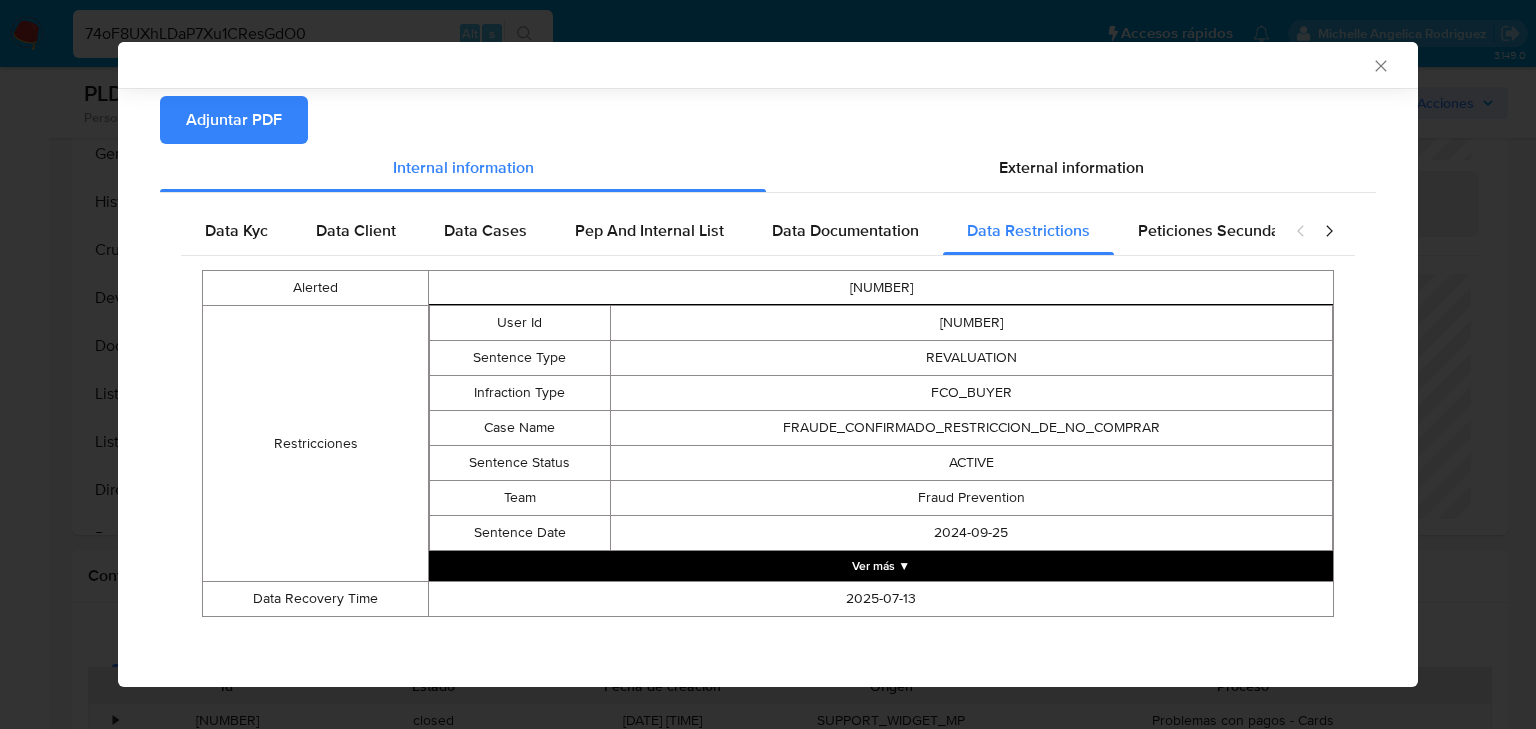 click on "713480174" at bounding box center [971, 323] 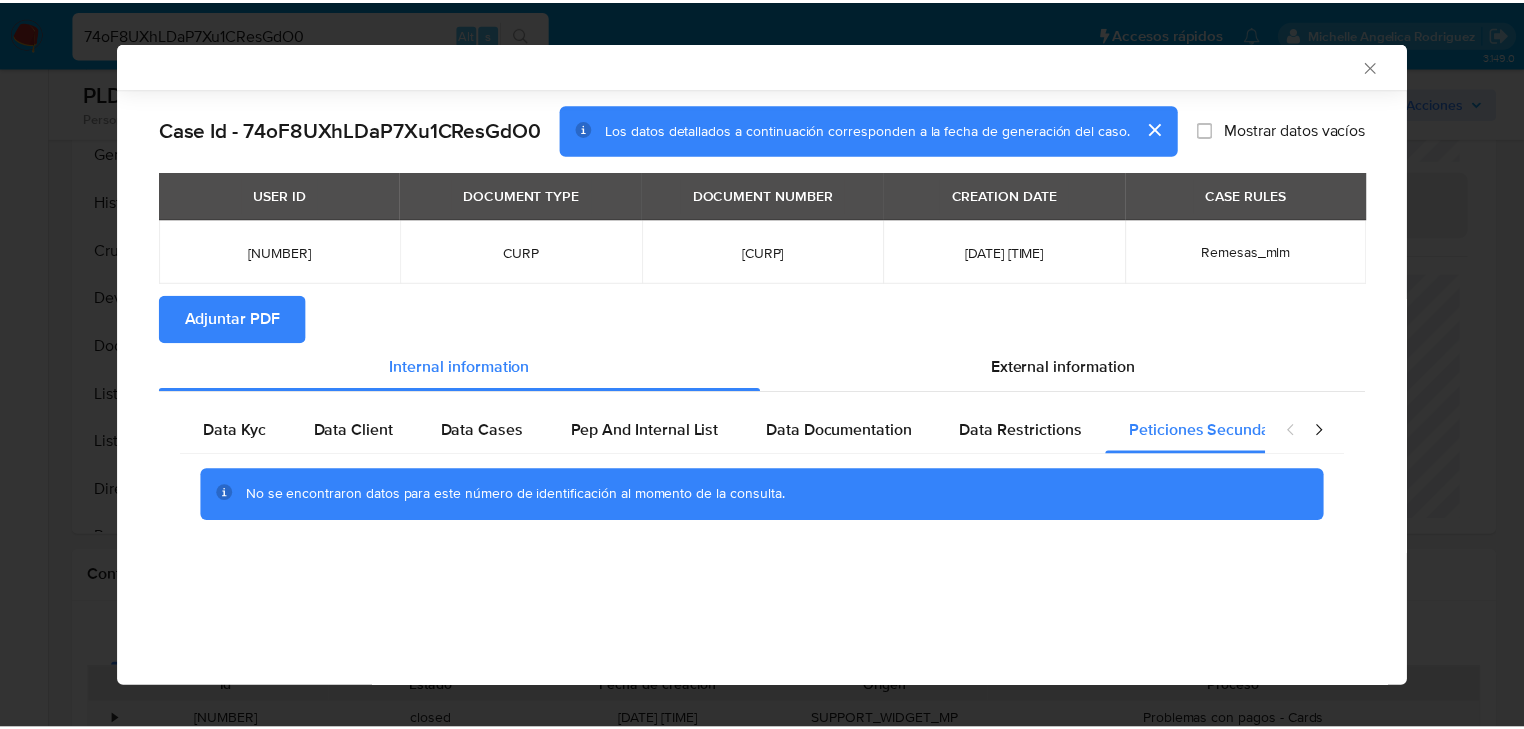 scroll, scrollTop: 0, scrollLeft: 0, axis: both 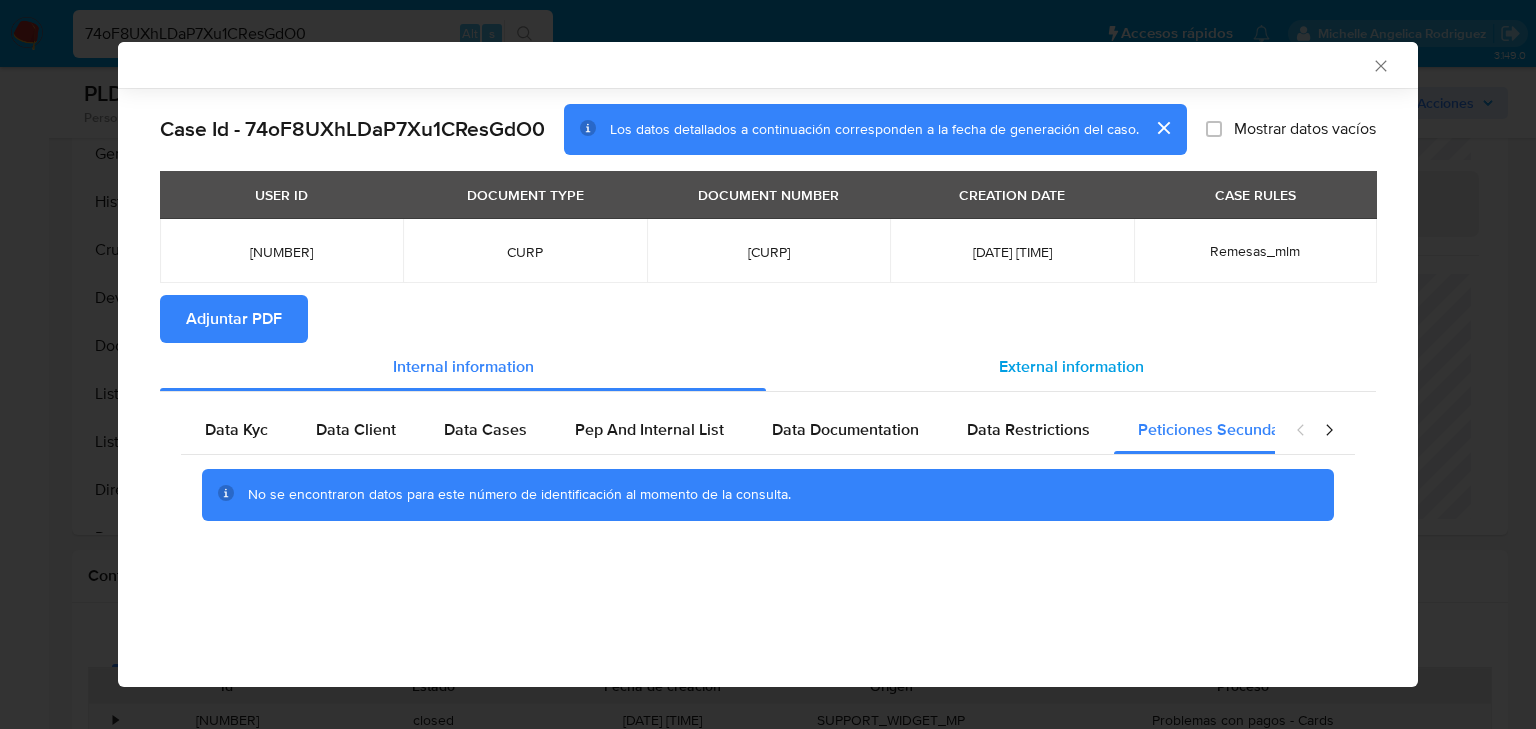 click on "External information" at bounding box center (1071, 366) 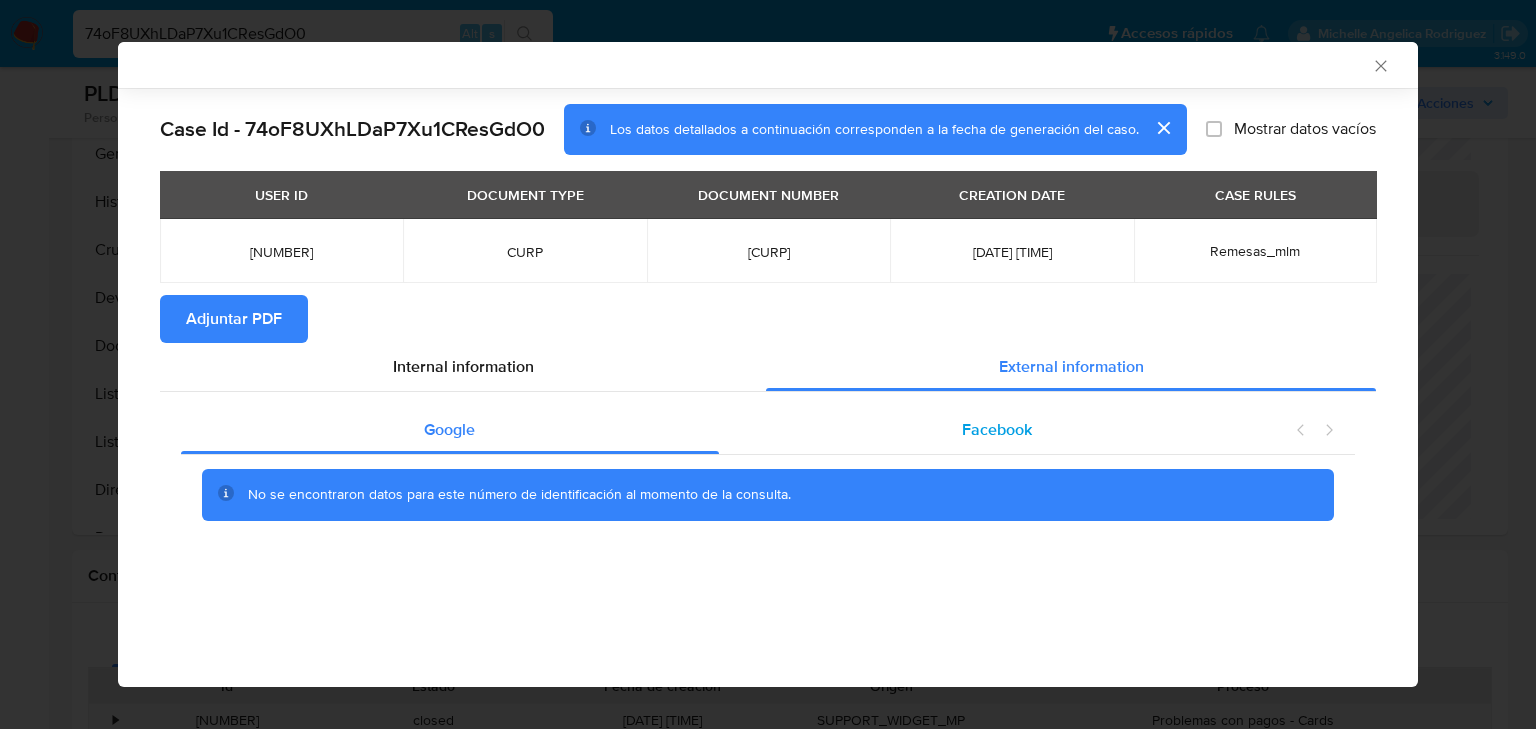 click on "Facebook" at bounding box center [997, 429] 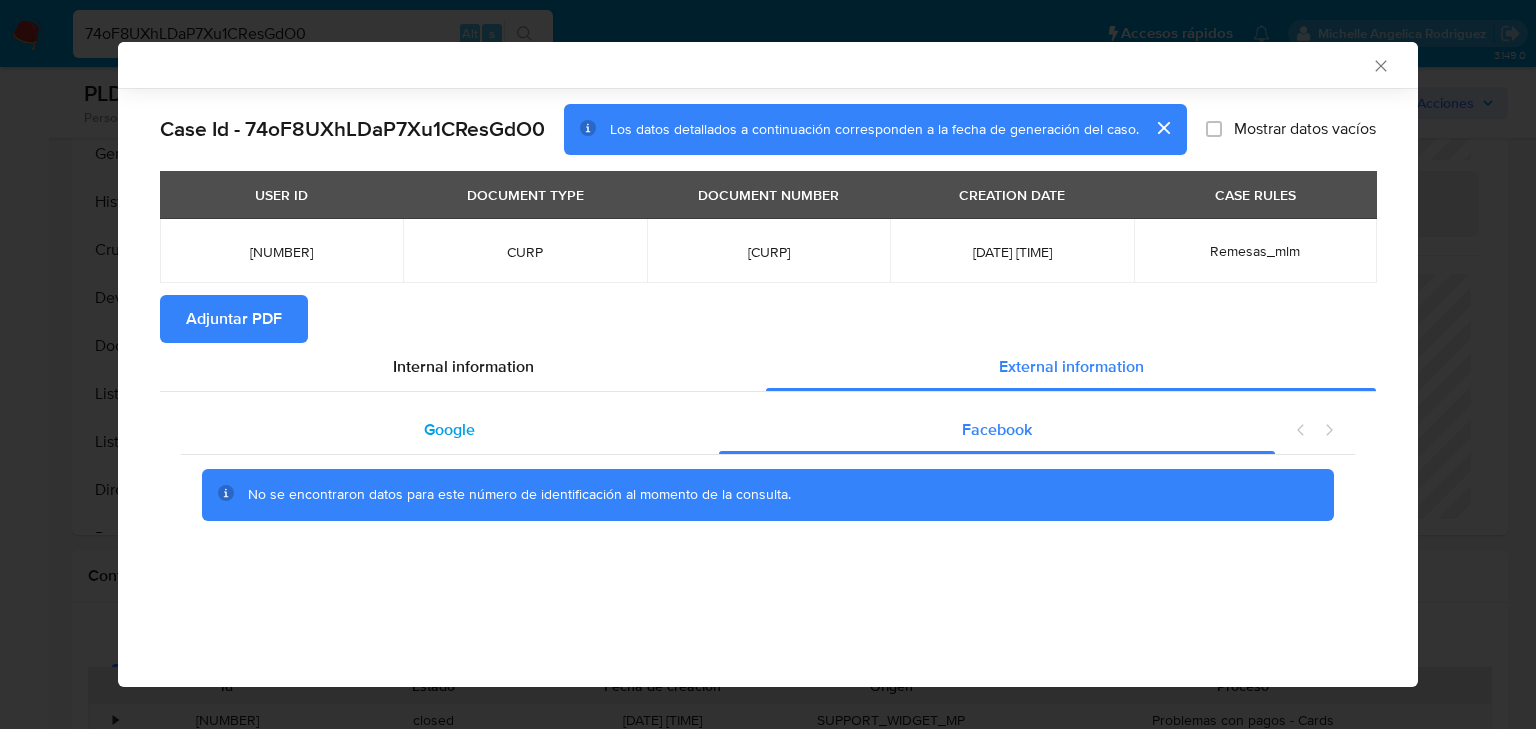 click on "Google" at bounding box center [449, 429] 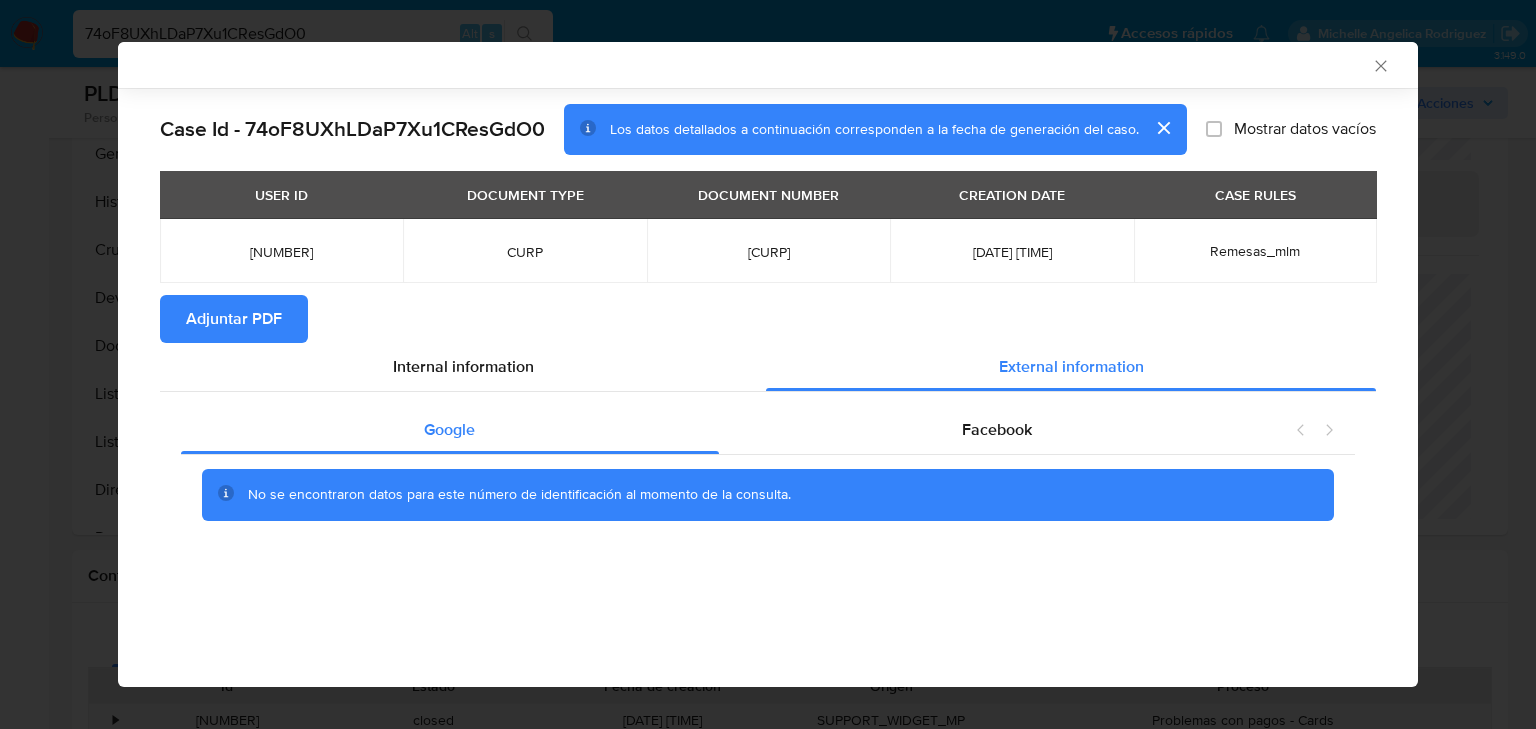 click on "CURP" at bounding box center [524, 252] 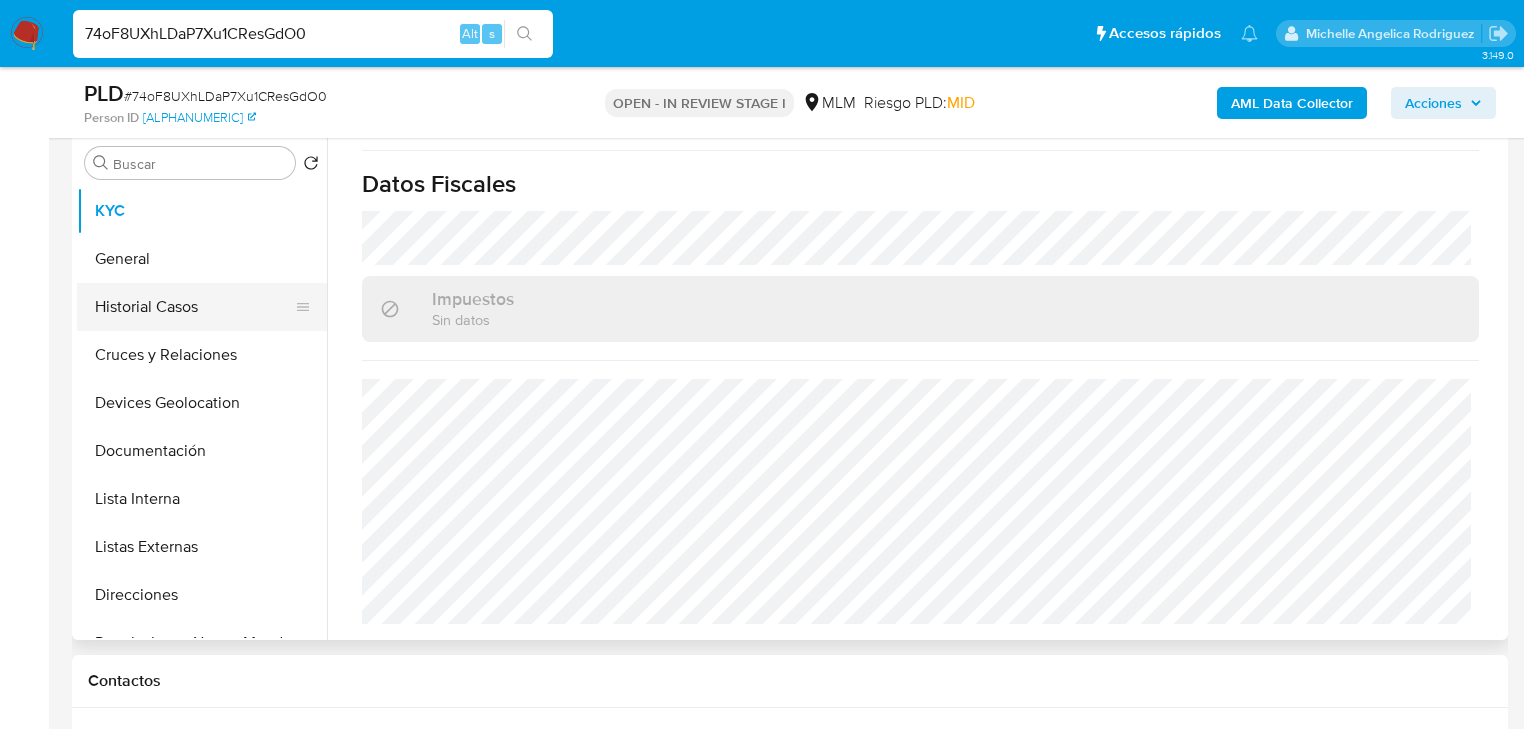 scroll, scrollTop: 336, scrollLeft: 0, axis: vertical 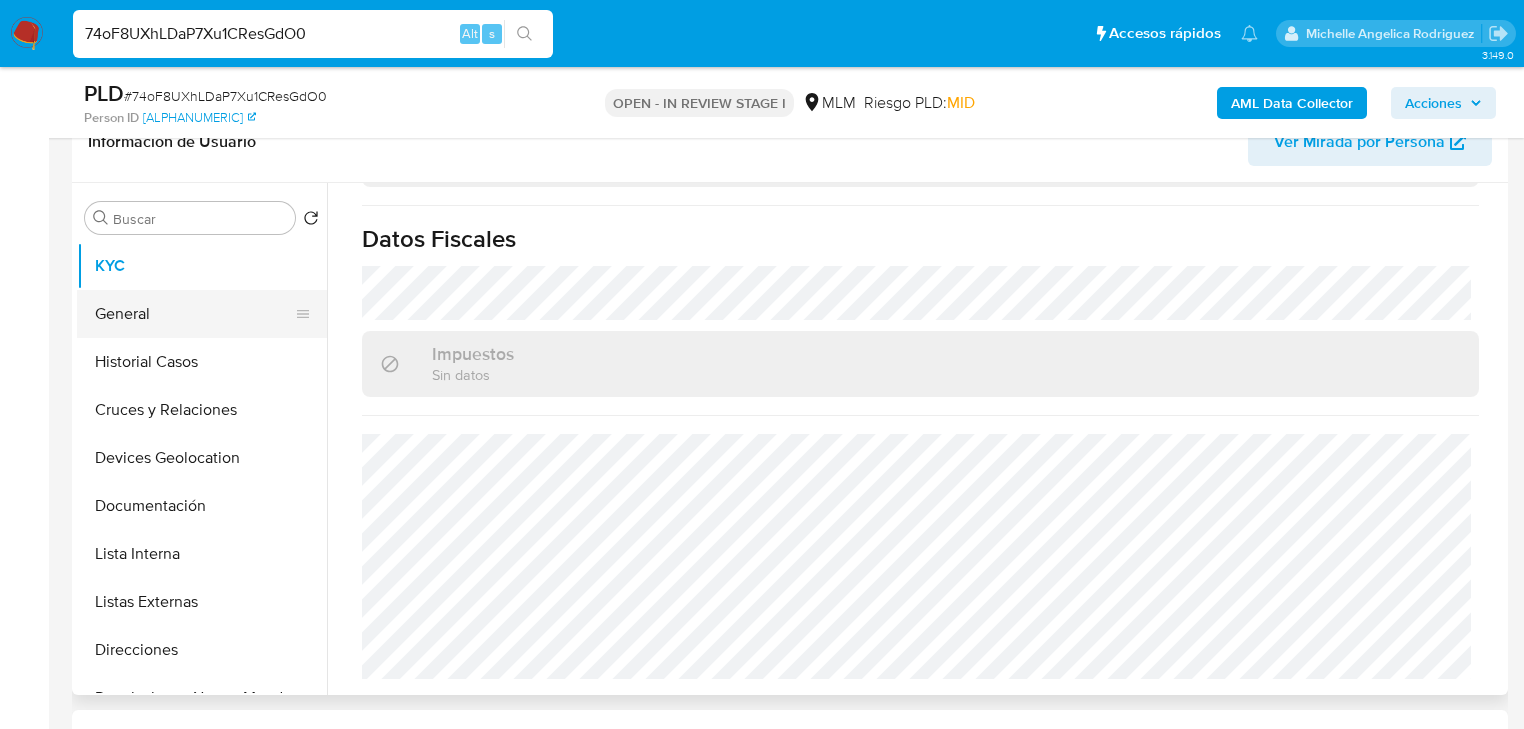 drag, startPoint x: 186, startPoint y: 347, endPoint x: 202, endPoint y: 317, distance: 34 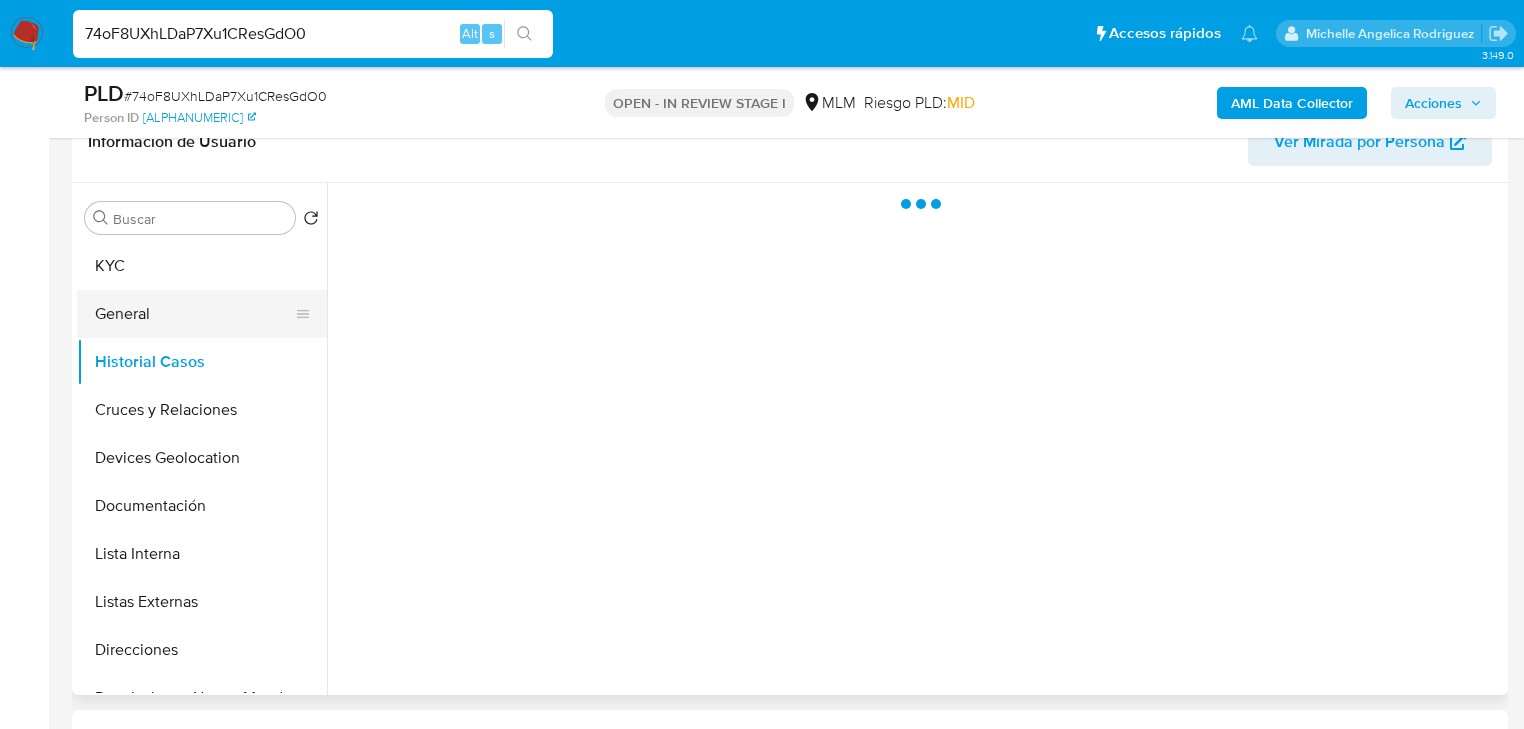 scroll, scrollTop: 0, scrollLeft: 0, axis: both 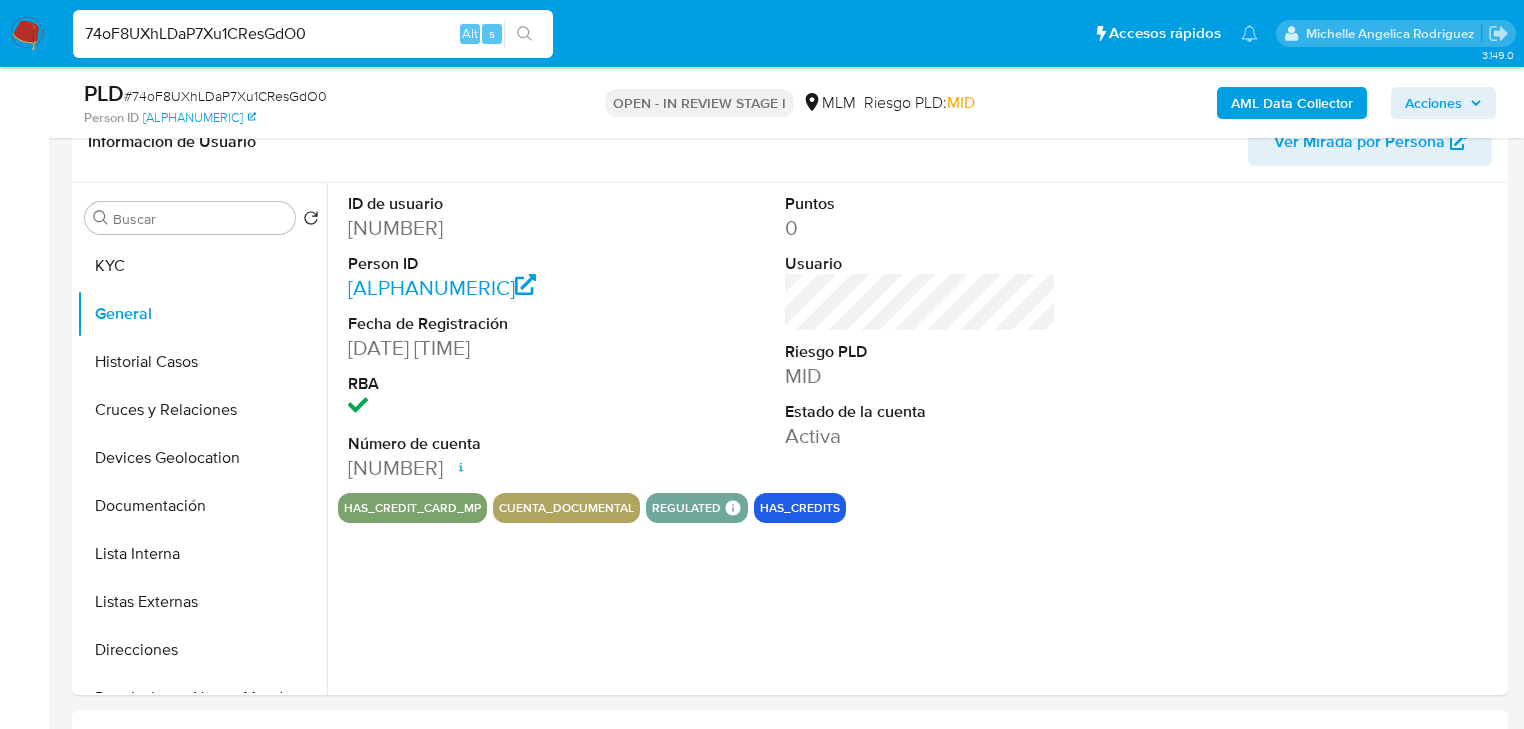 type 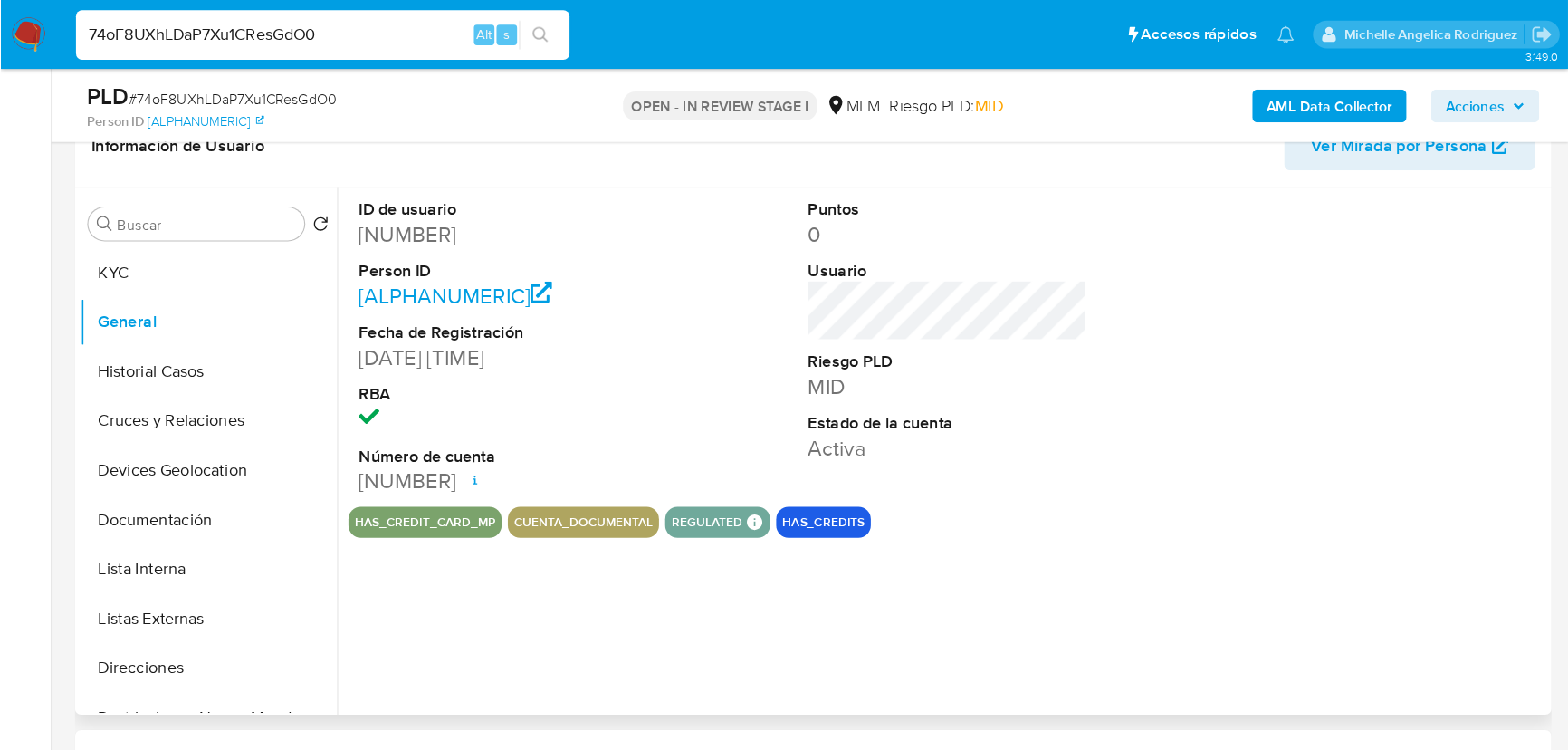 scroll, scrollTop: 304, scrollLeft: 0, axis: vertical 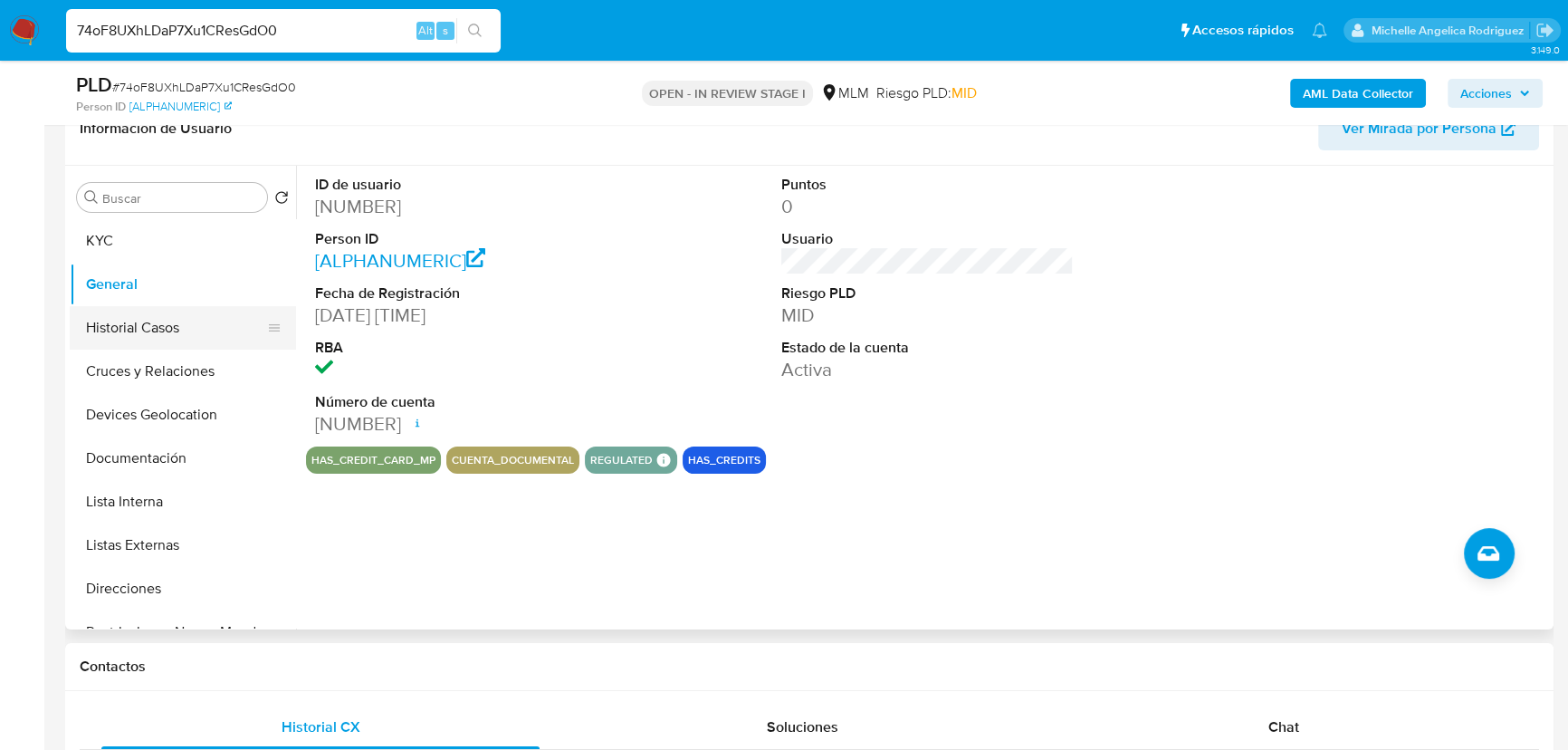 click on "Historial Casos" at bounding box center (176, 328) 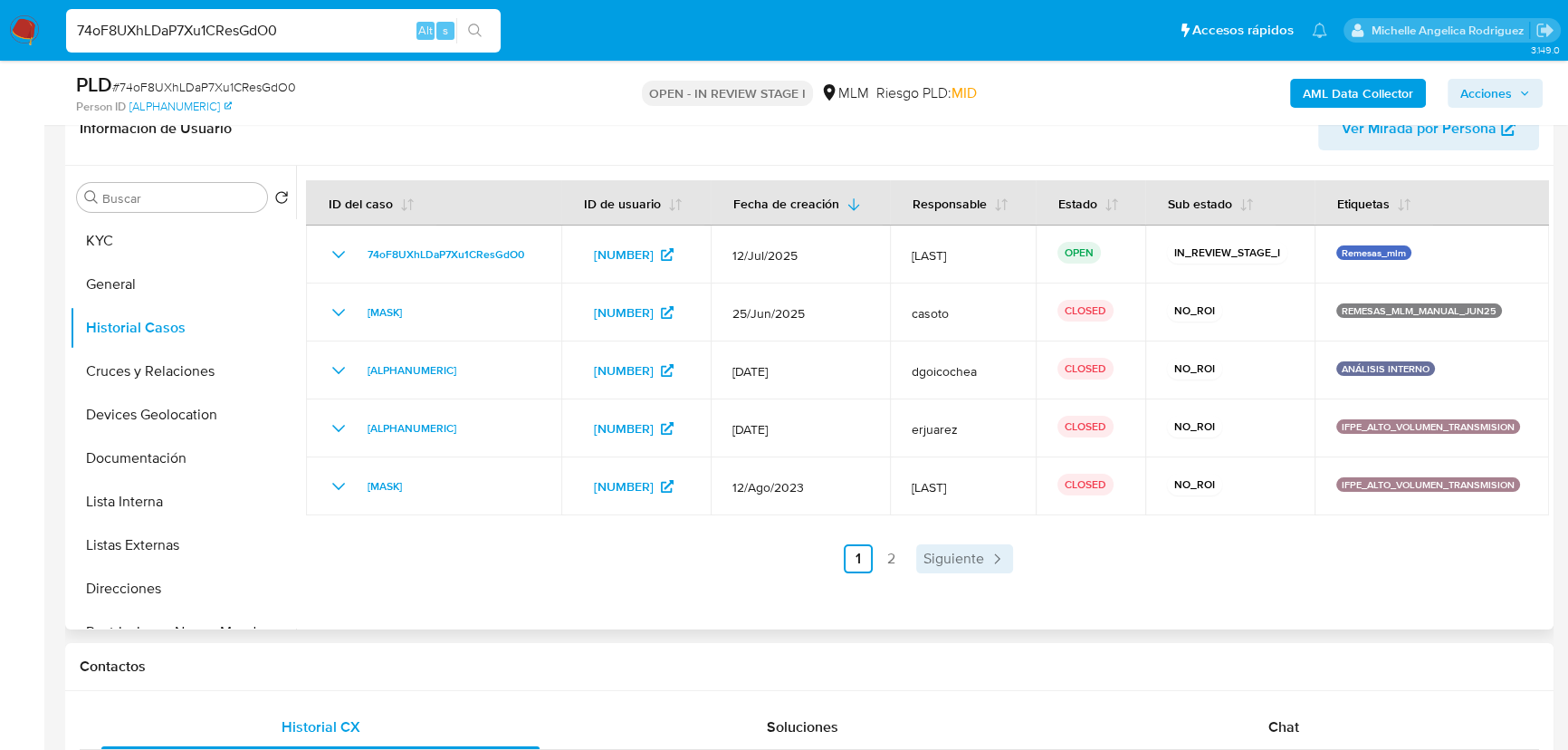 click on "Siguiente" at bounding box center (953, 559) 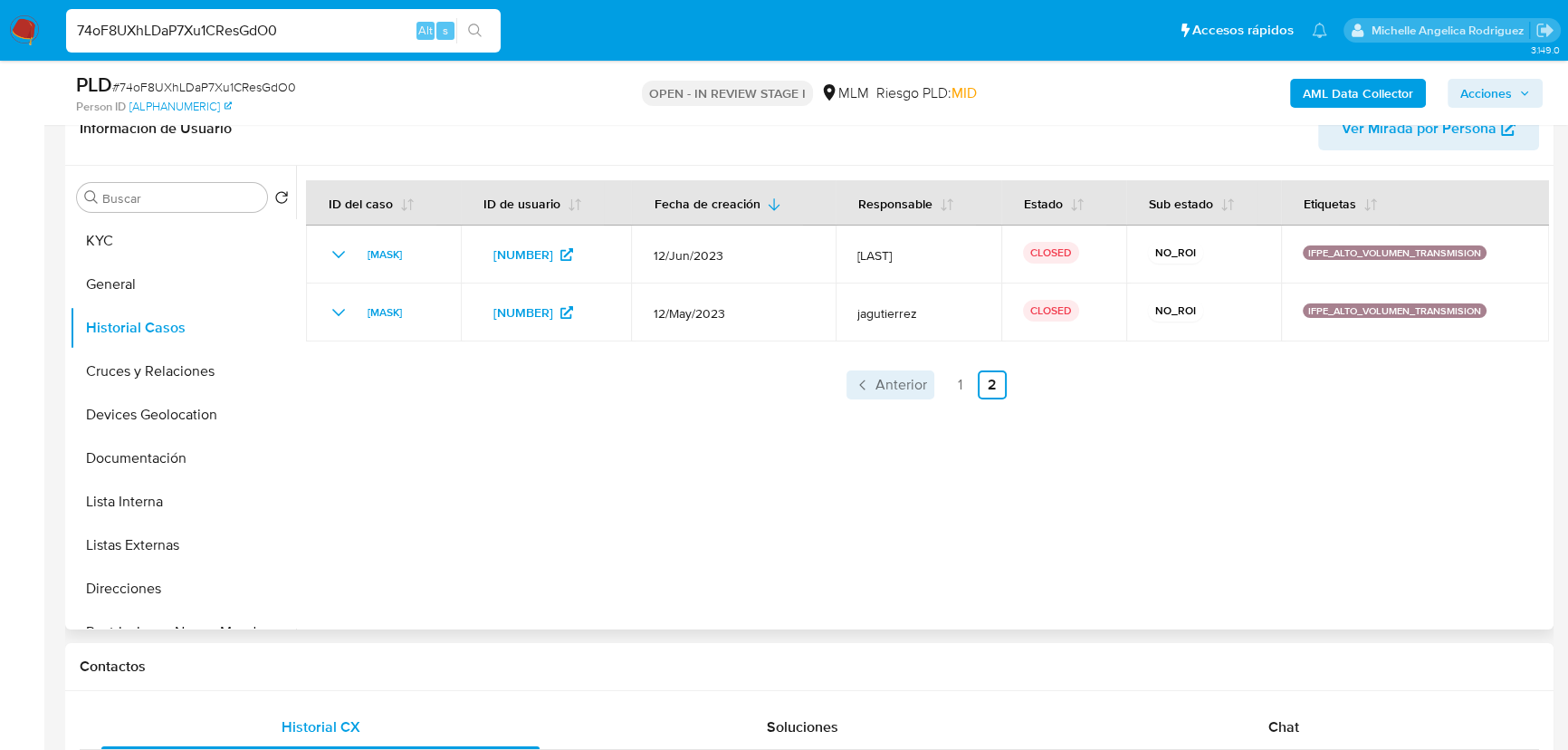 click on "Anterior" at bounding box center [901, 385] 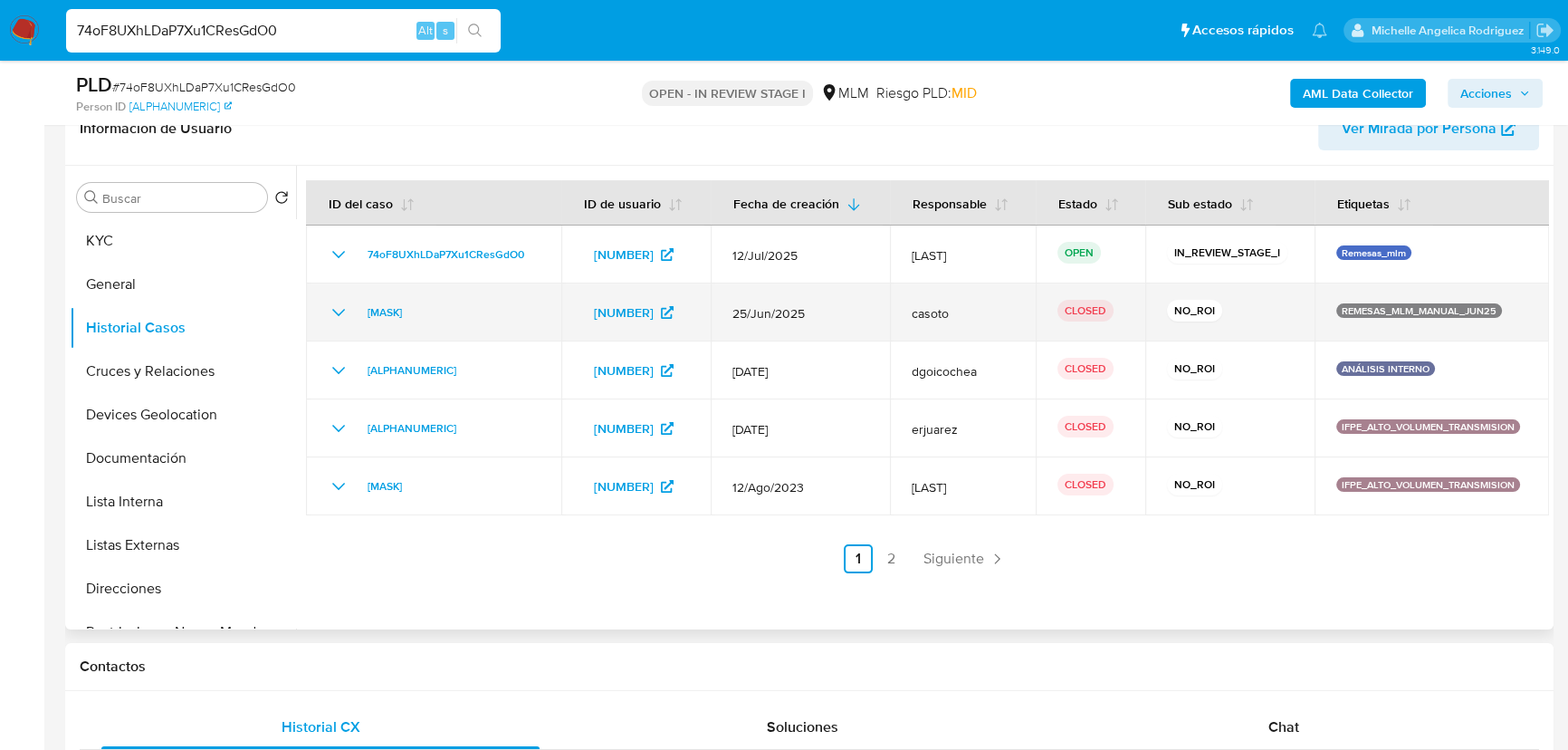 click 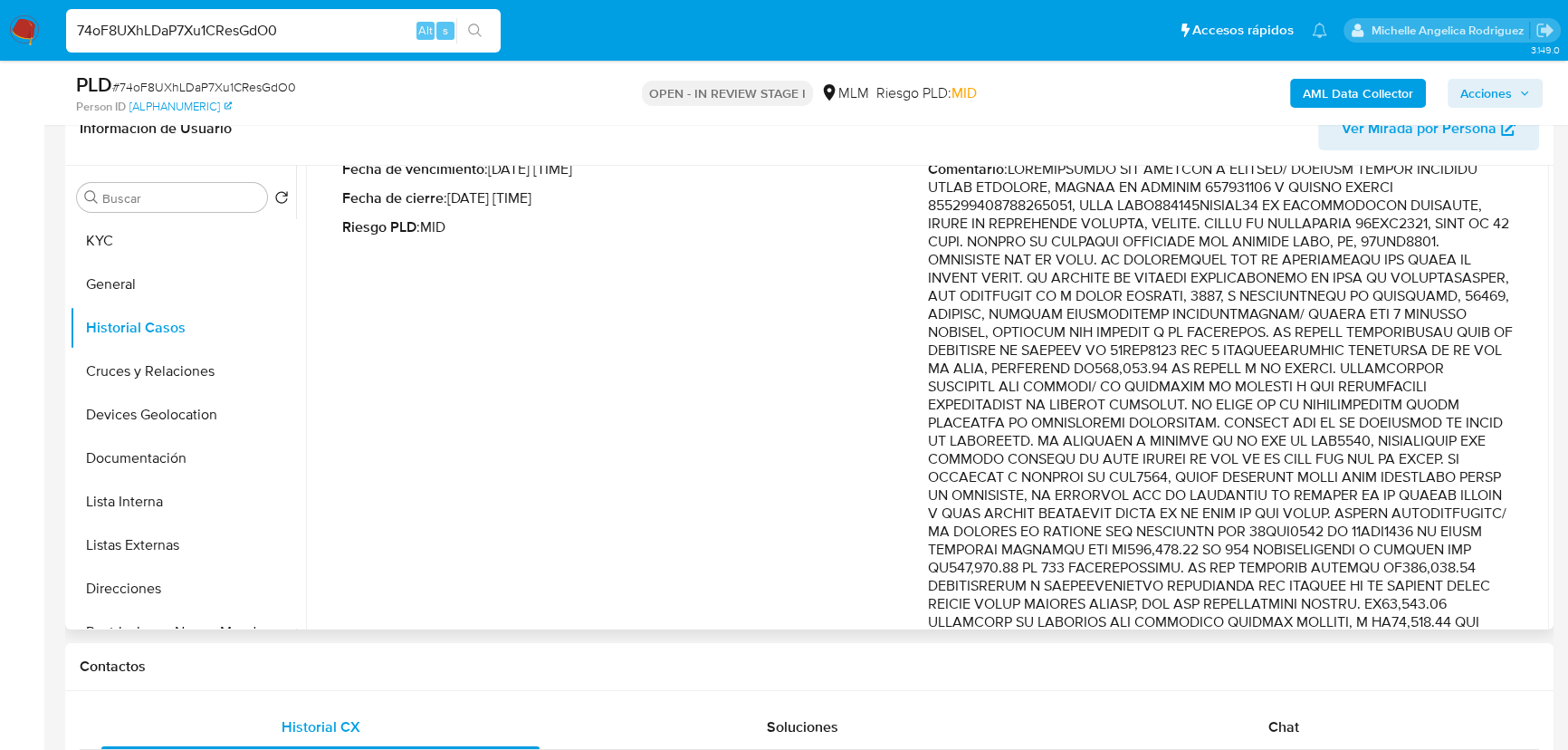 scroll, scrollTop: 246, scrollLeft: 0, axis: vertical 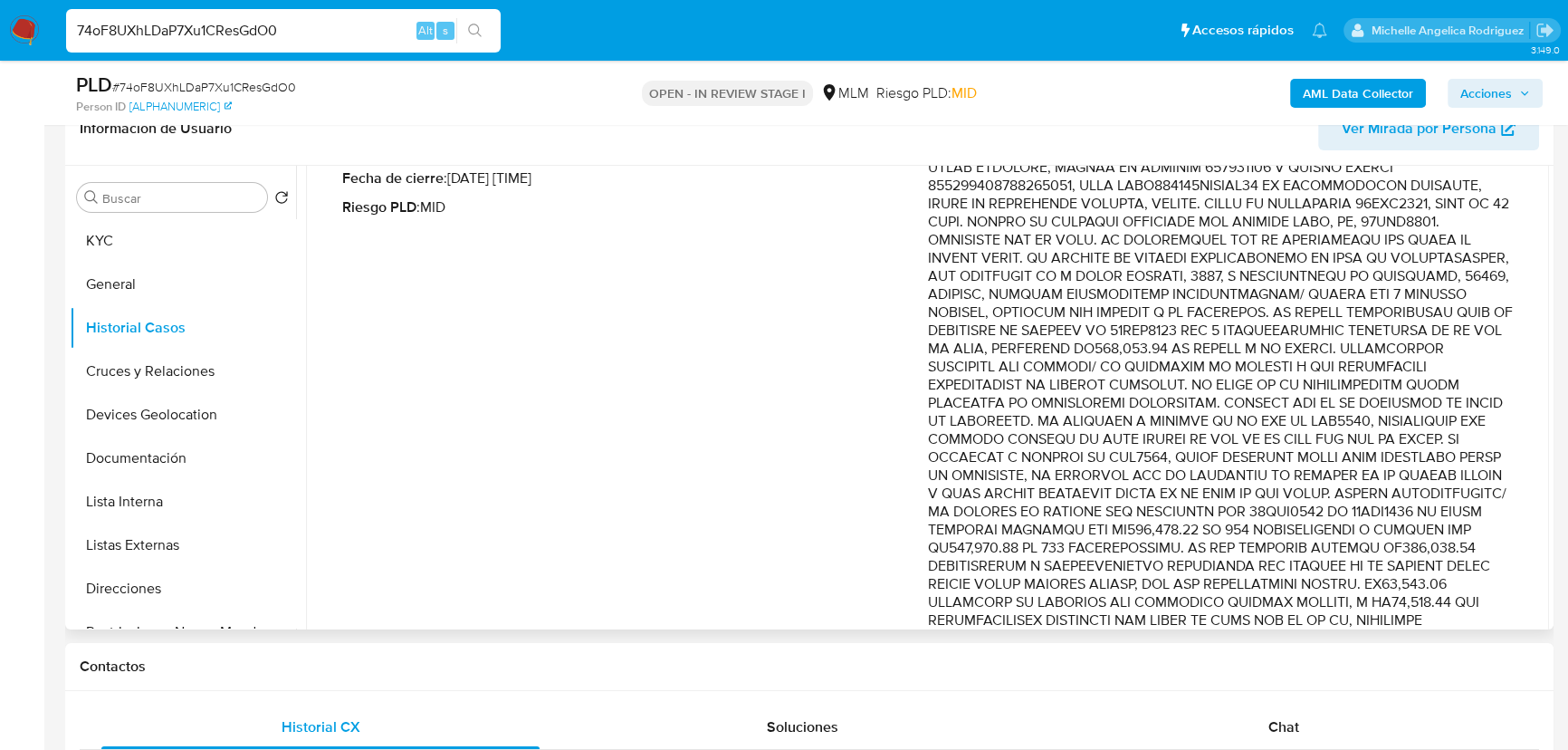 drag, startPoint x: 1339, startPoint y: 294, endPoint x: 1379, endPoint y: 469, distance: 179.51323 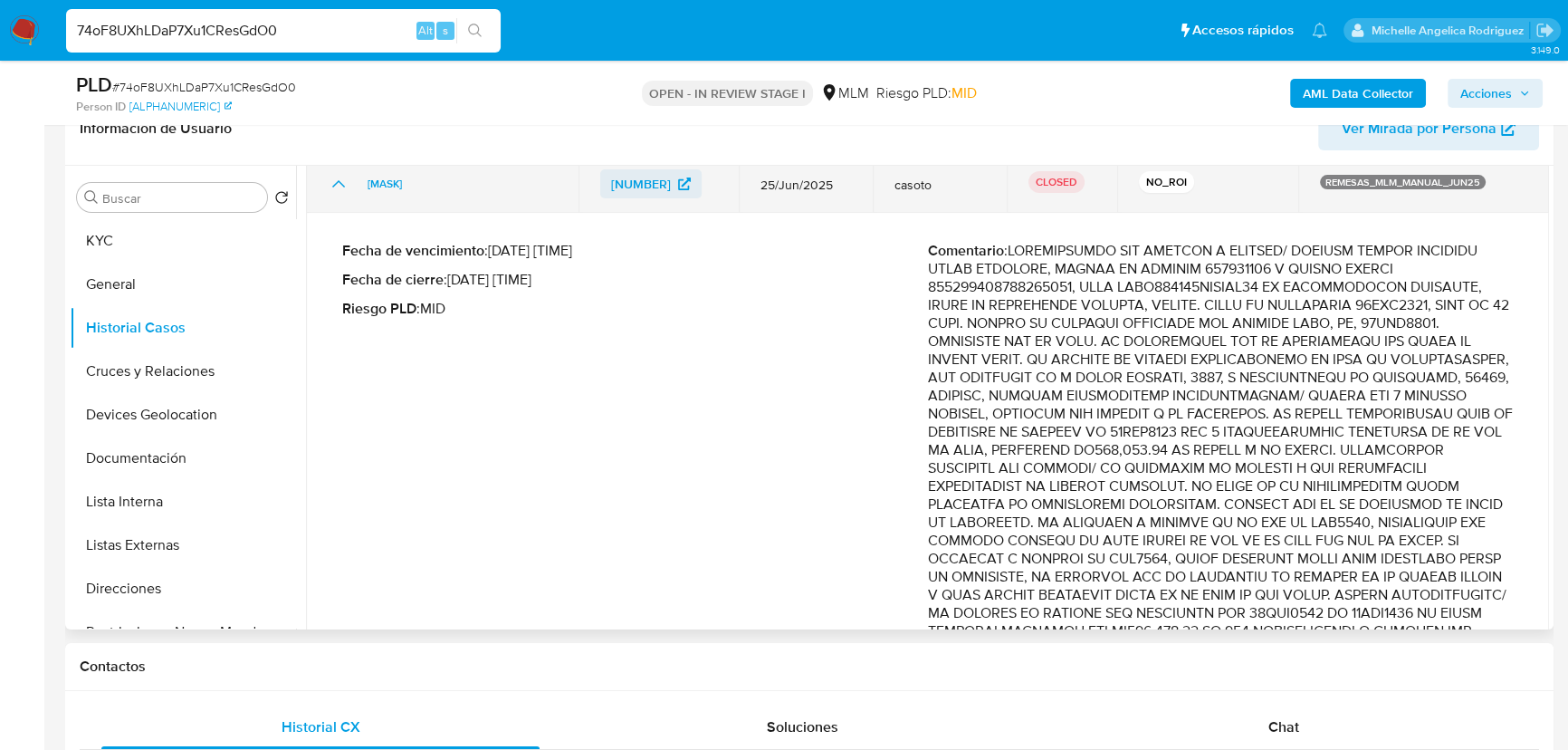 scroll, scrollTop: 0, scrollLeft: 0, axis: both 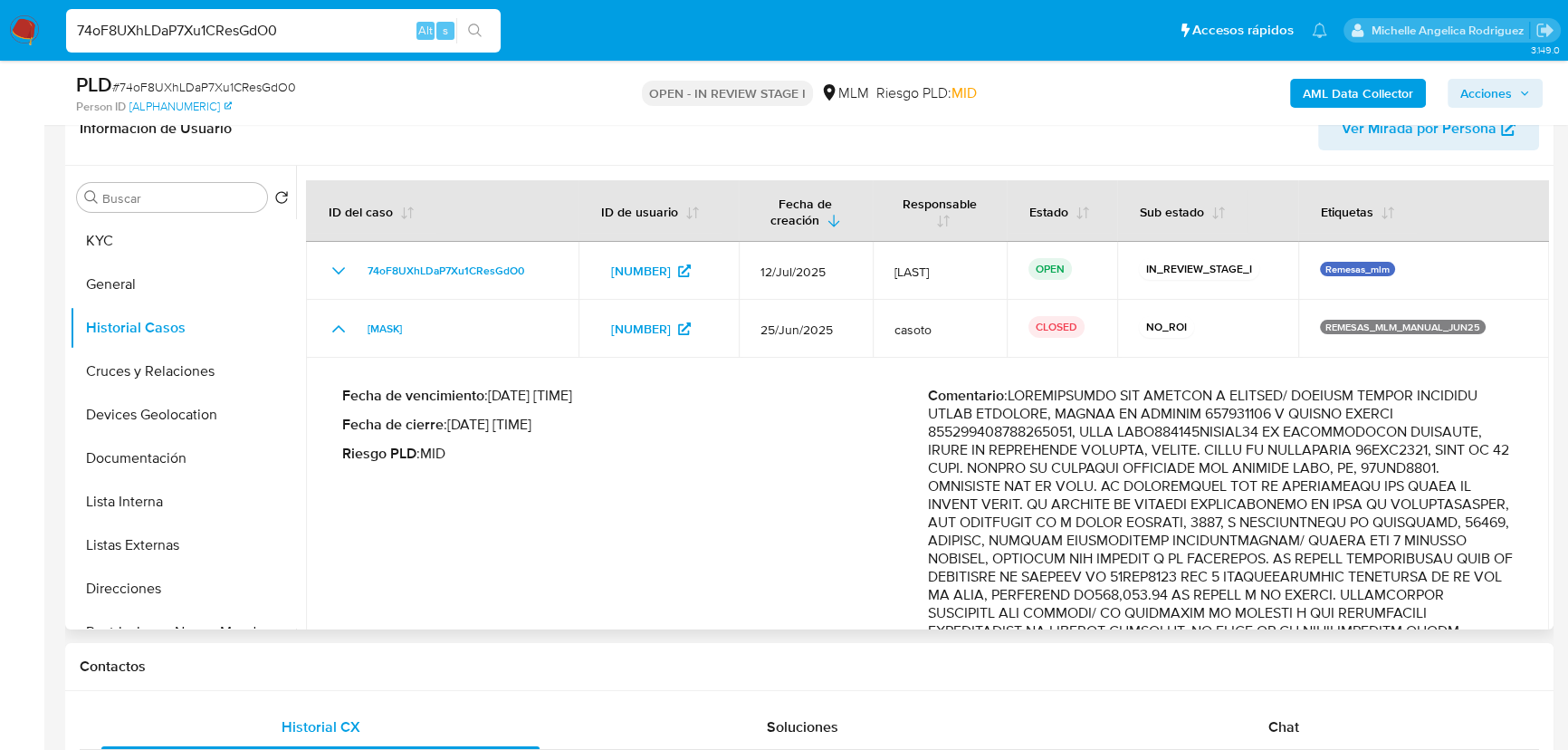 click on "Comentario  :" at bounding box center [1220, 912] 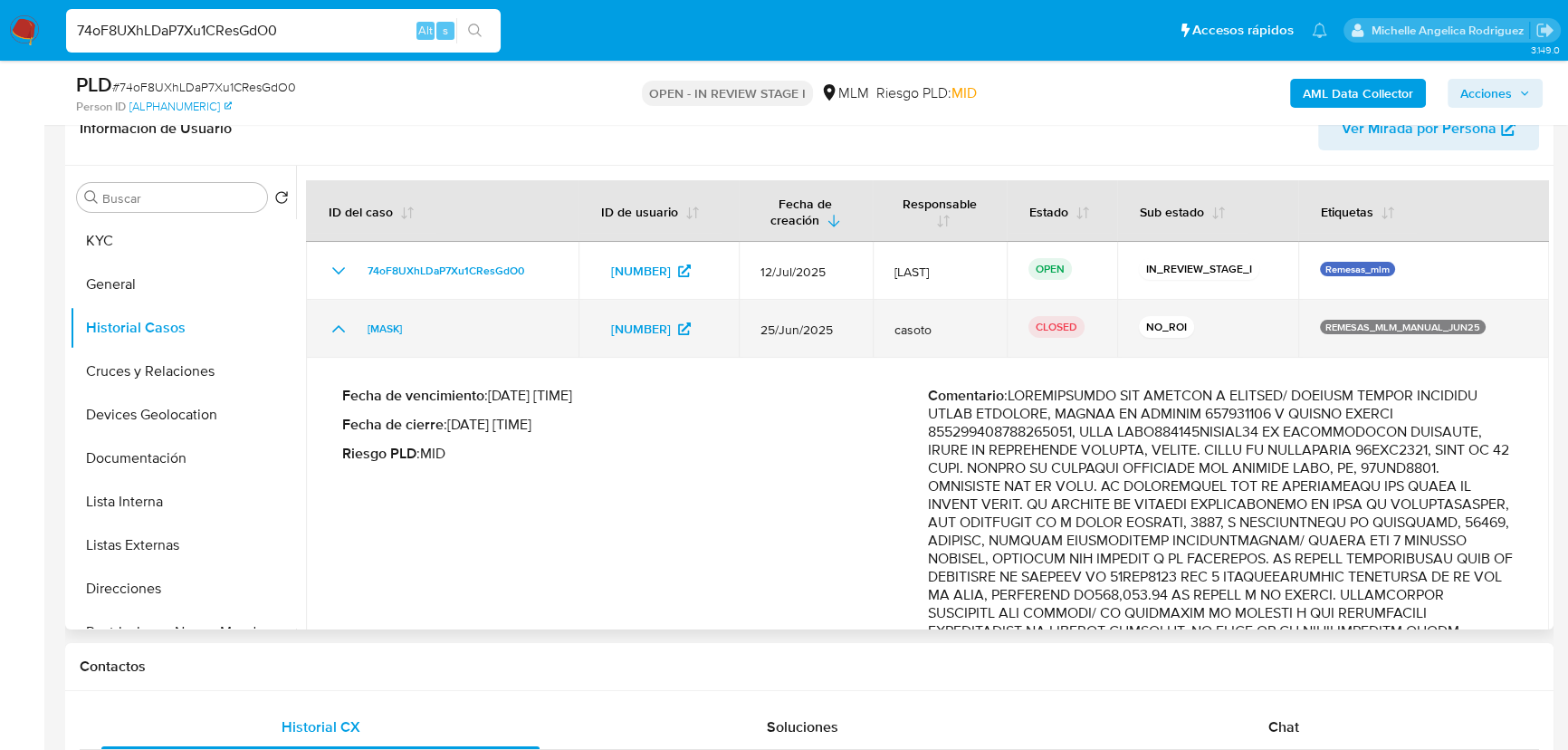 click 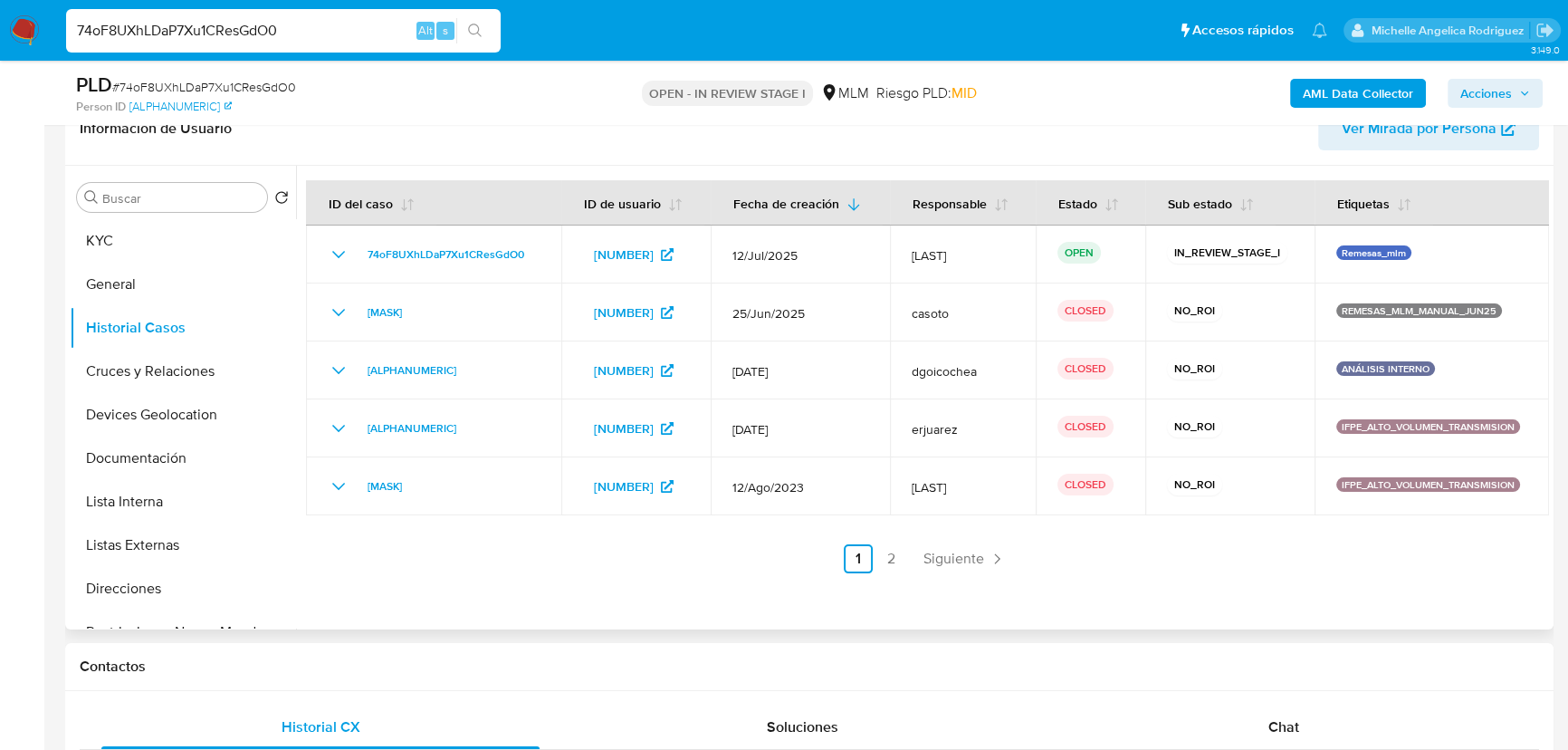 drag, startPoint x: 984, startPoint y: 549, endPoint x: 1164, endPoint y: 514, distance: 183.3712 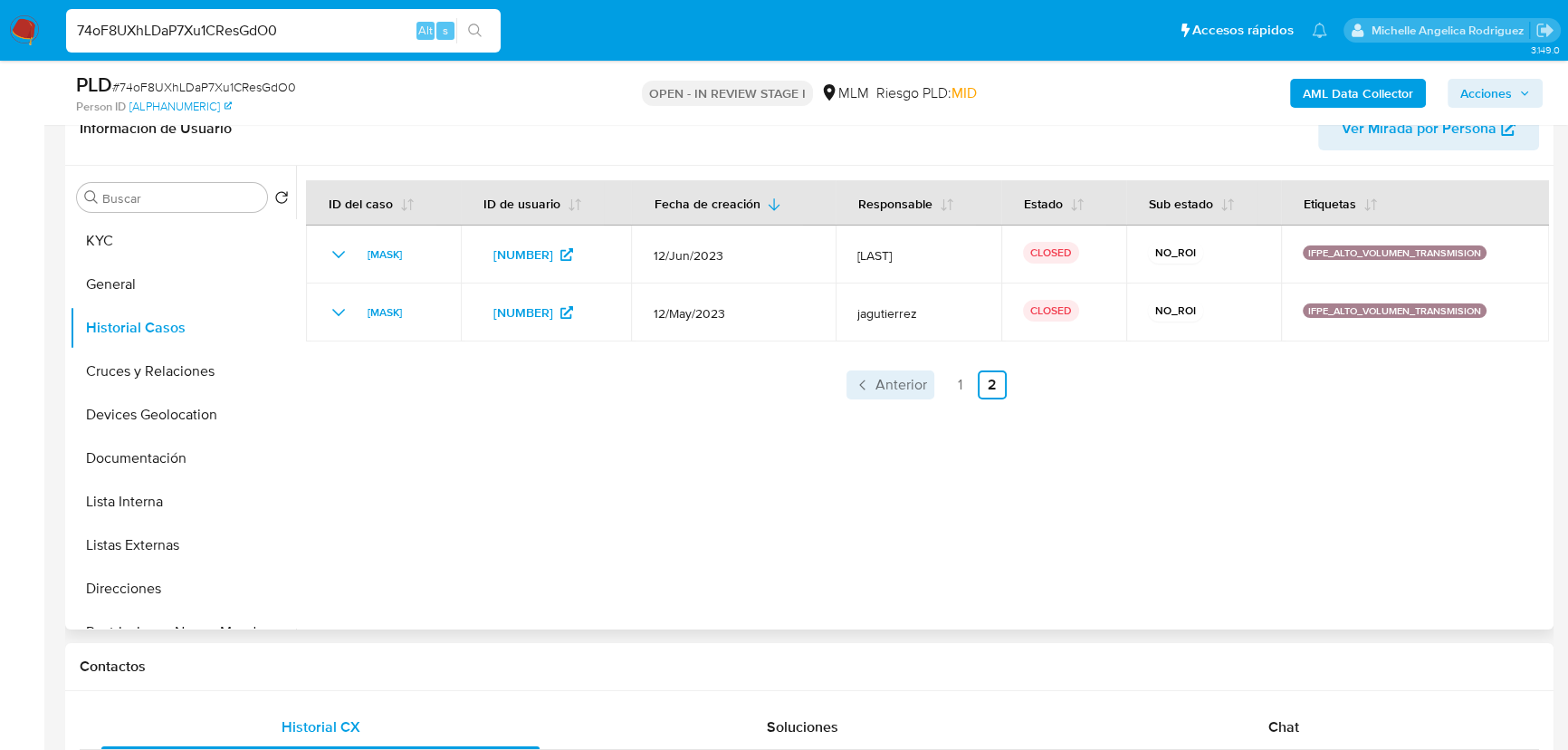 click on "Anterior" at bounding box center (901, 385) 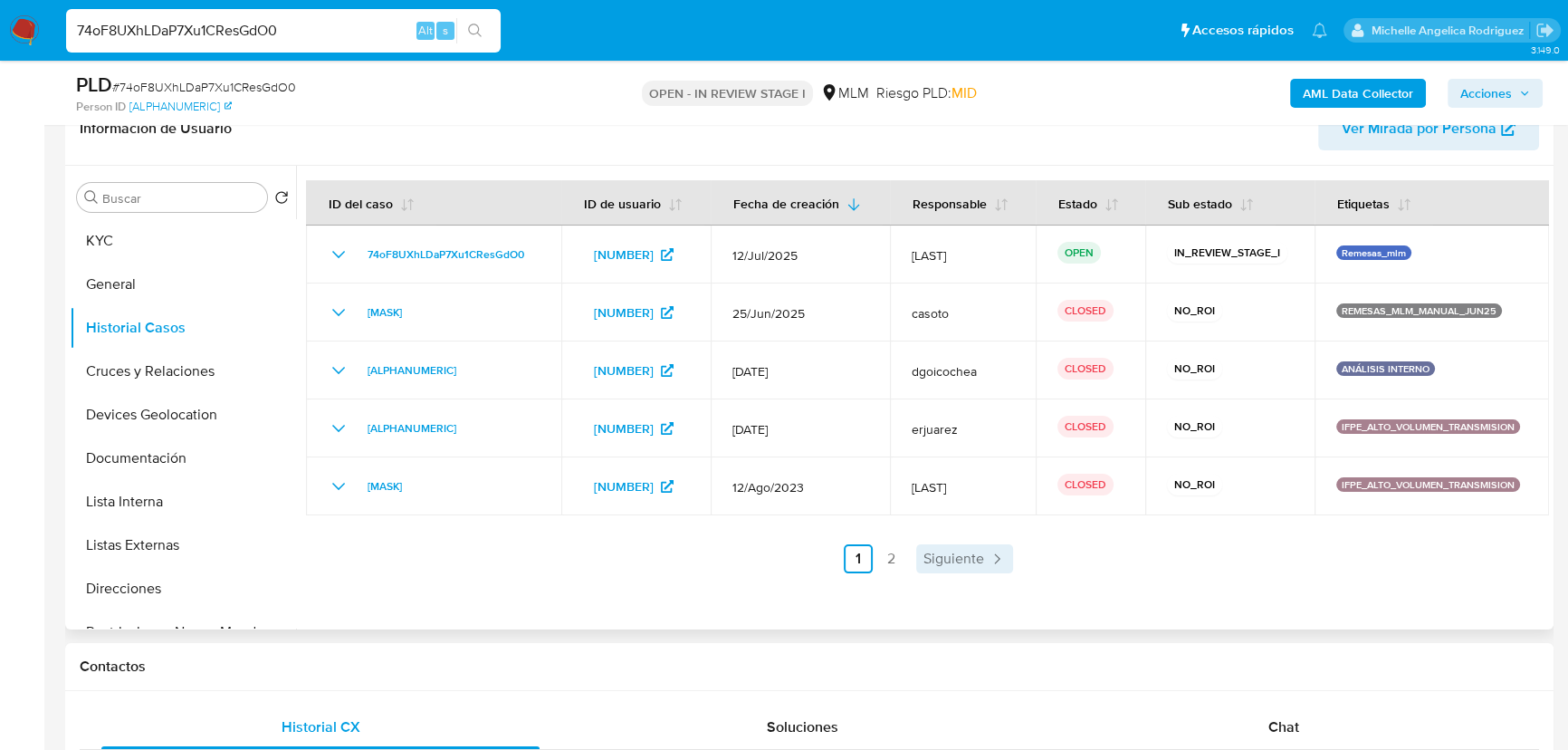 click on "Siguiente" at bounding box center [953, 559] 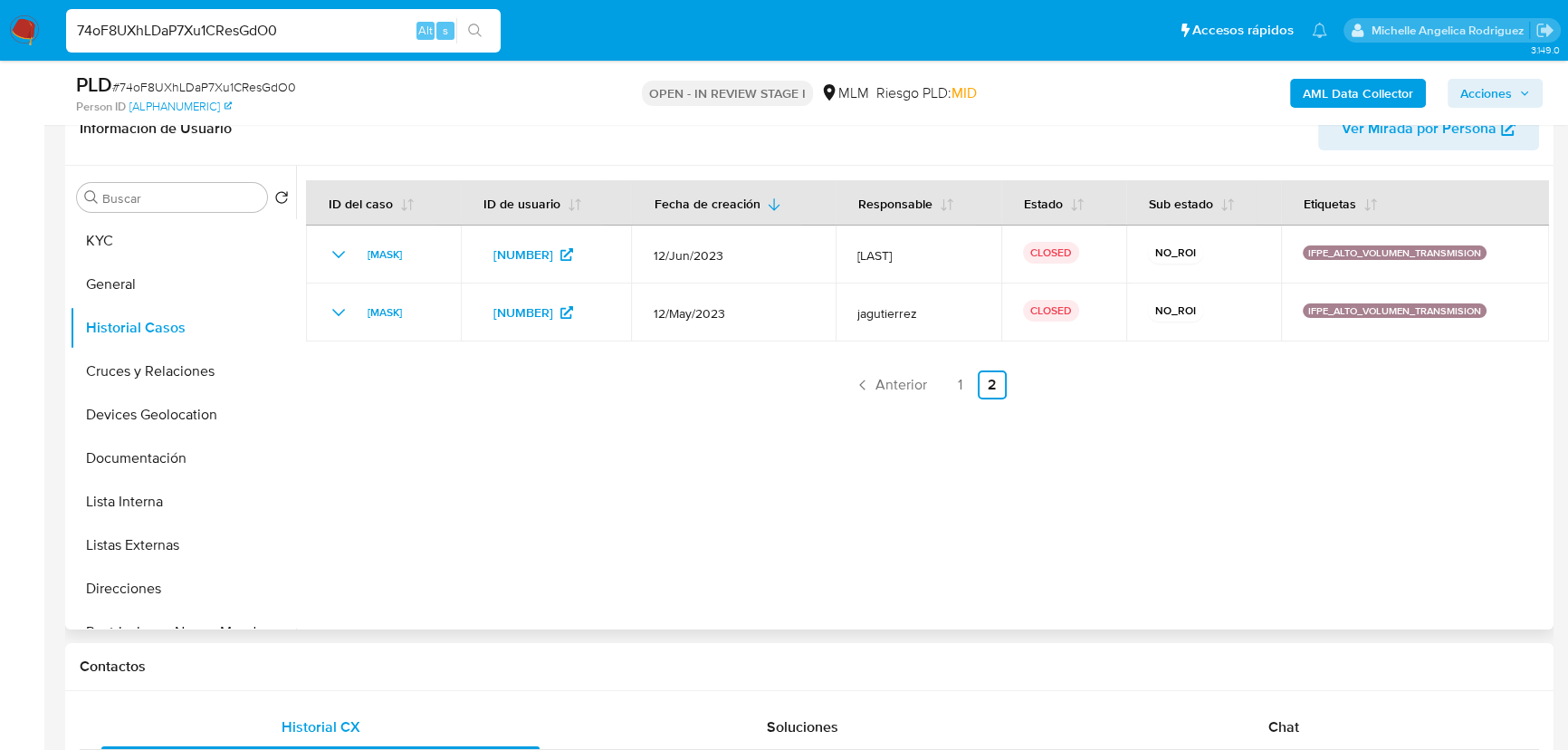 click on "ID del caso ID de usuario Fecha de creación Responsable Estado Sub estado Etiquetas GyXYgXpAnbEjCe20ObKP0CC1 713480174 12/Jun/2023 irsuarez CLOSED NO_ROI IFPE_ALTO_VOLUMEN_TRANSMISION tVATkVPylSN9dAokftCo7ca0 713480174 12/May/2023 jagutierrez CLOSED NO_ROI IFPE_ALTO_VOLUMEN_TRANSMISION Anterior 1 2 Siguiente" at bounding box center [927, 290] 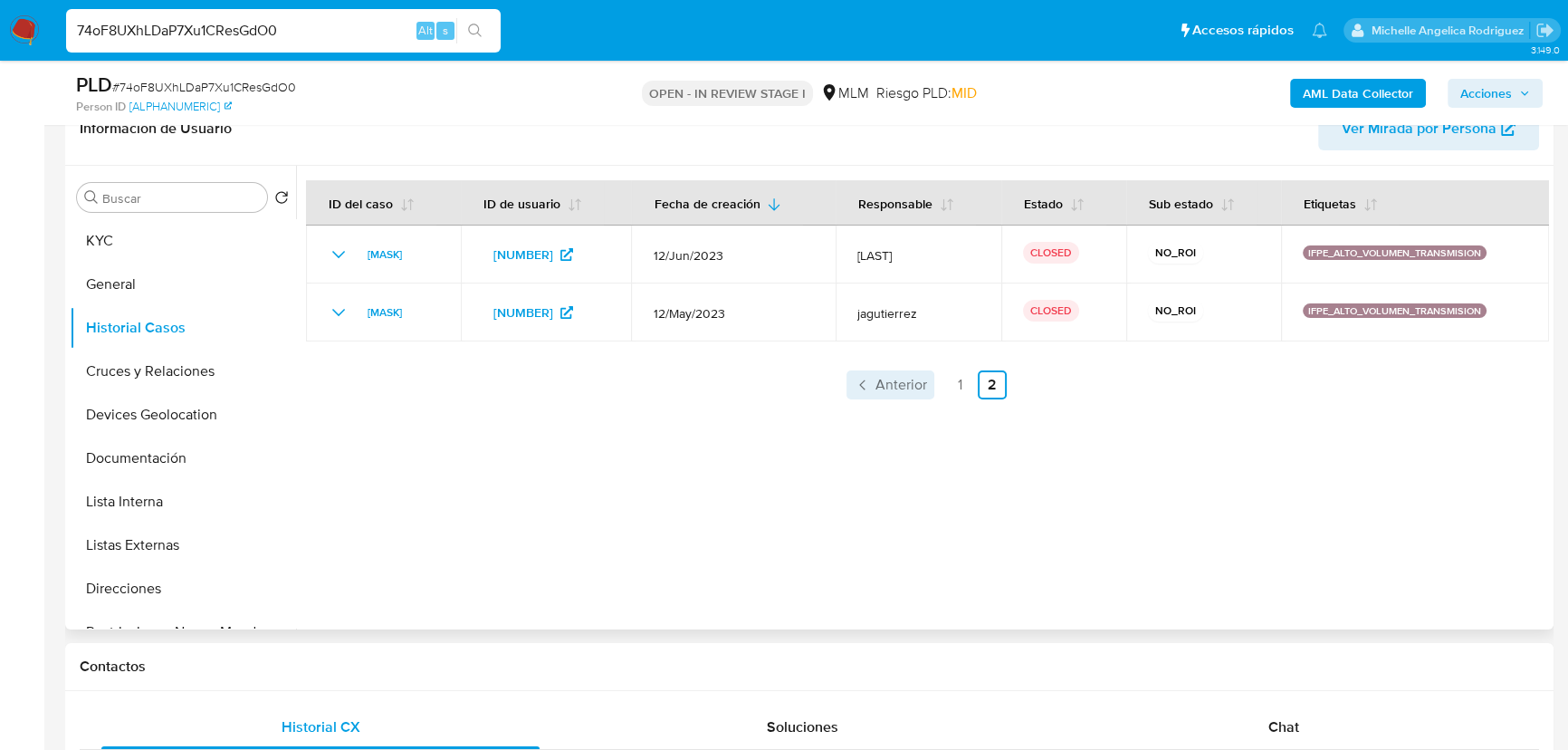 click on "Anterior" at bounding box center (890, 385) 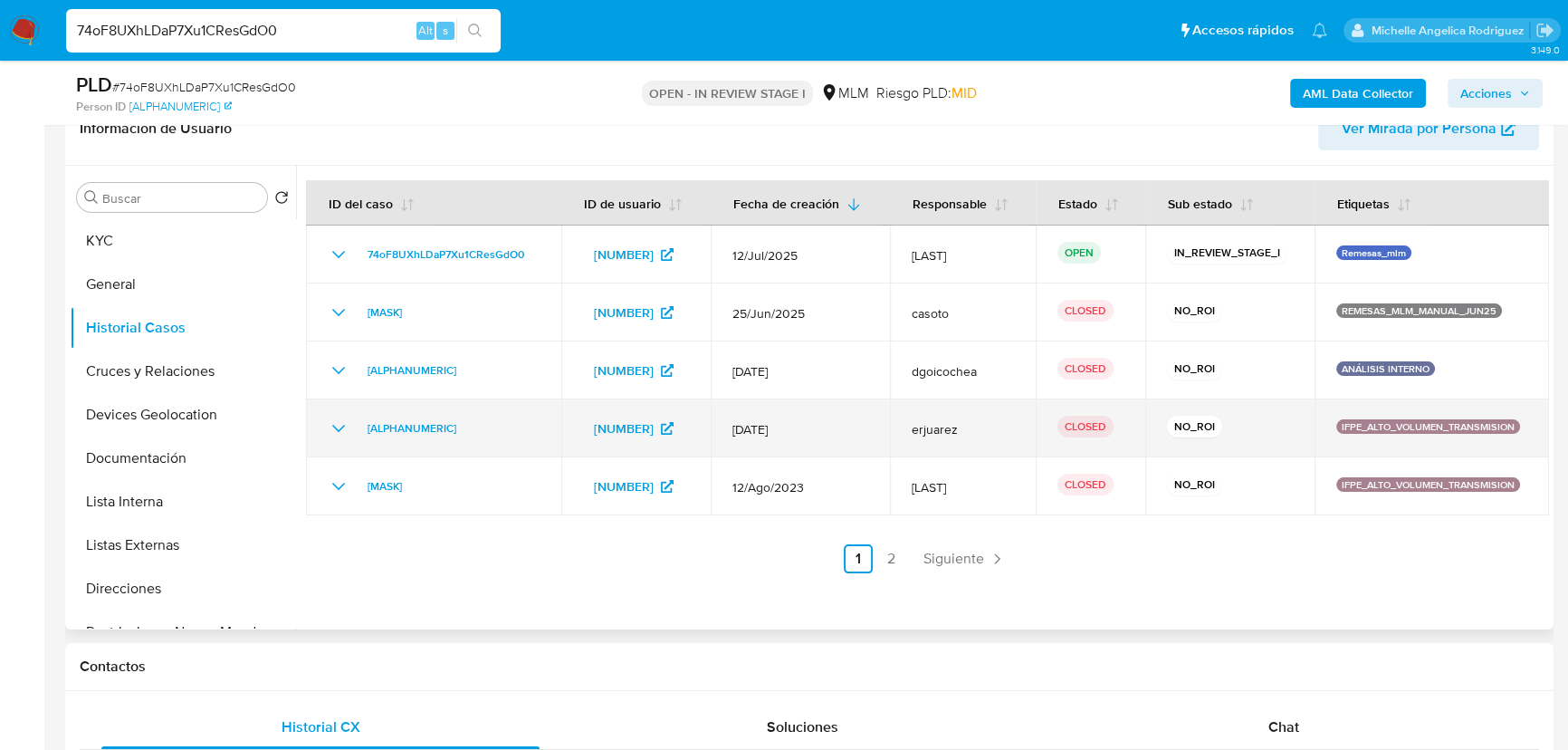 drag, startPoint x: 335, startPoint y: 480, endPoint x: 344, endPoint y: 471, distance: 12.727922 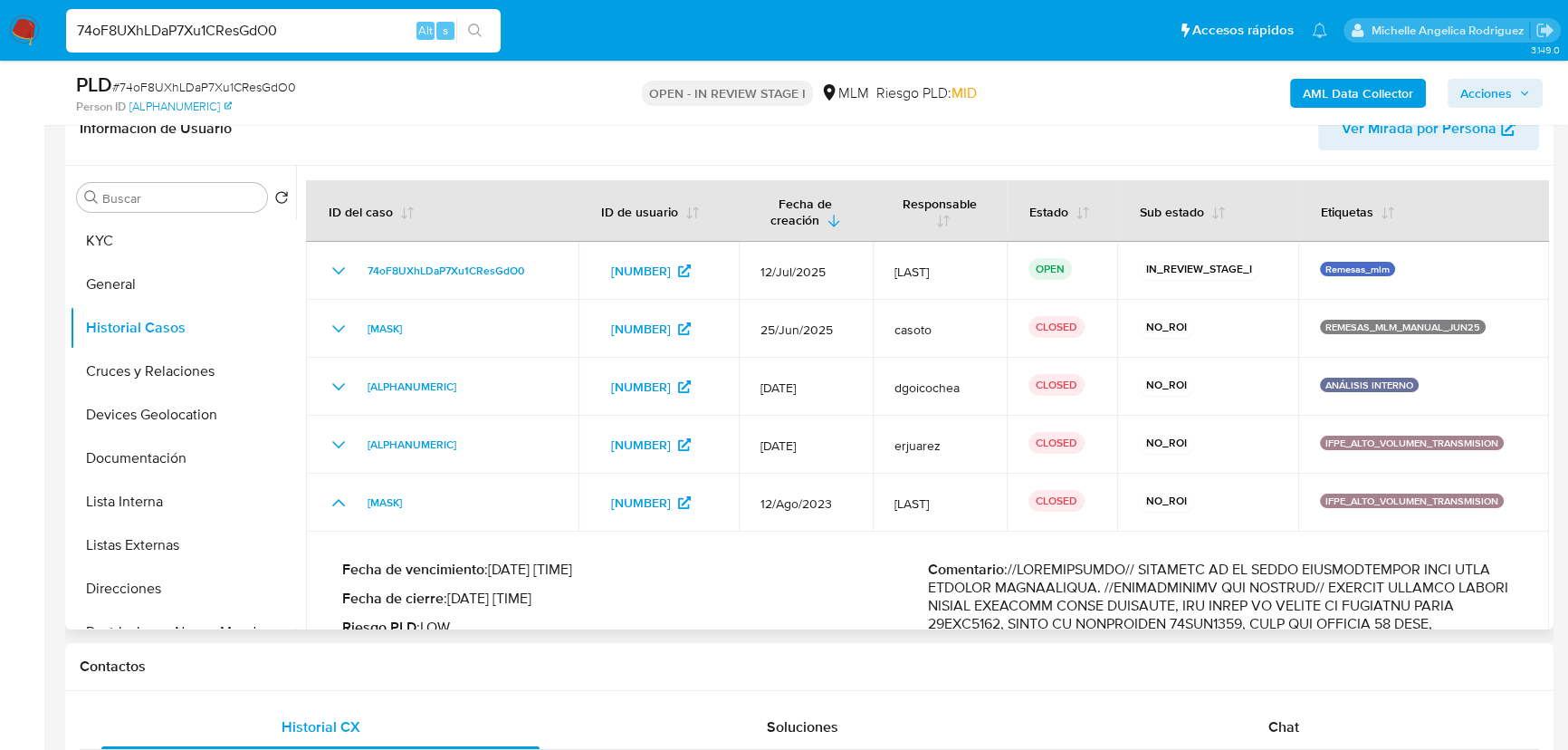 scroll, scrollTop: 329, scrollLeft: 0, axis: vertical 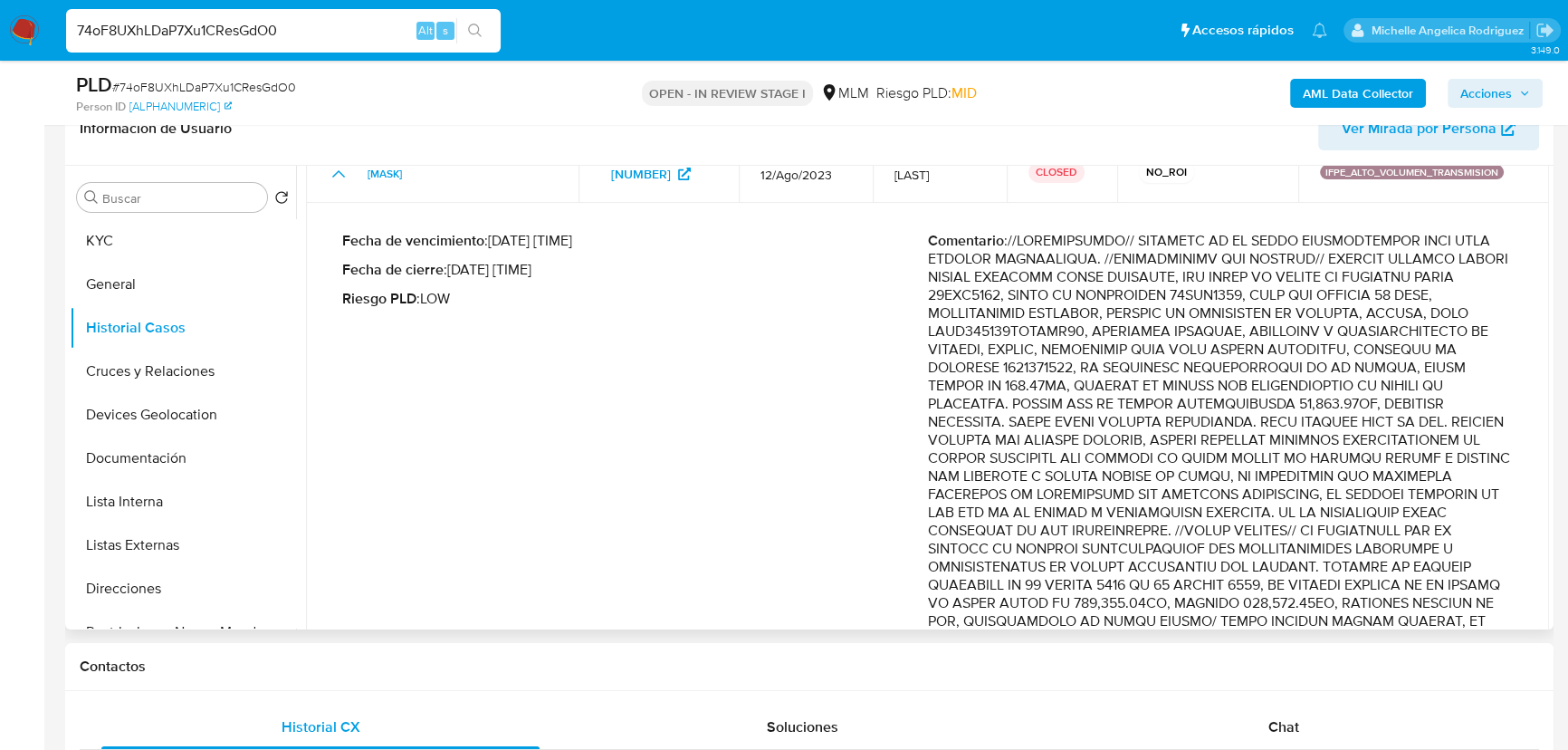 type 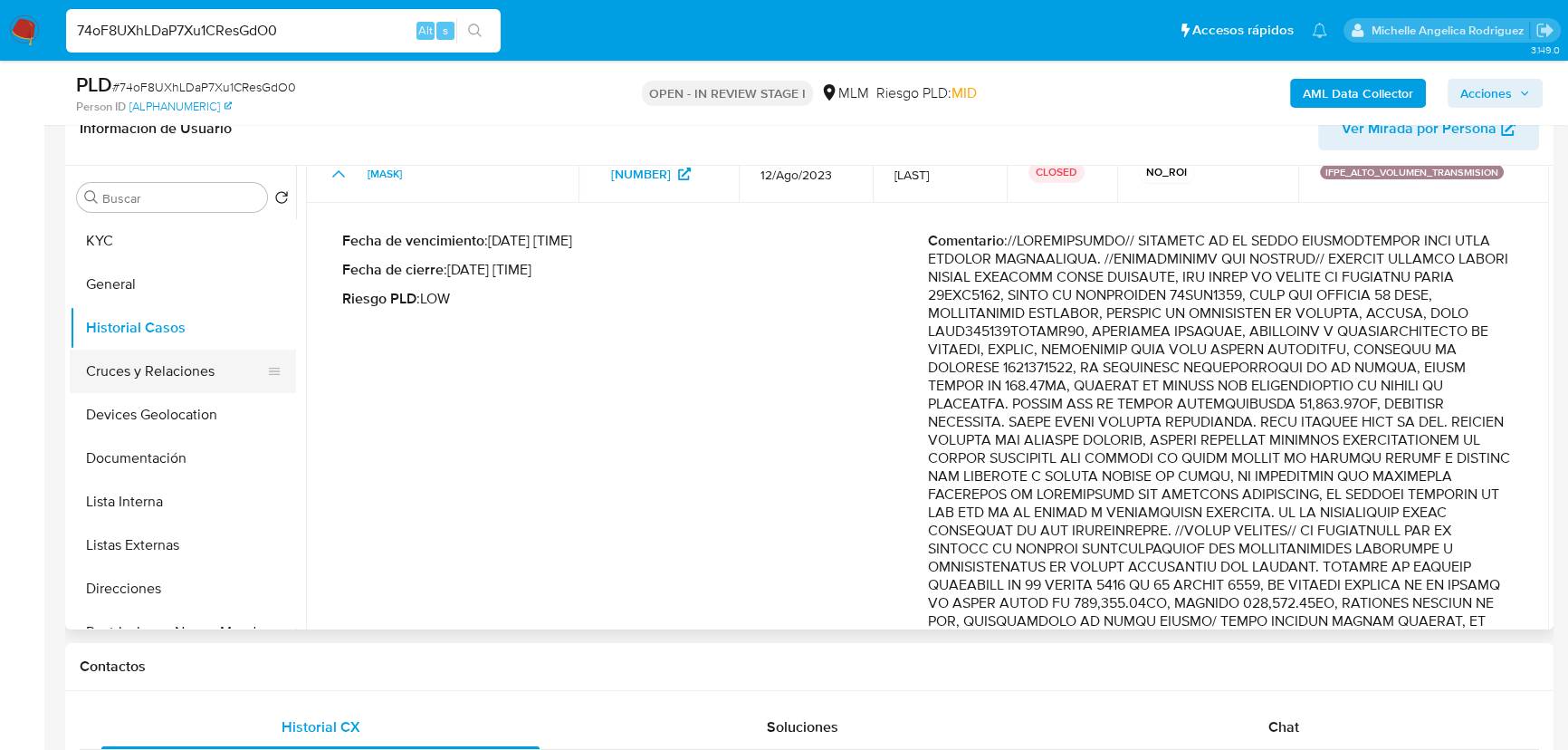 click on "Cruces y Relaciones" at bounding box center [176, 371] 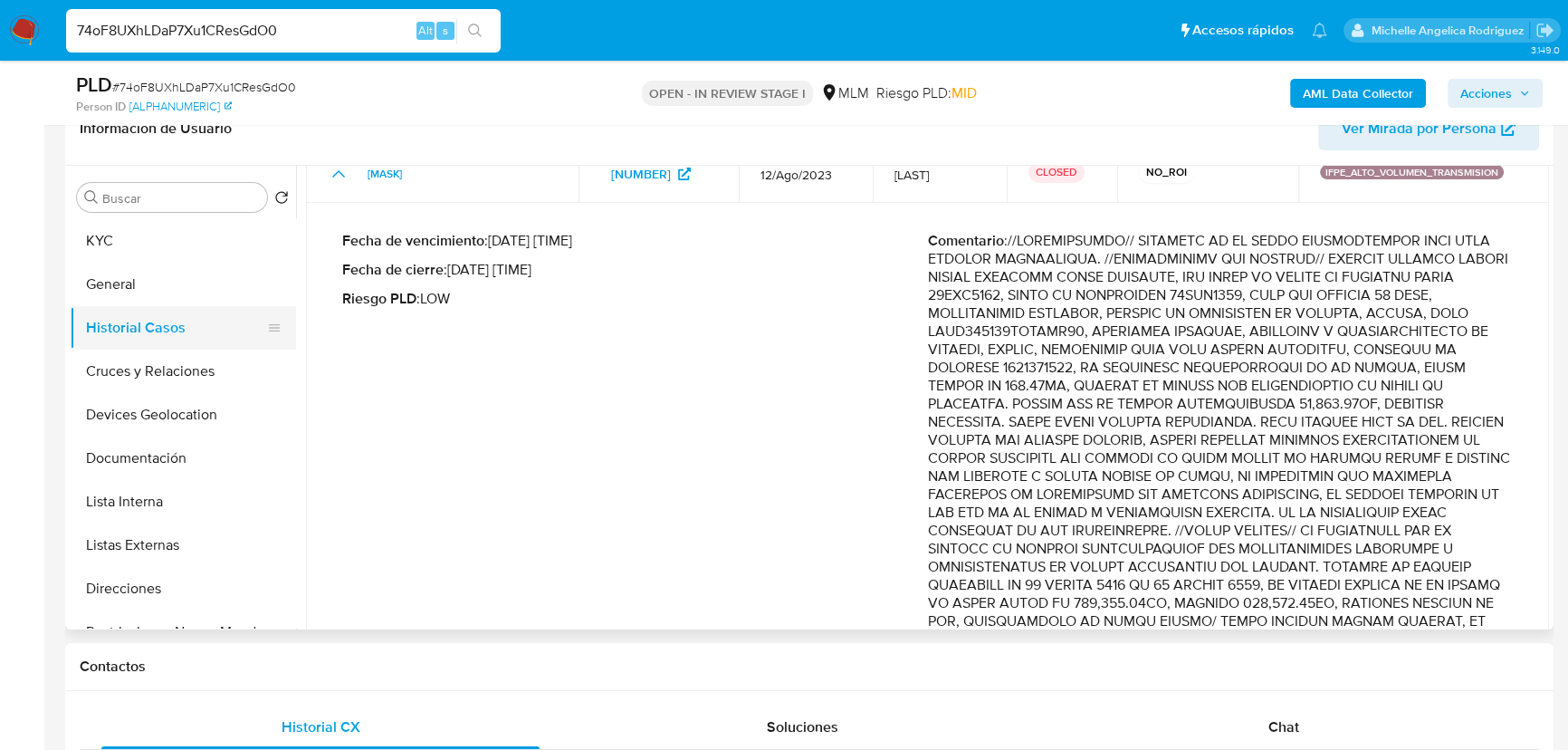 scroll, scrollTop: 0, scrollLeft: 0, axis: both 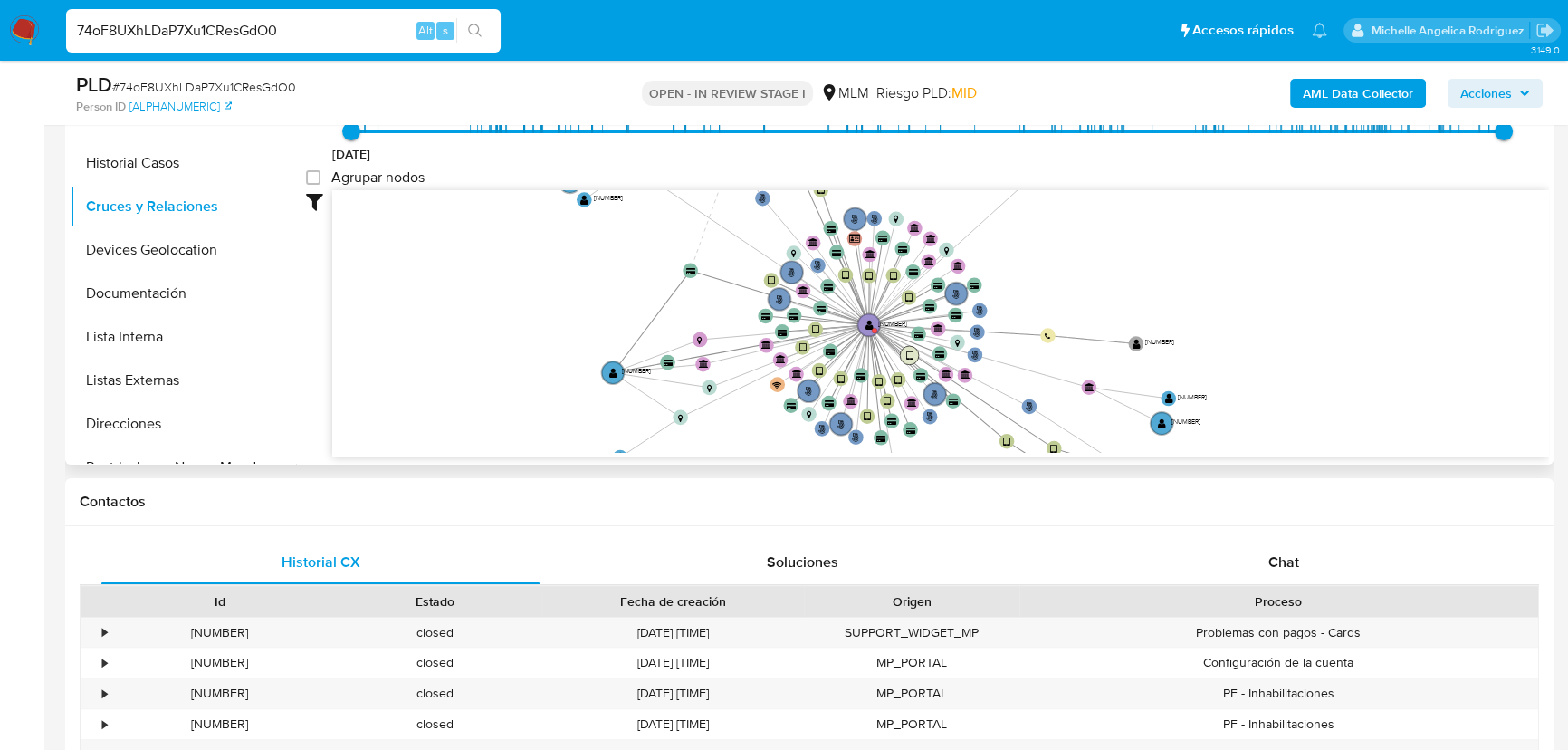 type 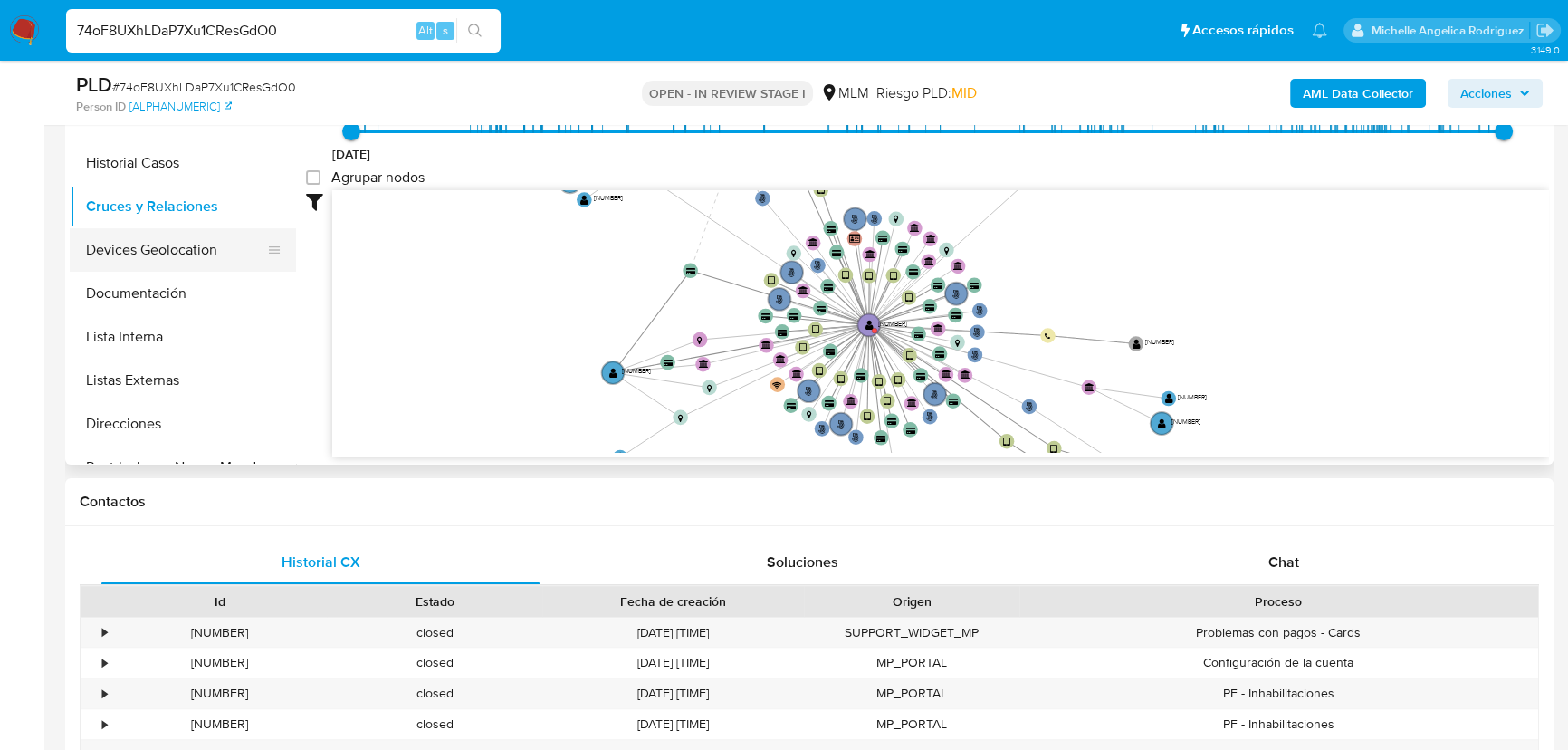 click on "Devices Geolocation" at bounding box center [176, 250] 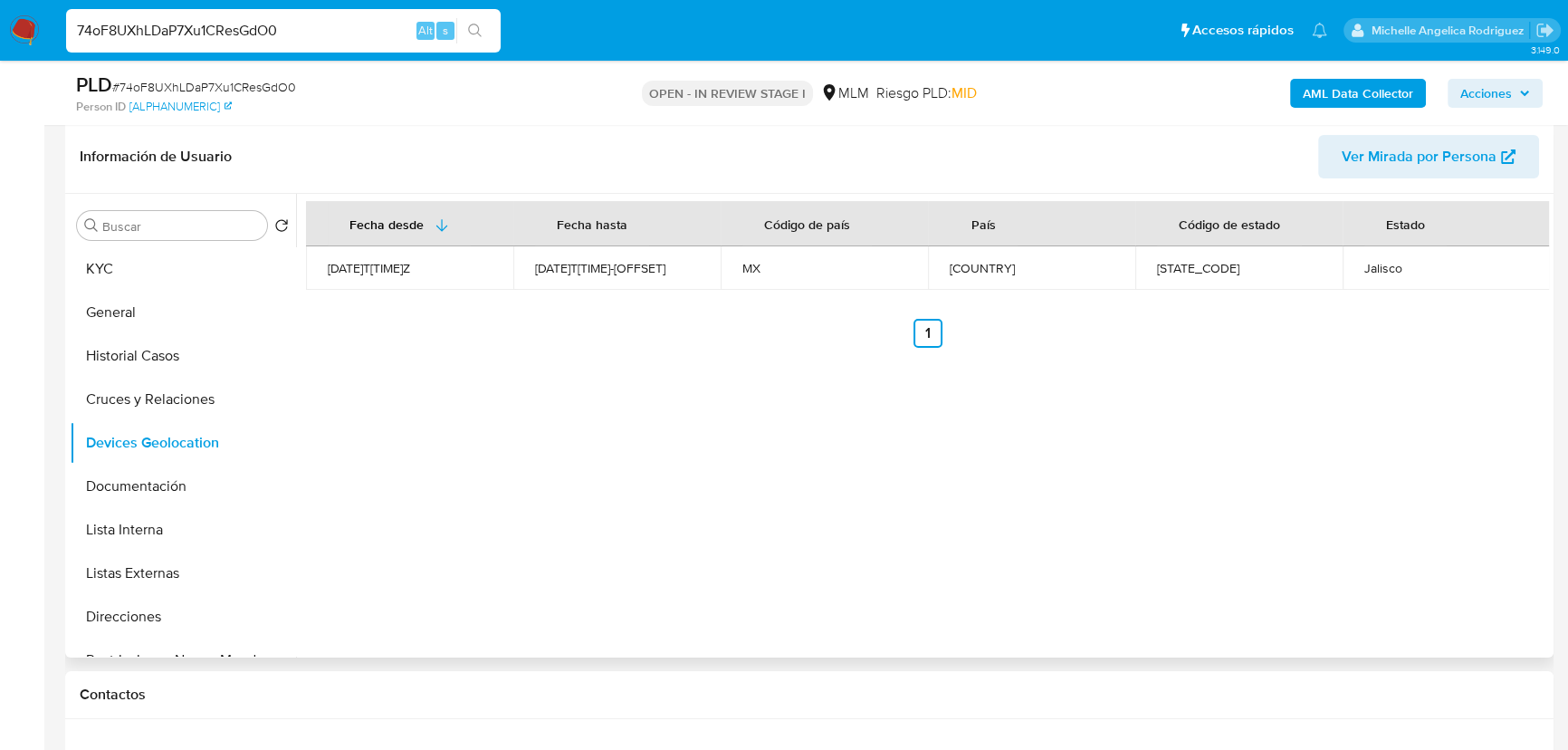 scroll, scrollTop: 304, scrollLeft: 0, axis: vertical 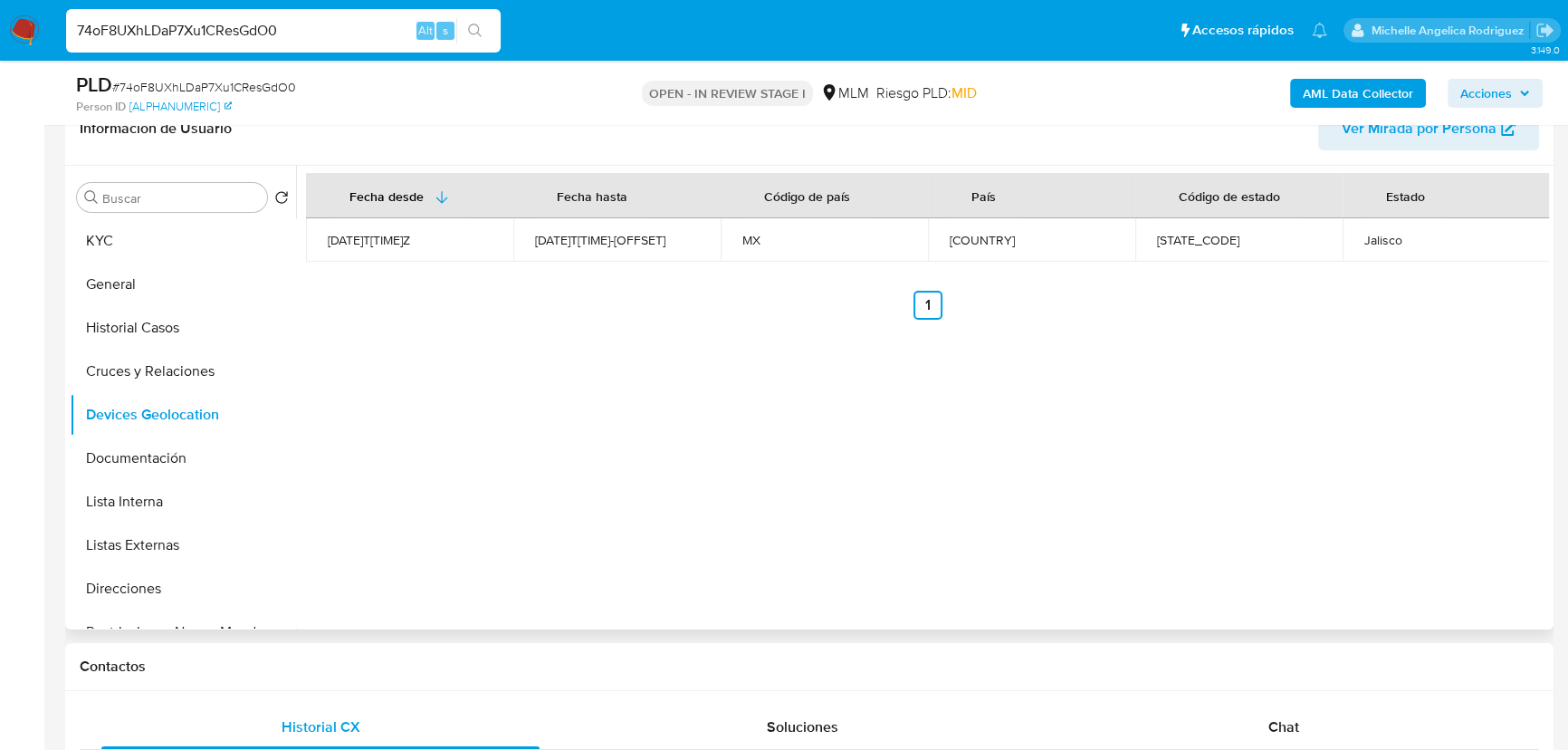 type 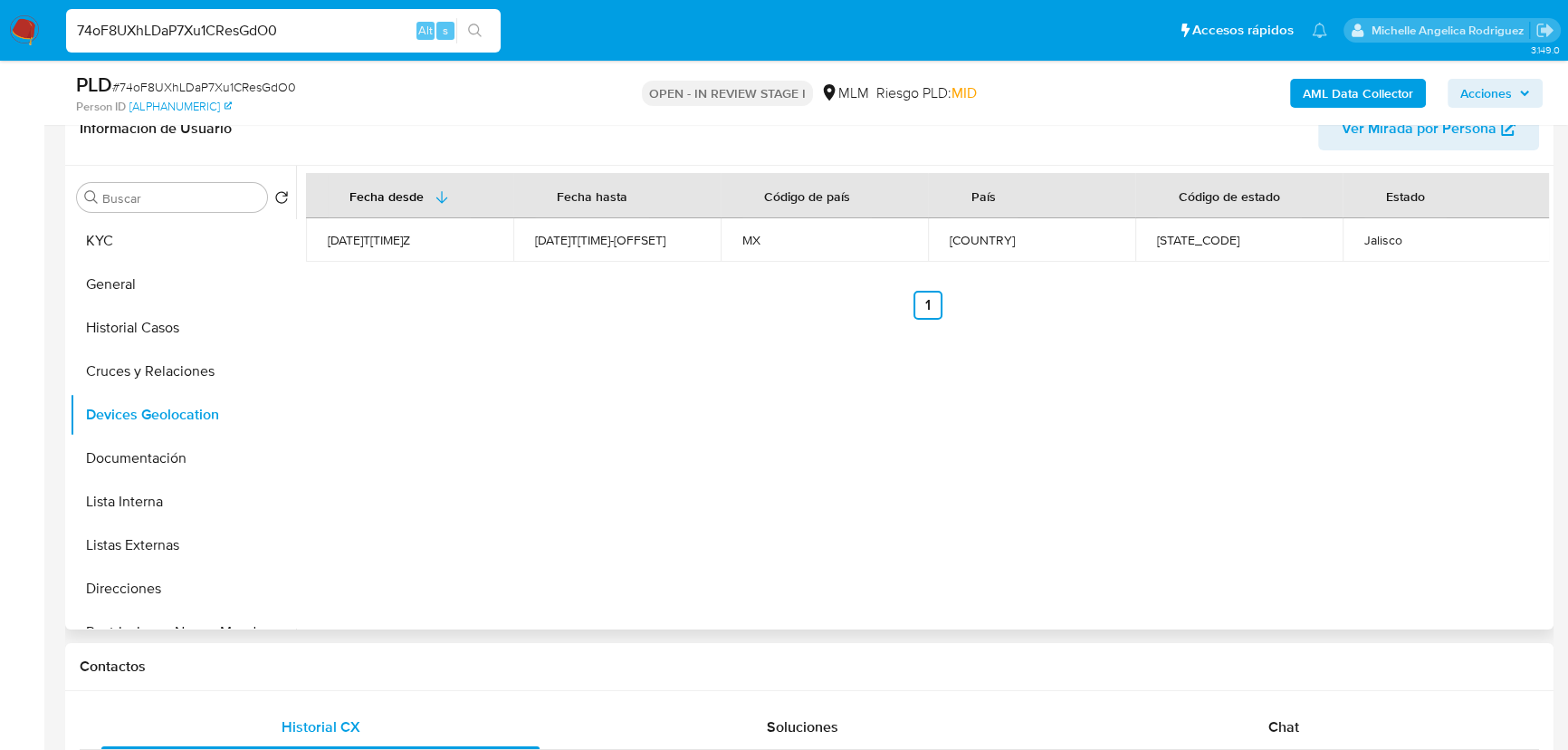 click on "Anterior 1 Siguiente" at bounding box center (927, 305) 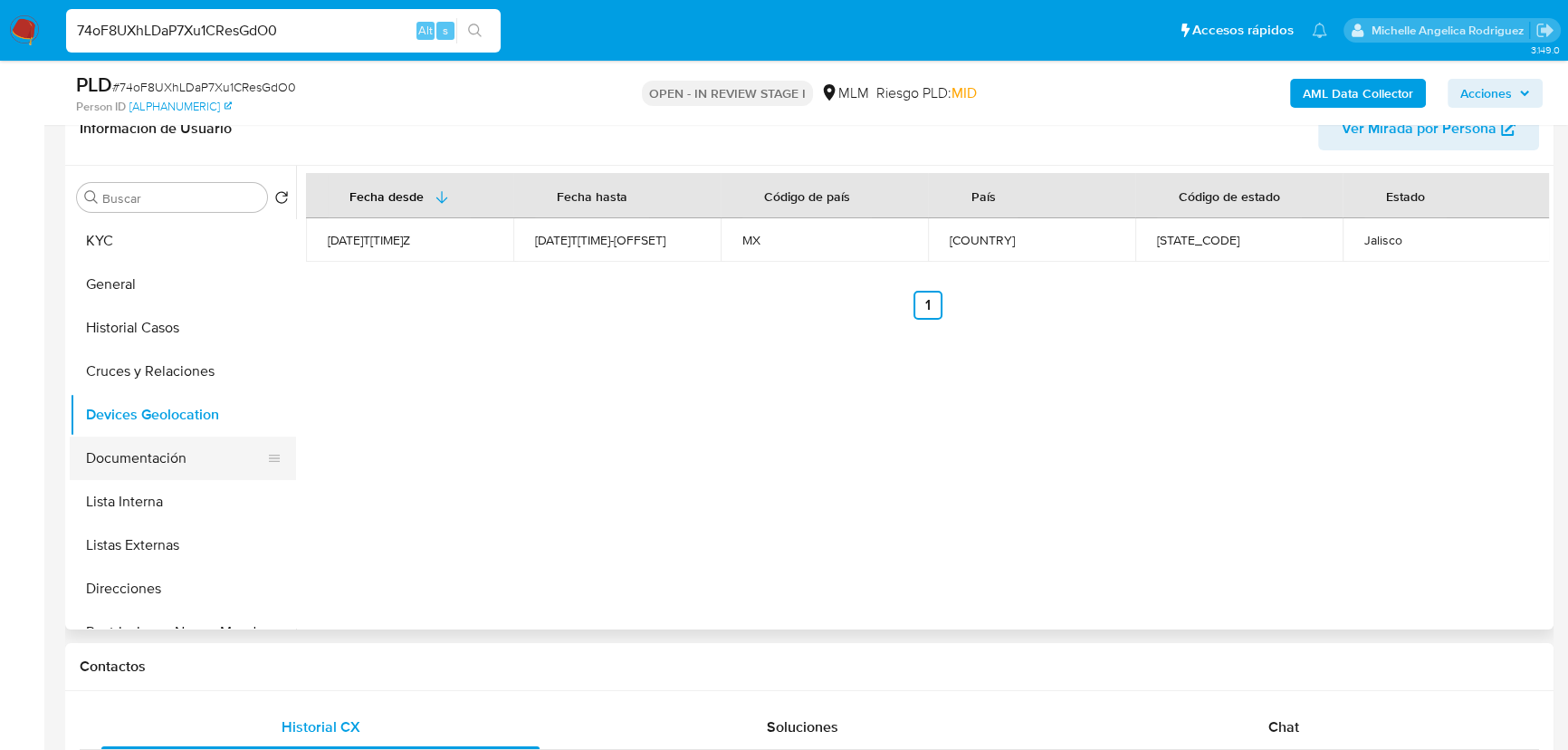 drag, startPoint x: 167, startPoint y: 473, endPoint x: 169, endPoint y: 462, distance: 11.18034 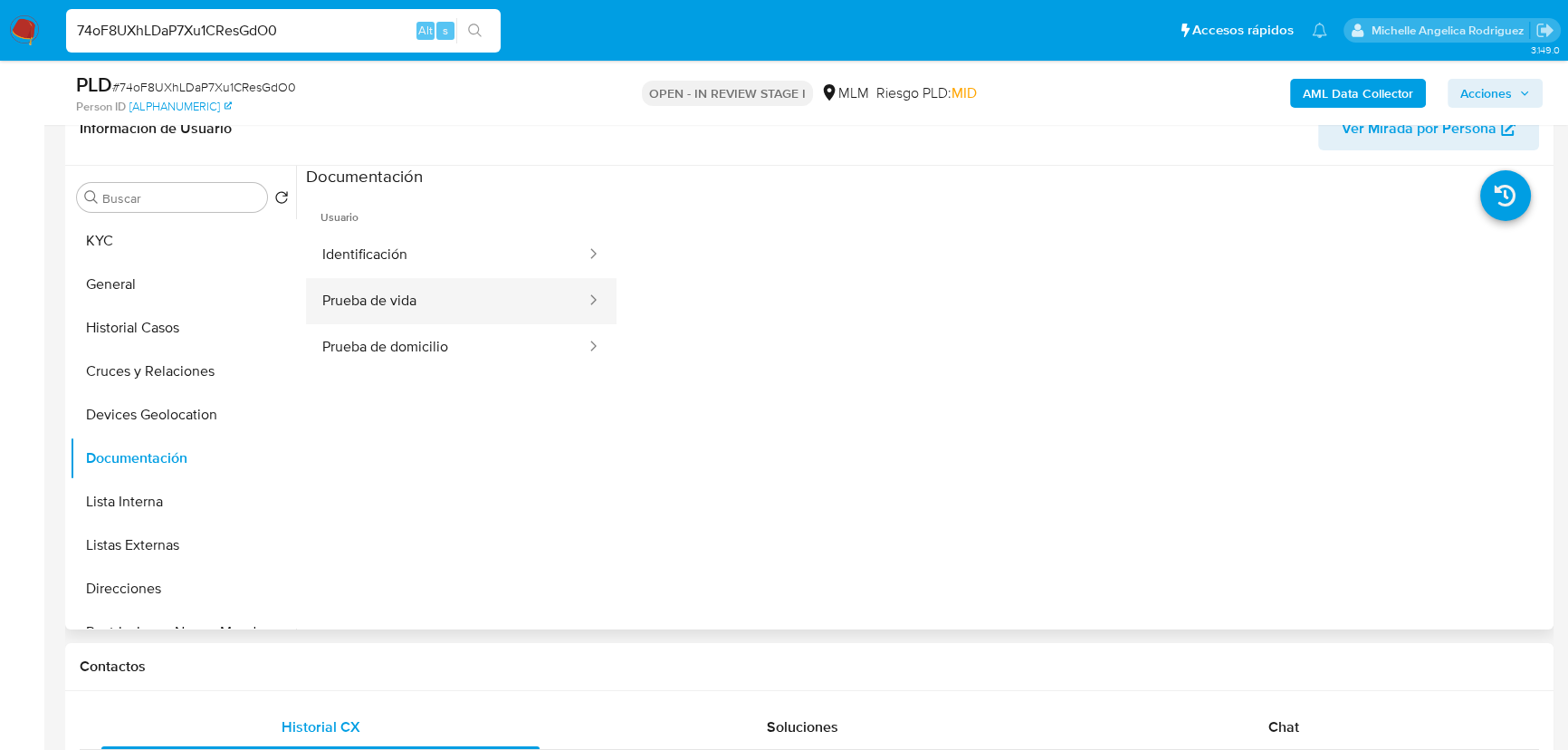 drag, startPoint x: 388, startPoint y: 263, endPoint x: 559, endPoint y: 307, distance: 176.5701 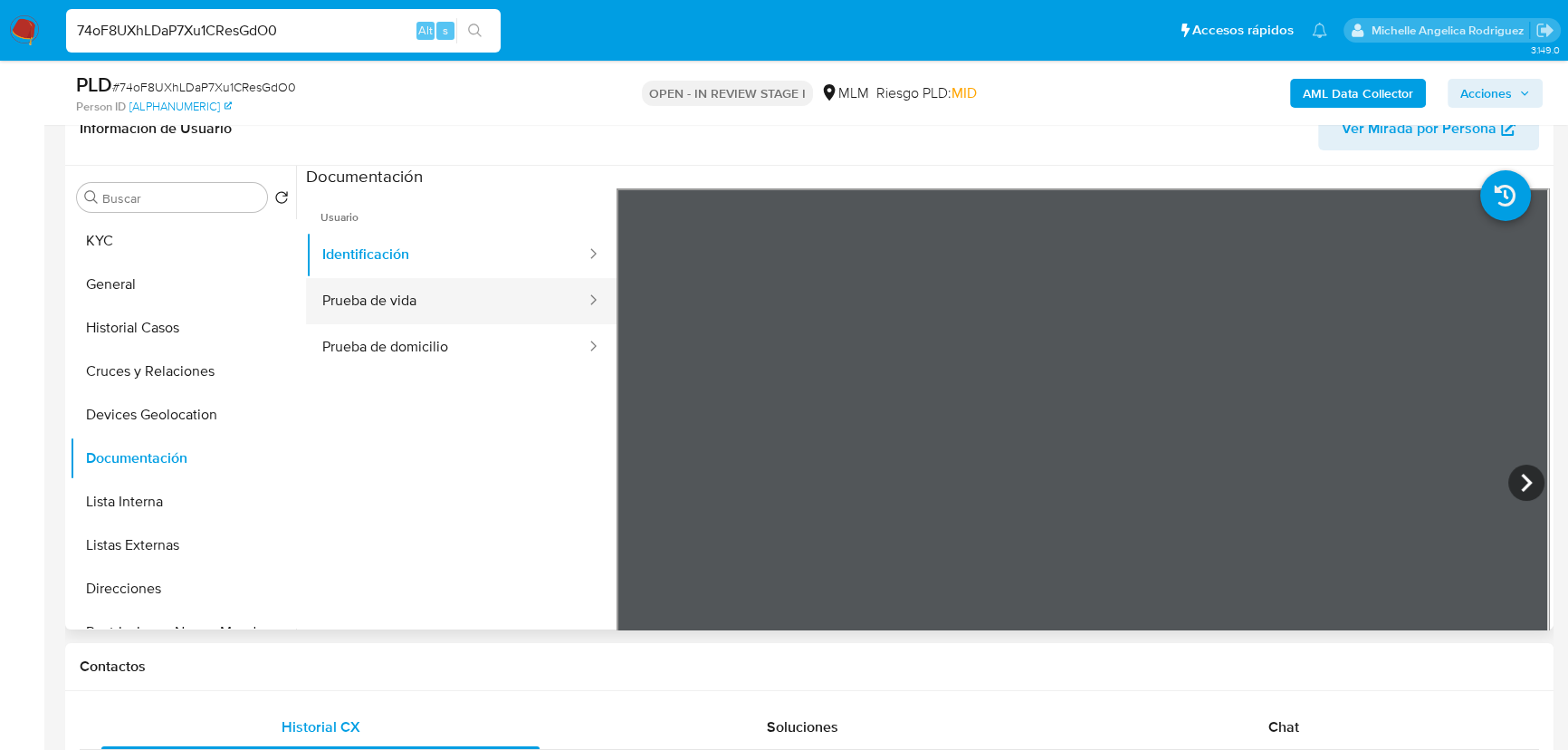 drag, startPoint x: 387, startPoint y: 299, endPoint x: 521, endPoint y: 320, distance: 135.63554 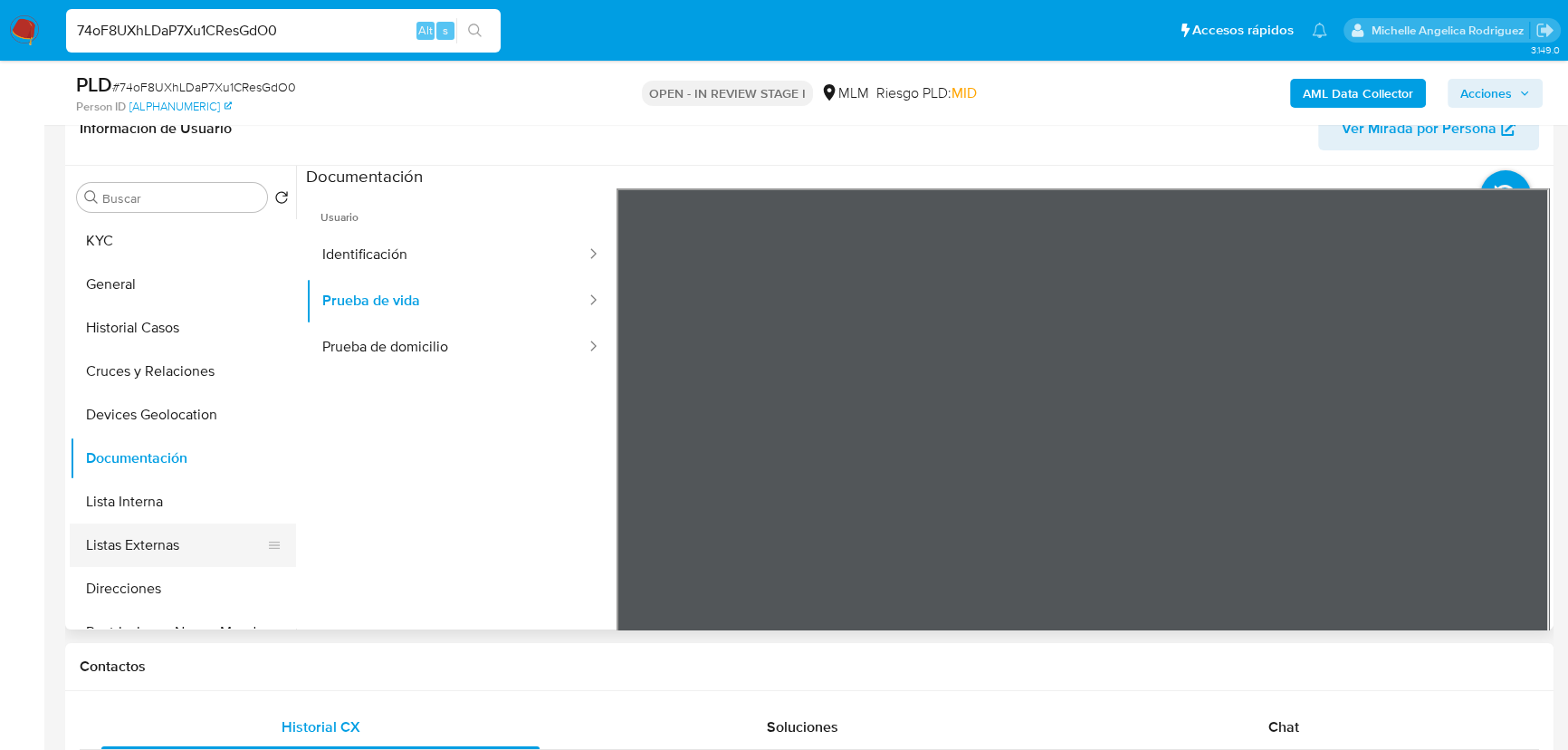 click on "KYC General Historial Casos Cruces y Relaciones Devices Geolocation Documentación Lista Interna Listas Externas Direcciones Restricciones Nuevo Mundo Historial de conversaciones Archivos adjuntos Dispositivos Point Historial Riesgo PLD Información de accesos Datos Modificados Fecha Compliant IV Challenges Marcas AML Créditos Anticipos de dinero Cuentas Bancarias Insurtech Items Perfiles Tarjetas" at bounding box center (183, 423) 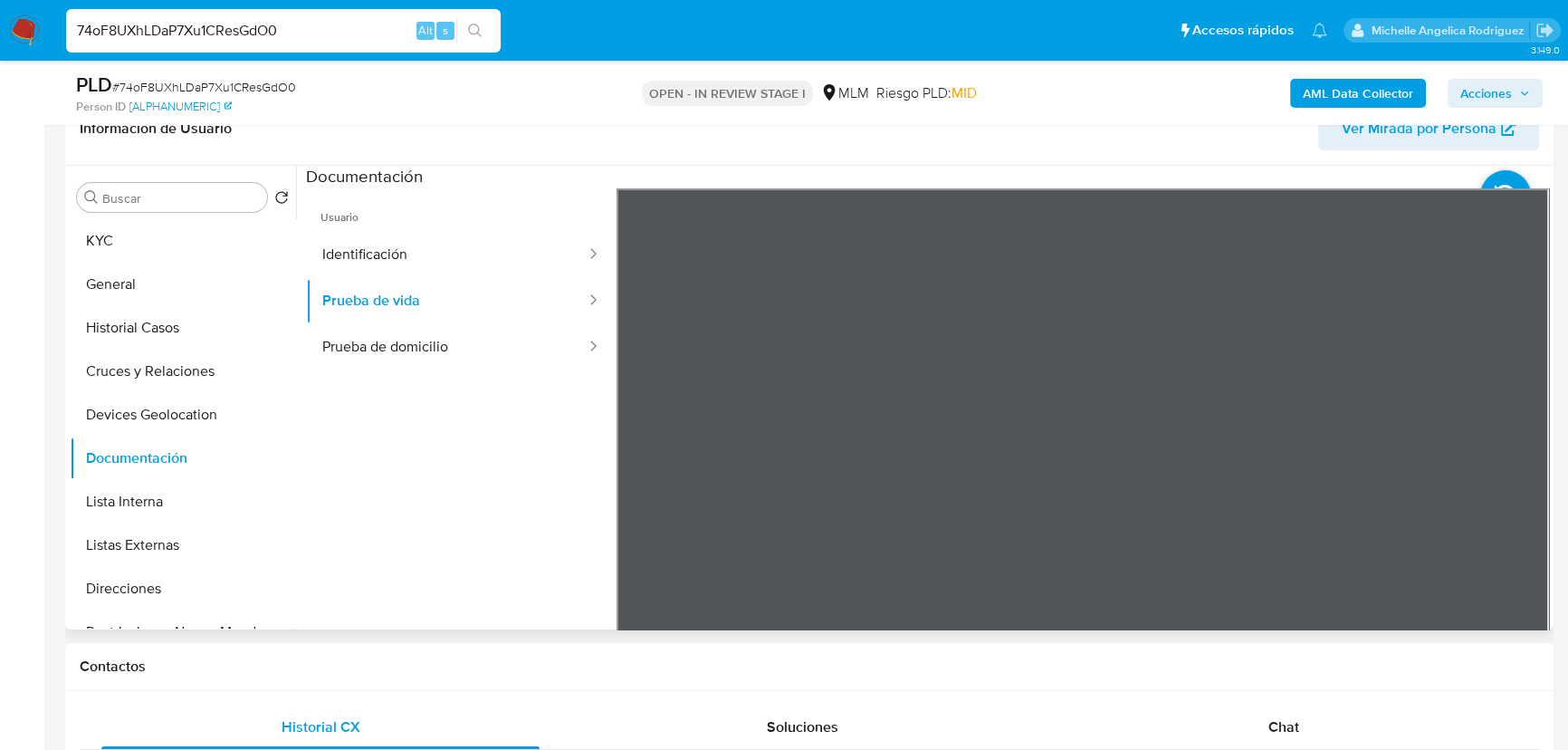 drag, startPoint x: 148, startPoint y: 560, endPoint x: 784, endPoint y: 554, distance: 636.0283 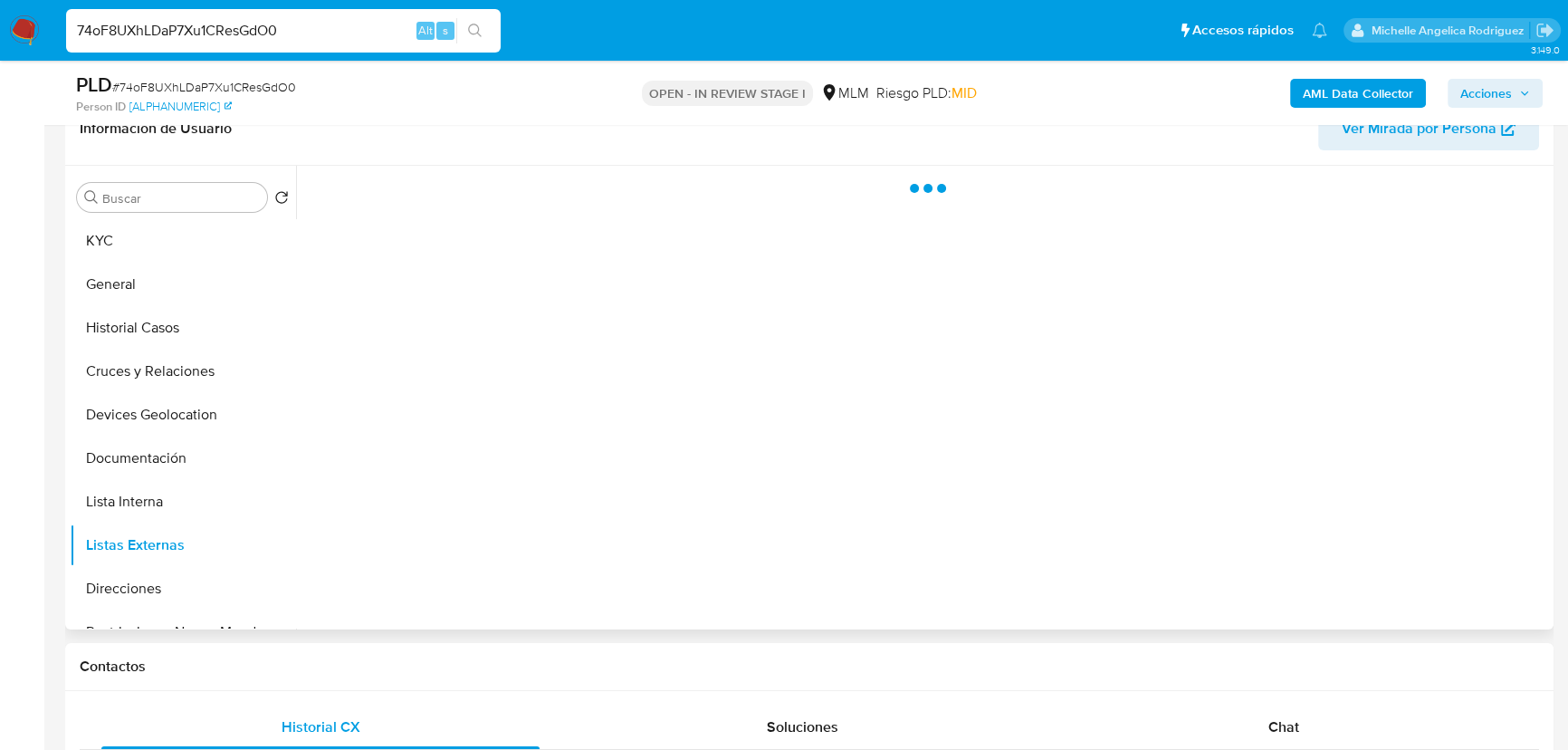 type 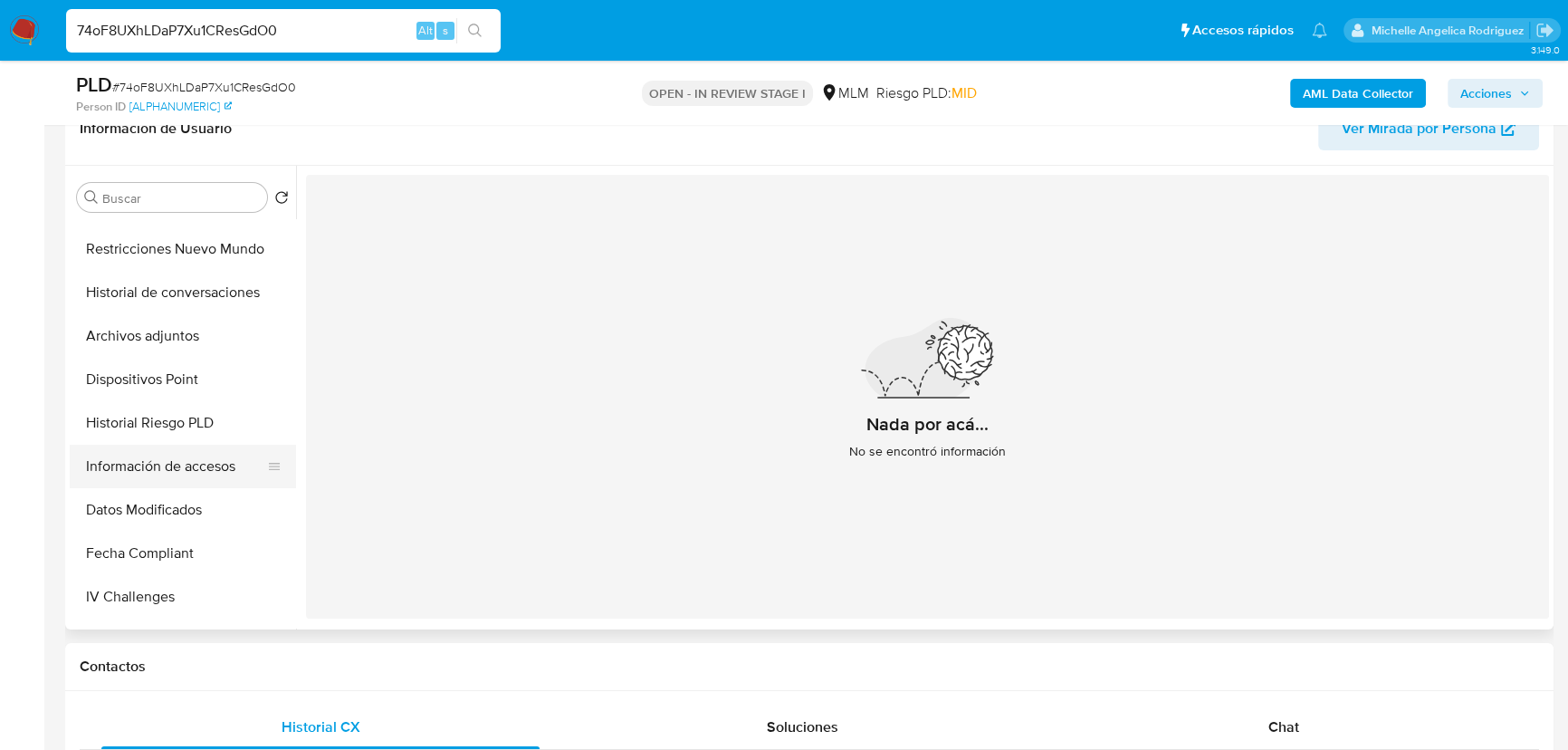 scroll, scrollTop: 411, scrollLeft: 0, axis: vertical 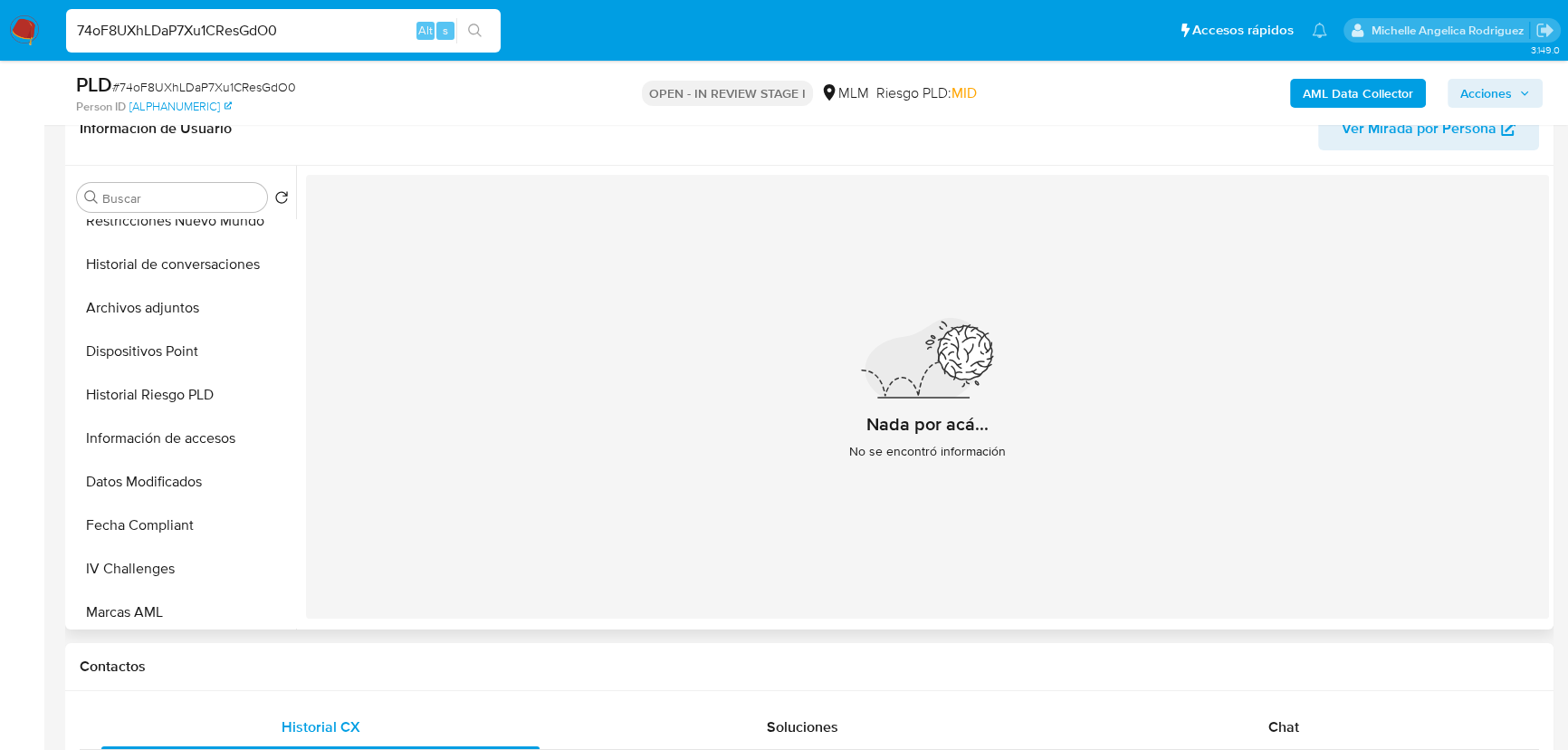 click on "Buscar   Volver al orden por defecto KYC General Historial Casos Cruces y Relaciones Devices Geolocation Documentación Lista Interna Listas Externas Direcciones Restricciones Nuevo Mundo Historial de conversaciones Archivos adjuntos Dispositivos Point Historial Riesgo PLD Información de accesos Datos Modificados Fecha Compliant IV Challenges Marcas AML Créditos Anticipos de dinero Cuentas Bancarias Insurtech Items Perfiles Tarjetas" at bounding box center [183, 399] 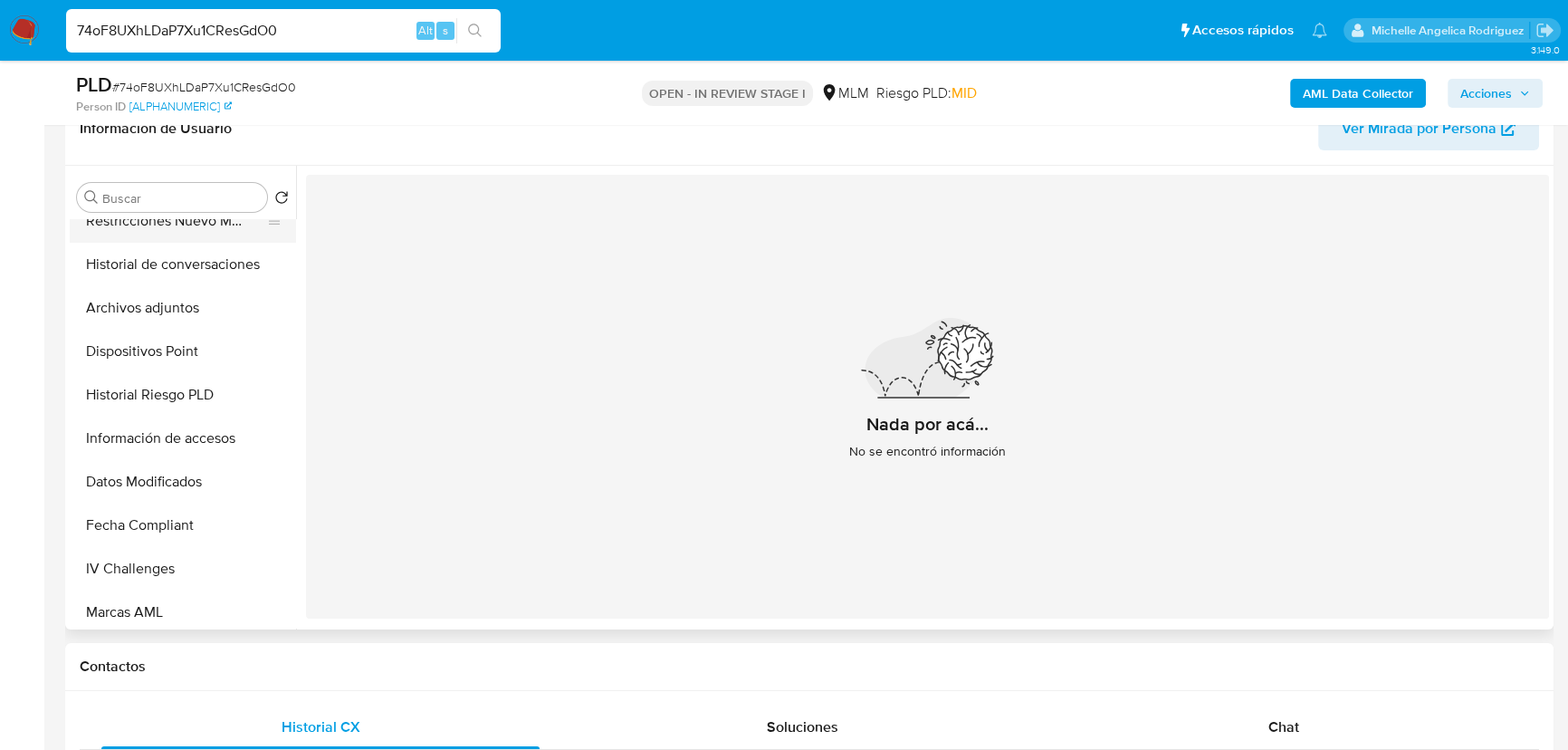 click on "Restricciones Nuevo Mundo" at bounding box center [176, 221] 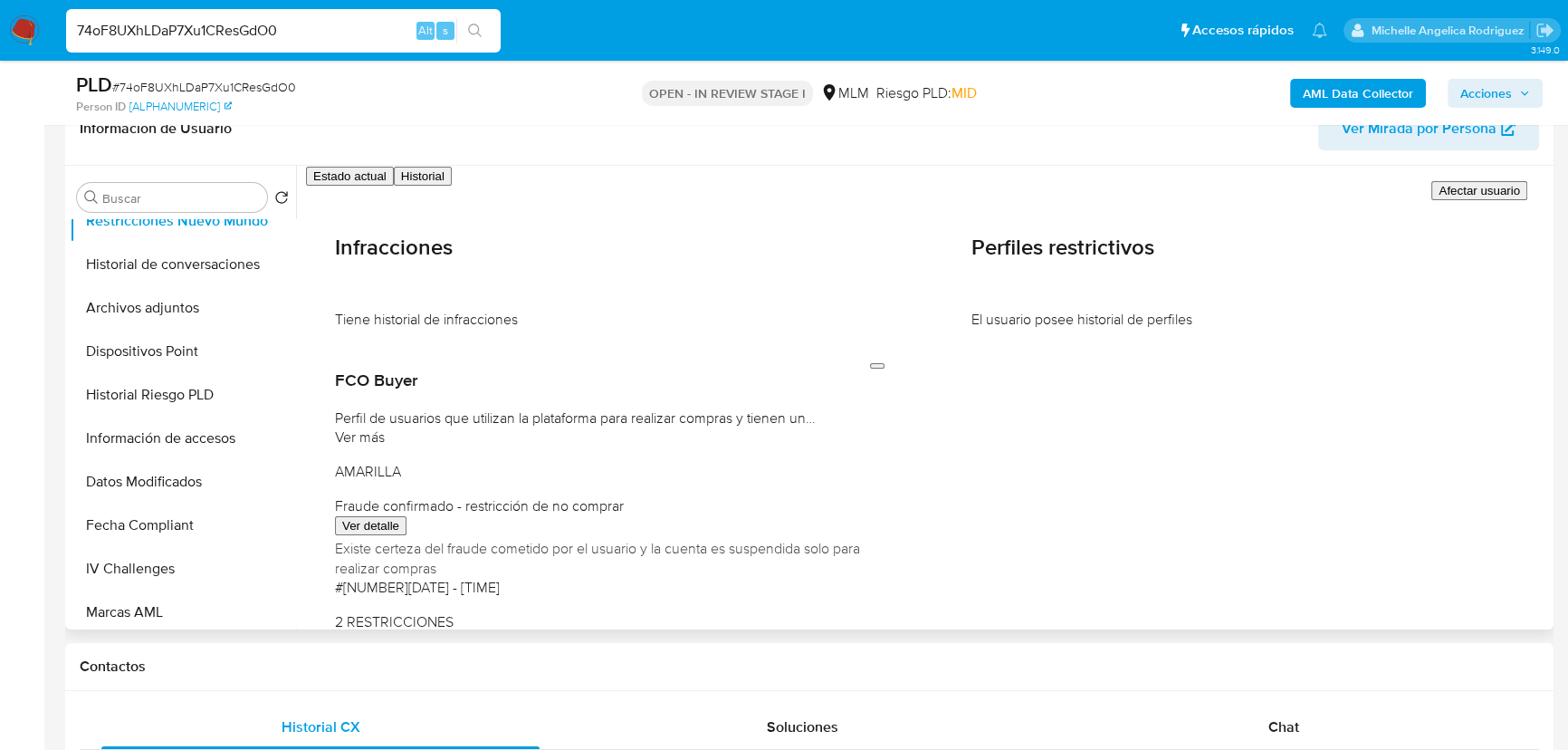 type 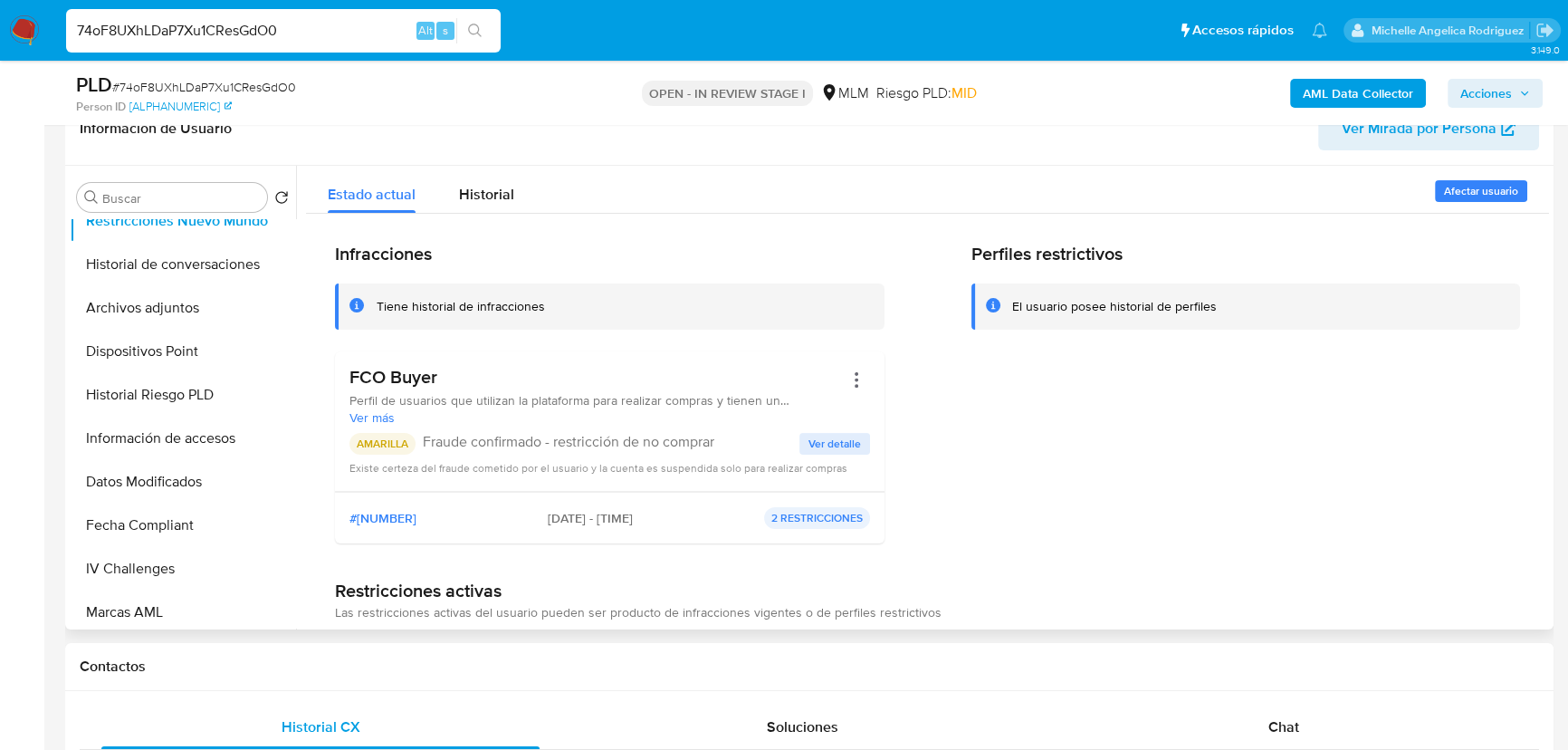 click on "Ver detalle" at bounding box center (835, 444) 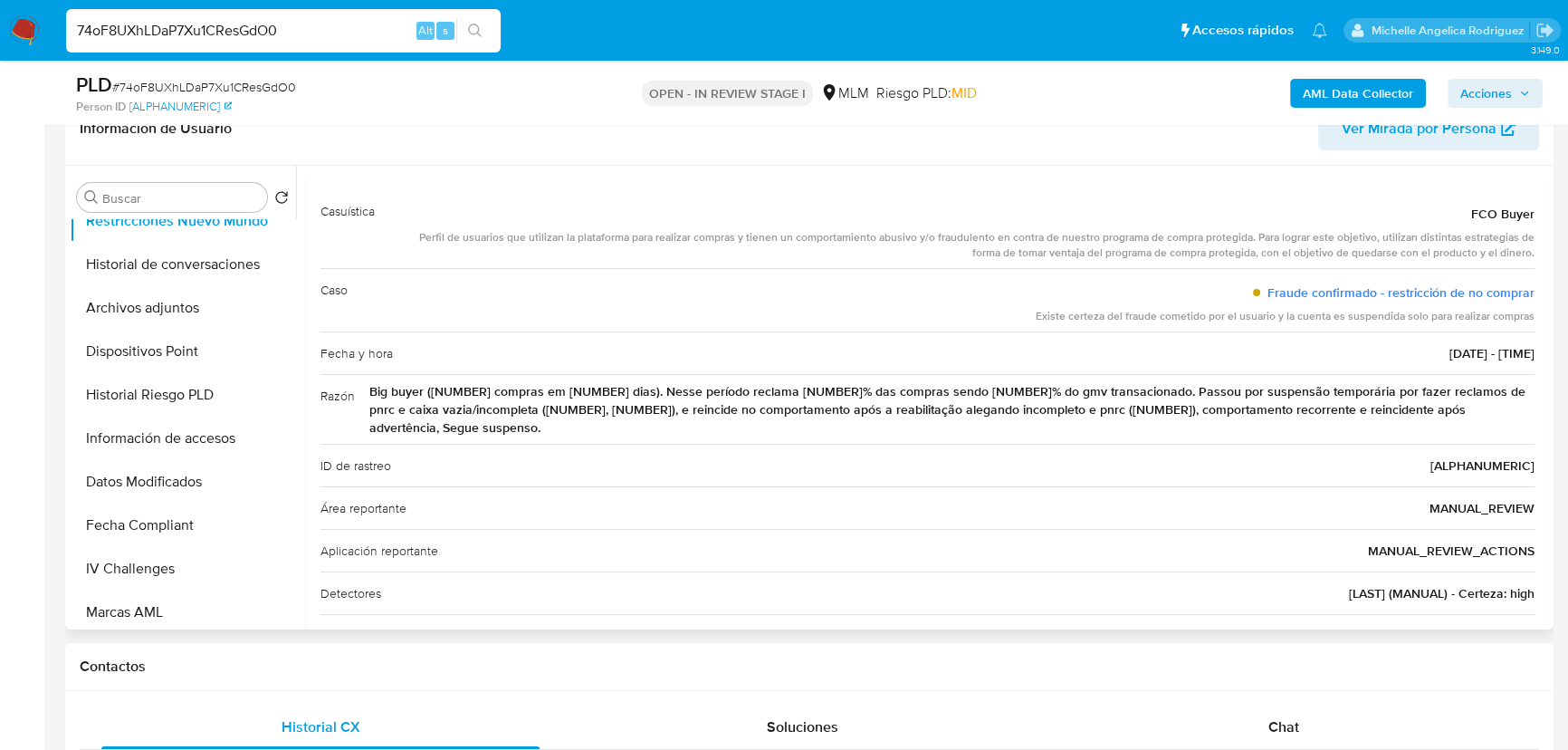 scroll, scrollTop: 164, scrollLeft: 0, axis: vertical 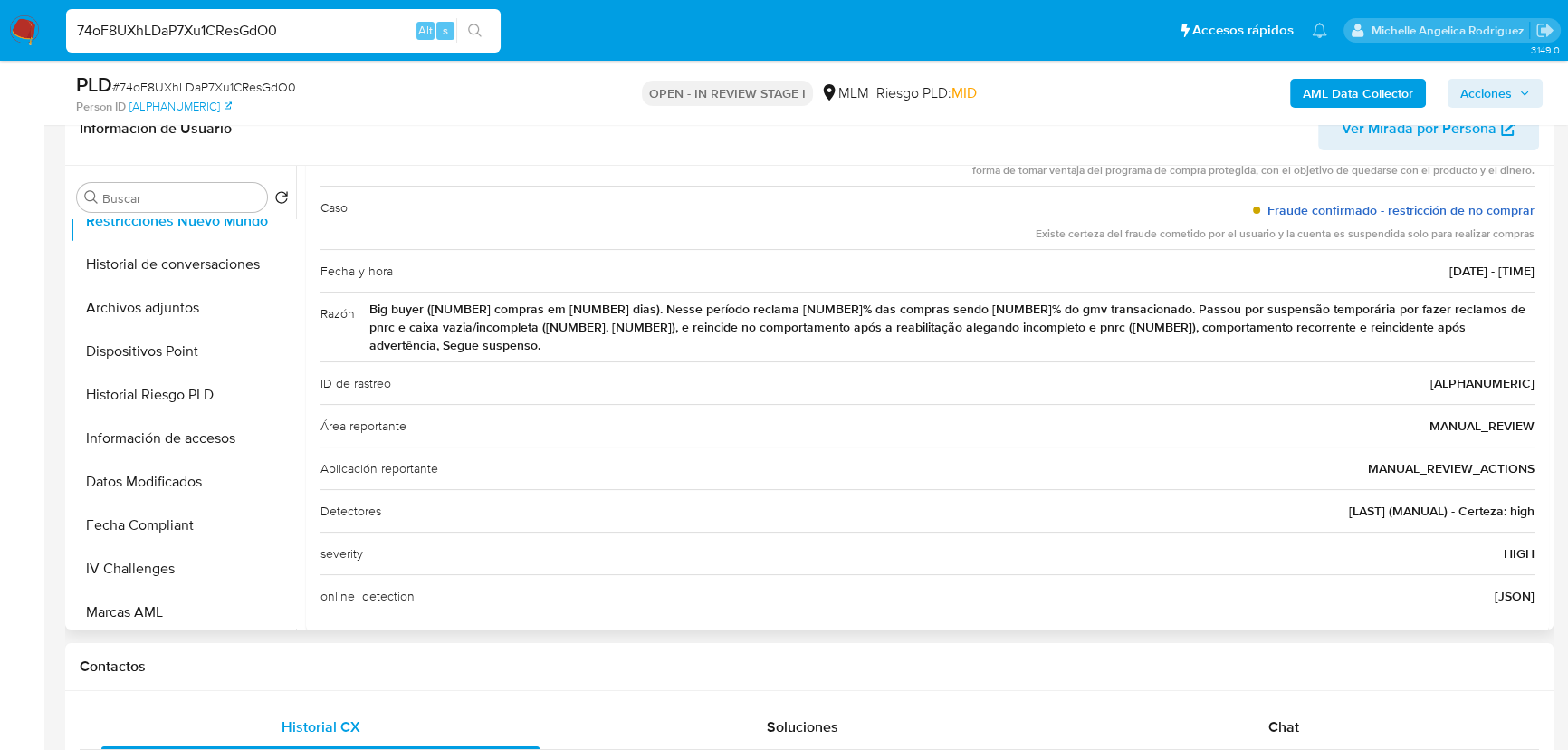 click on "Fraude confirmado - restricción de no comprar" at bounding box center [1401, 210] 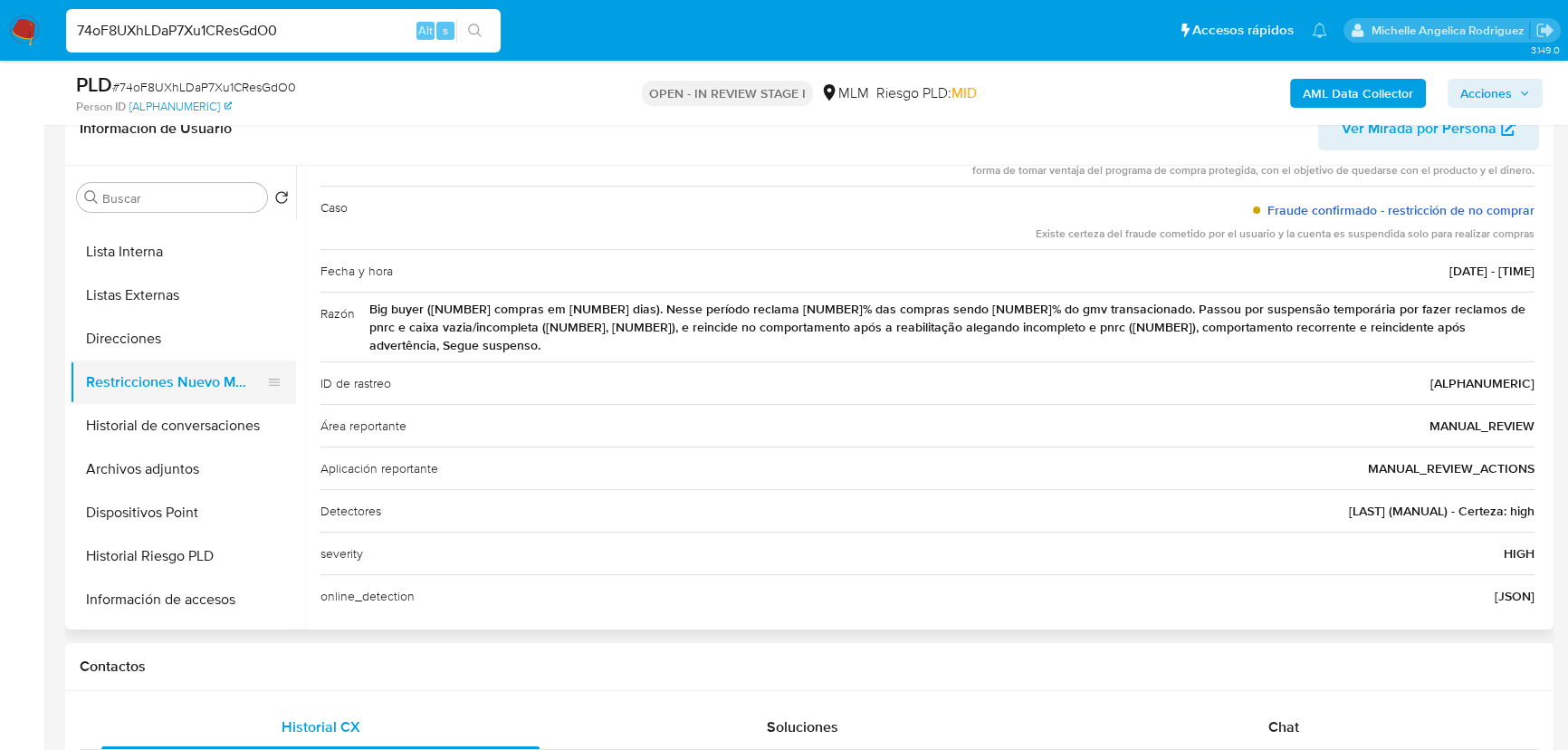 scroll, scrollTop: 246, scrollLeft: 0, axis: vertical 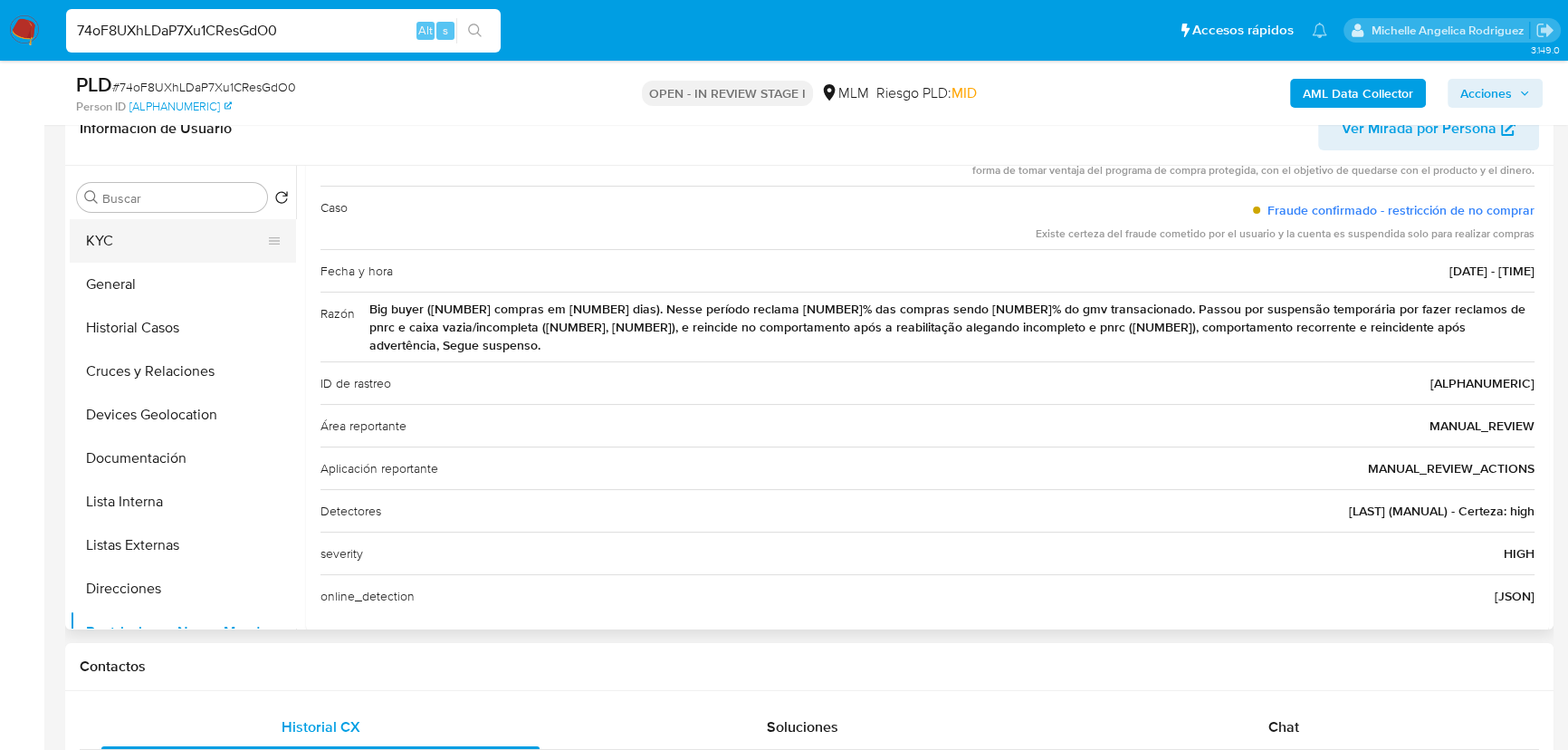 click on "KYC" at bounding box center [176, 241] 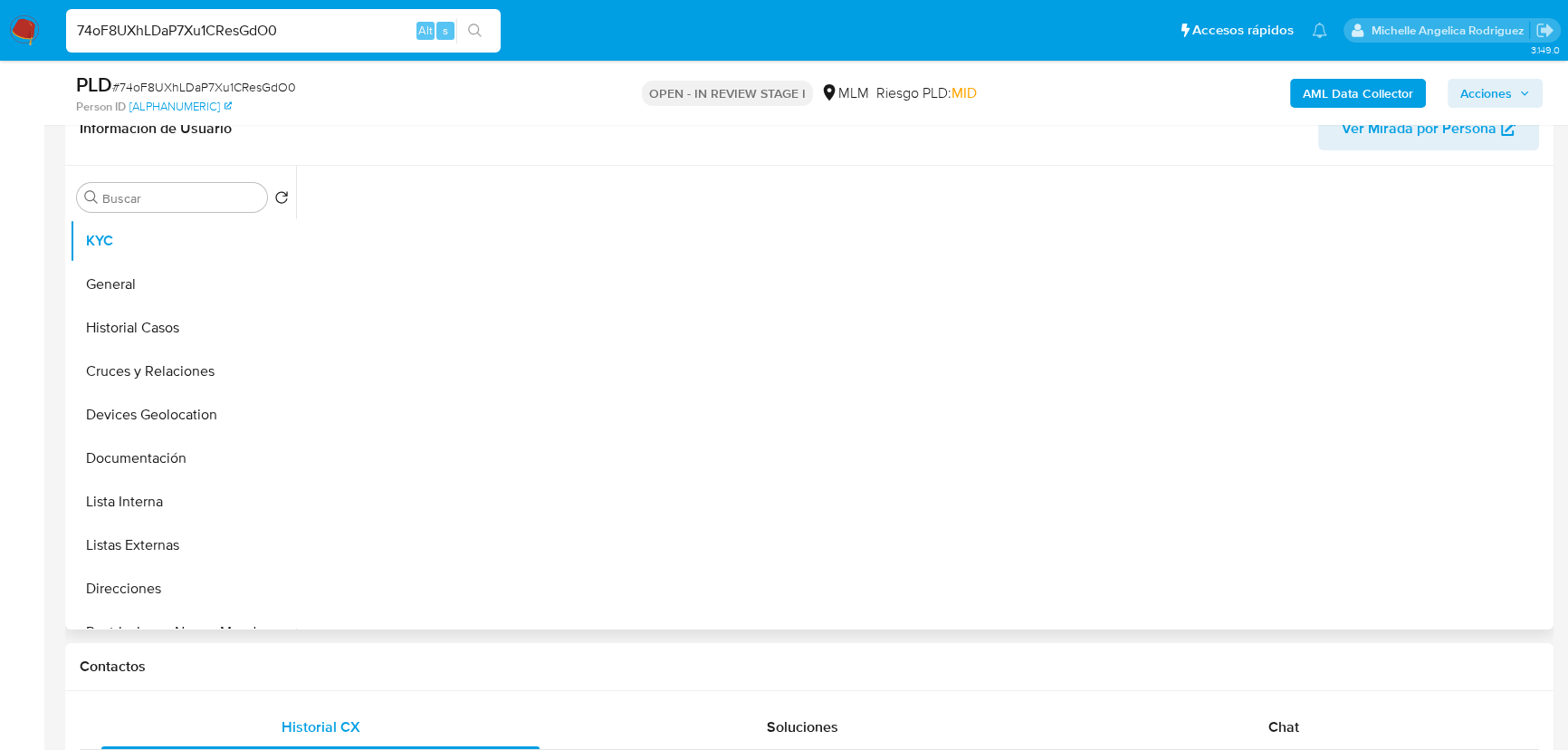 scroll, scrollTop: 0, scrollLeft: 0, axis: both 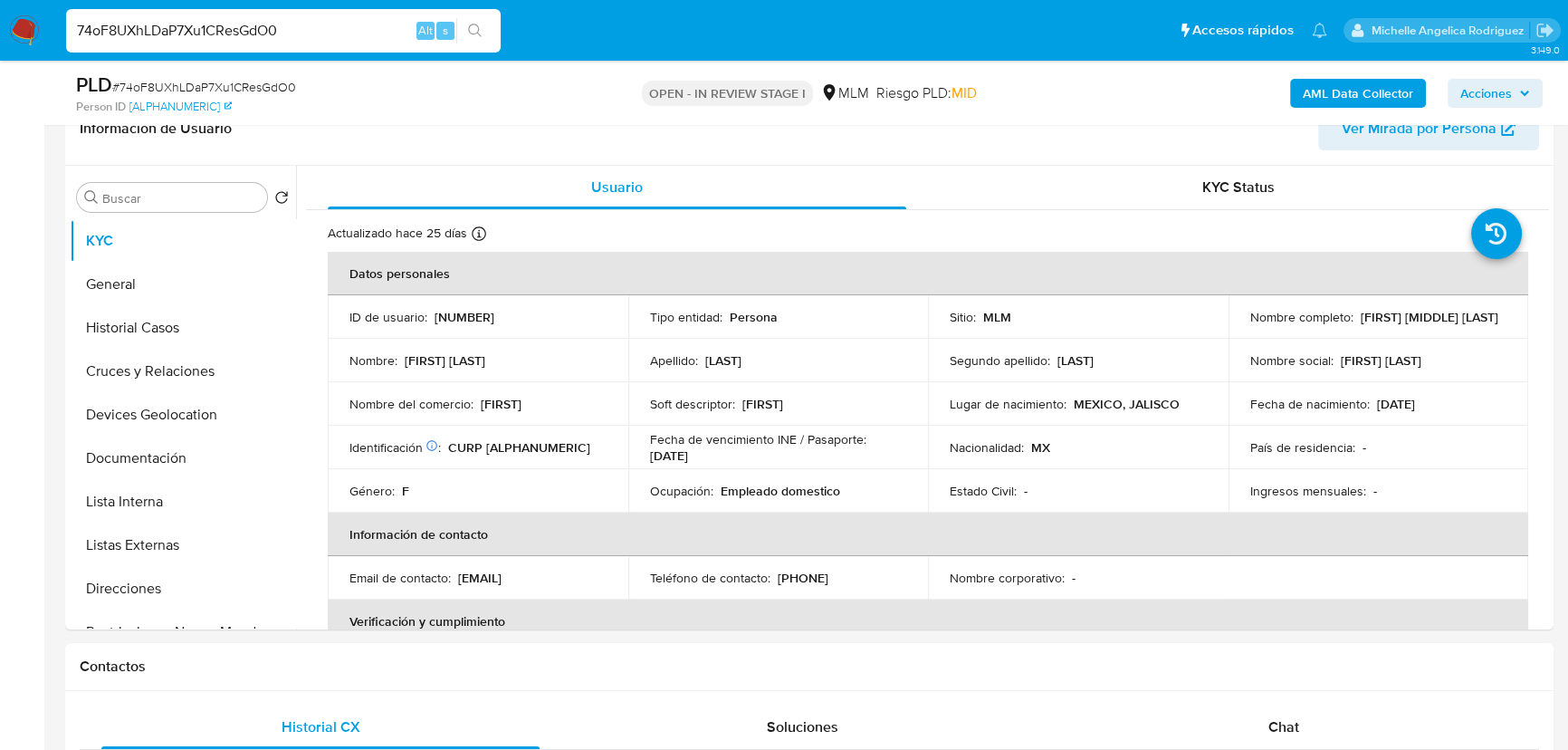 click at bounding box center [24, 31] 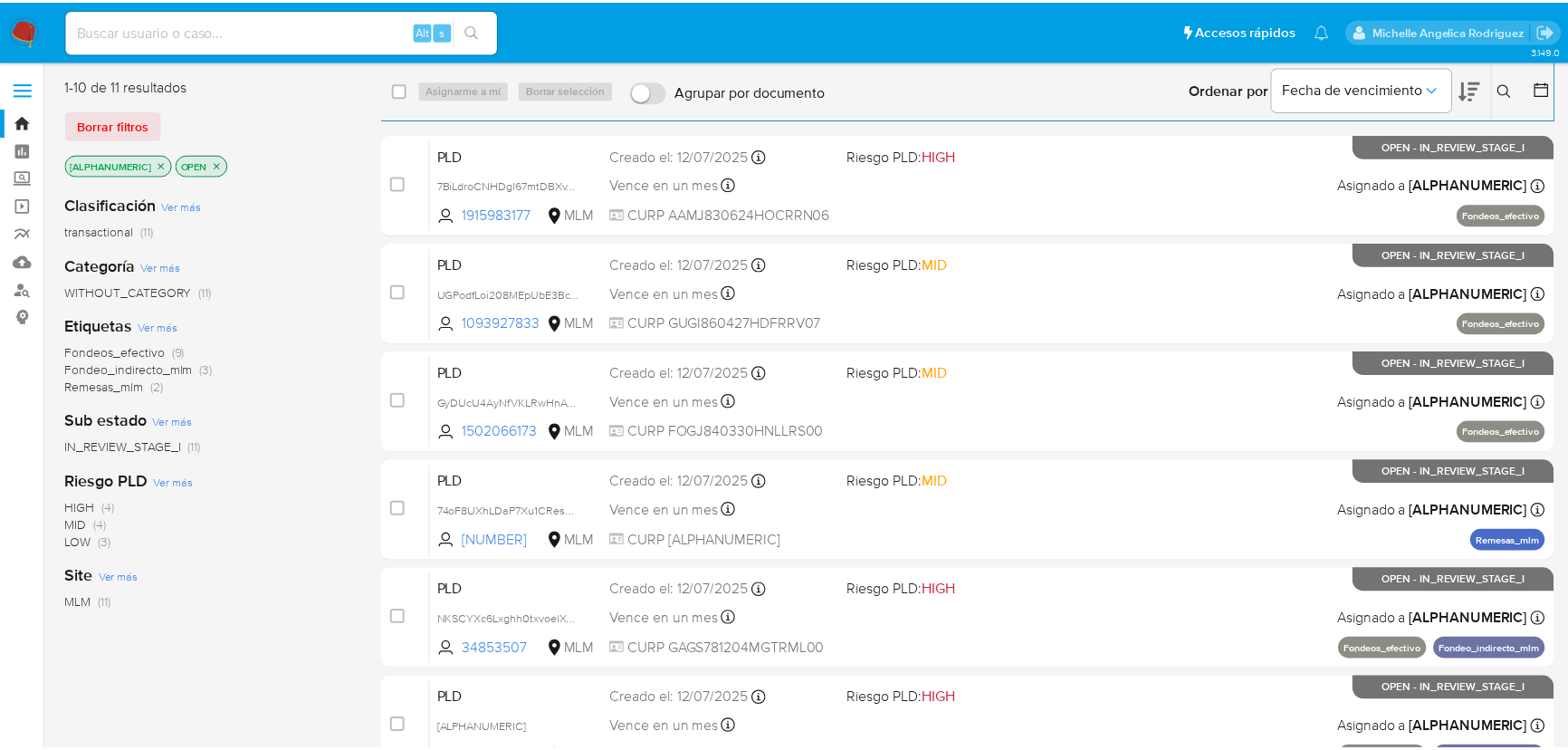 scroll, scrollTop: 0, scrollLeft: 0, axis: both 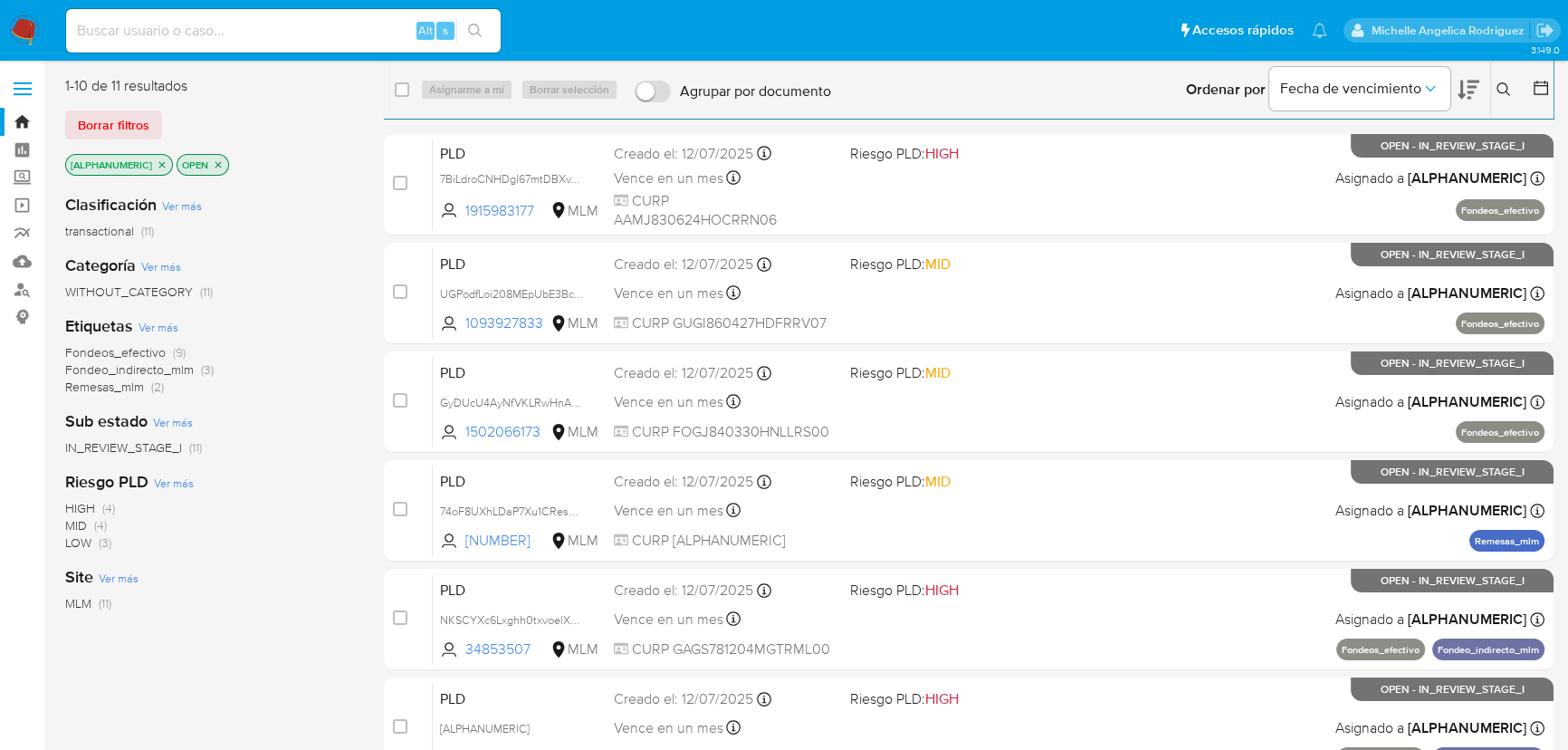 click at bounding box center [283, 31] 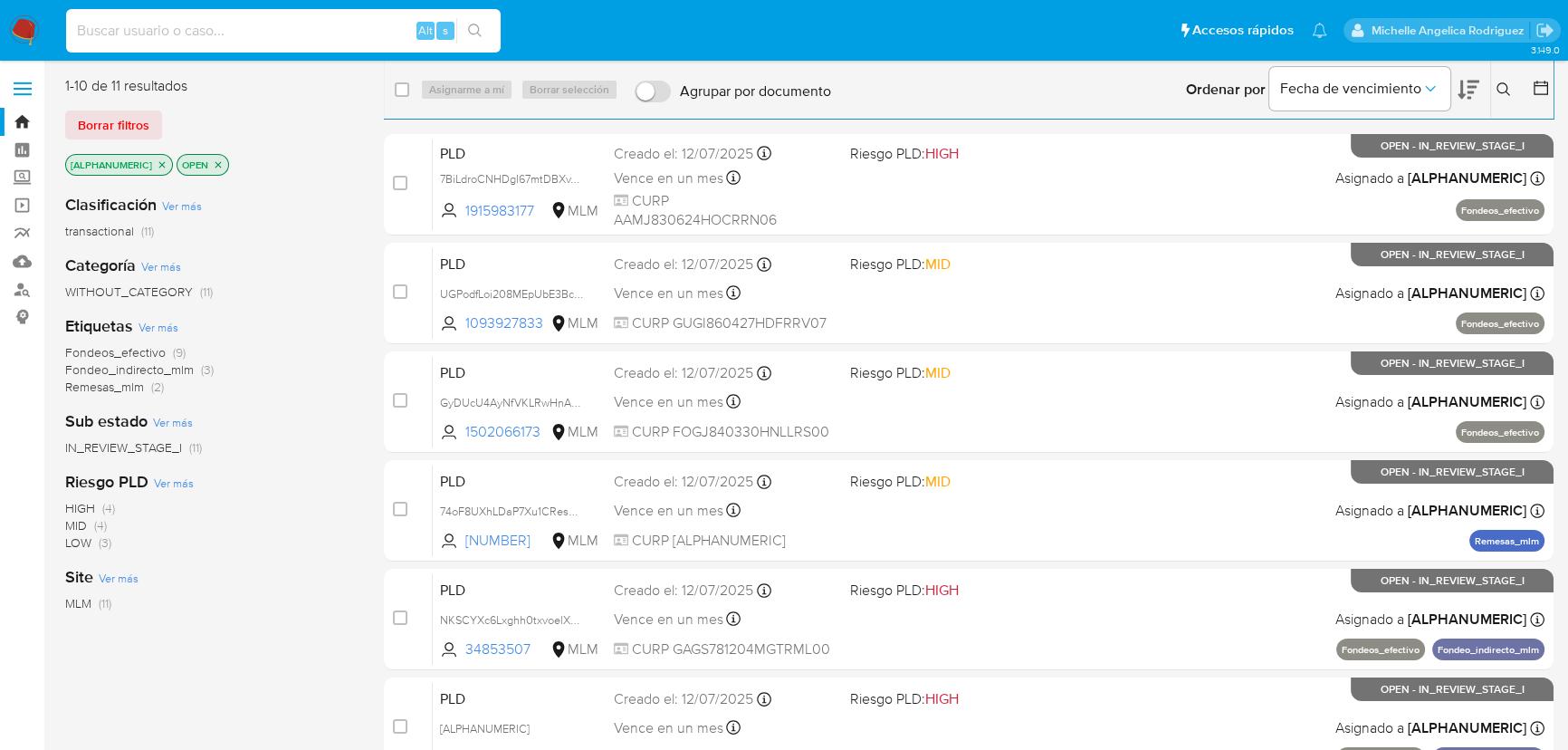 paste on "74oF8UXhLDaP7Xu1CResGdO0" 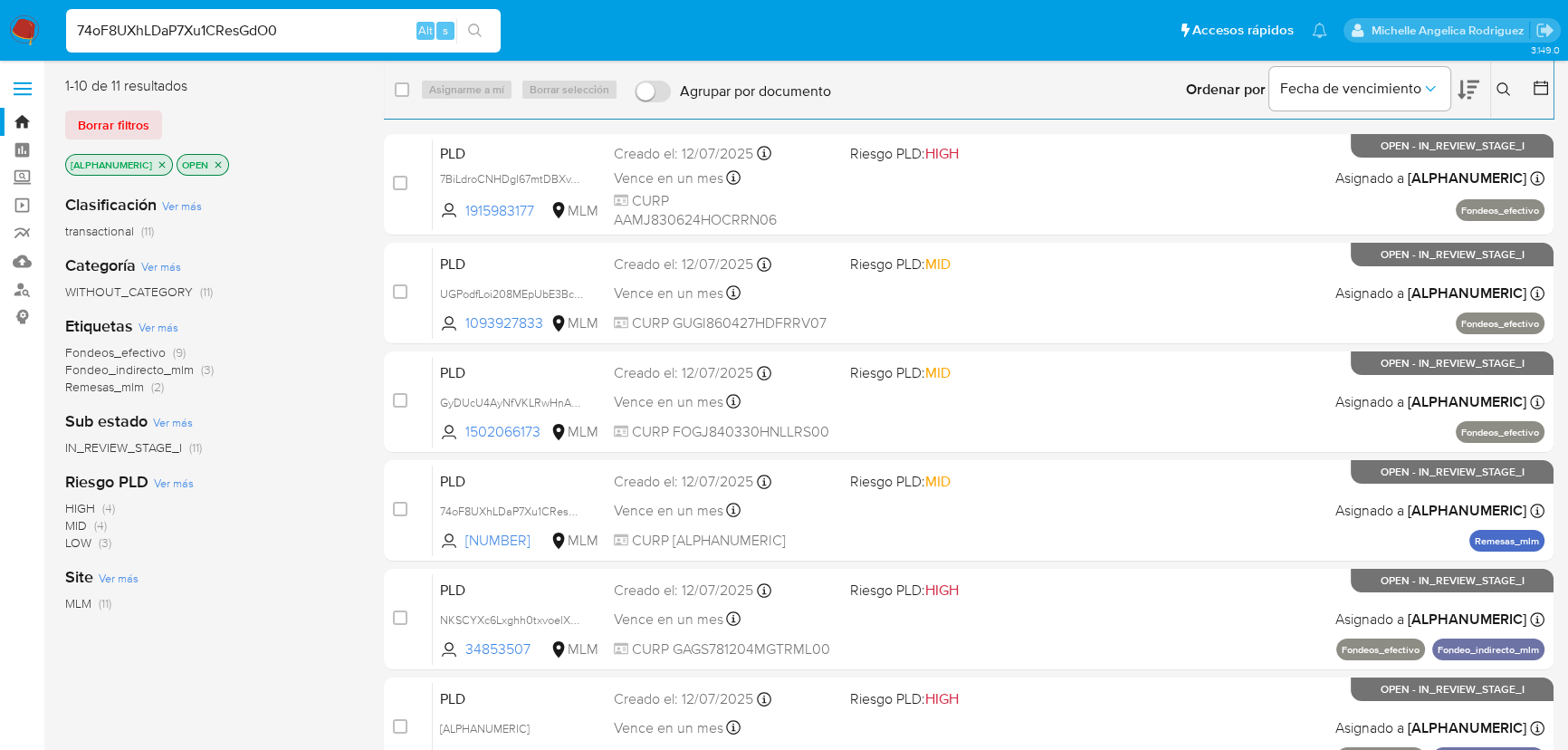 type on "74oF8UXhLDaP7Xu1CResGdO0" 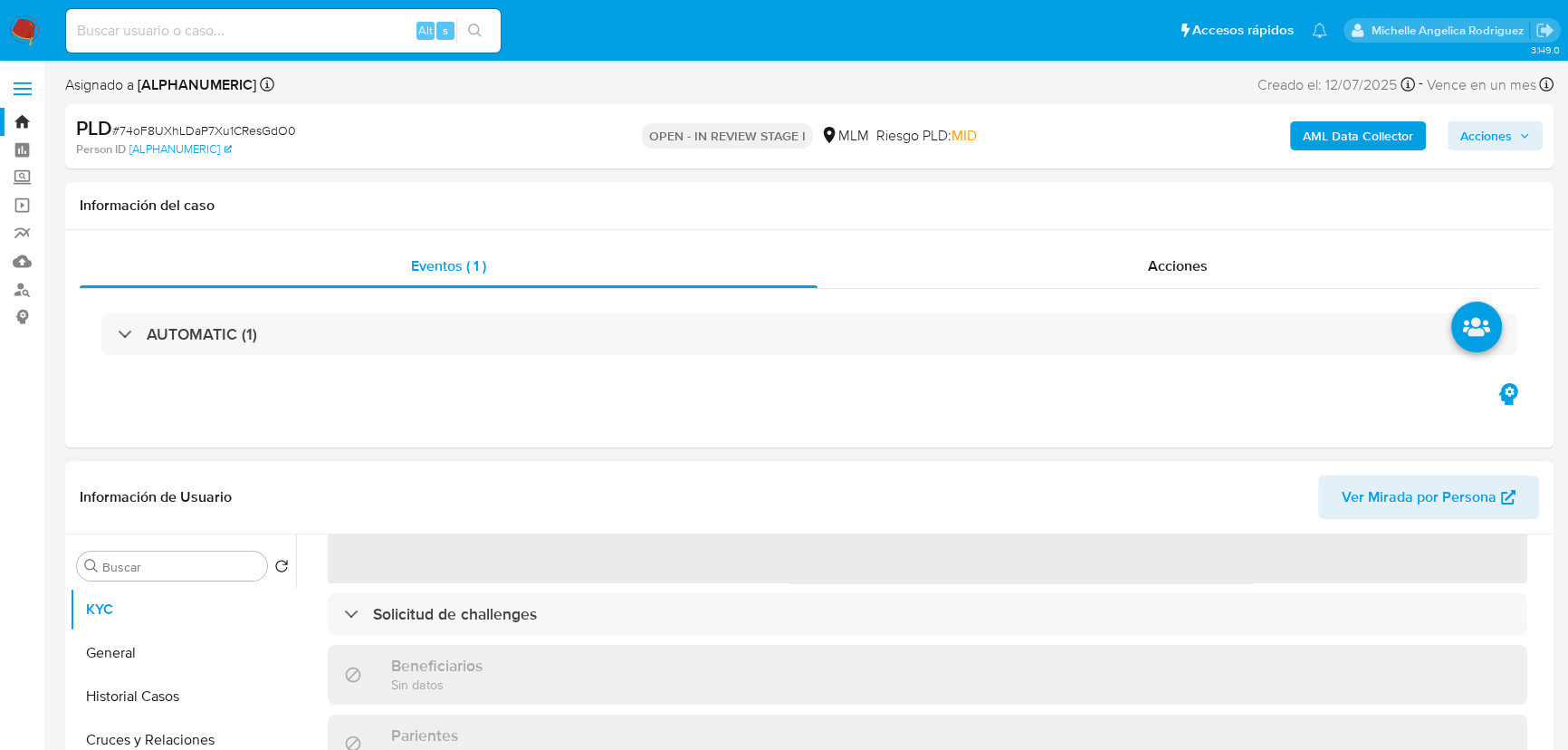 scroll, scrollTop: 329, scrollLeft: 0, axis: vertical 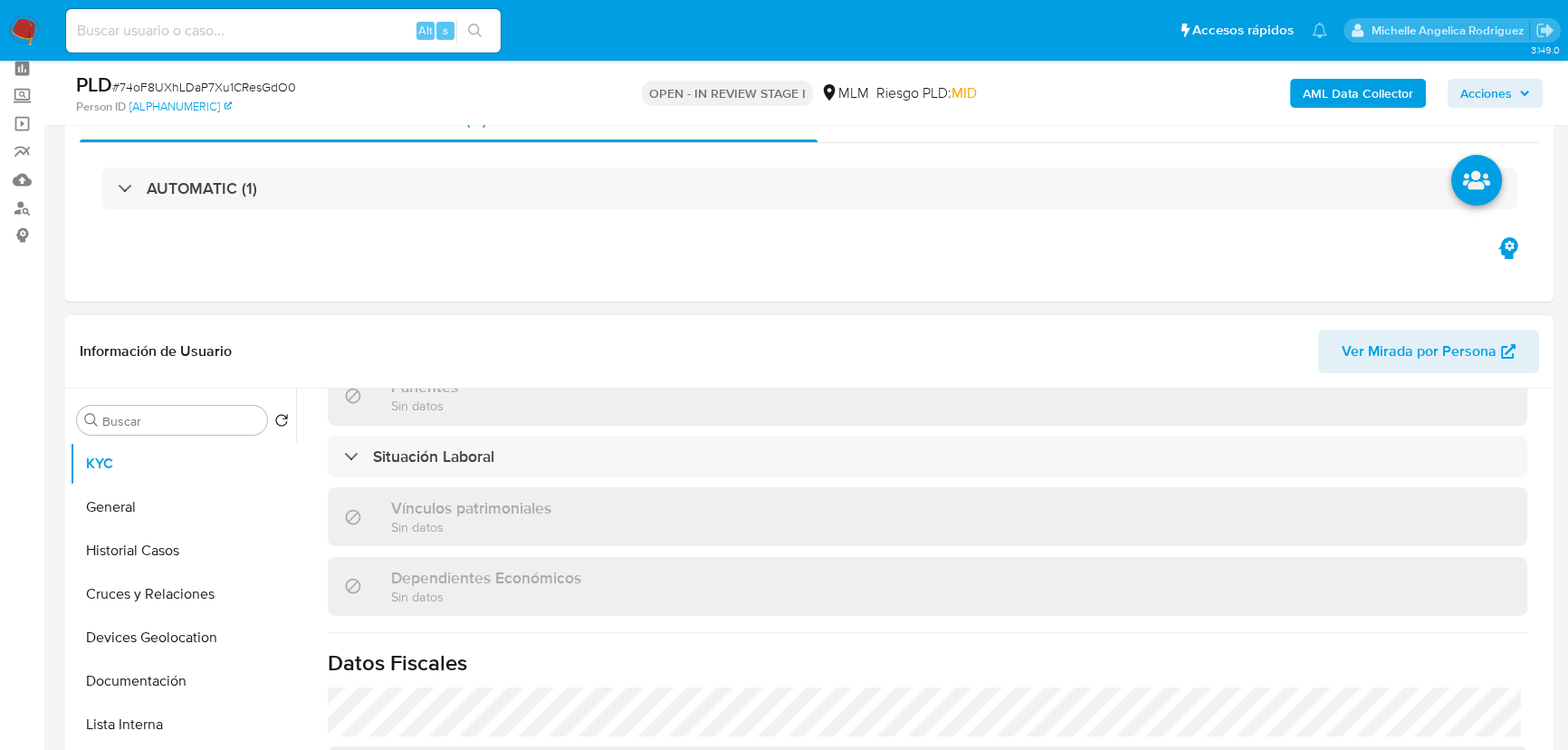 select on "10" 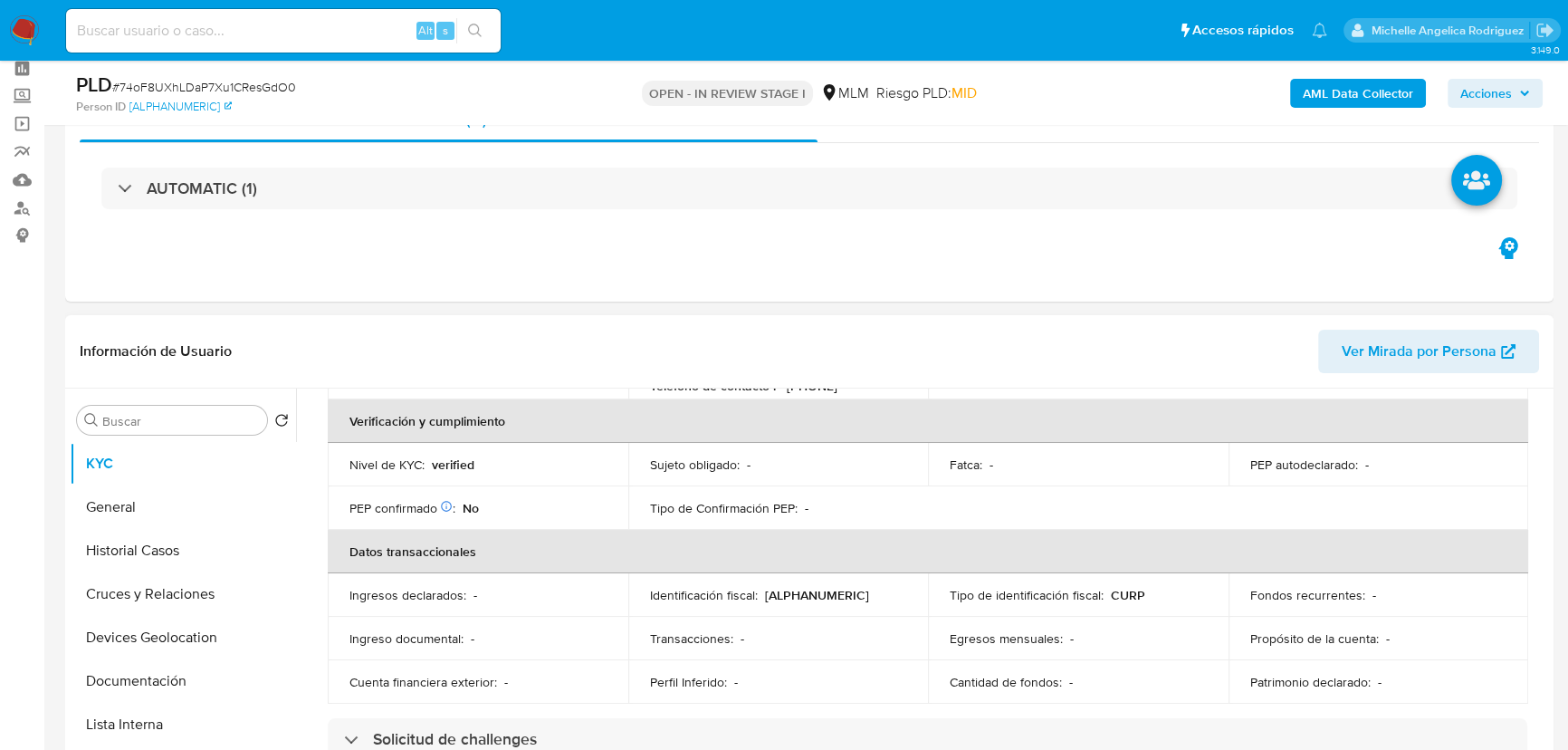 scroll, scrollTop: 344, scrollLeft: 0, axis: vertical 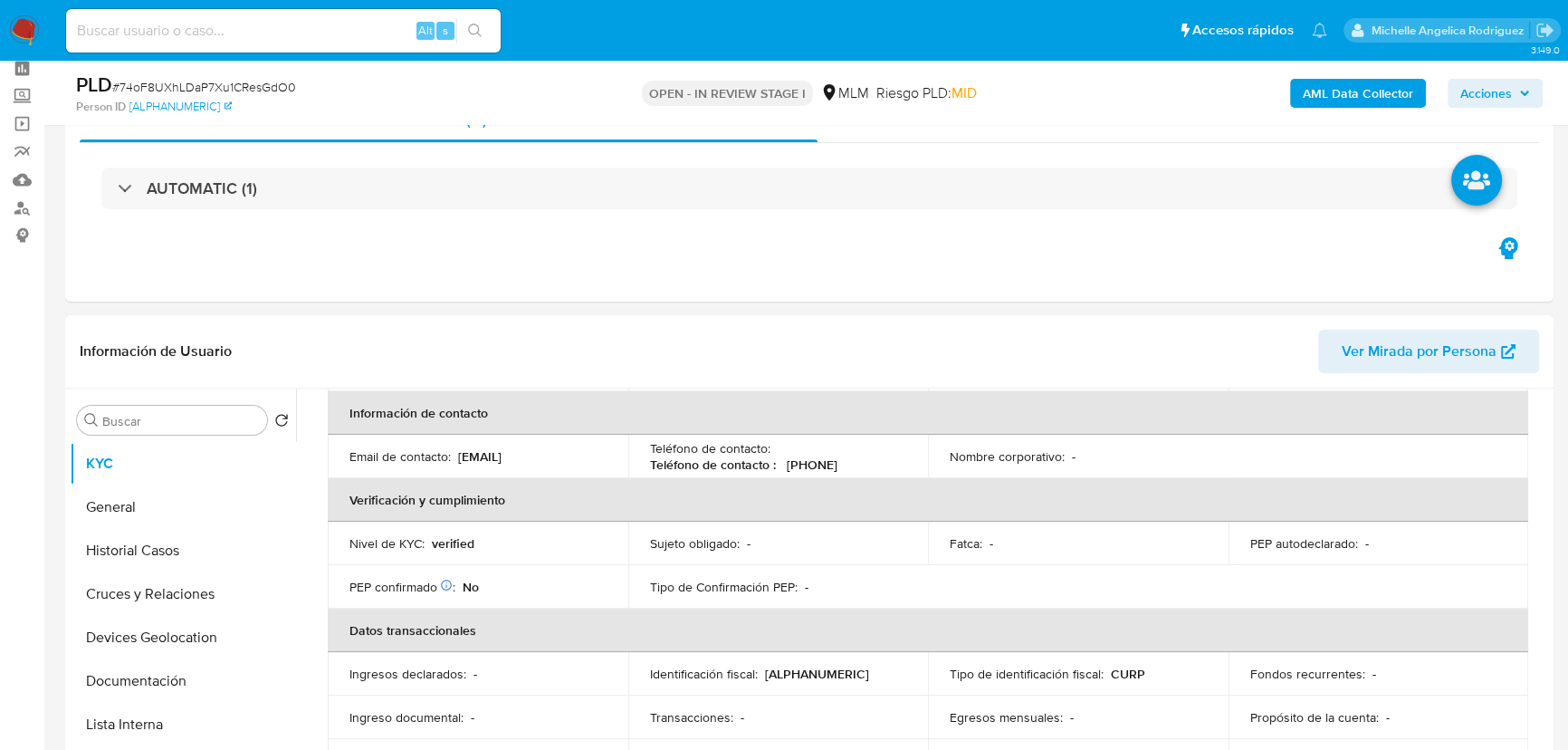 click on "PEP confirmado   Obtenido de listas internas :    No" at bounding box center [478, 587] 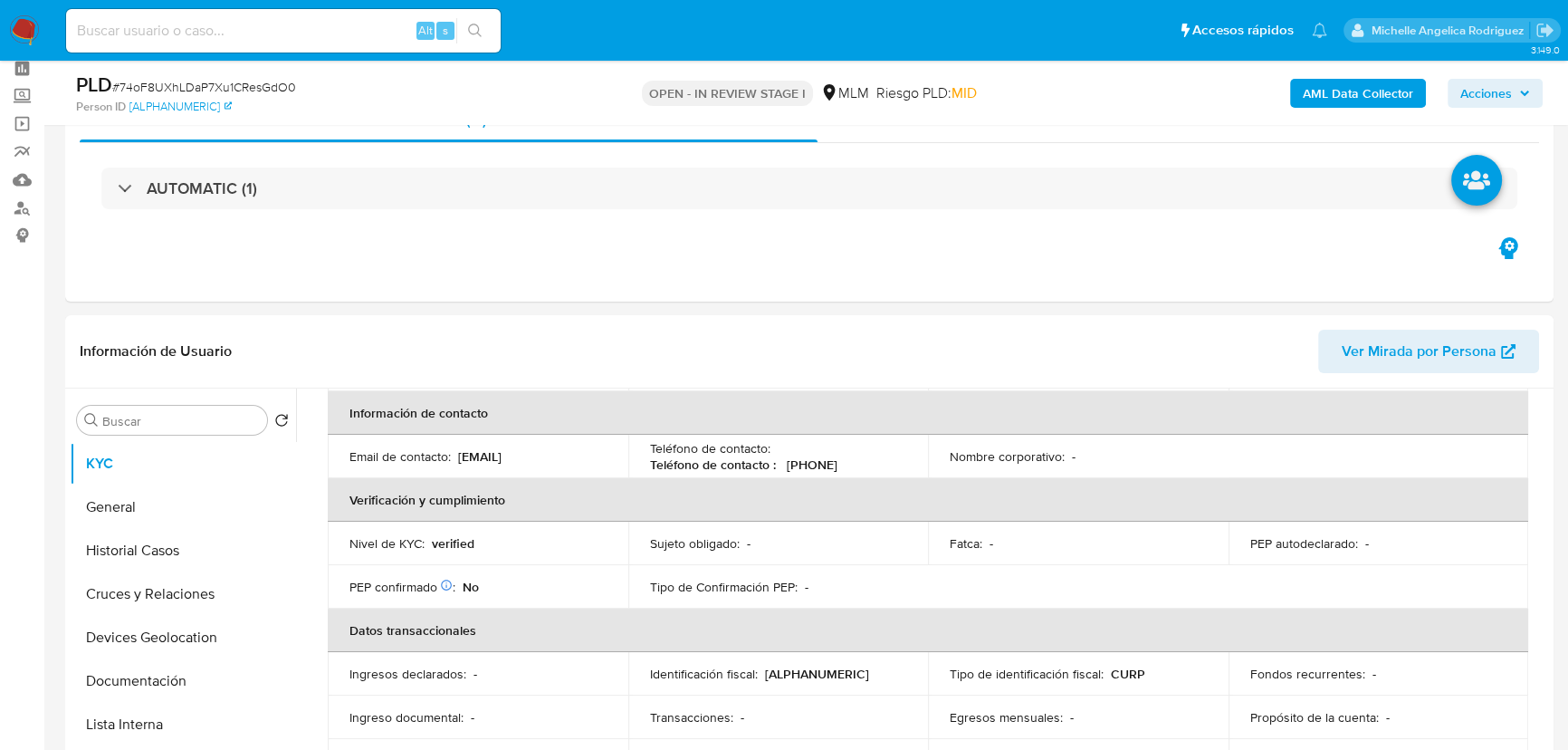 copy on "vianeypriscila@gmail.com" 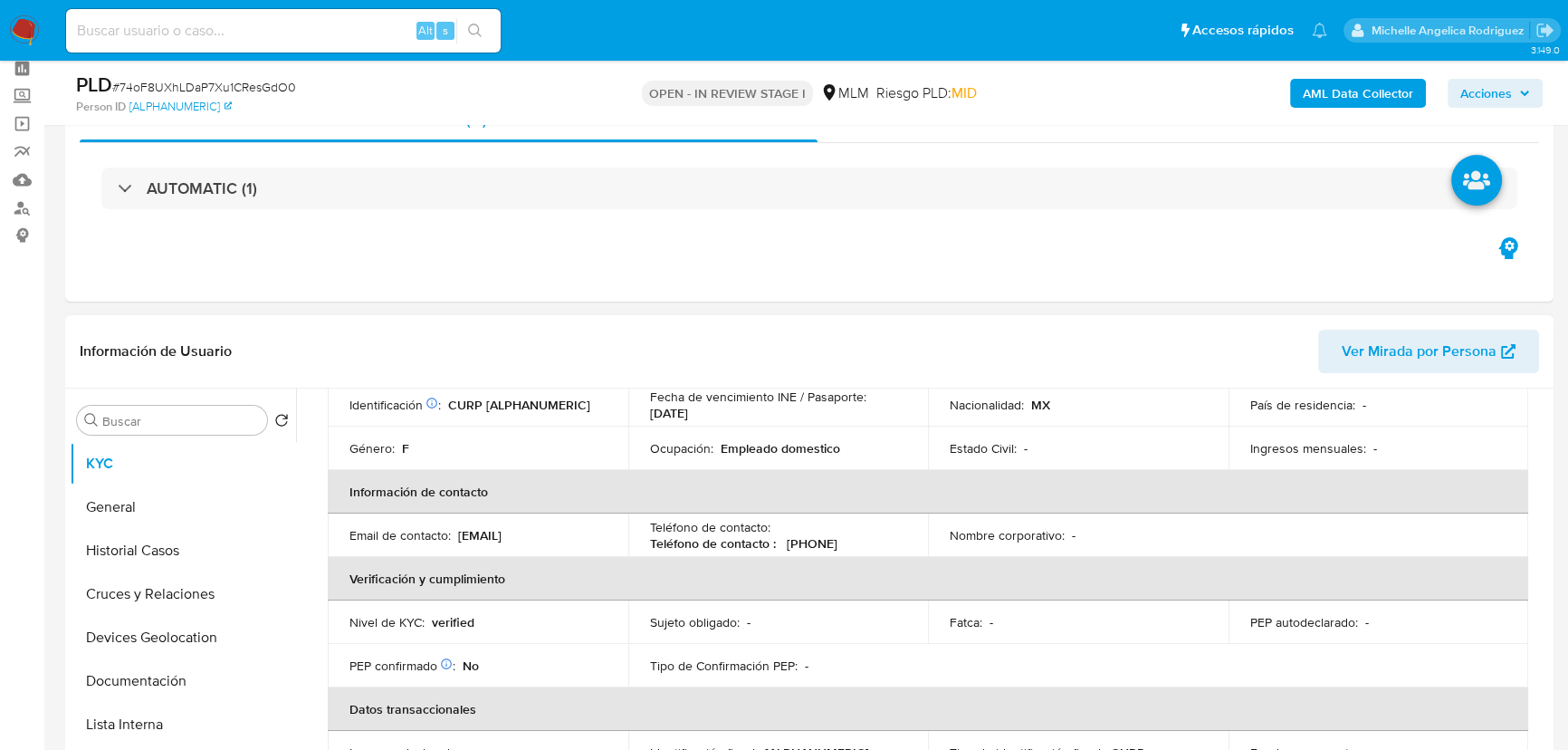 scroll, scrollTop: 263, scrollLeft: 0, axis: vertical 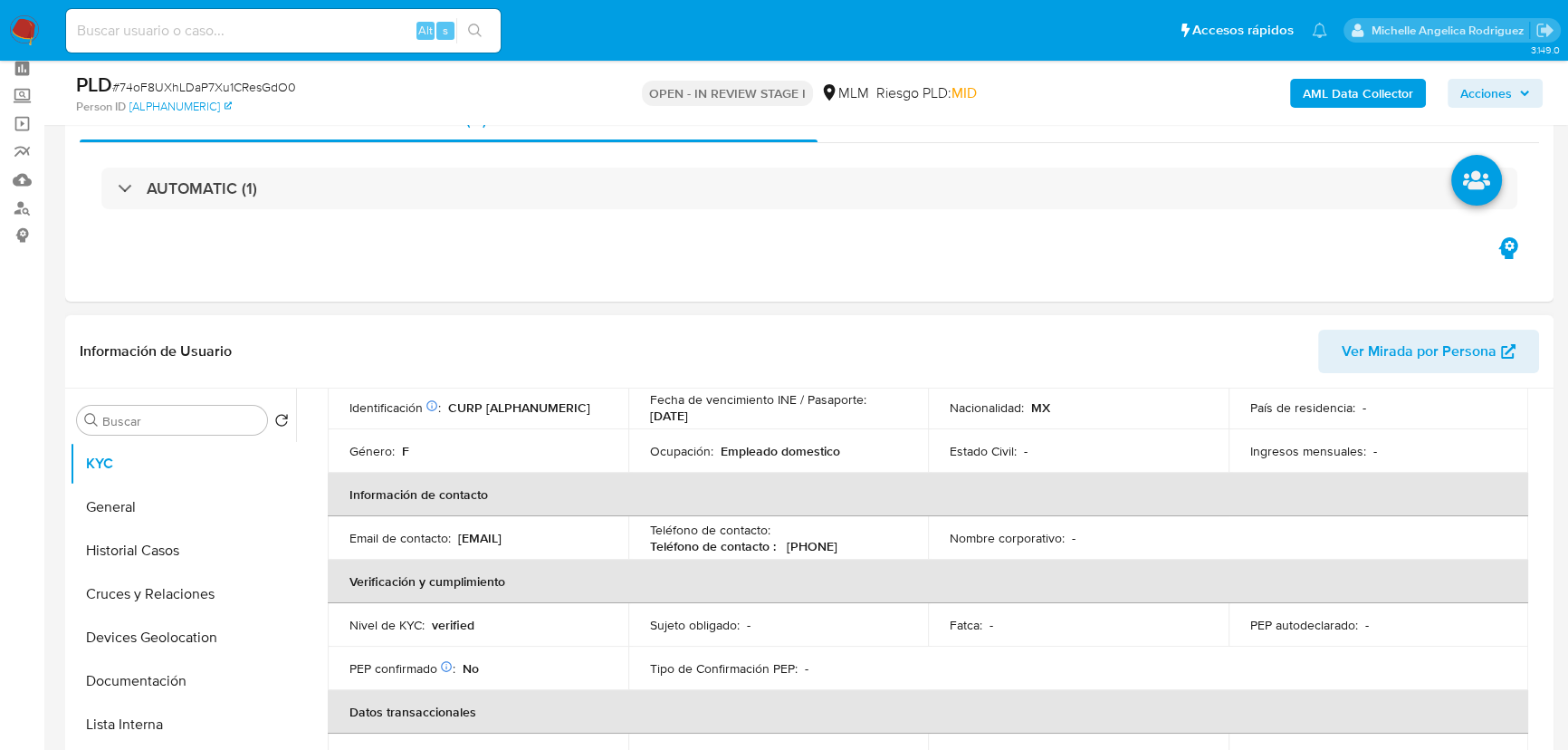 drag, startPoint x: 808, startPoint y: 550, endPoint x: 824, endPoint y: 539, distance: 19.416488 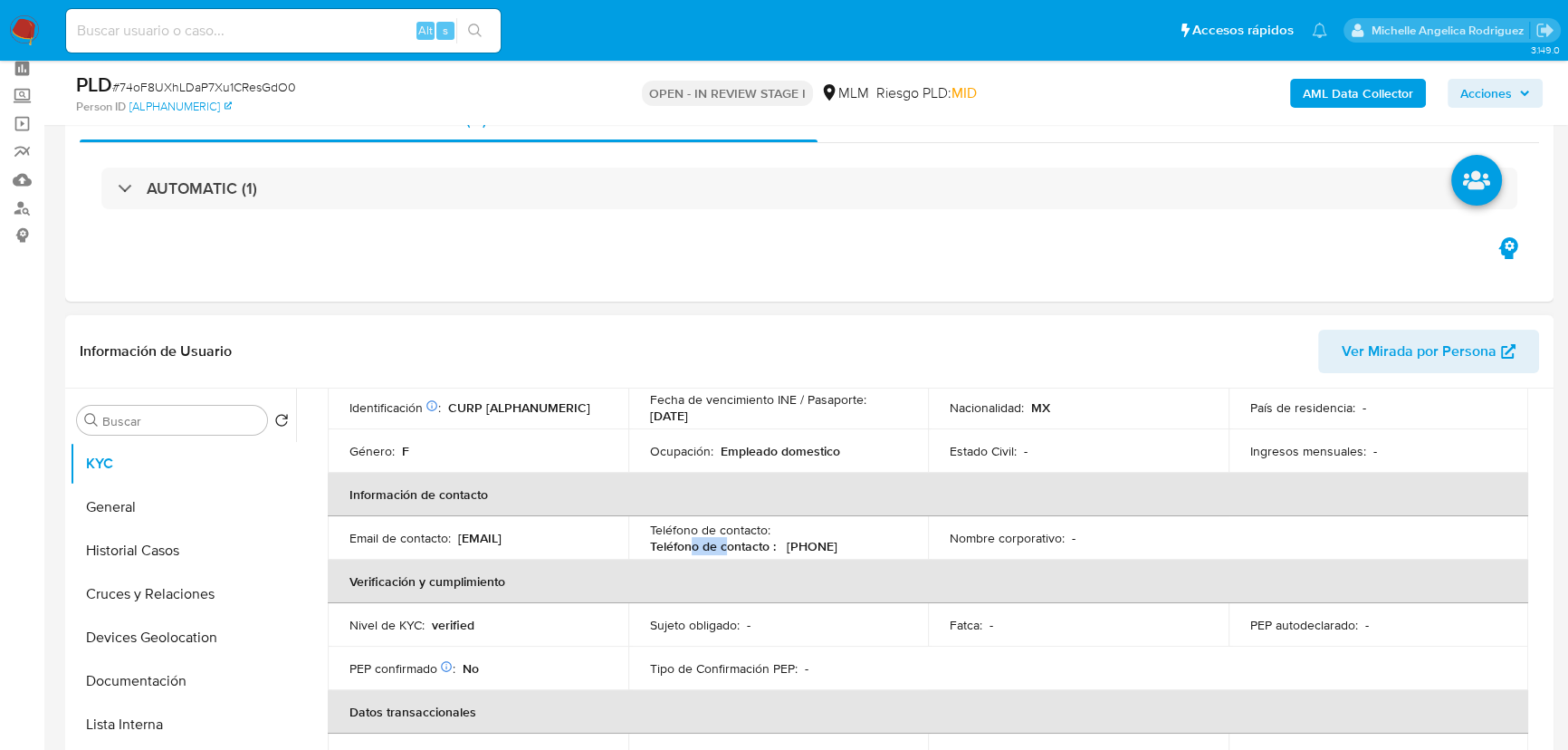 click on "(33) 24969819" at bounding box center [743, 546] 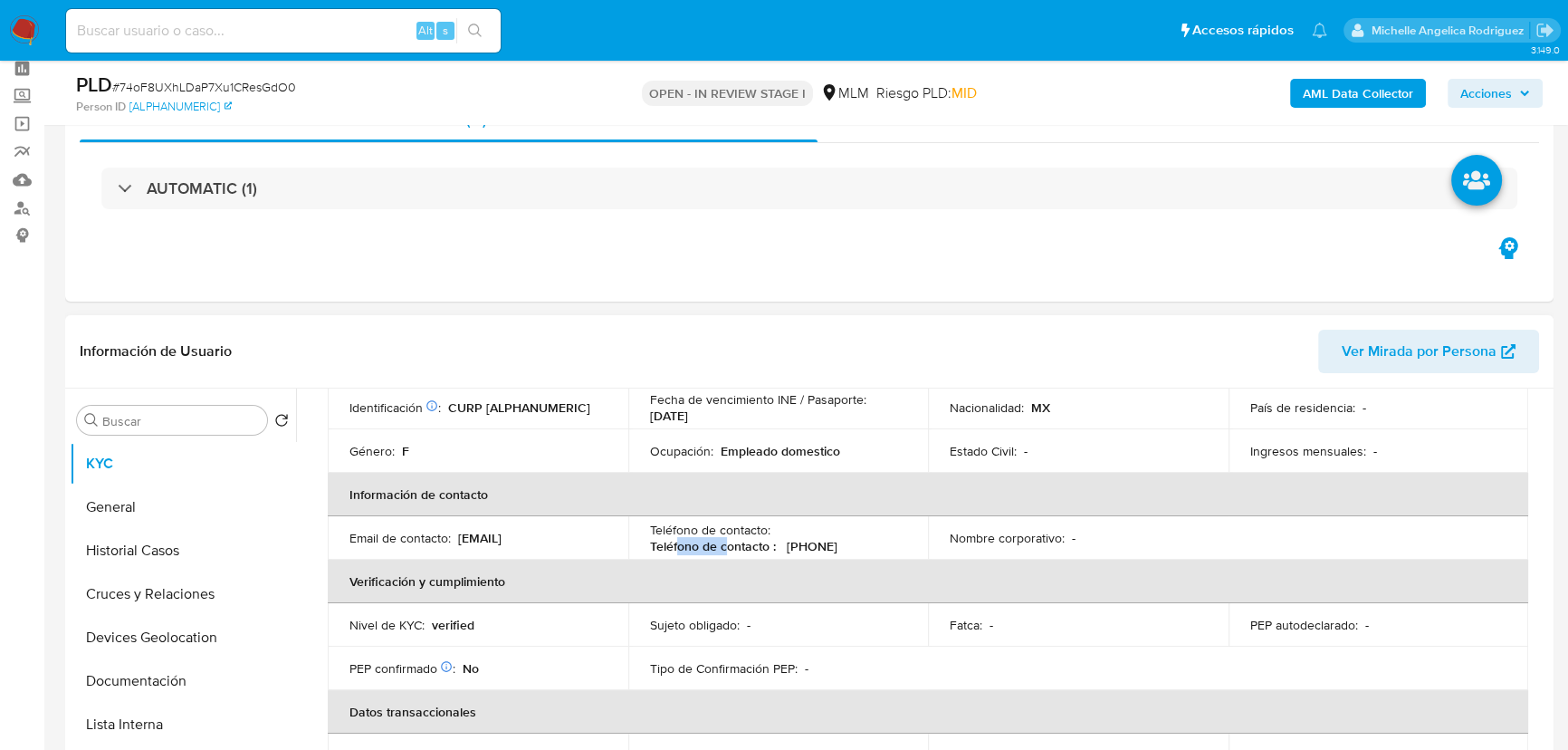 click on "(33) 24969819" at bounding box center (743, 546) 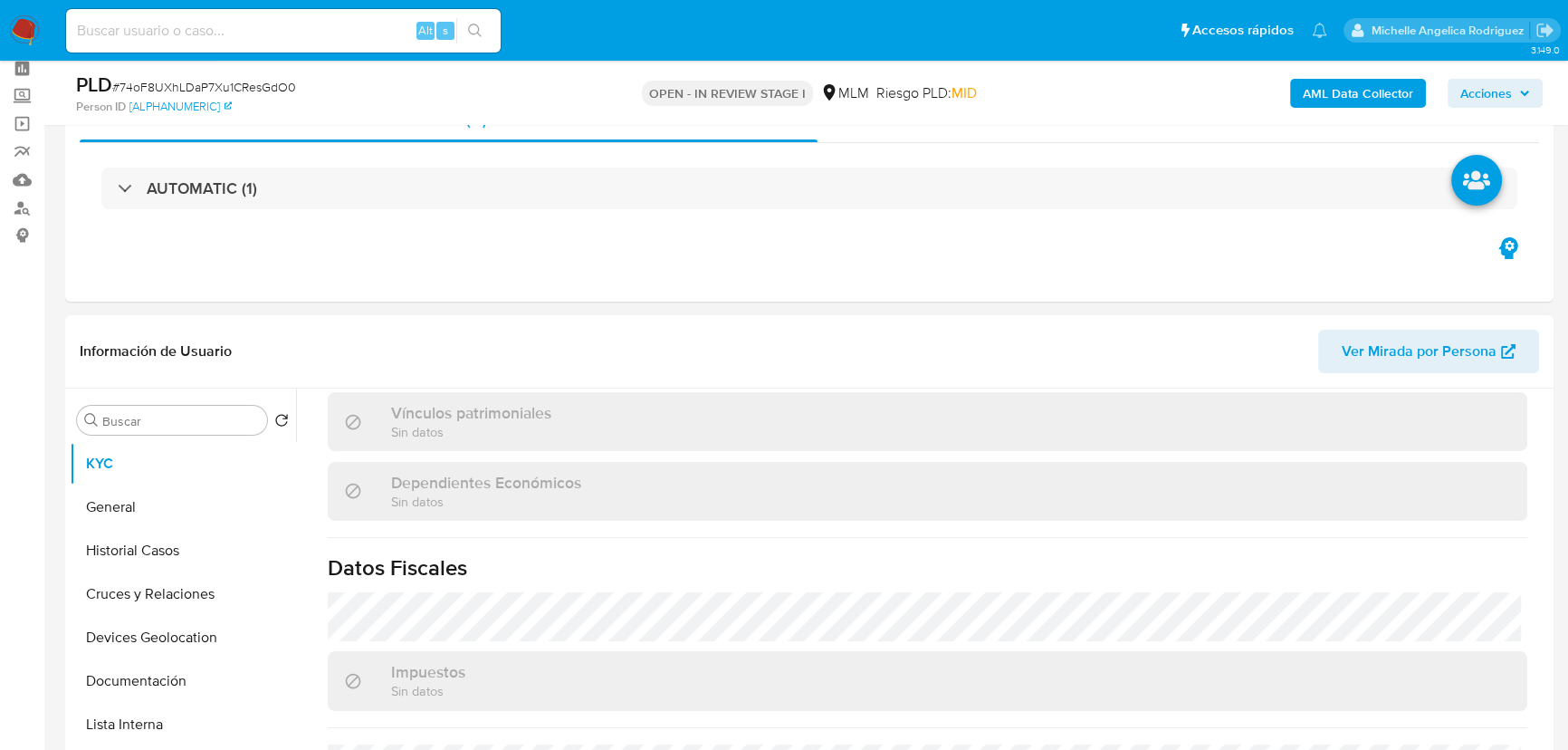 scroll, scrollTop: 1120, scrollLeft: 0, axis: vertical 